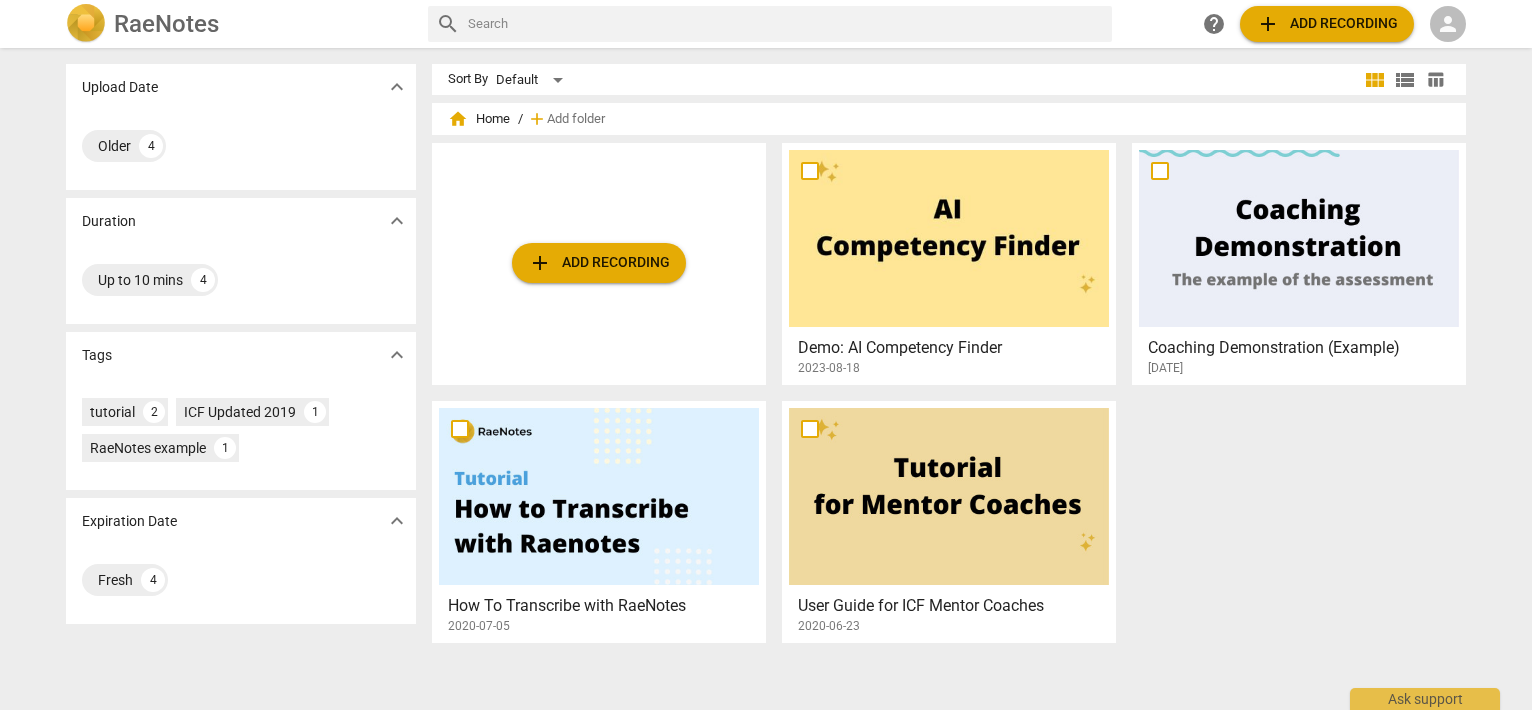 scroll, scrollTop: 0, scrollLeft: 0, axis: both 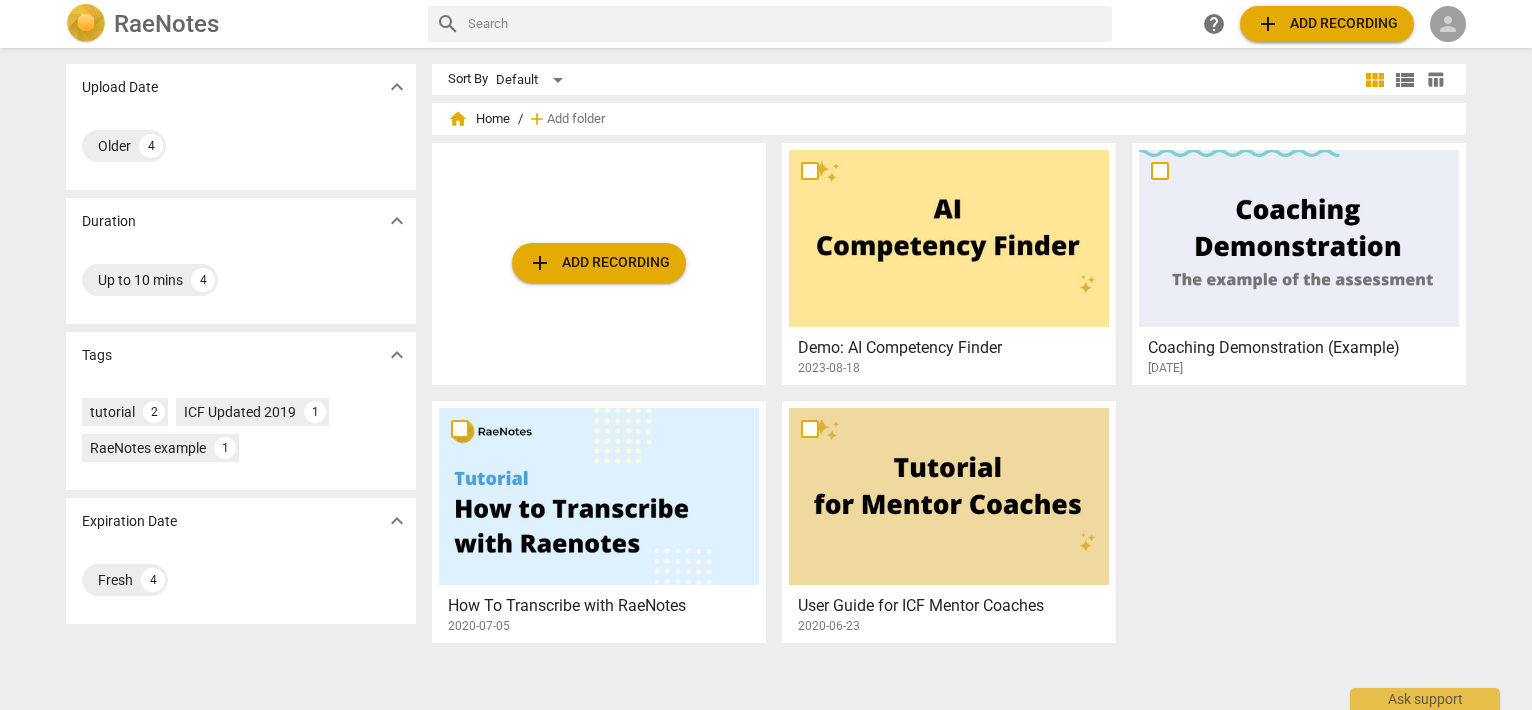 click on "person" at bounding box center [1448, 24] 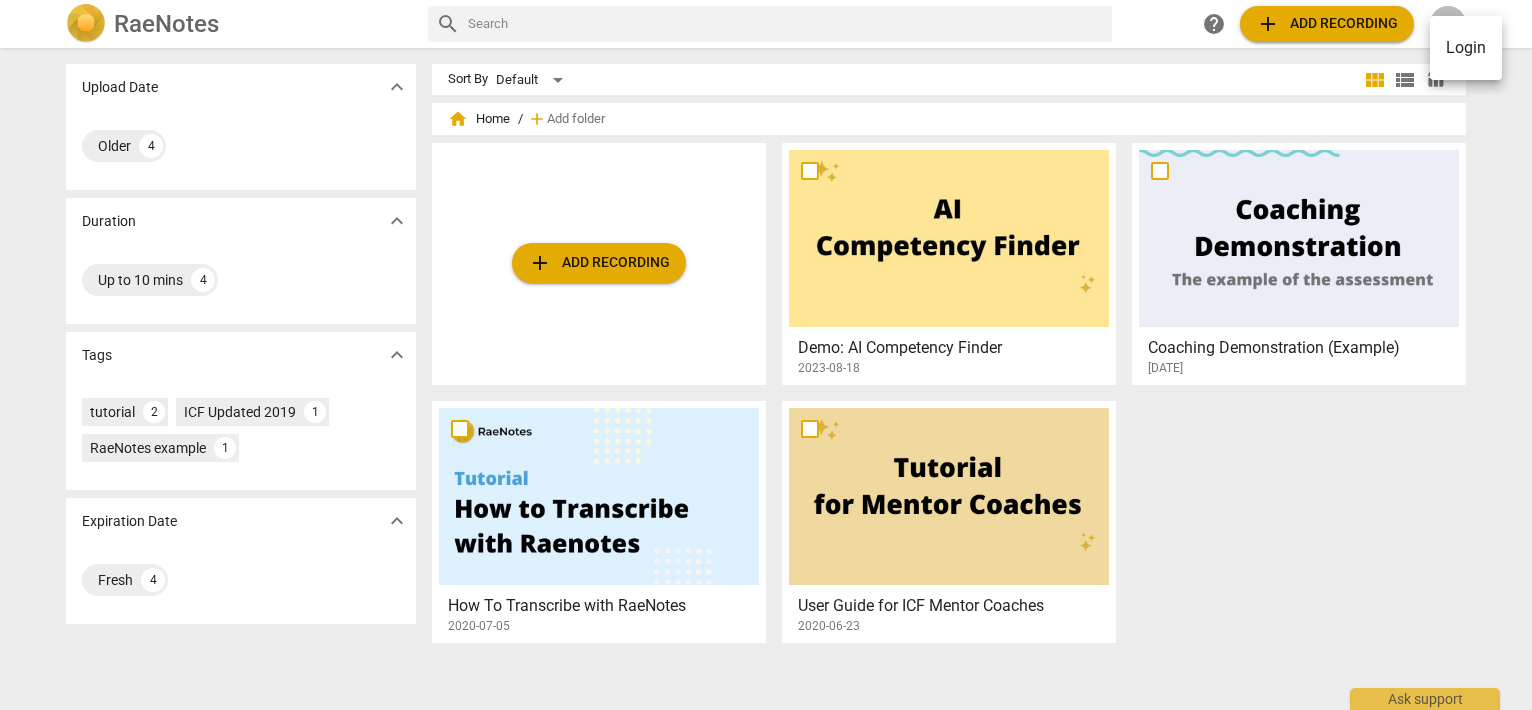 click on "Login" at bounding box center [1466, 48] 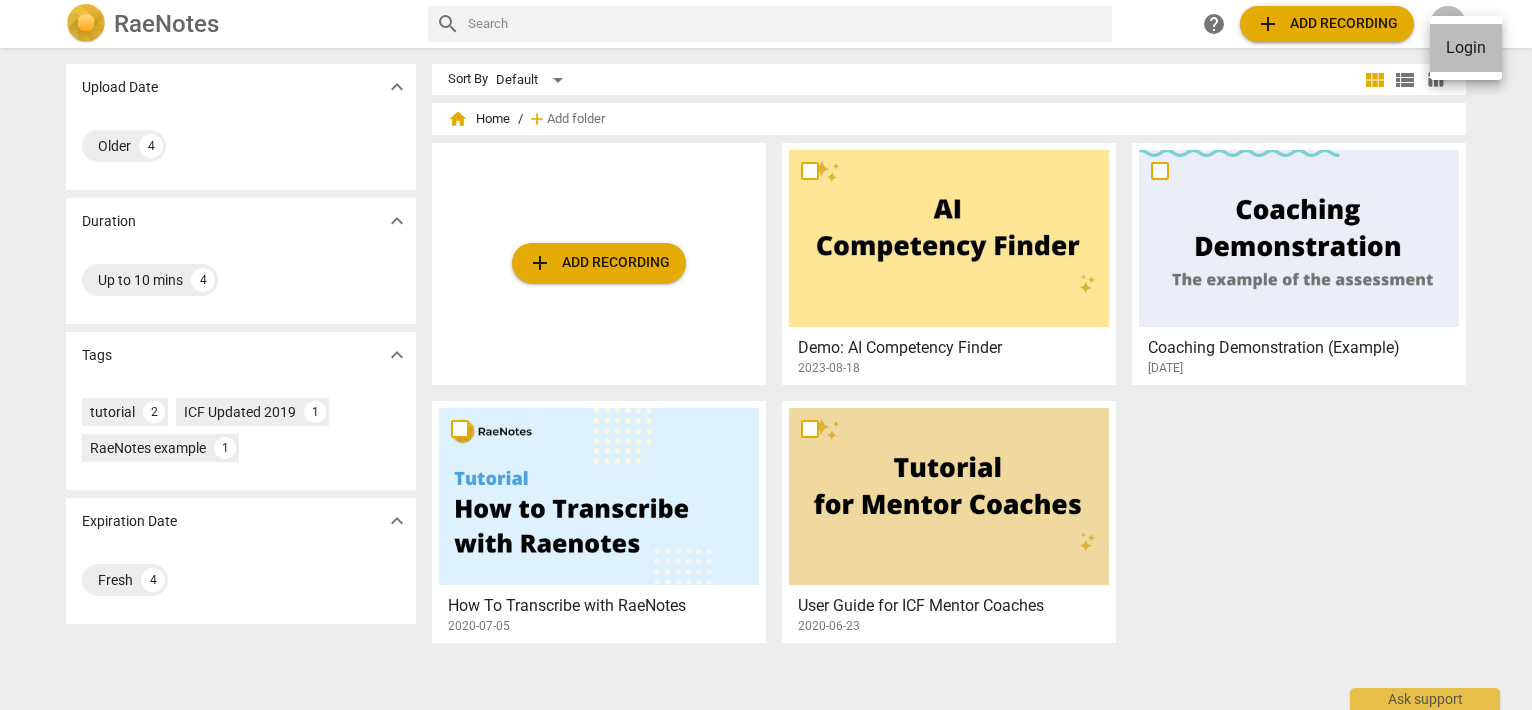 click on "Login" at bounding box center [1466, 48] 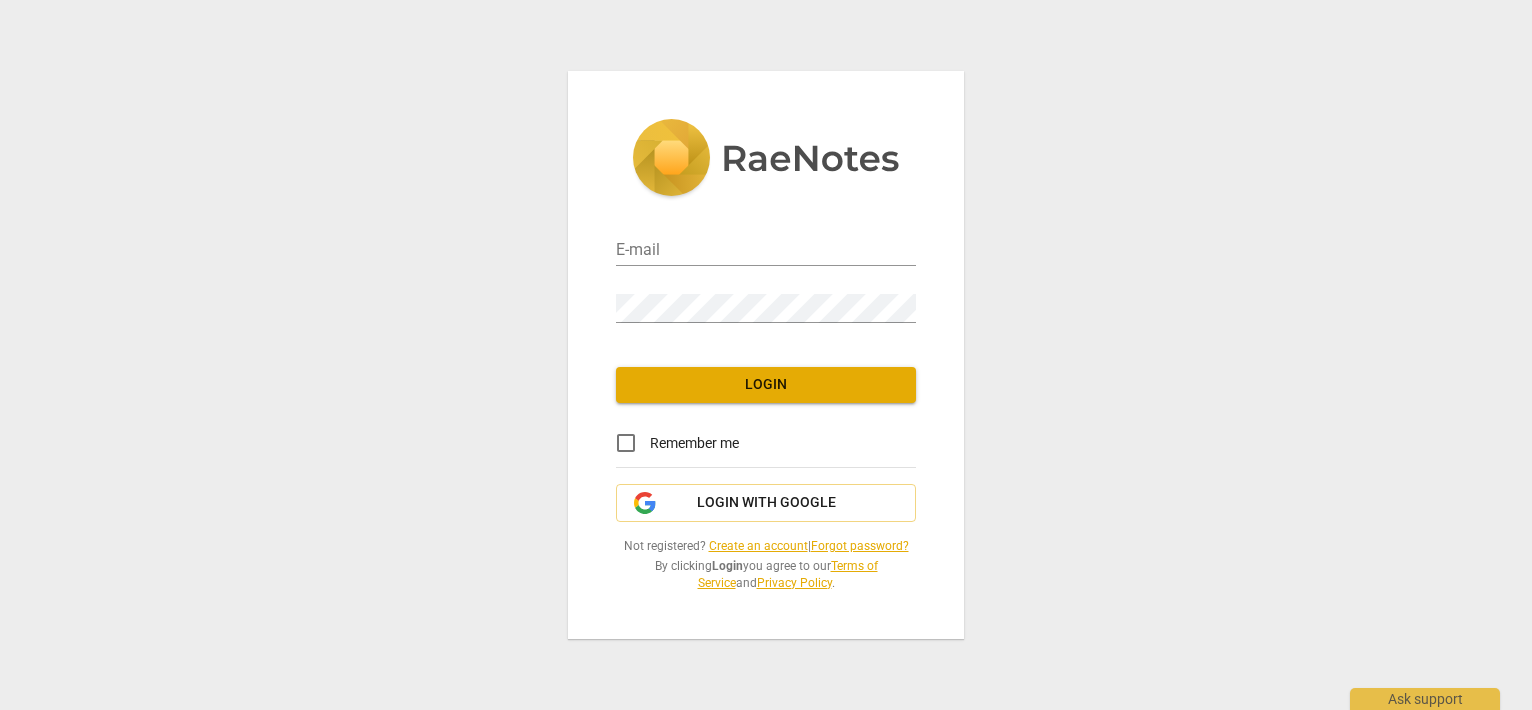 type on "sara@[DOMAIN]" 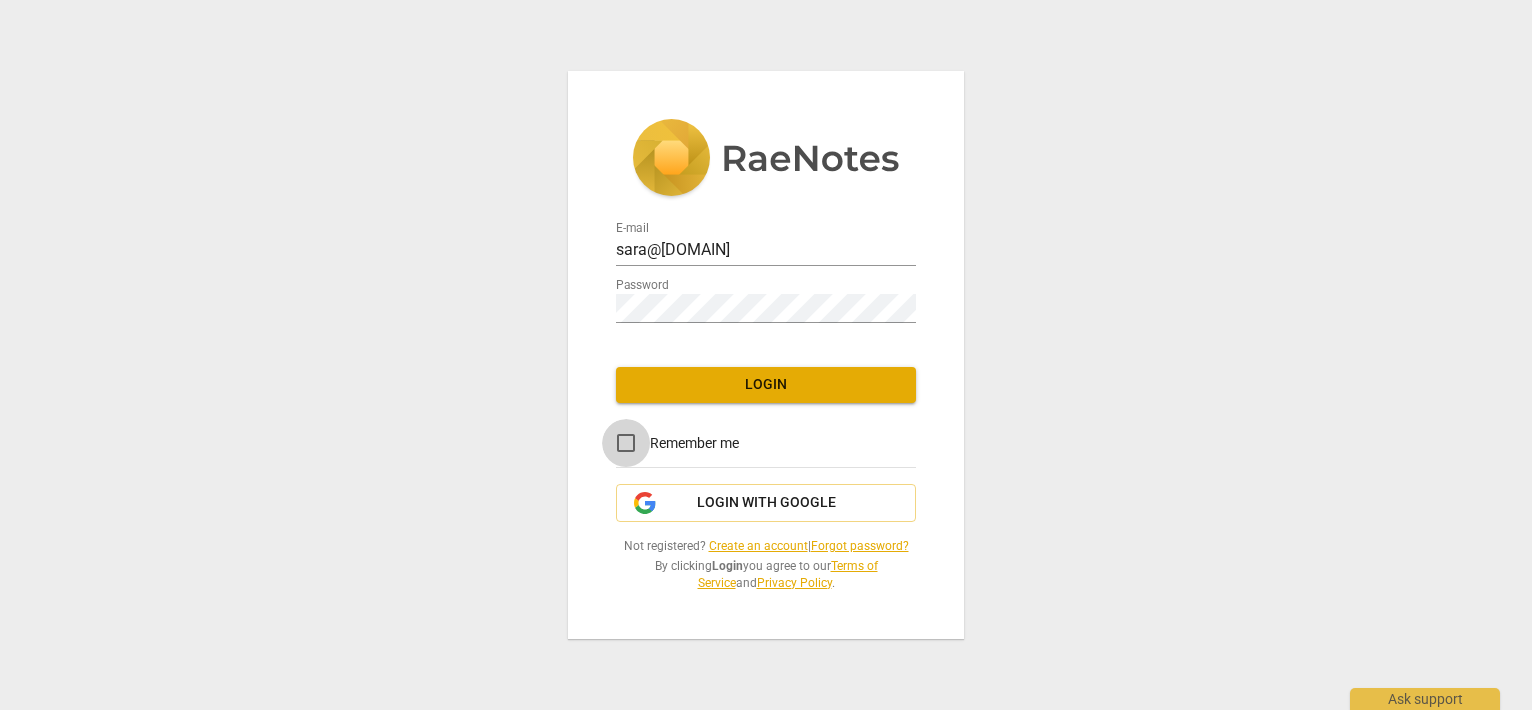click on "Remember me" at bounding box center [626, 443] 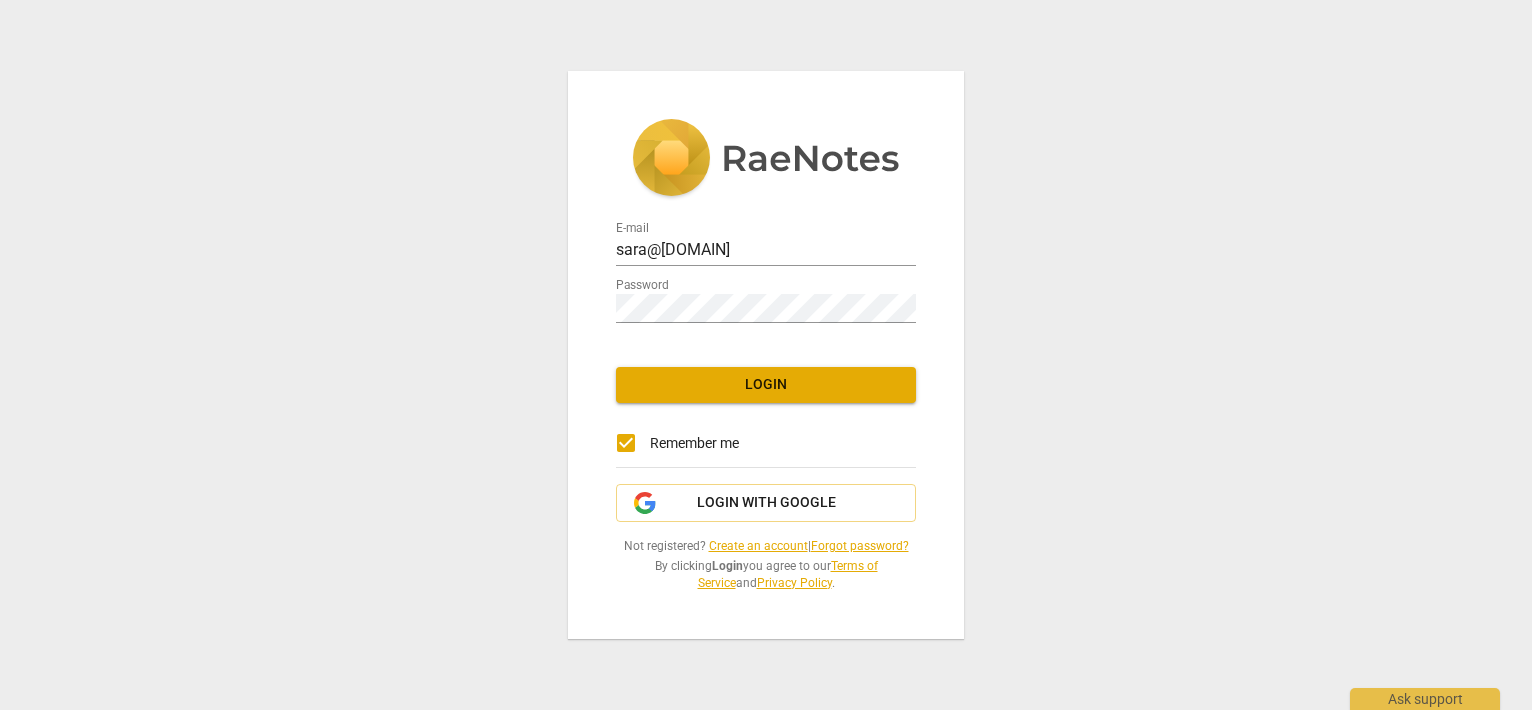 click on "Login" at bounding box center [766, 385] 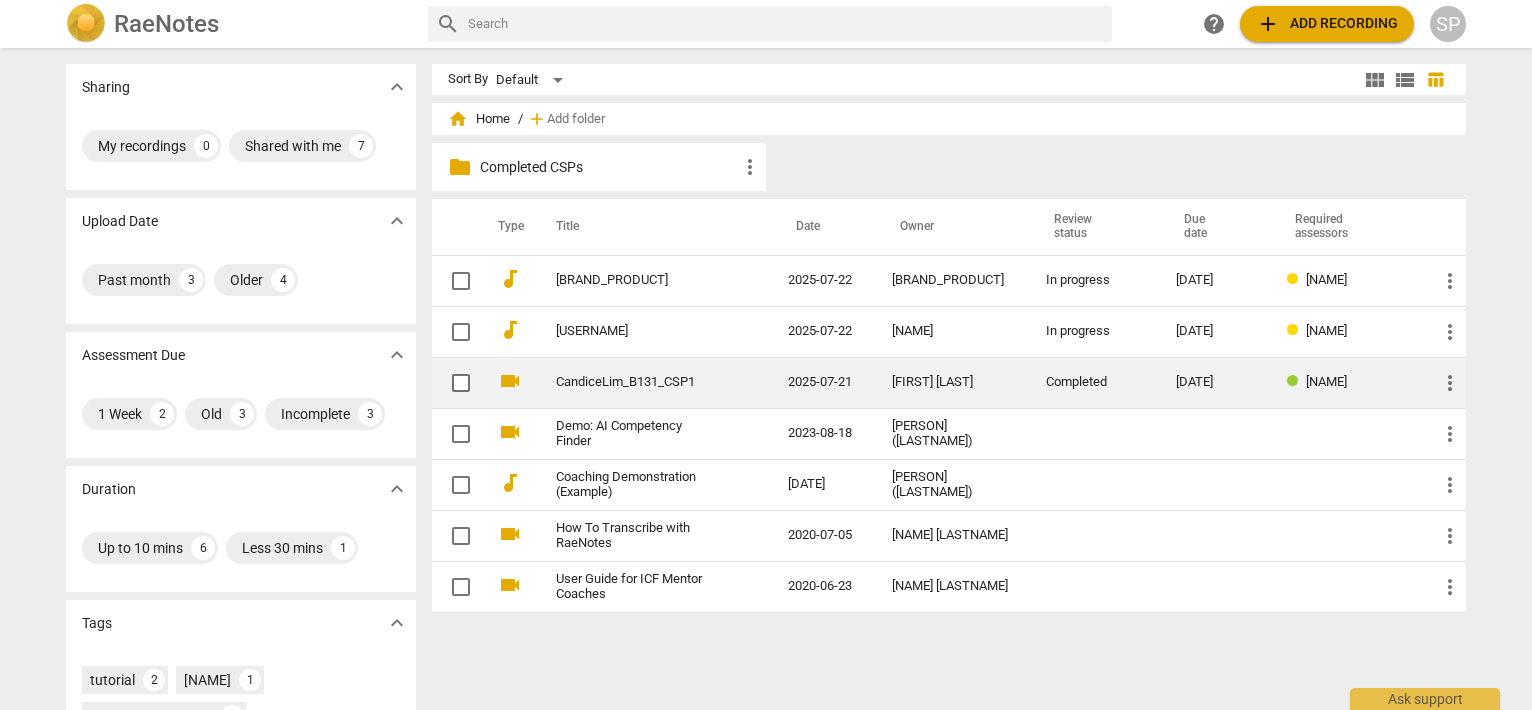 click on "more_vert" at bounding box center (1450, 383) 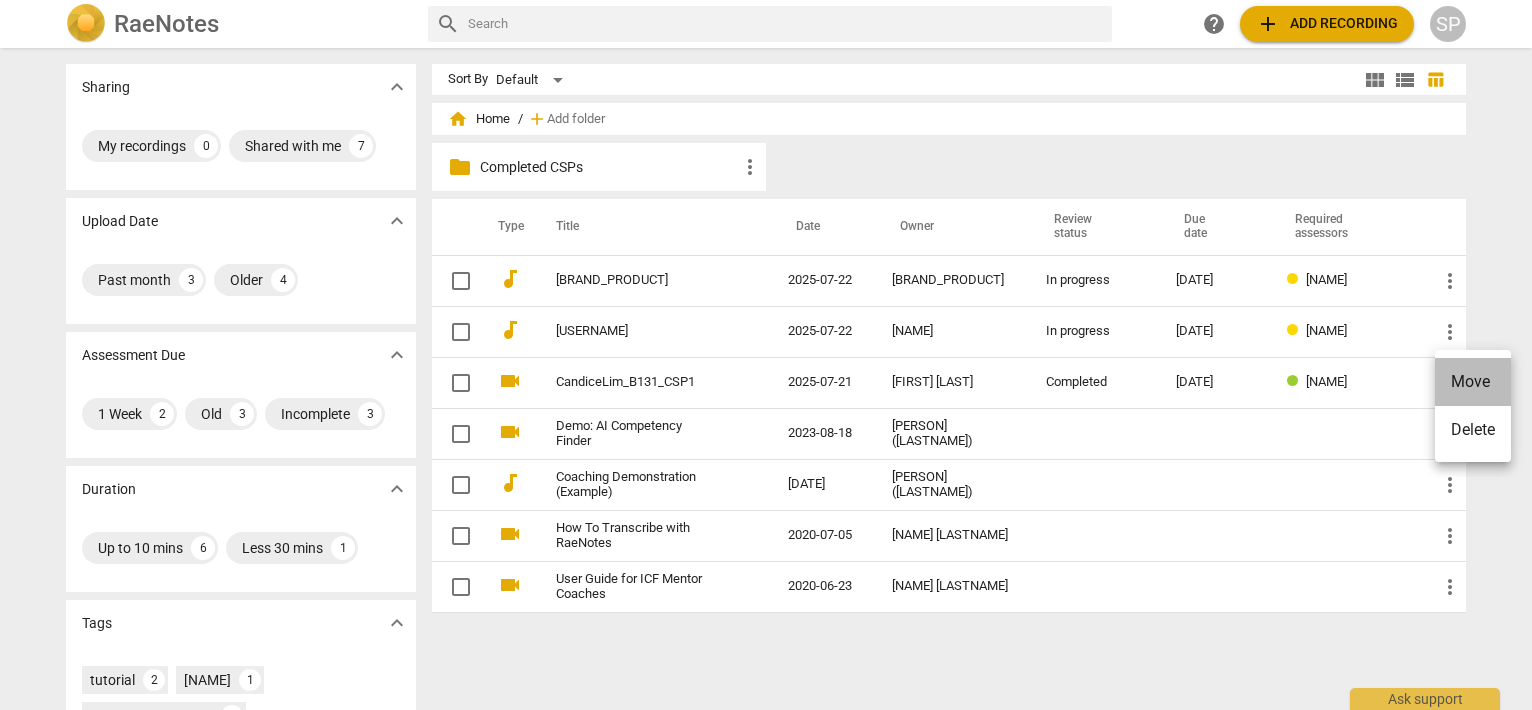 click on "Move" at bounding box center (1473, 382) 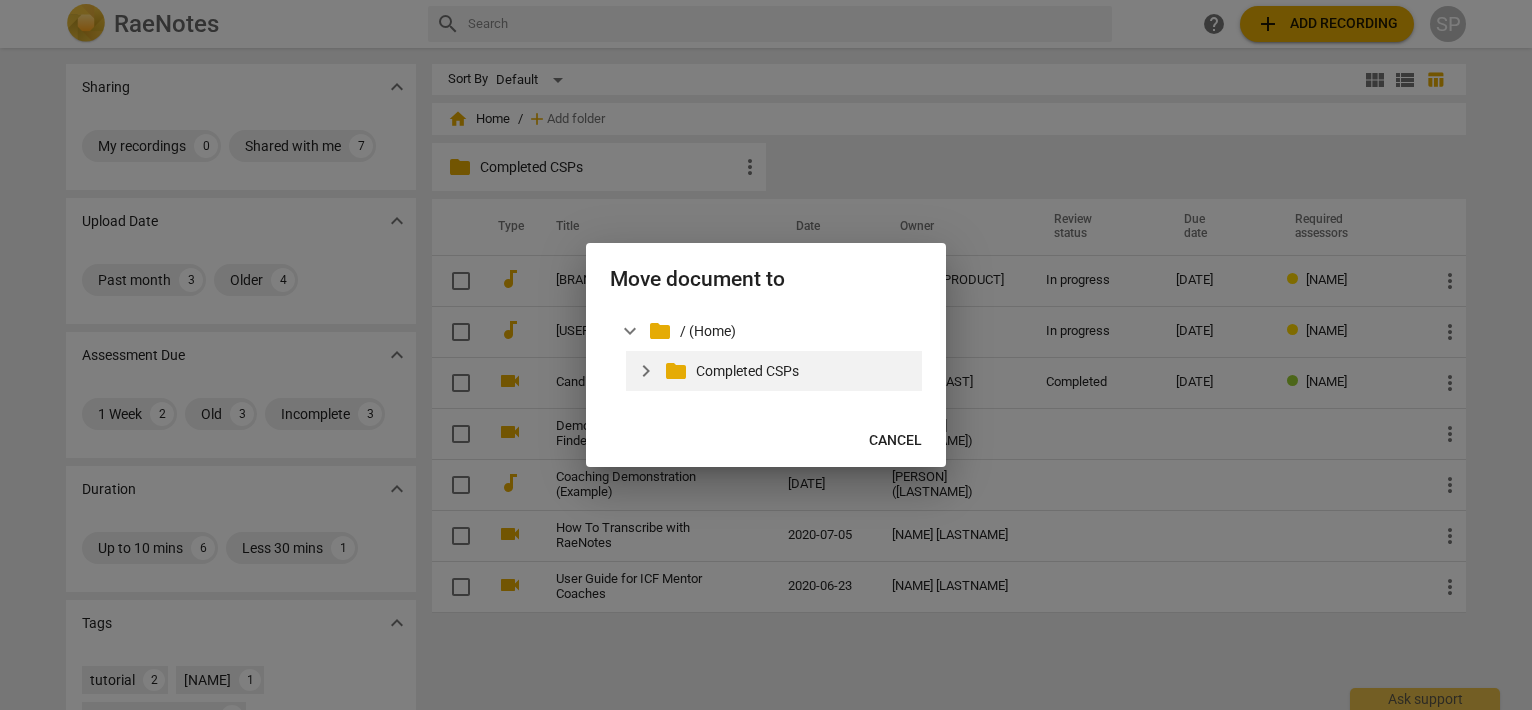 click on "Completed CSPs" at bounding box center (805, 371) 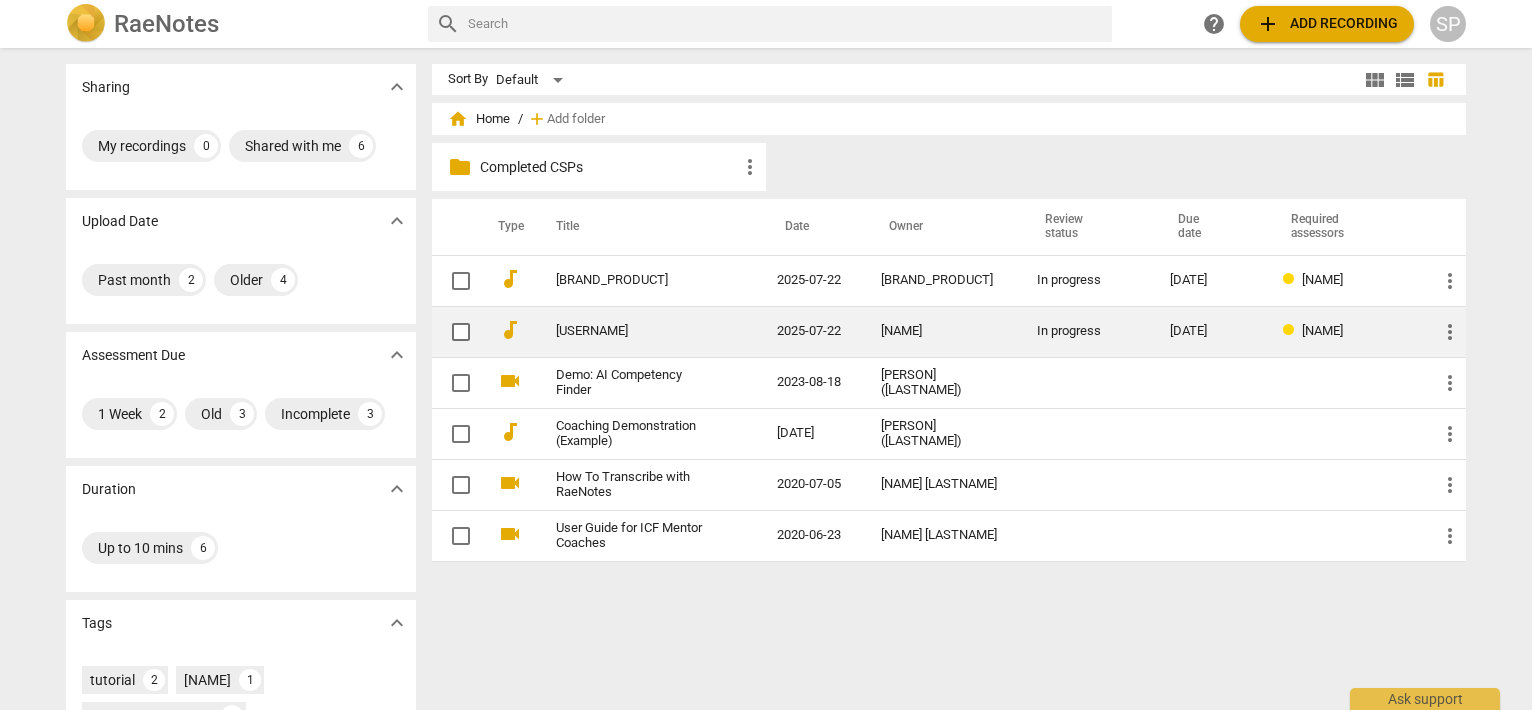 drag, startPoint x: 549, startPoint y: 327, endPoint x: 632, endPoint y: 327, distance: 83 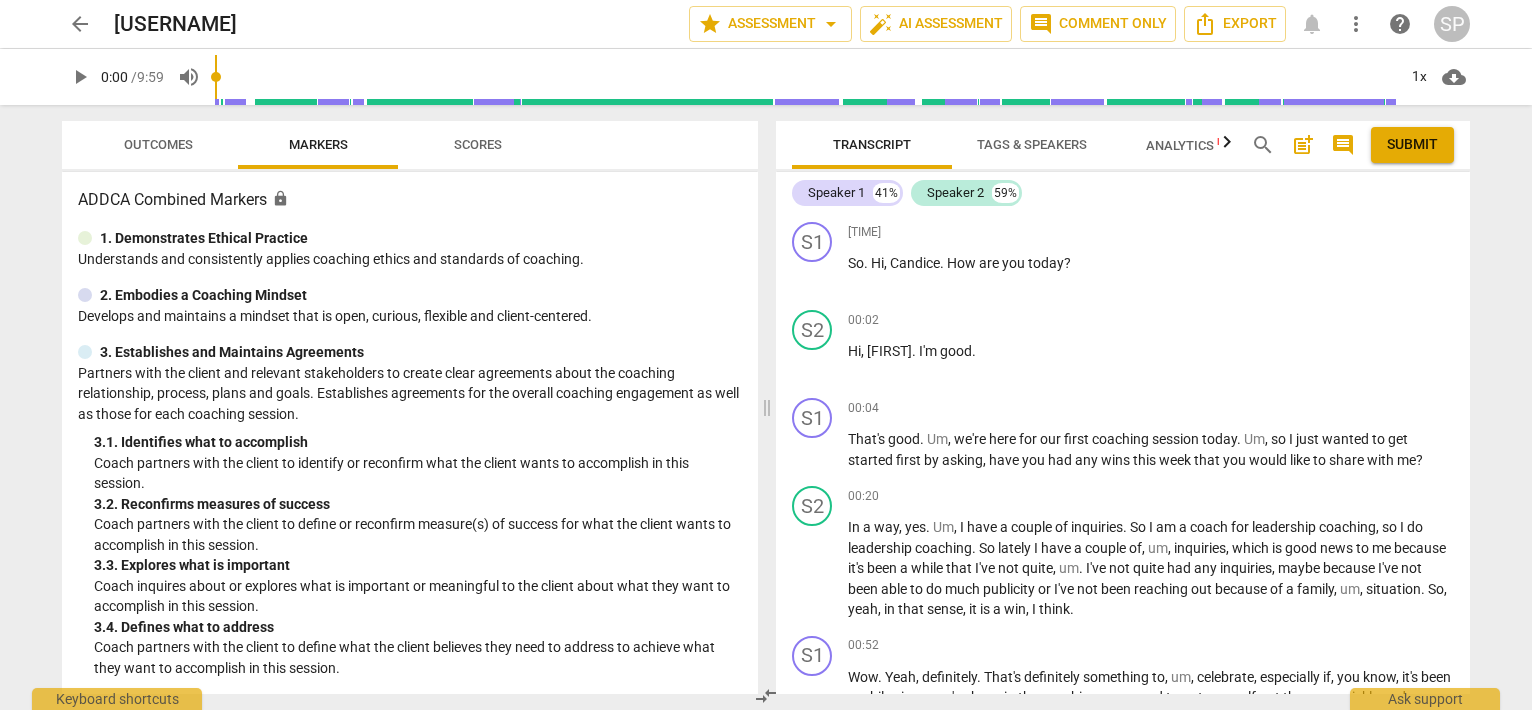 drag, startPoint x: 424, startPoint y: 13, endPoint x: 102, endPoint y: 44, distance: 323.4888 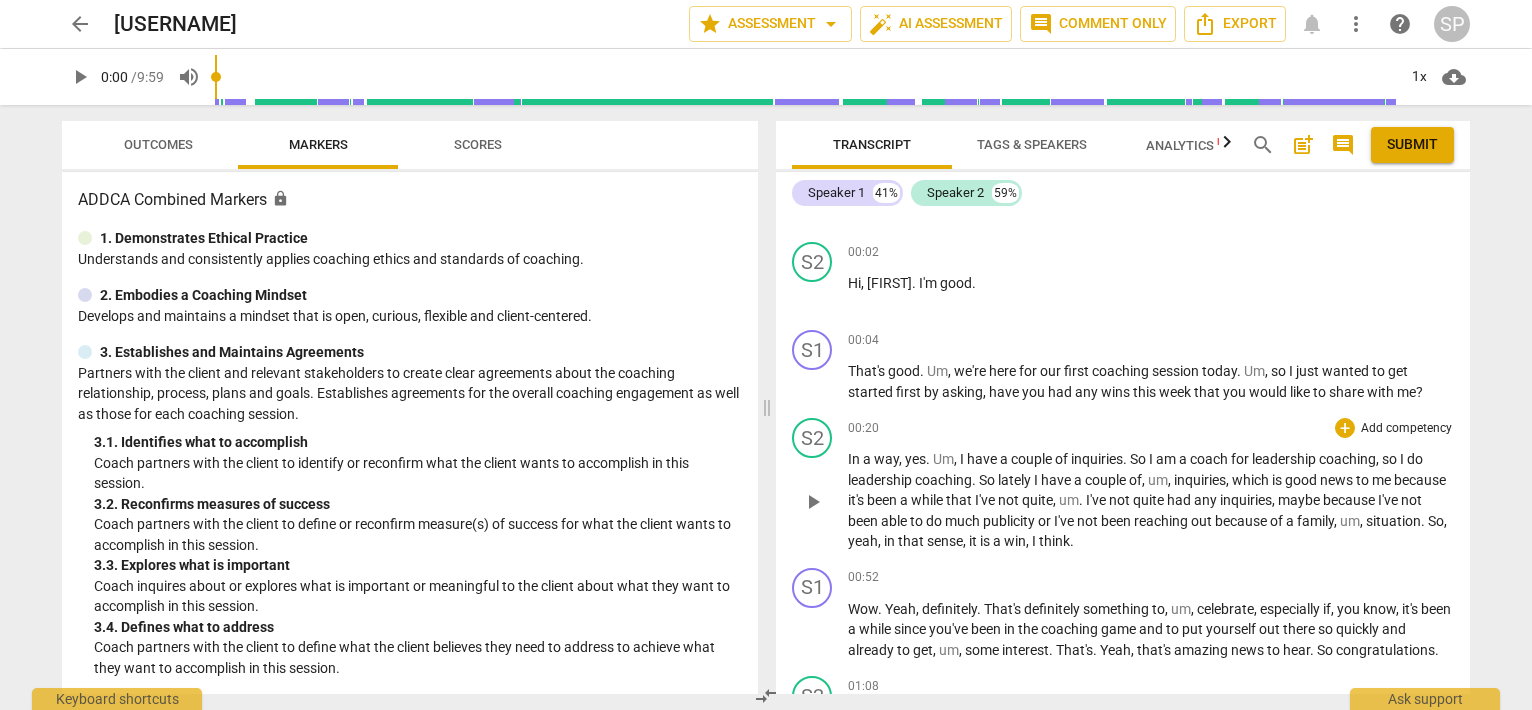 scroll, scrollTop: 100, scrollLeft: 0, axis: vertical 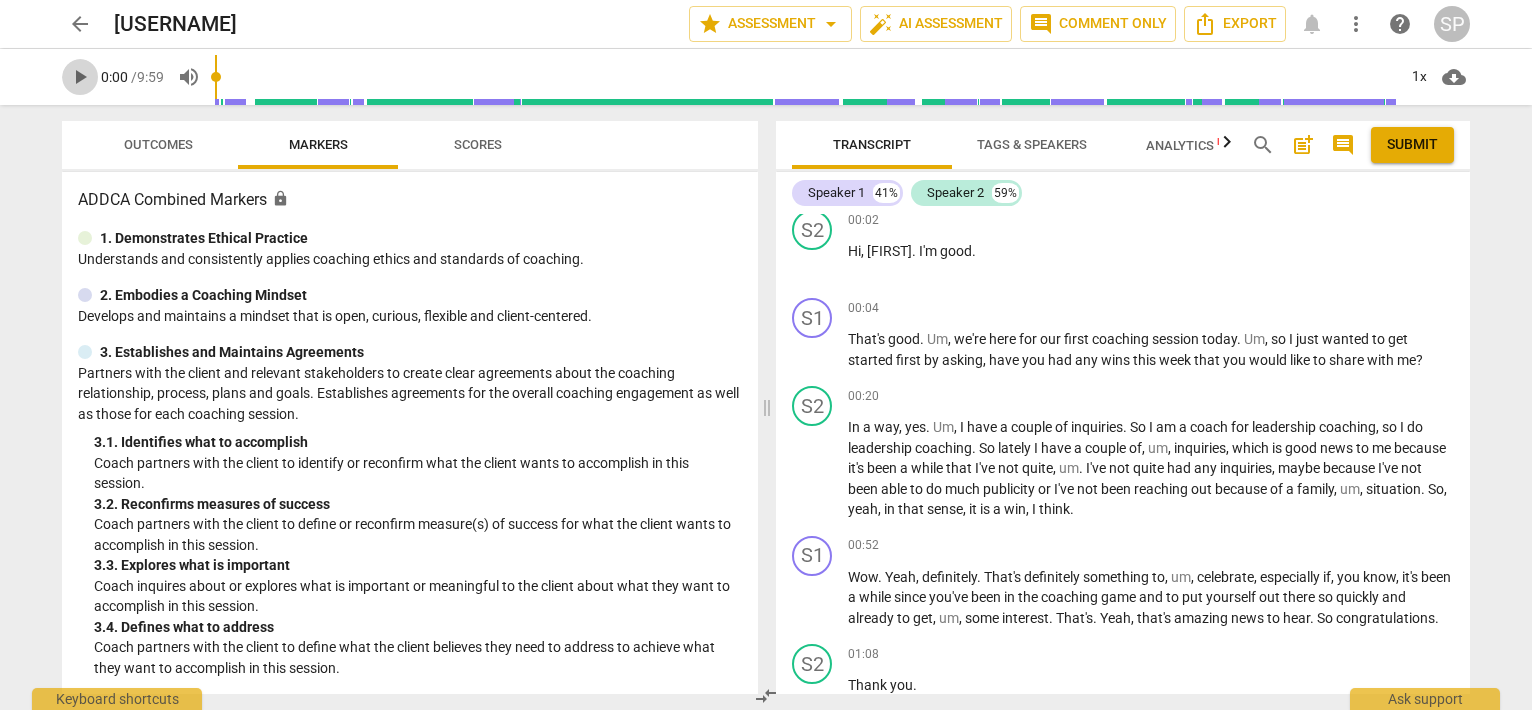 click on "play_arrow" at bounding box center (80, 77) 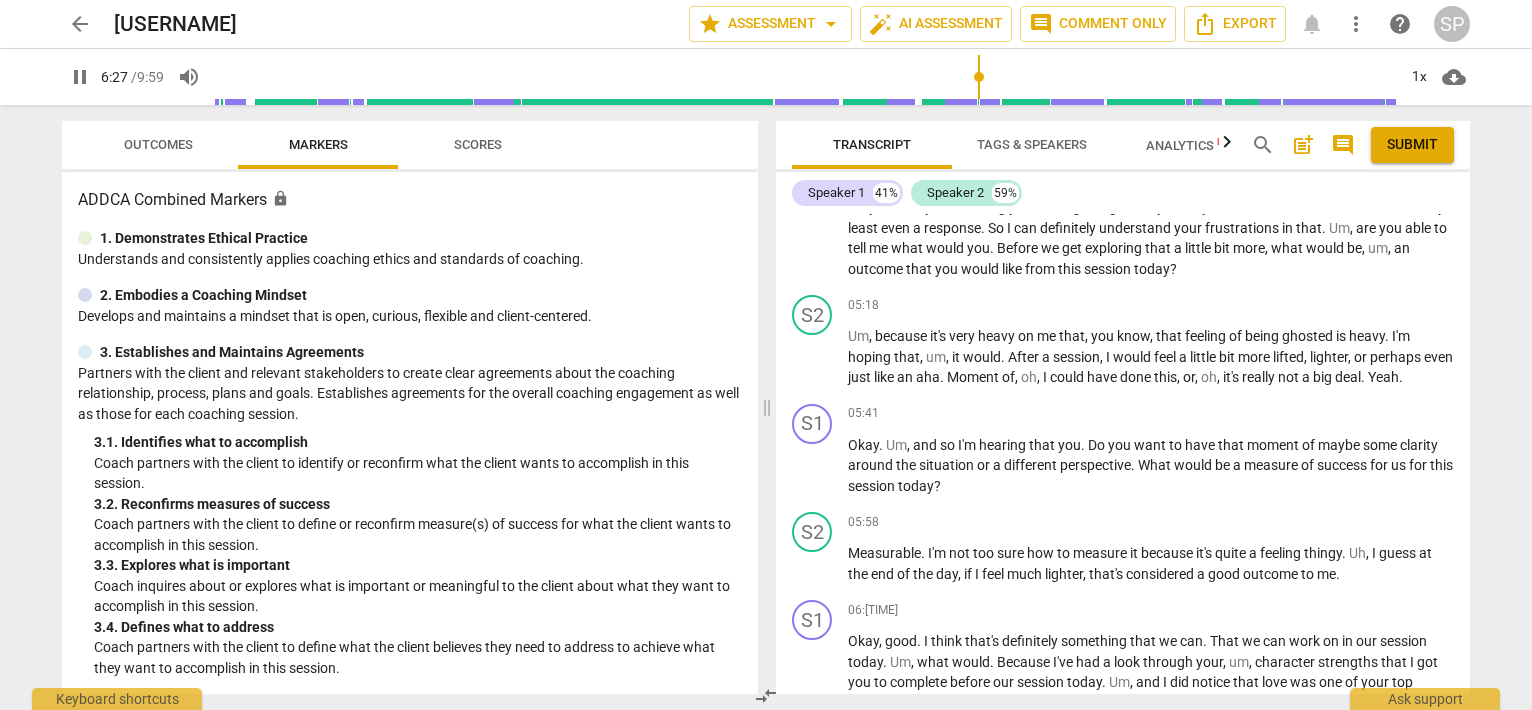 scroll, scrollTop: 2290, scrollLeft: 0, axis: vertical 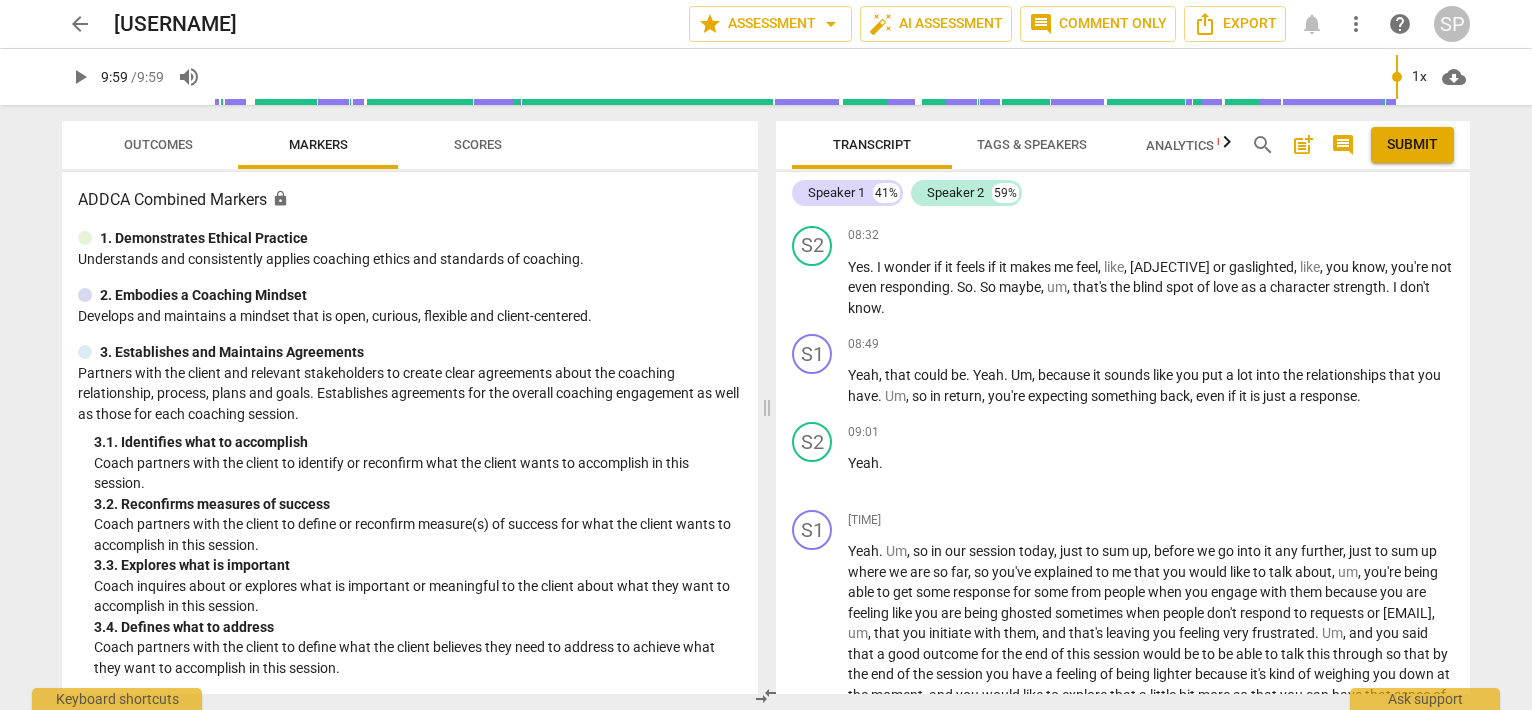 type on "599" 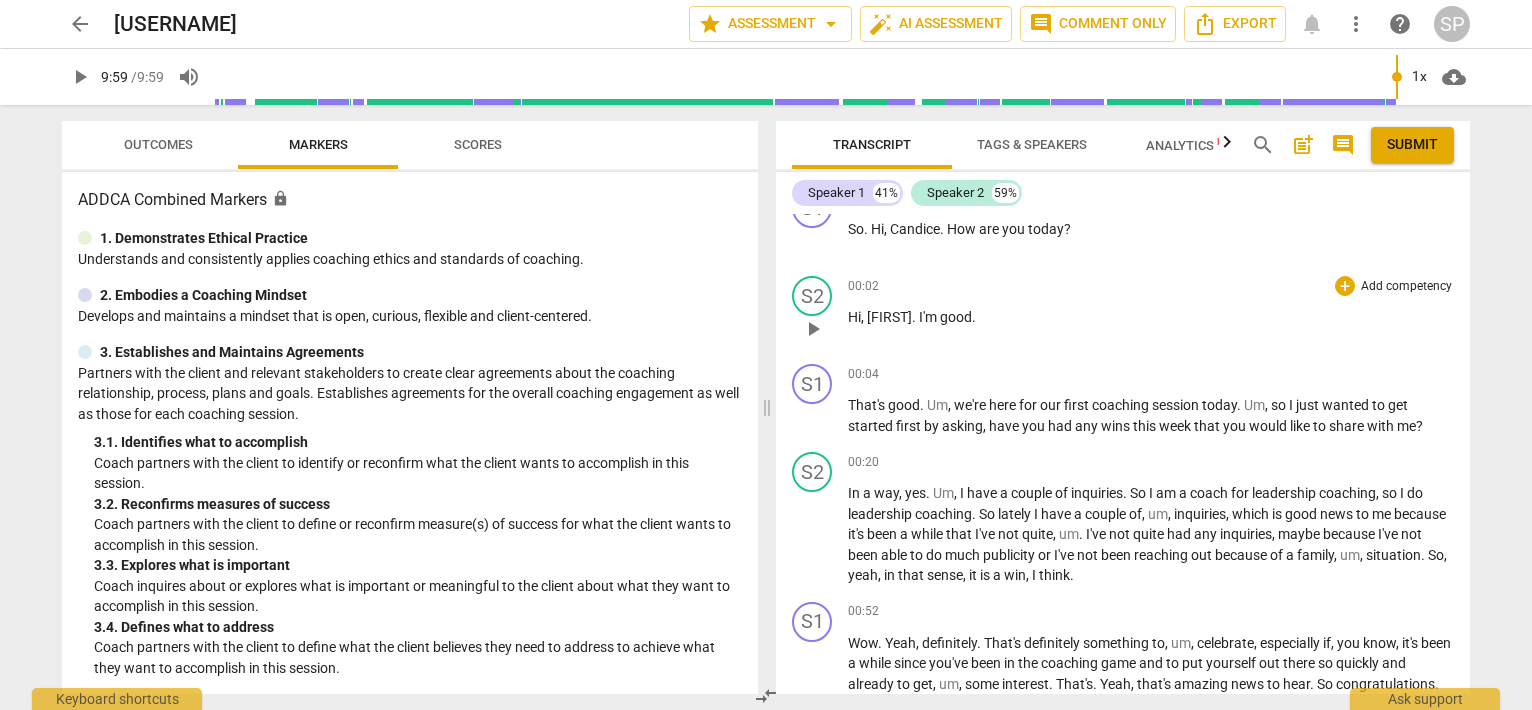 scroll, scrollTop: 0, scrollLeft: 0, axis: both 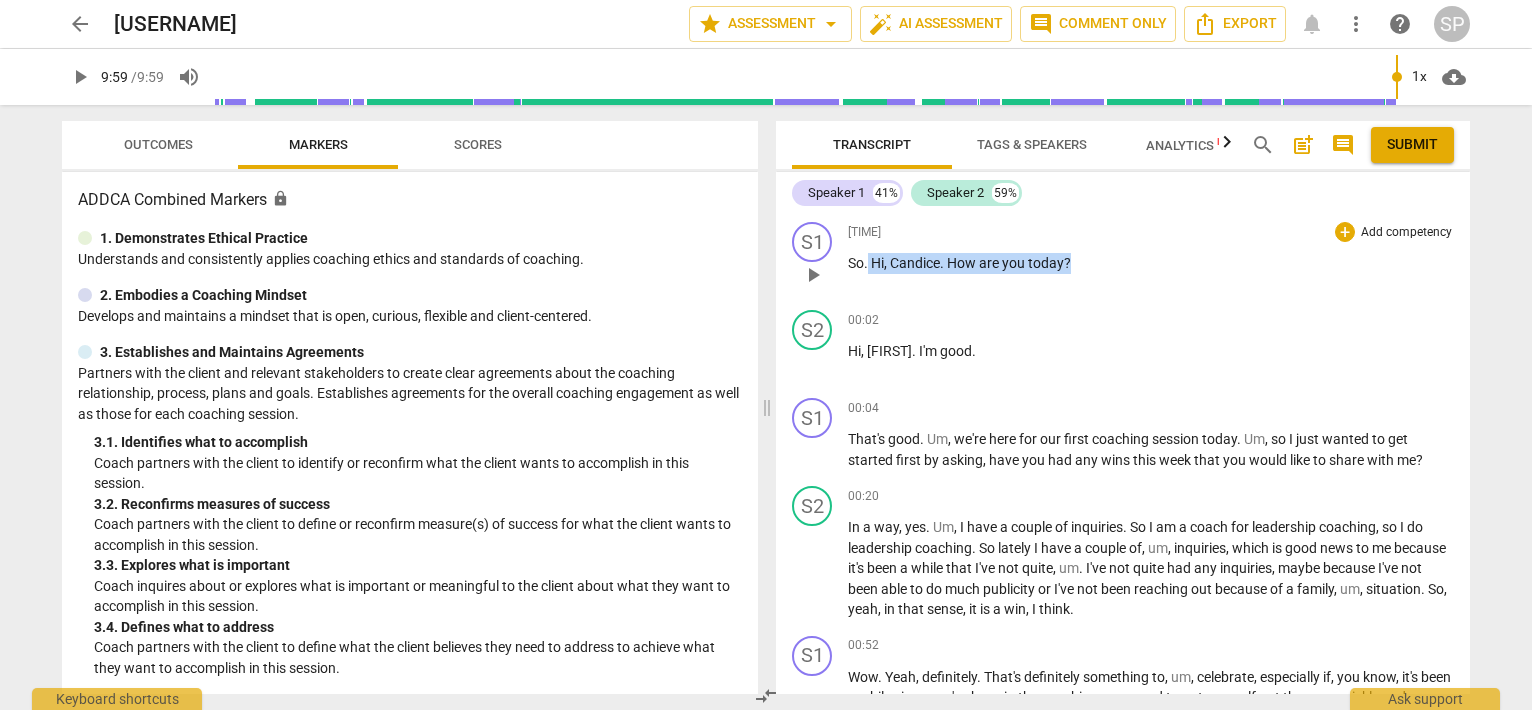drag, startPoint x: 868, startPoint y: 261, endPoint x: 1082, endPoint y: 261, distance: 214 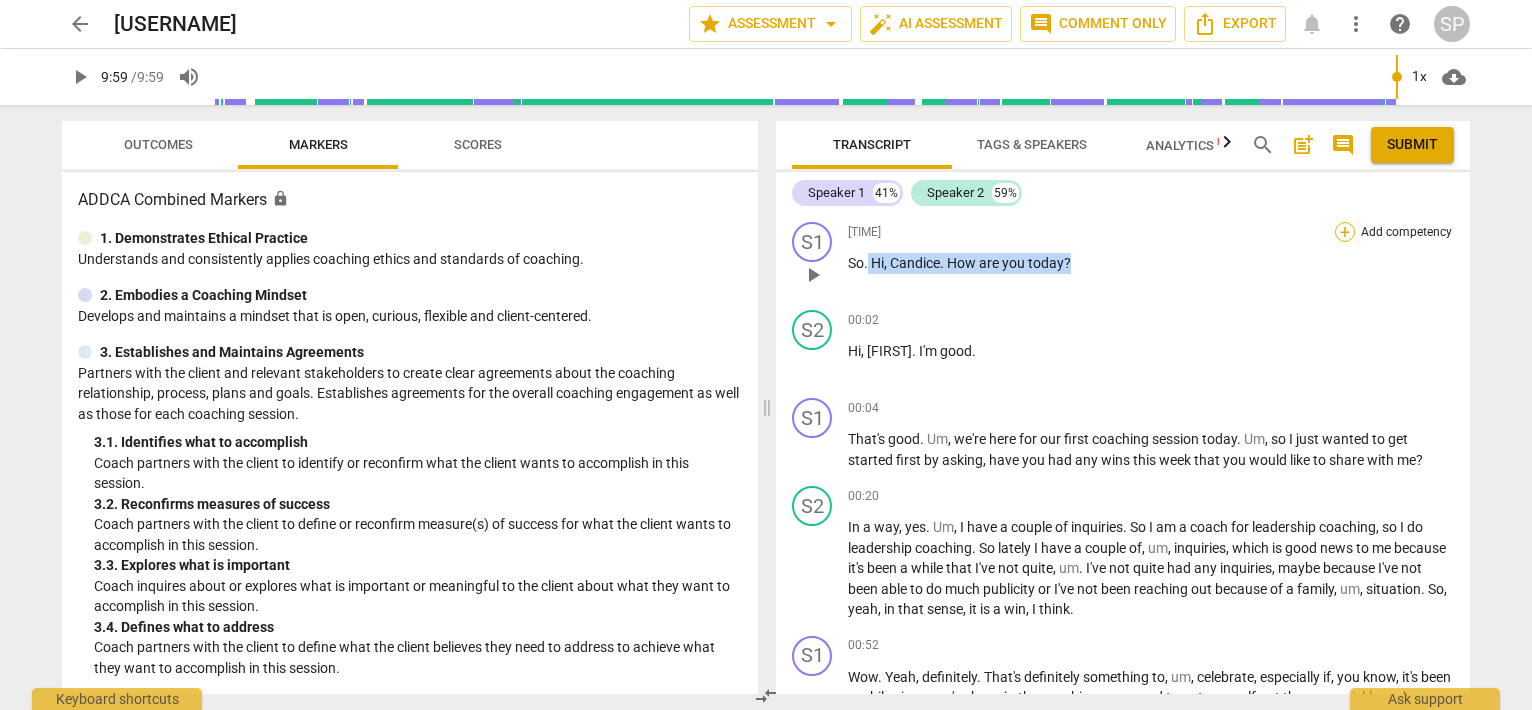 click on "+" at bounding box center [1345, 232] 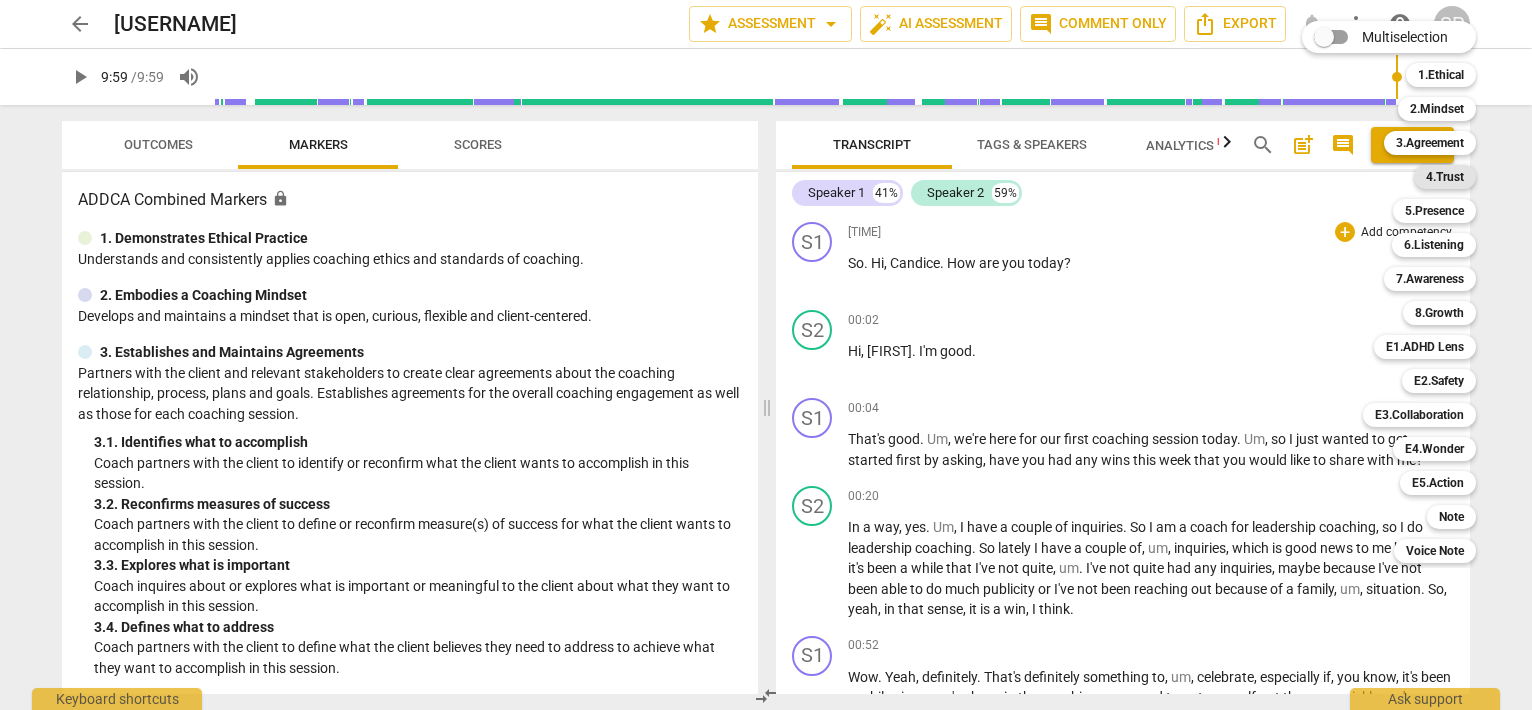 click on "4.Trust" at bounding box center (1445, 177) 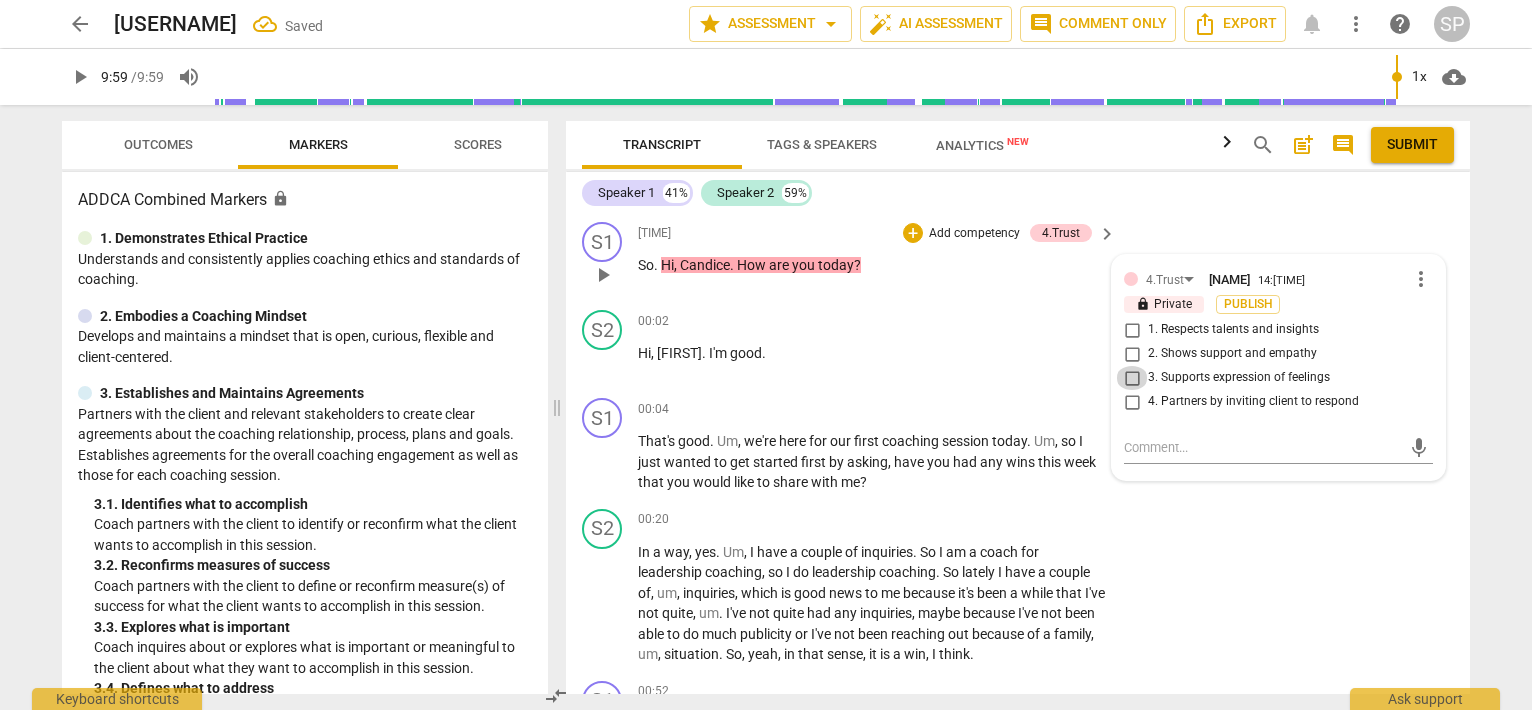 click on "3. Supports expression of feelings" at bounding box center (1132, 378) 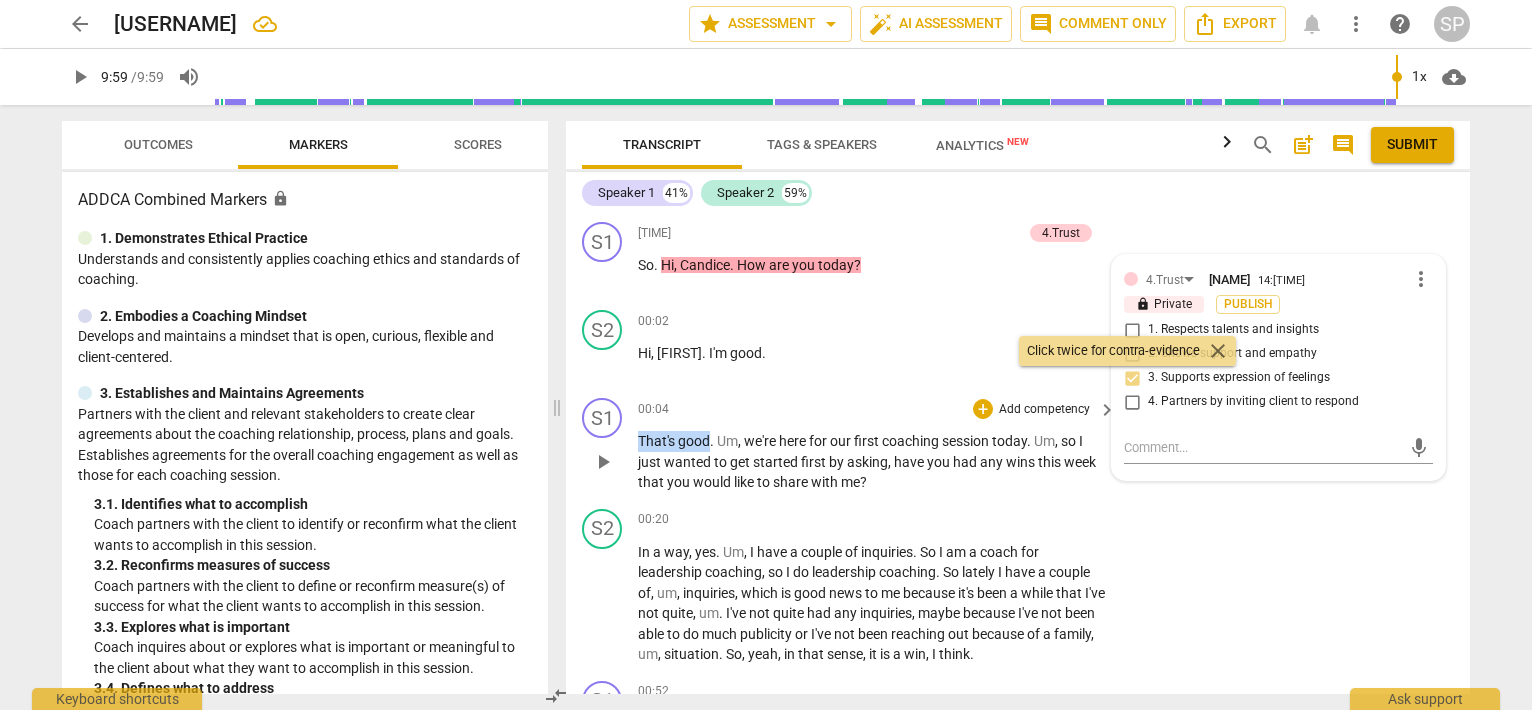 drag, startPoint x: 636, startPoint y: 433, endPoint x: 710, endPoint y: 437, distance: 74.10803 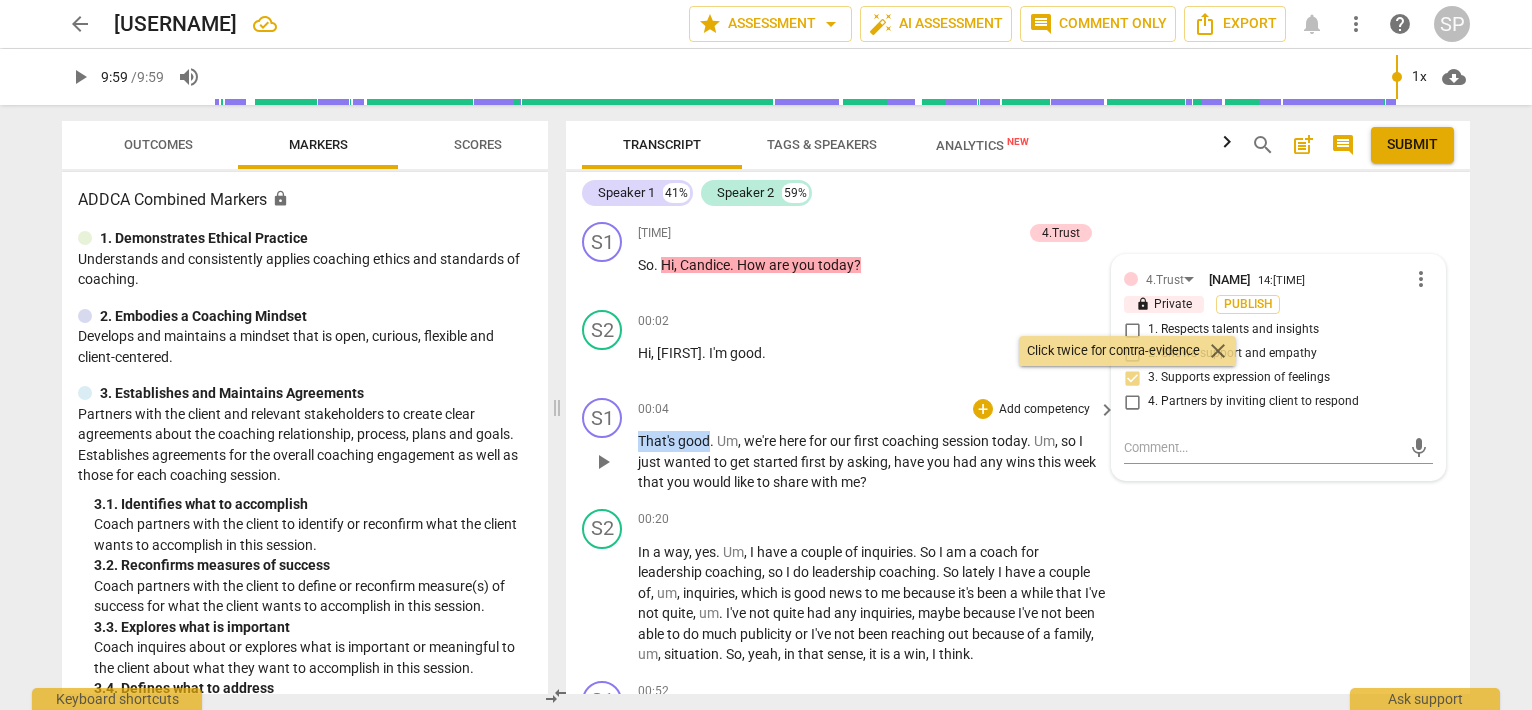 click on "That's   good .   Um ,   we're   here   for   our   first   coaching   session   today .   Um ,   so   I   just   wanted   to   get   started   first   by   asking ,   have   you   had   any   wins   this   week   that   you   would   like   to   share   with   me ?" at bounding box center (872, 462) 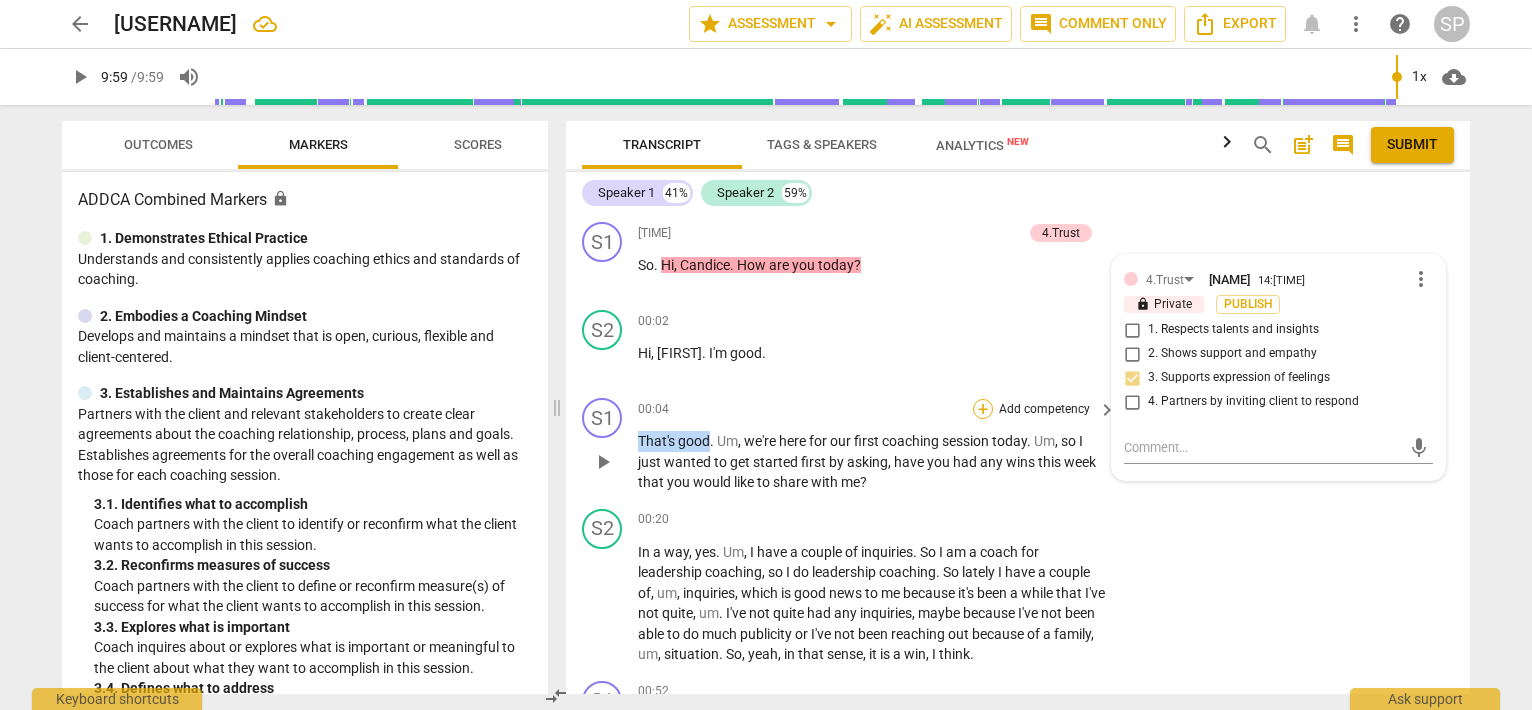 click on "+" at bounding box center (983, 409) 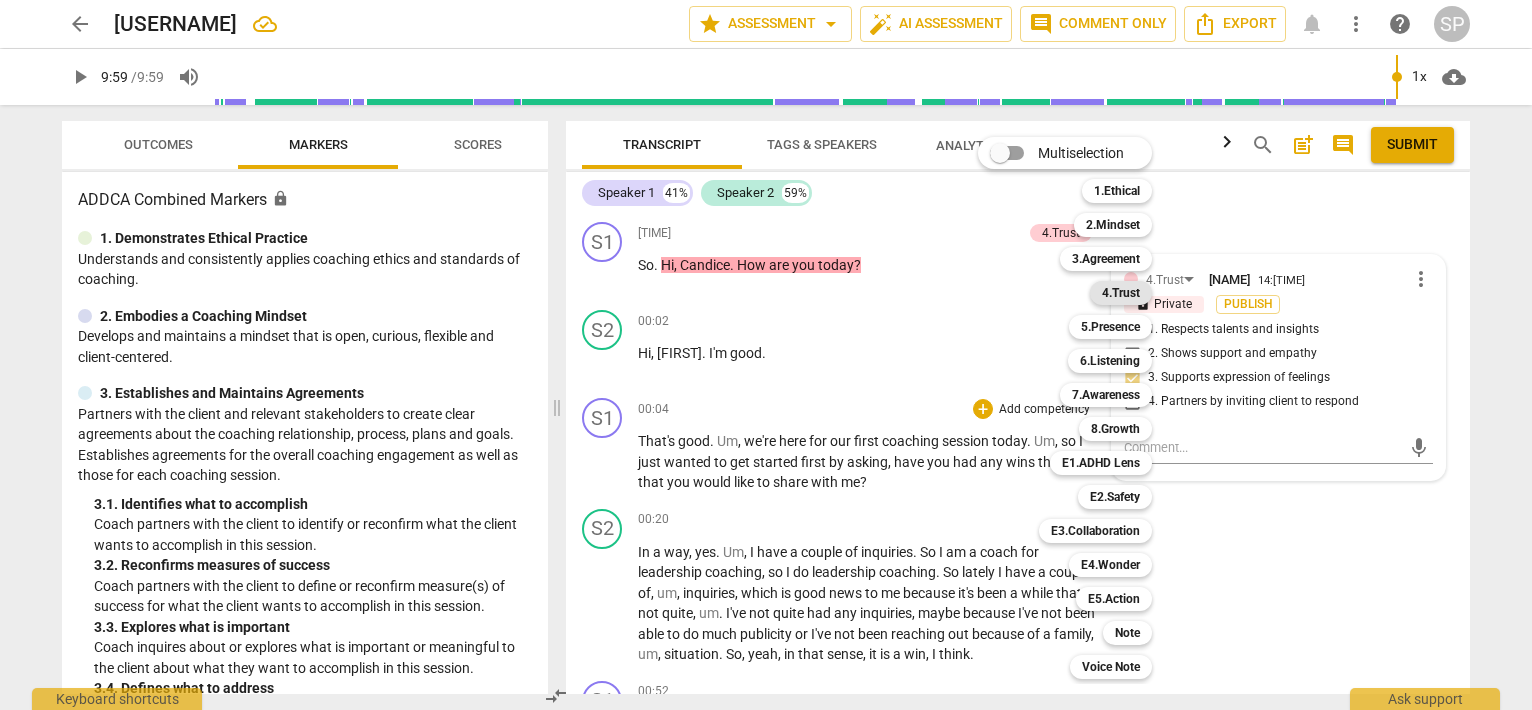click on "4.Trust" at bounding box center [1121, 293] 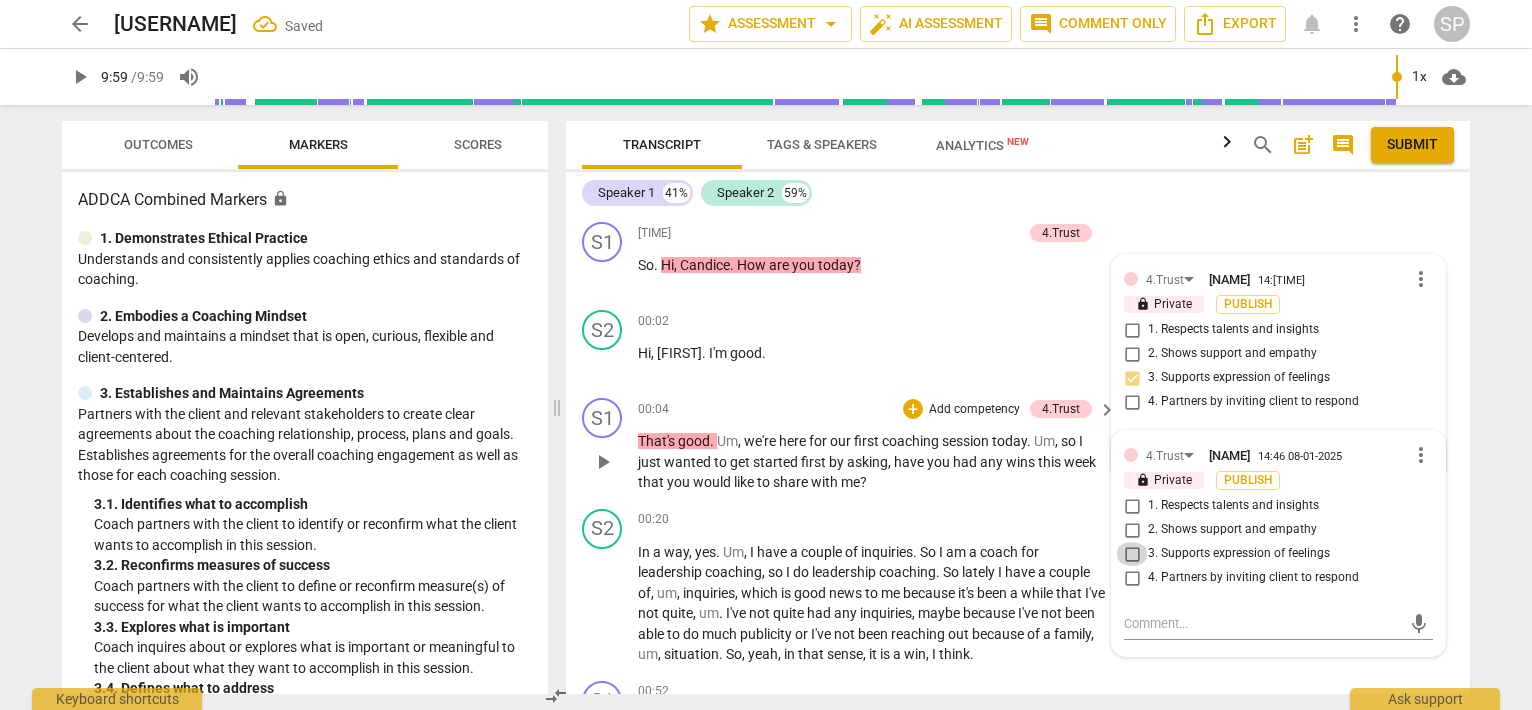 click on "3. Supports expression of feelings" at bounding box center [1132, 554] 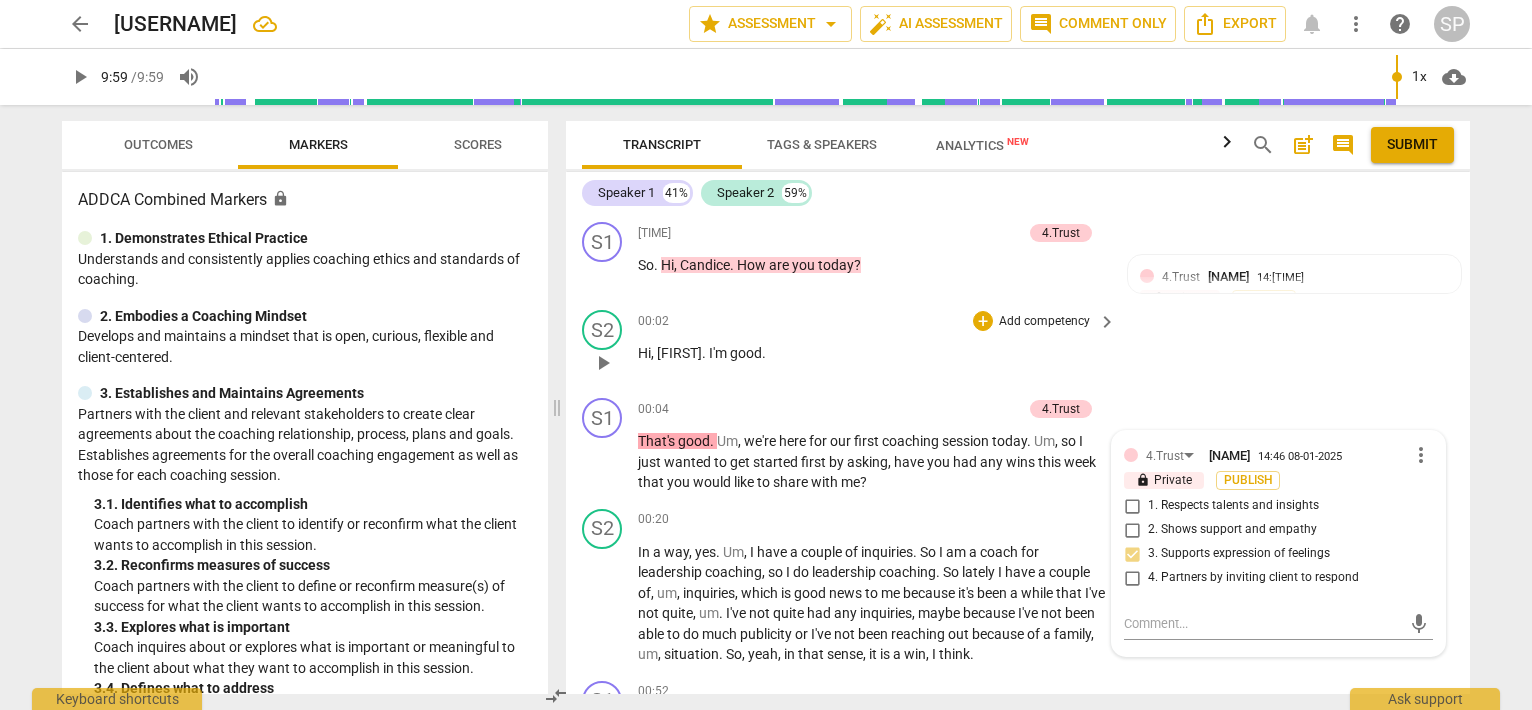 click on "00:02 + Add competency keyboard_arrow_right" at bounding box center [878, 321] 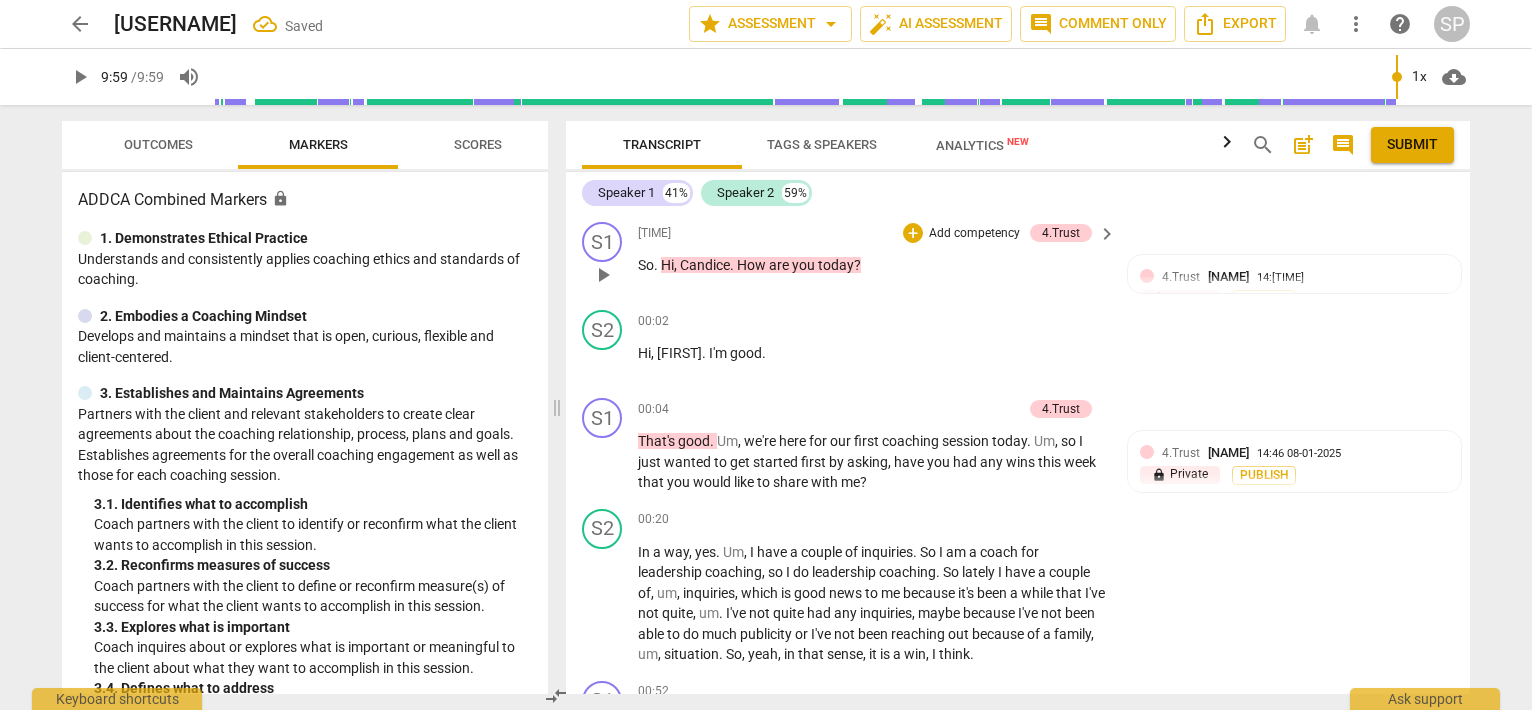 click on "Candice" at bounding box center (705, 265) 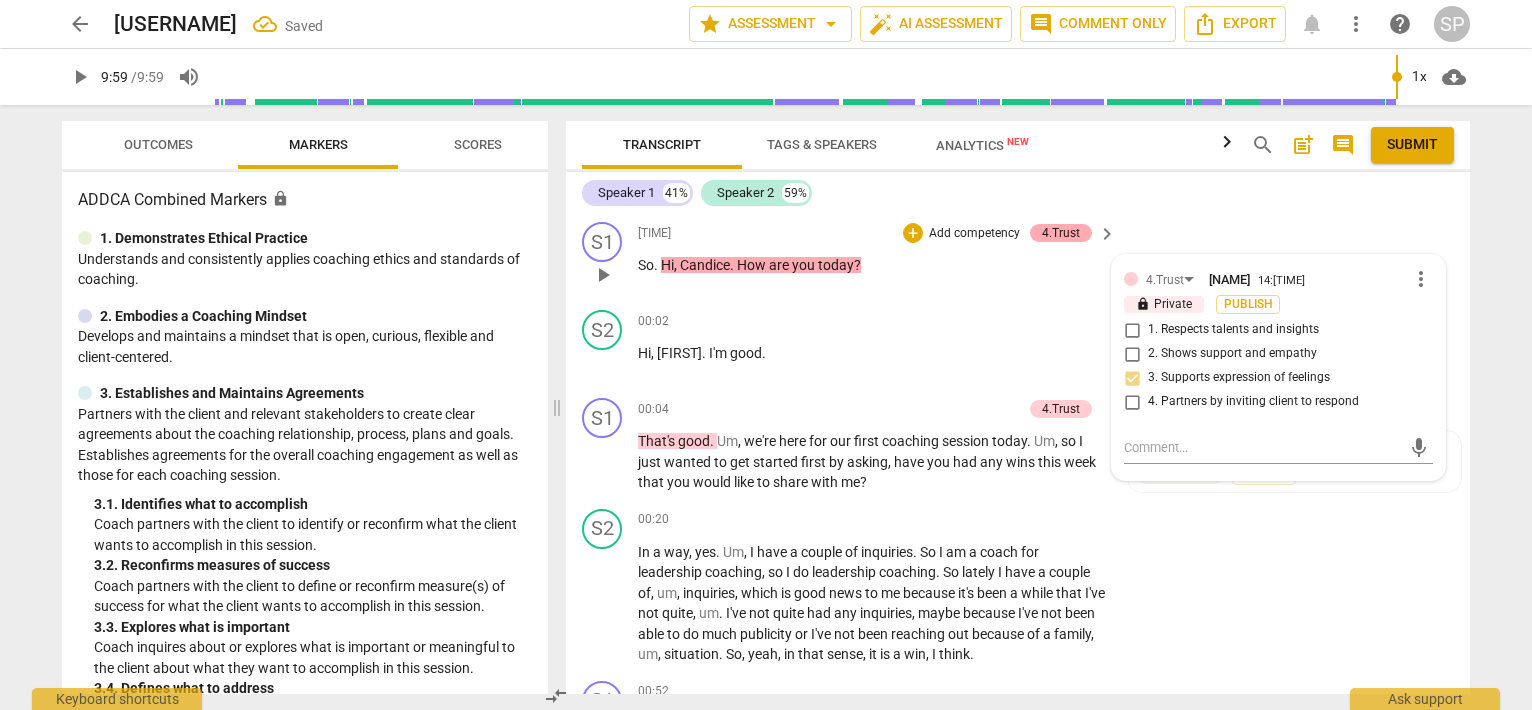 click on "4.Trust" at bounding box center (1061, 233) 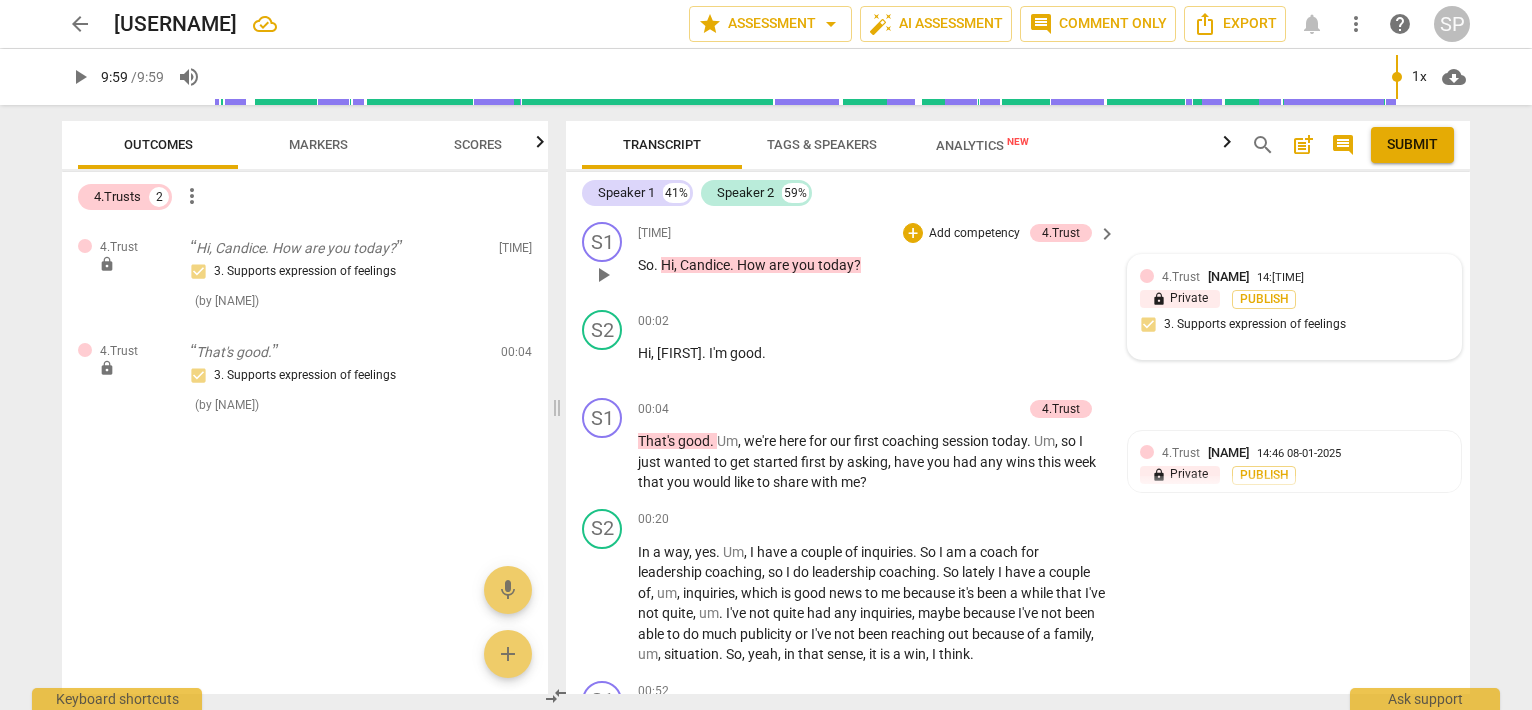 click on "4.Trust [NAME] [LASTNAME] 14:45 08-01-2025 lock Private Publish 3. Supports expression of feelings" at bounding box center (1294, 307) 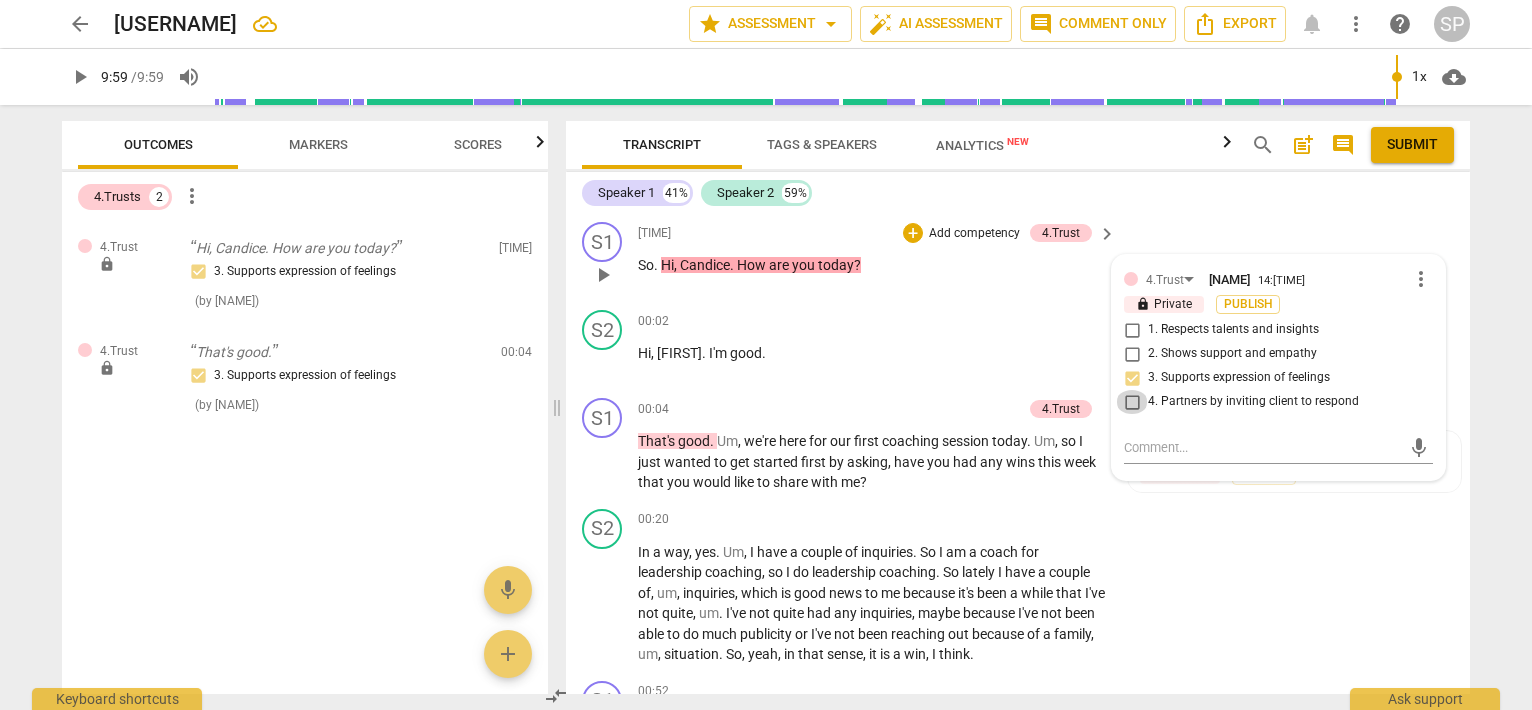 click on "4. Partners by inviting client to respond" at bounding box center (1132, 402) 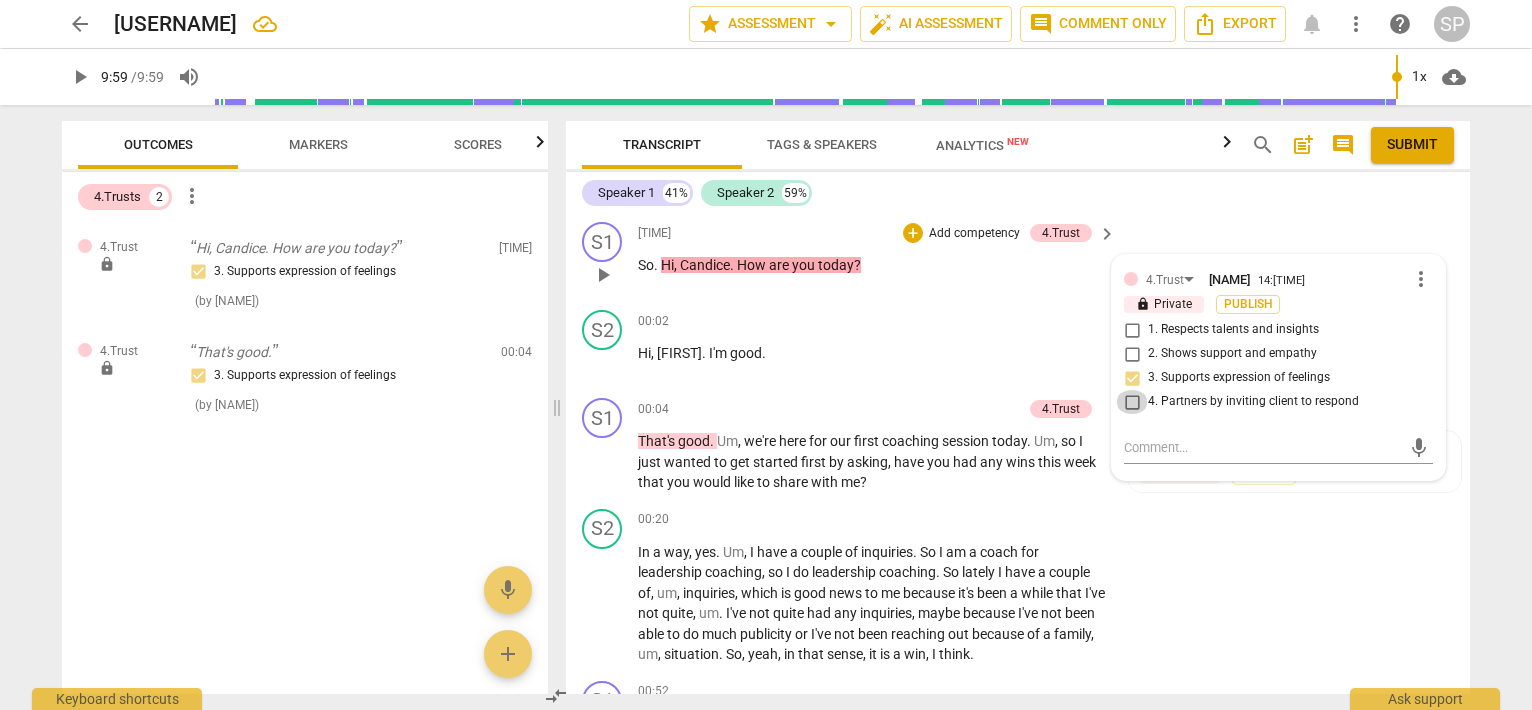 checkbox on "true" 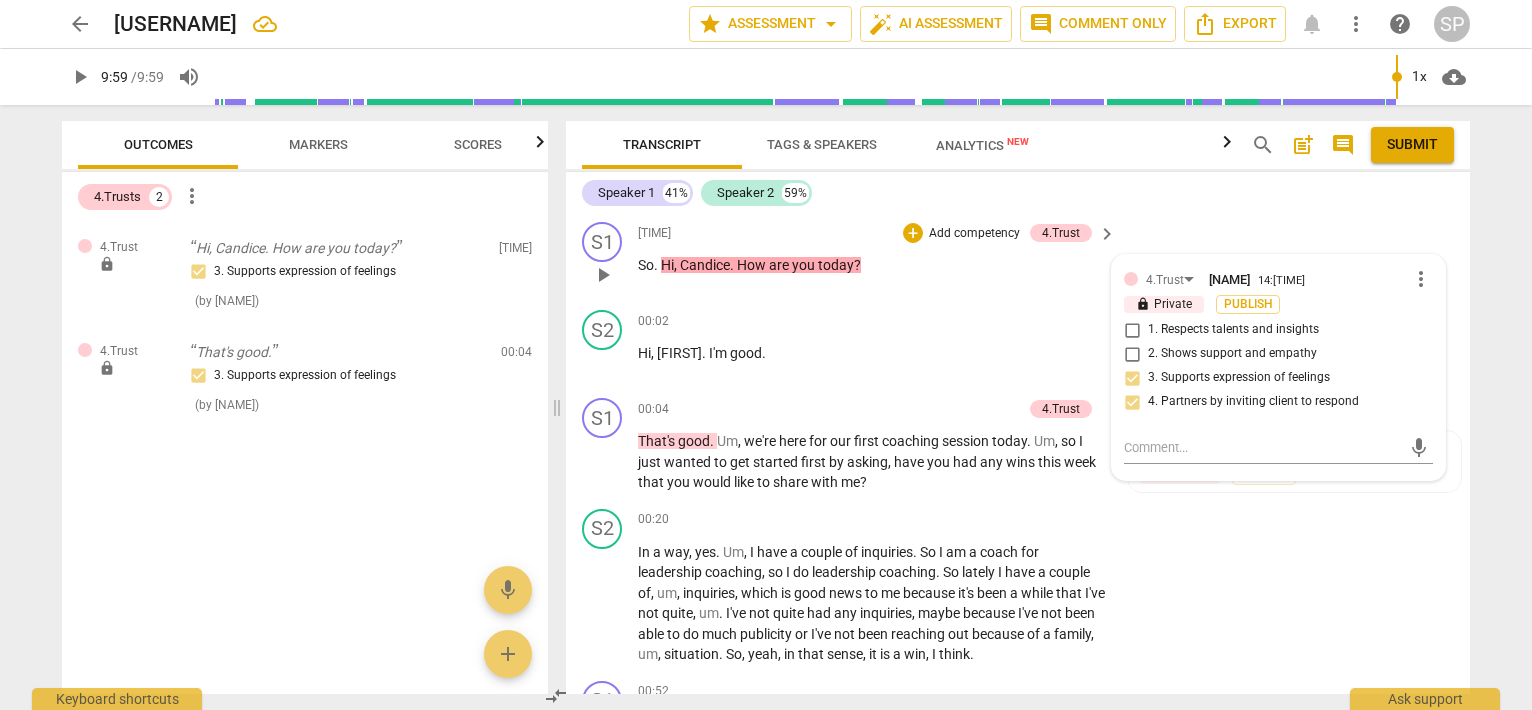 click on "3. Supports expression of feelings" at bounding box center (1132, 378) 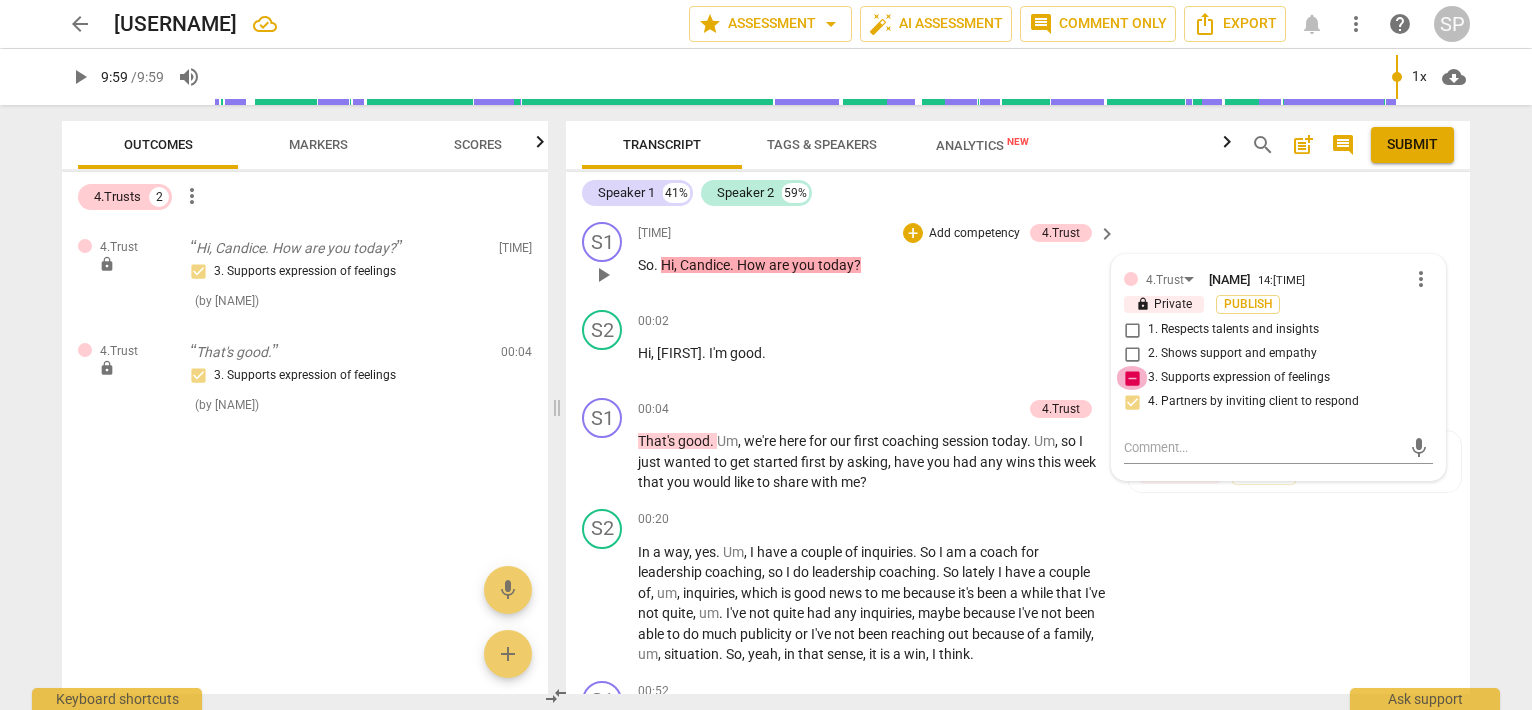 click on "3. Supports expression of feelings" at bounding box center (1132, 378) 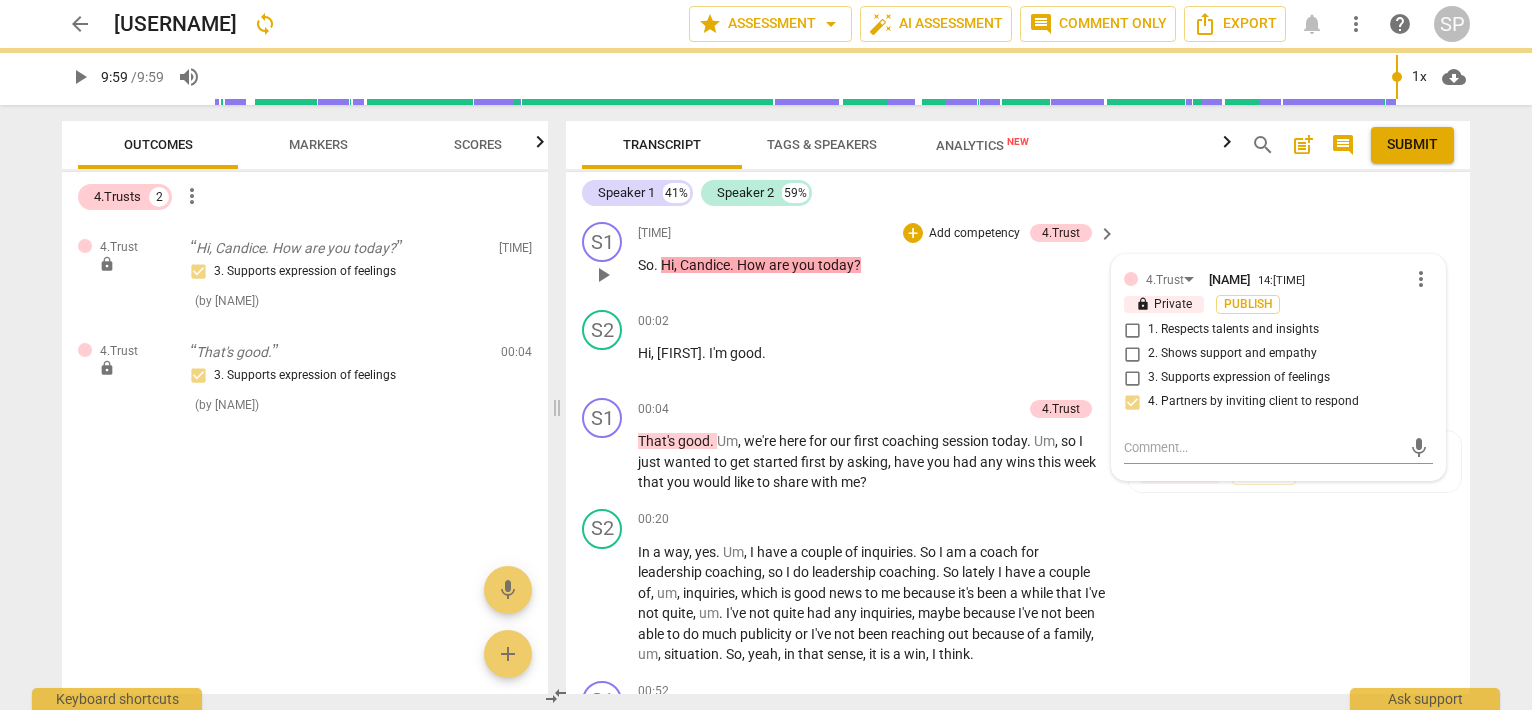 click on "00:00 + Add competency 4.Trust keyboard_arrow_right" at bounding box center [878, 233] 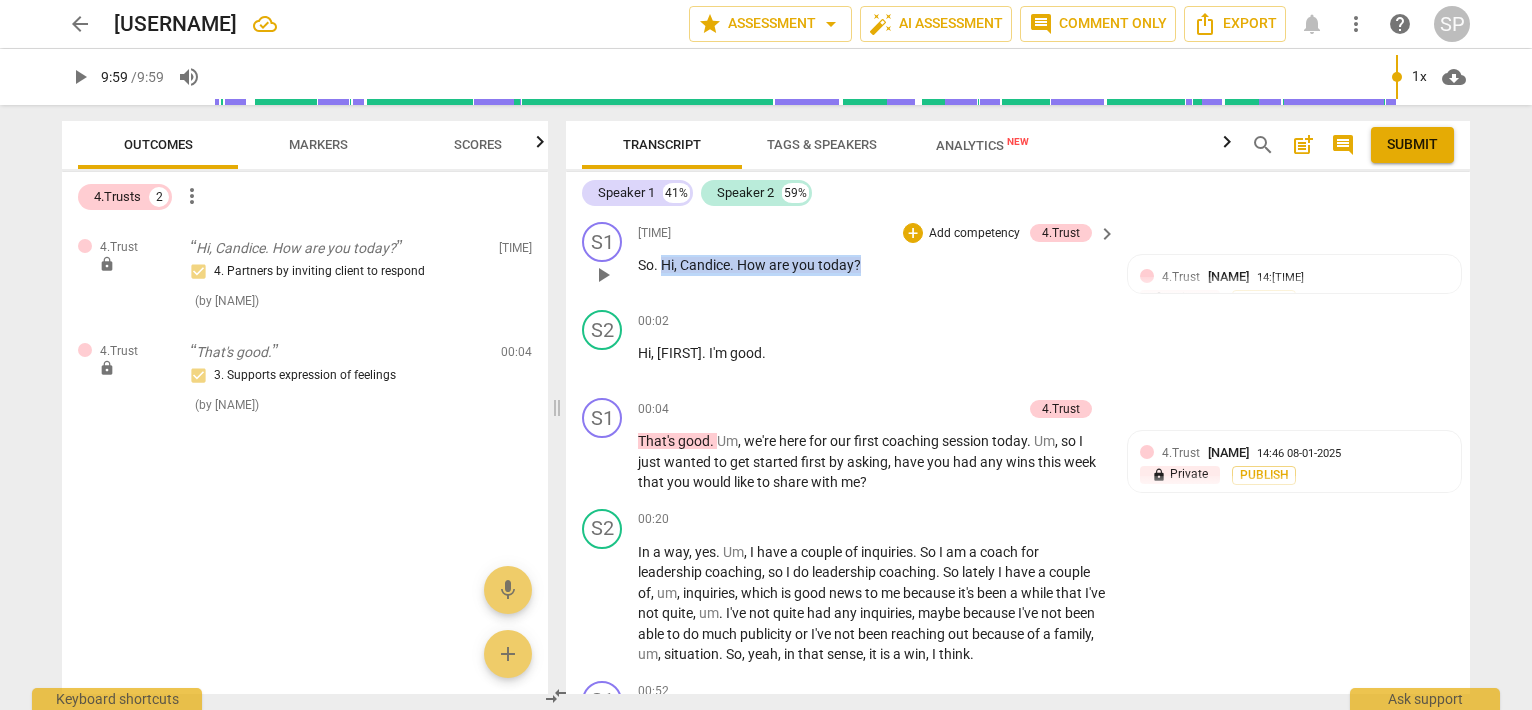 drag, startPoint x: 661, startPoint y: 264, endPoint x: 868, endPoint y: 271, distance: 207.11832 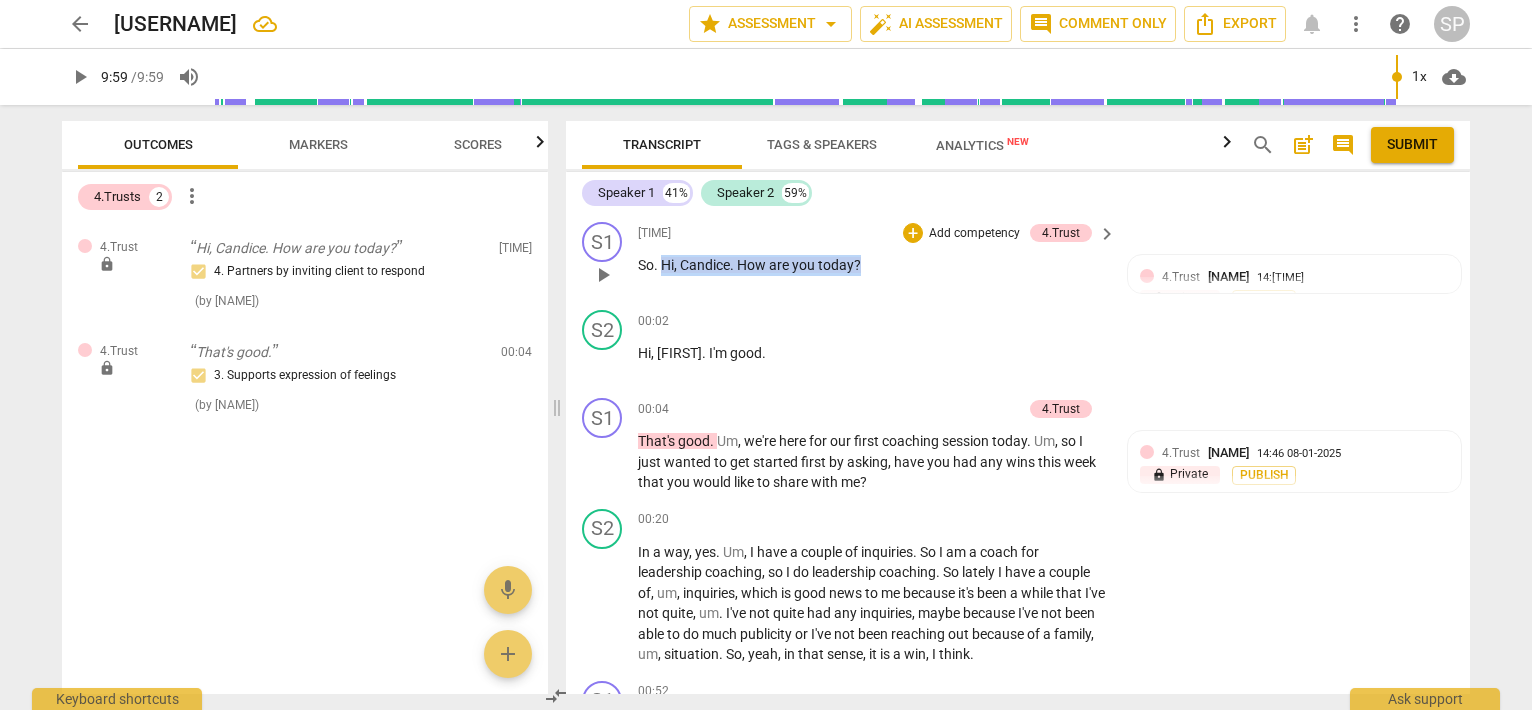 click on "So . Hi , [NAME] . How are you today ?" at bounding box center [872, 265] 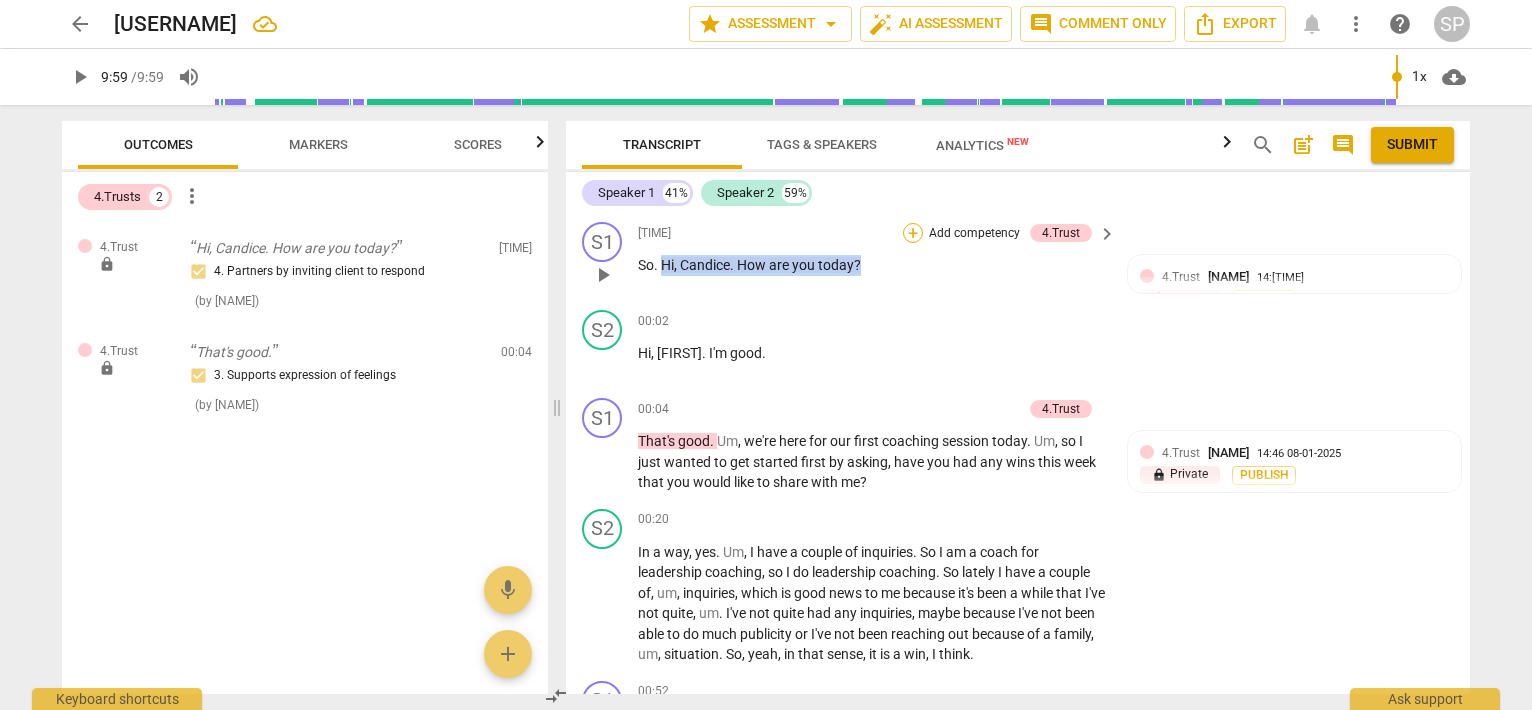 click on "+" at bounding box center [913, 233] 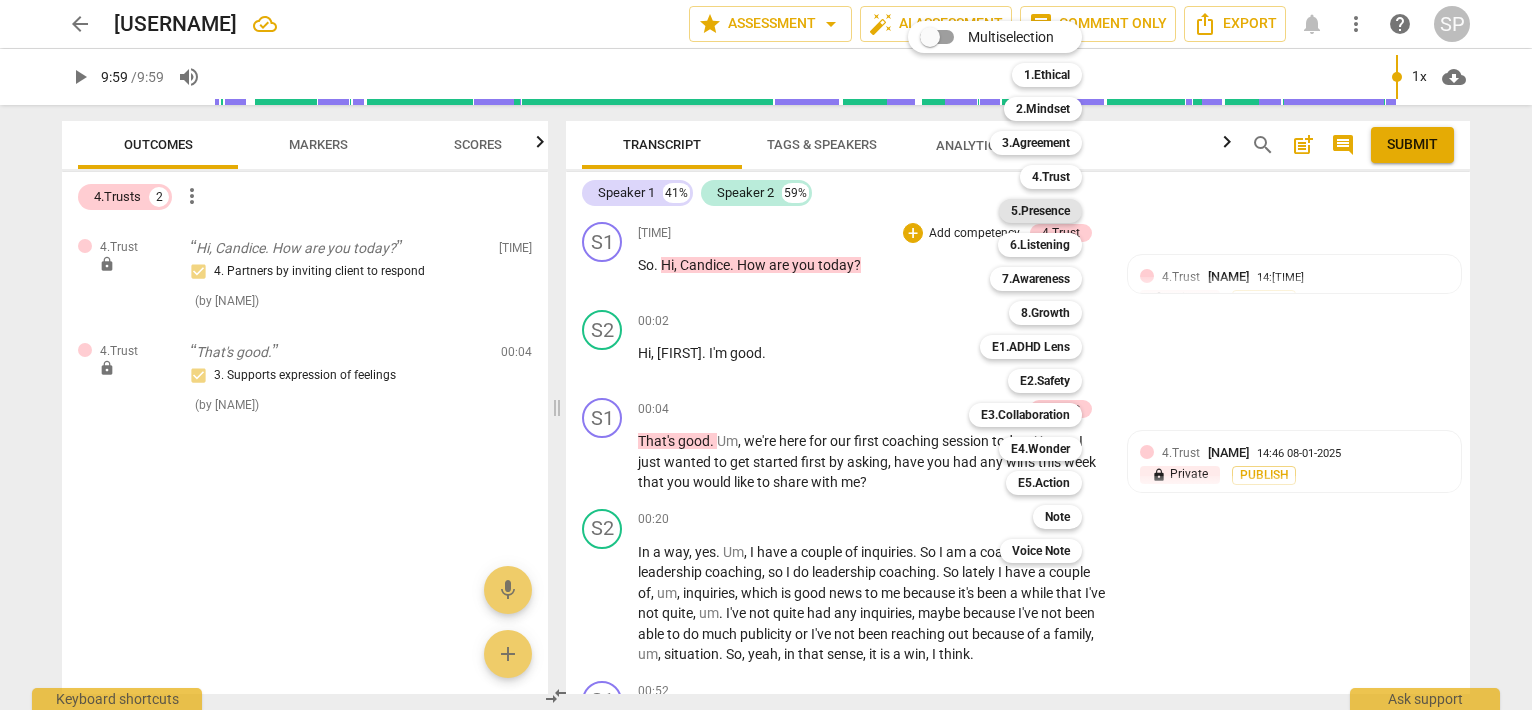 click on "5.Presence" at bounding box center (1040, 211) 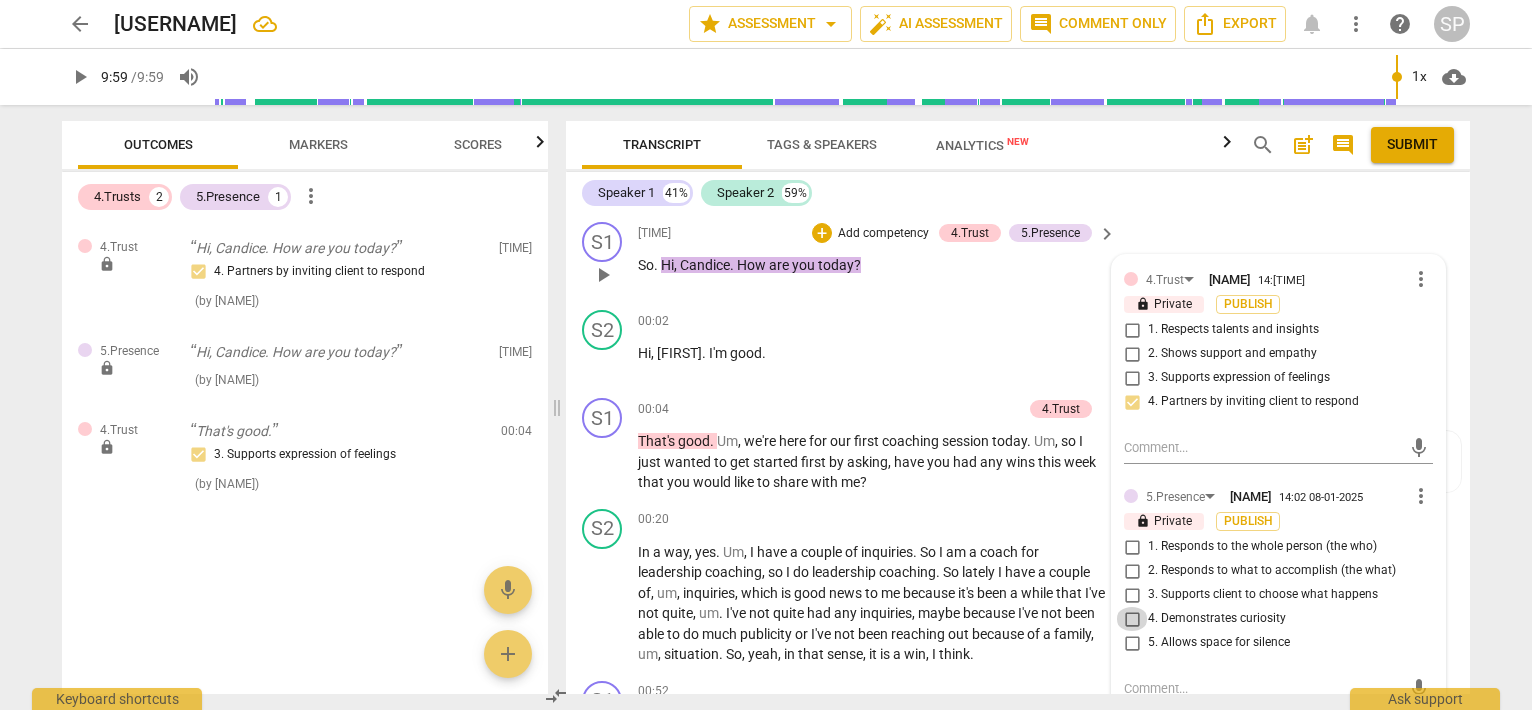 click on "4. Demonstrates curiosity" at bounding box center (1132, 619) 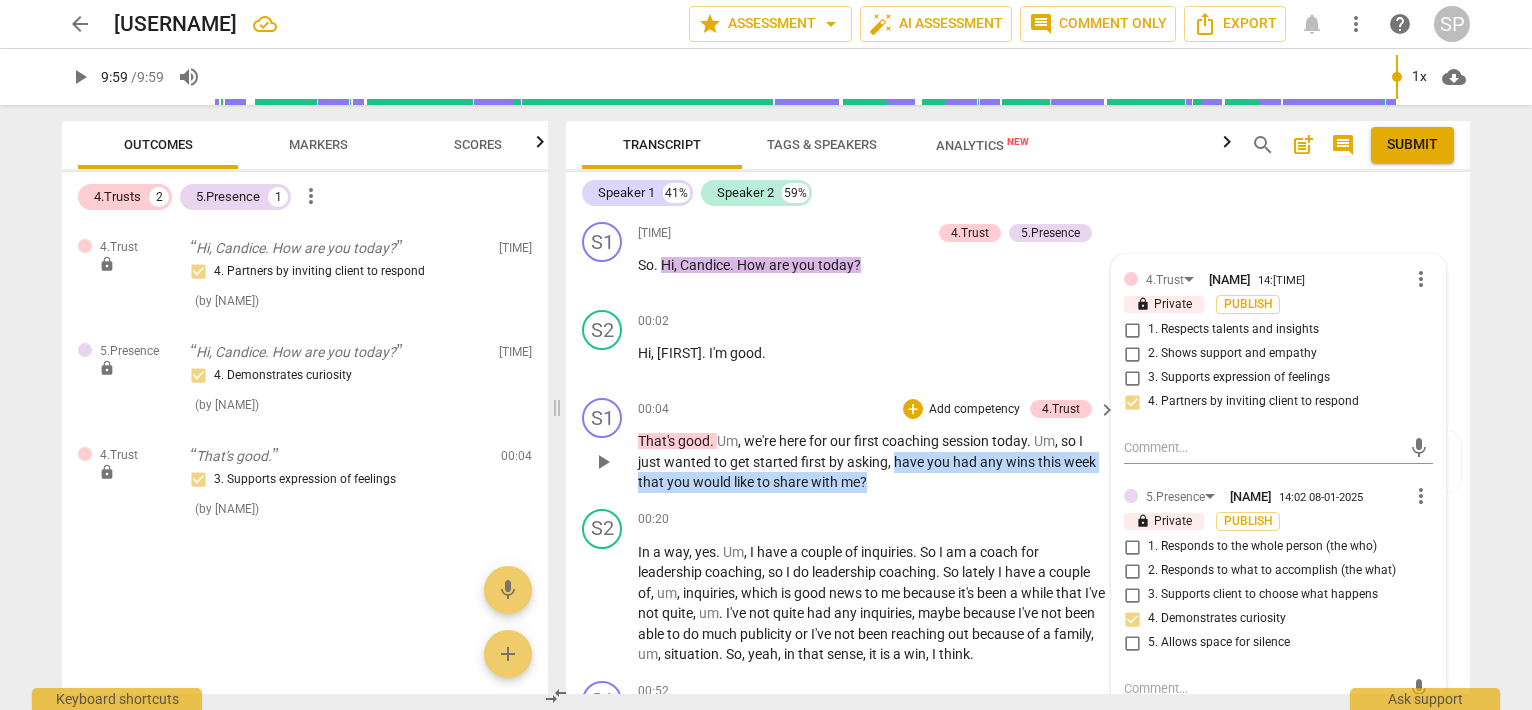 drag, startPoint x: 891, startPoint y: 457, endPoint x: 895, endPoint y: 478, distance: 21.377558 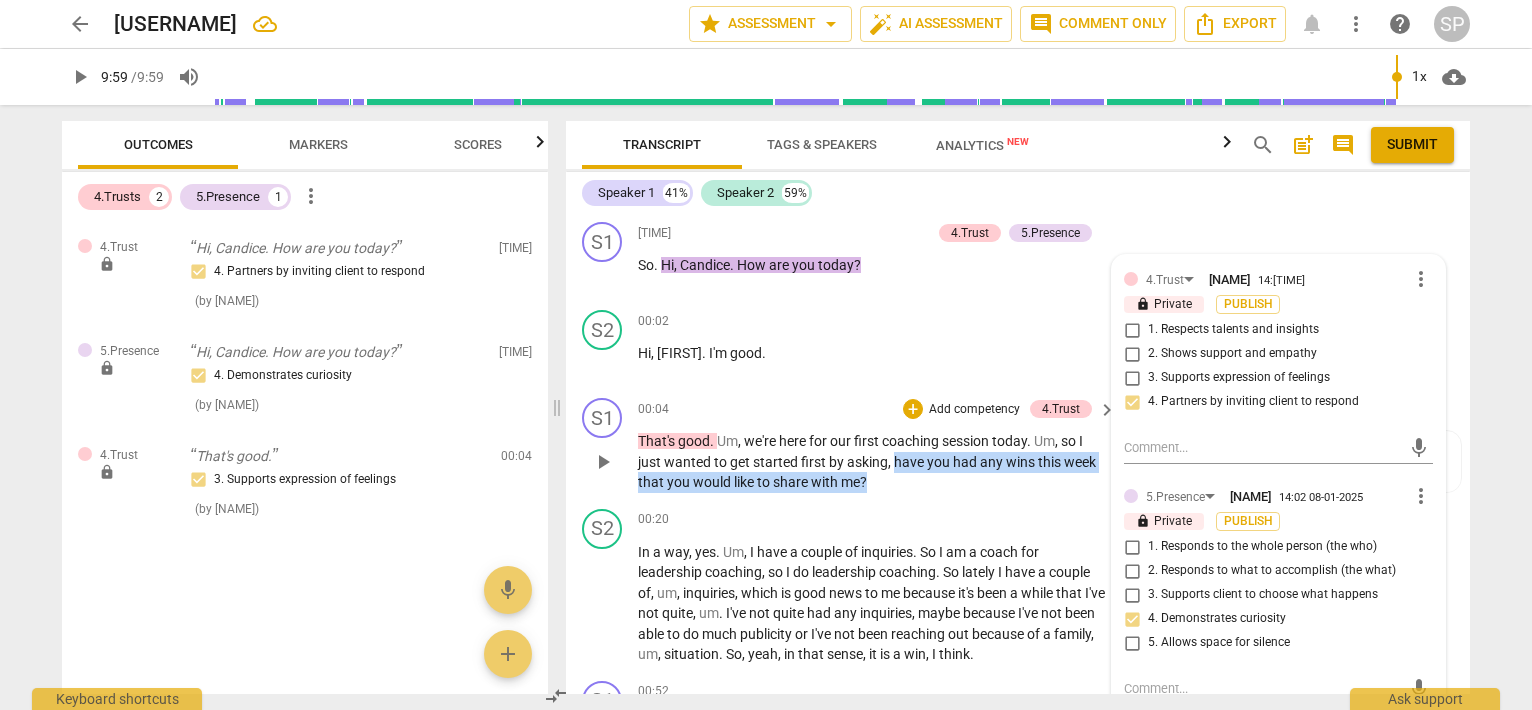 click on "That's   good .   Um ,   we're   here   for   our   first   coaching   session   today .   Um ,   so   I   just   wanted   to   get   started   first   by   asking ,   have   you   had   any   wins   this   week   that   you   would   like   to   share   with   me ?" at bounding box center (872, 462) 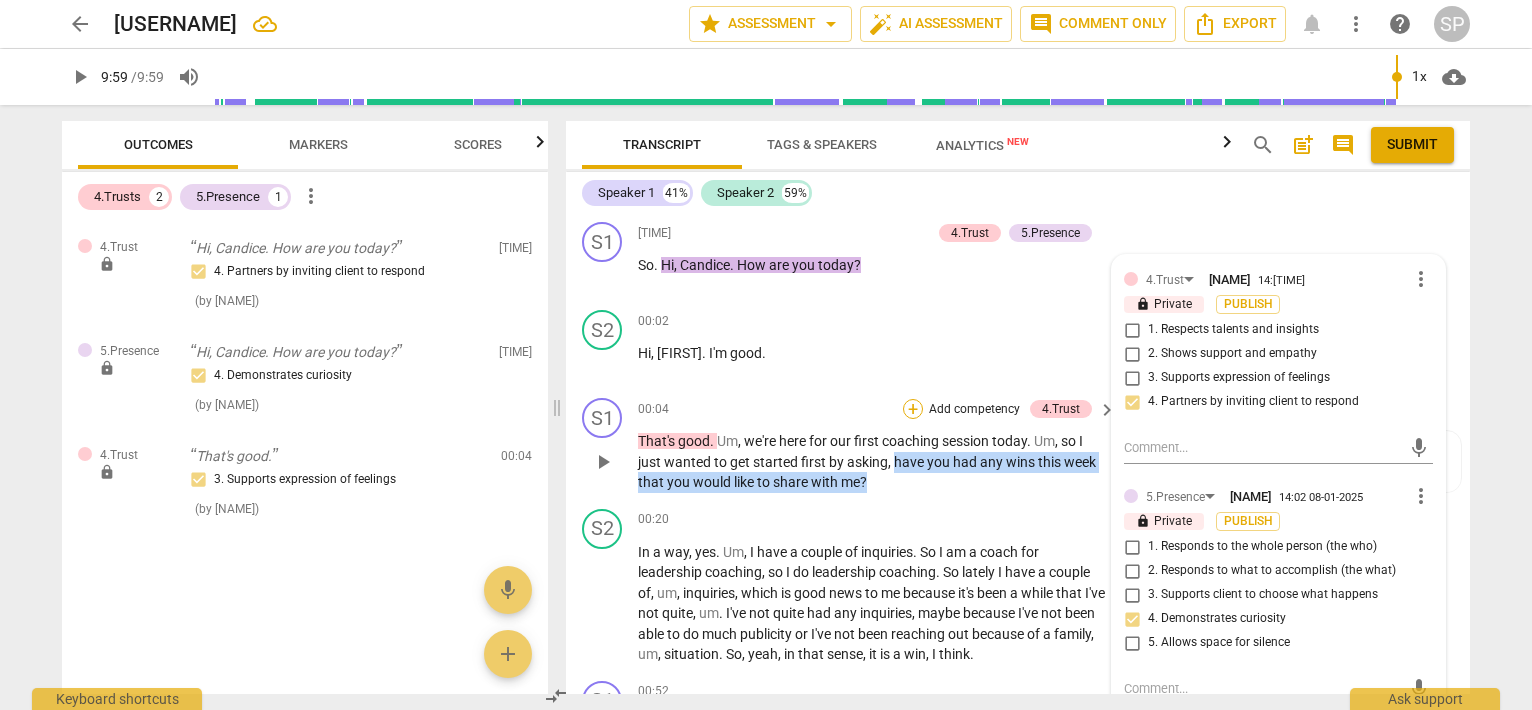 click on "+" at bounding box center [913, 409] 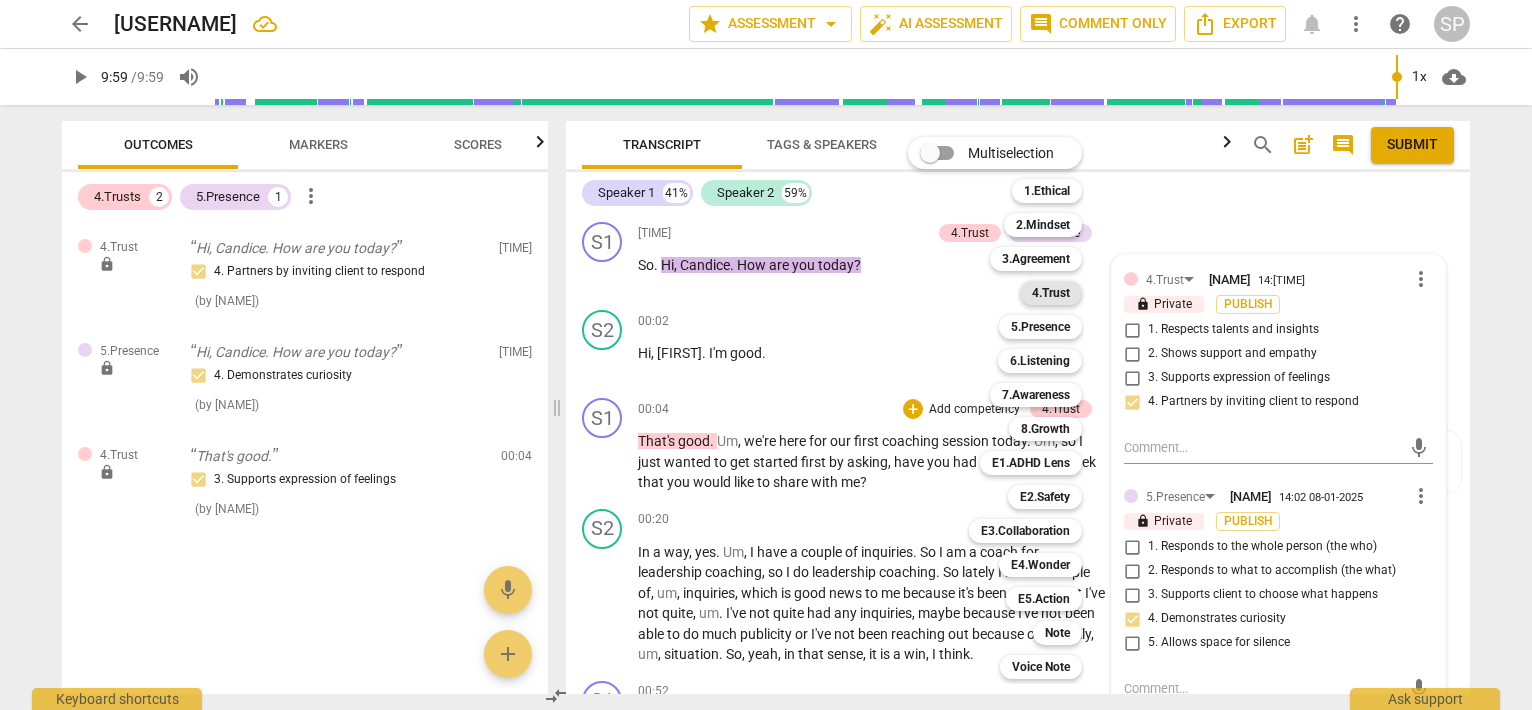 click on "4.Trust" at bounding box center [1051, 293] 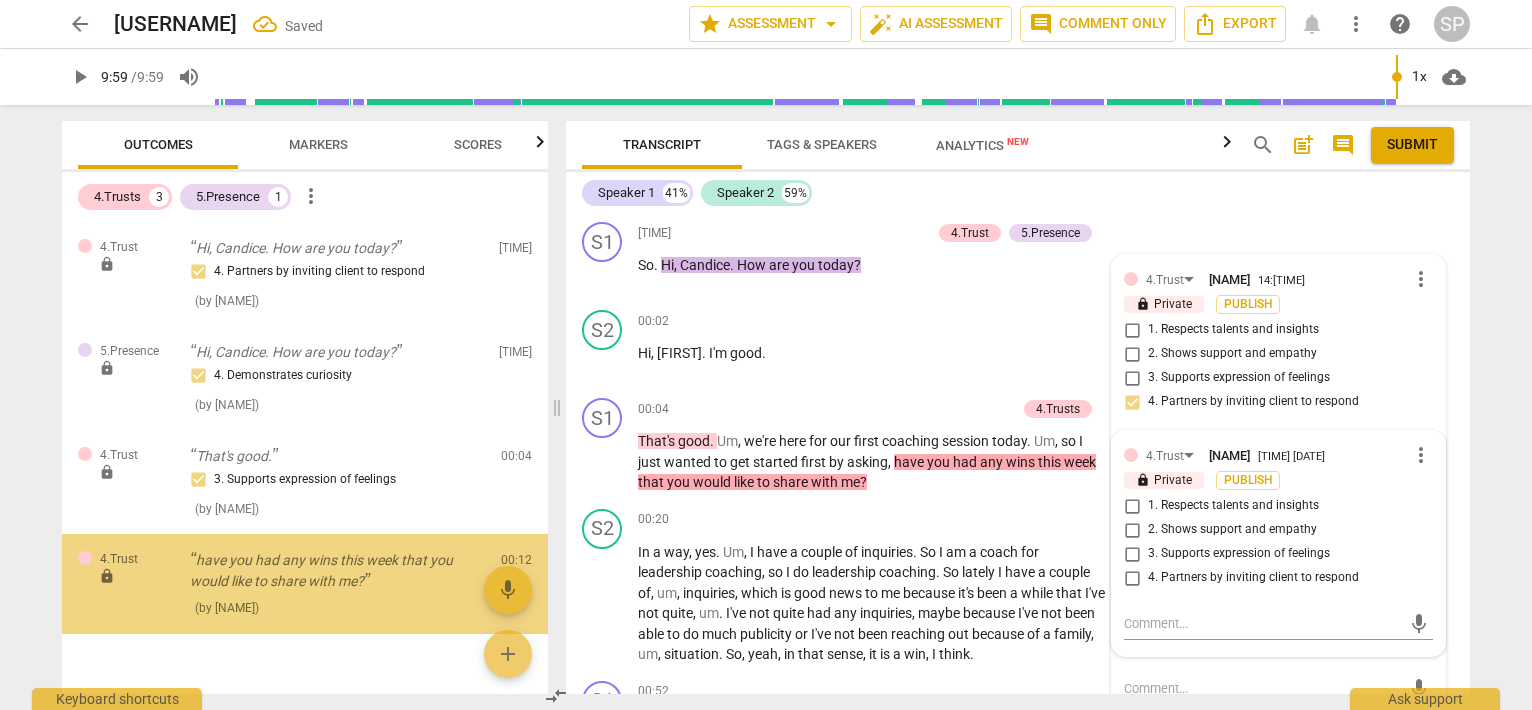 scroll, scrollTop: 39, scrollLeft: 0, axis: vertical 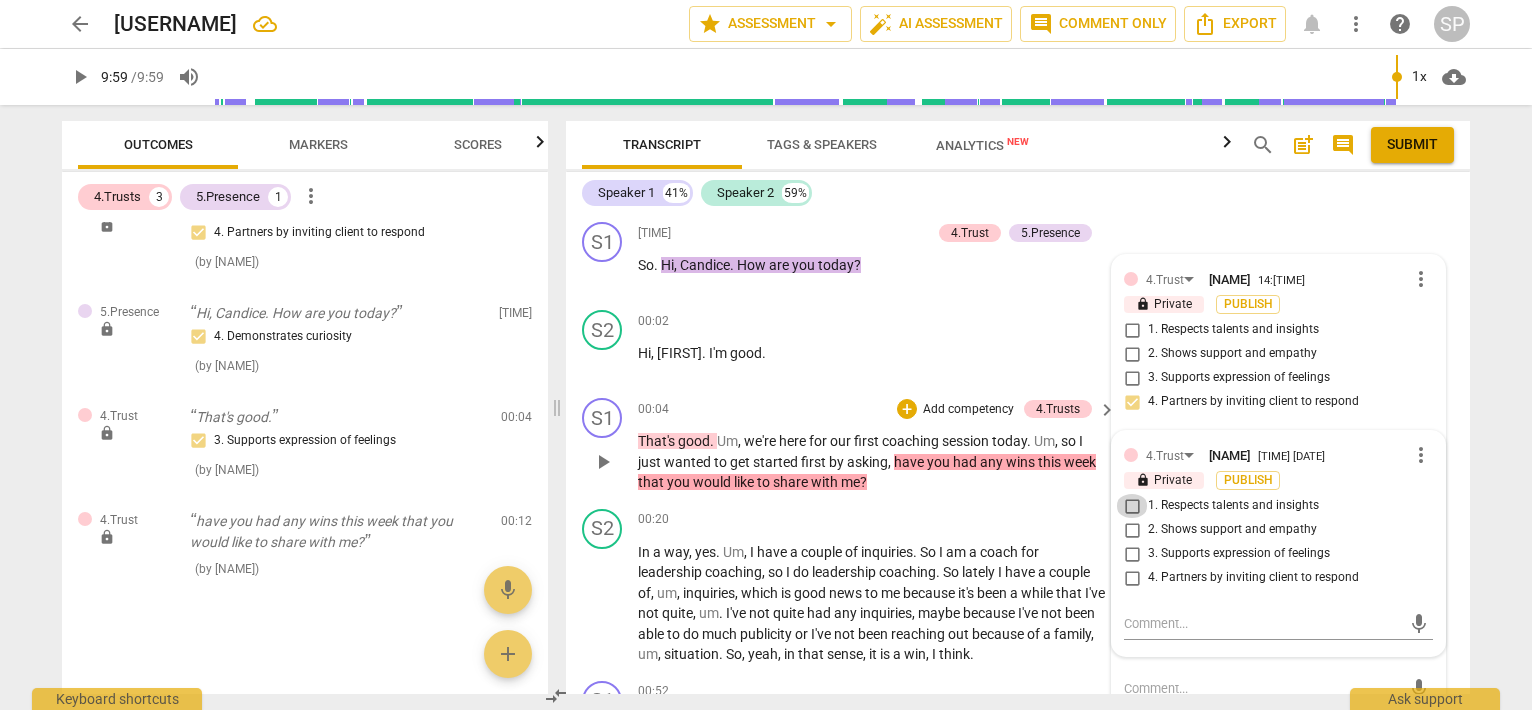 click on "1. Respects talents and insights" at bounding box center (1132, 506) 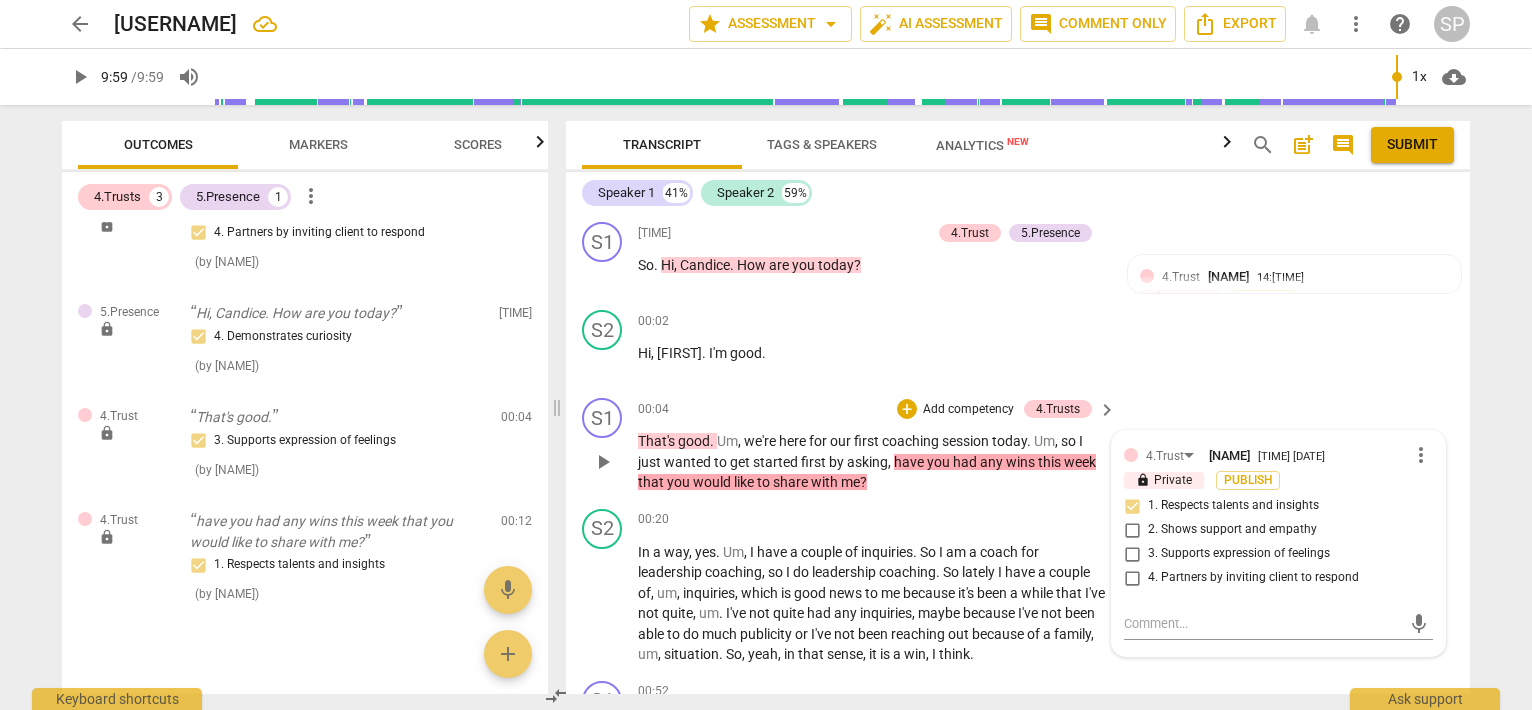 click on "good" at bounding box center (694, 441) 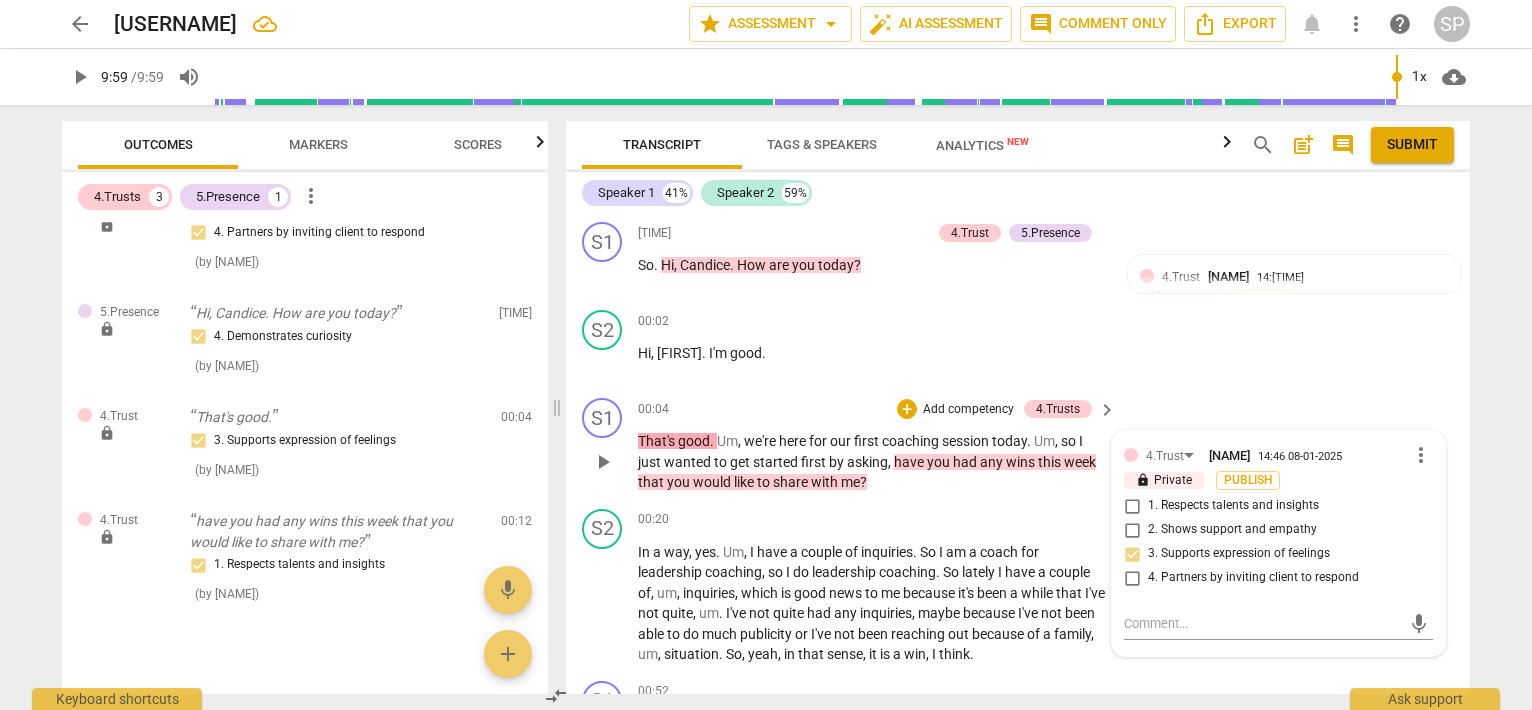 click on "had" at bounding box center [966, 462] 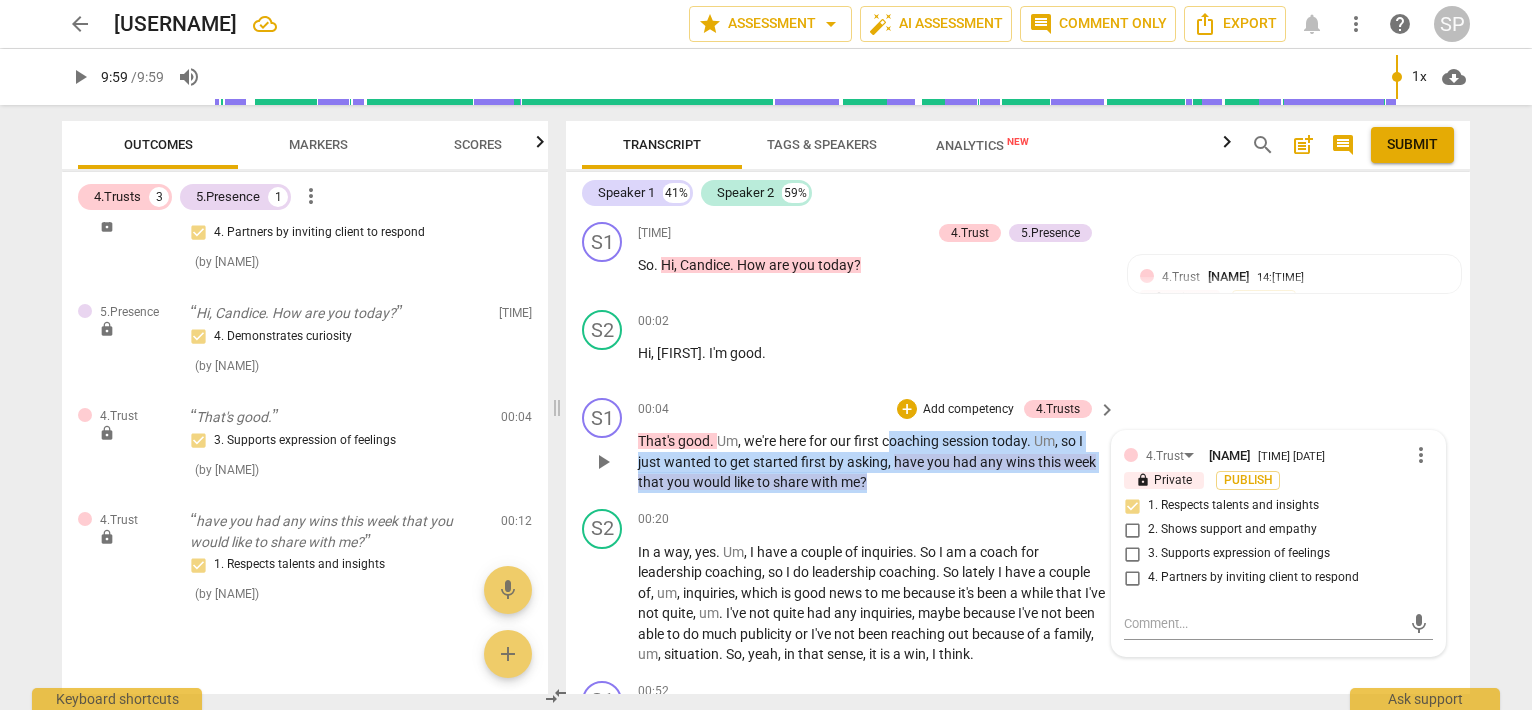 drag, startPoint x: 890, startPoint y: 449, endPoint x: 892, endPoint y: 480, distance: 31.06445 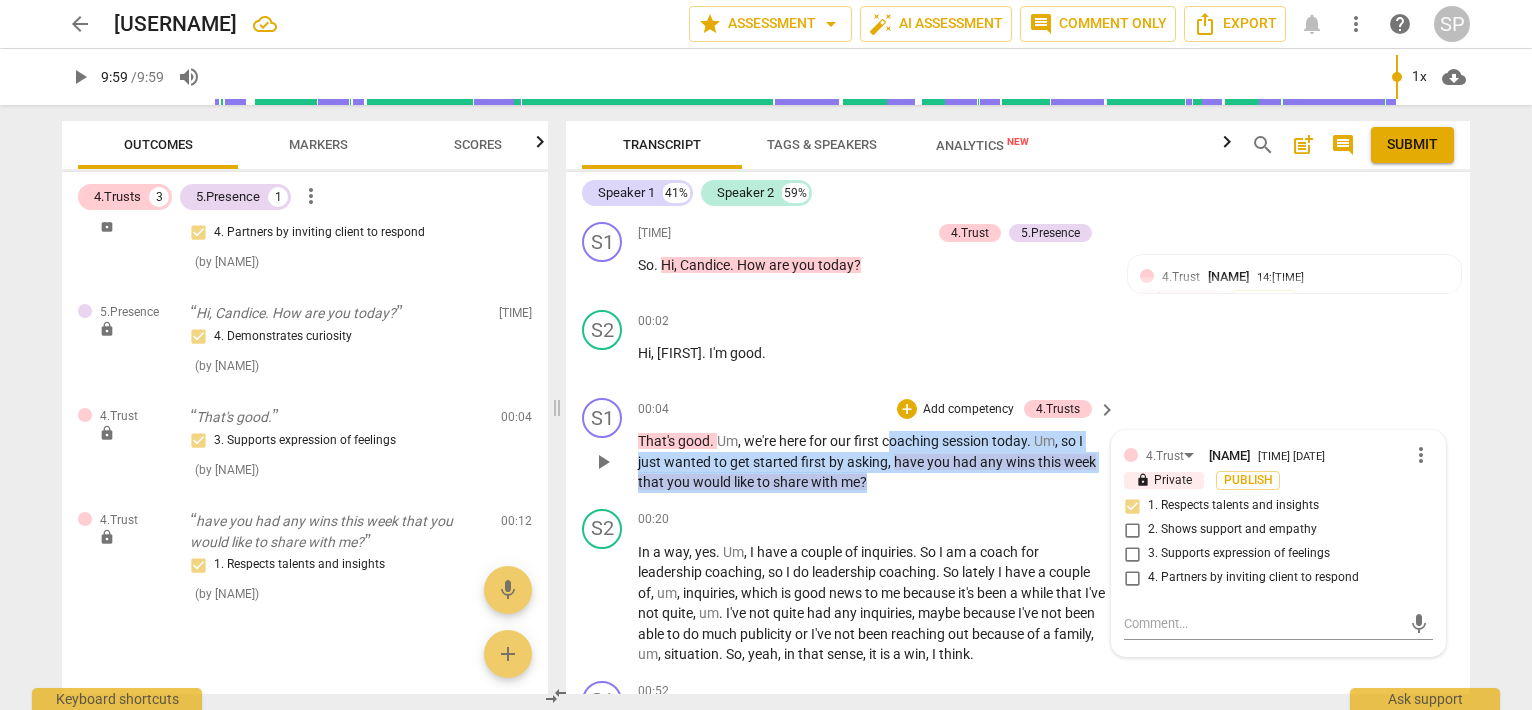 click on "That's   good .   Um ,   we're   here   for   our   first   coaching   session   today .   Um ,   so   I   just   wanted   to   get   started   first   by   asking ,   have   you   had   any   wins   this   week   that   you   would   like   to   share   with   me ?" at bounding box center [872, 462] 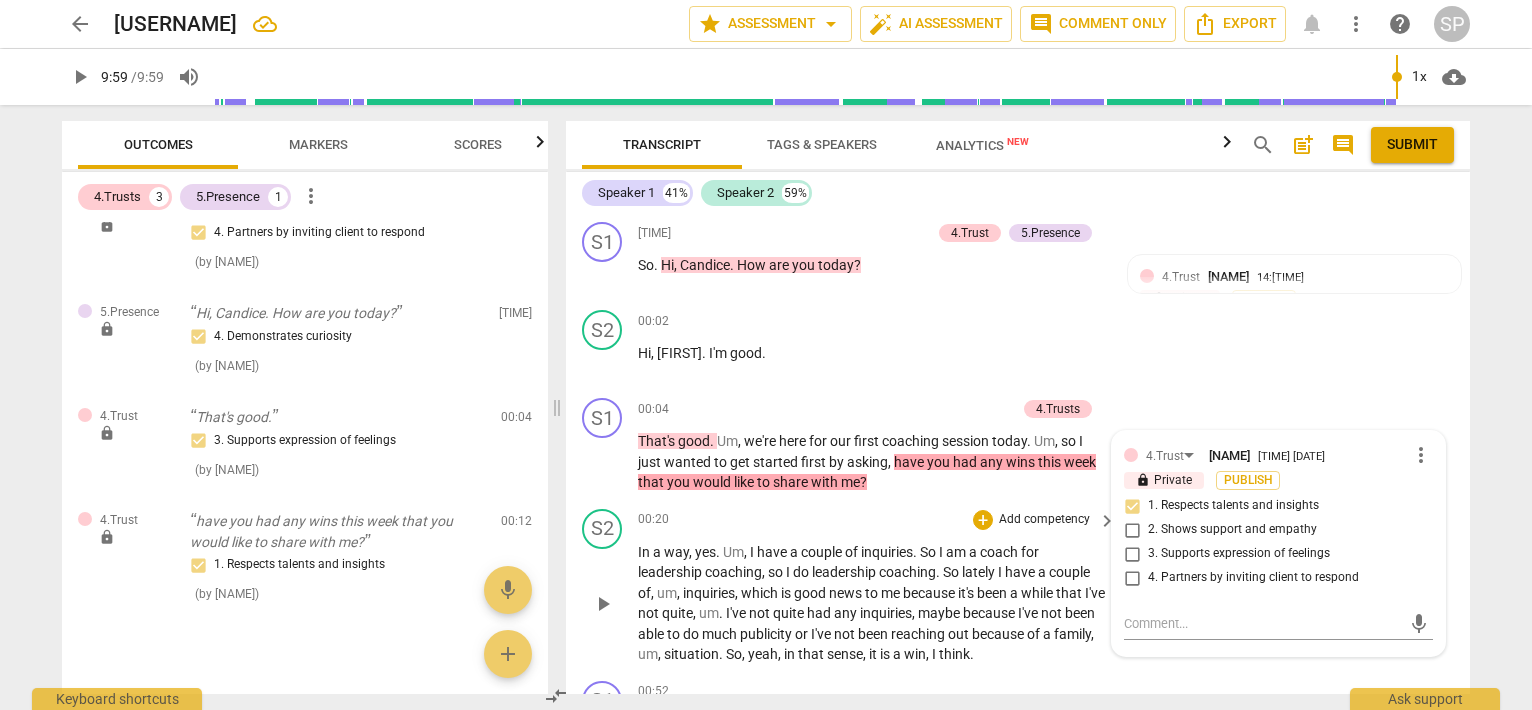 click on "S2 play_arrow pause 00:20 + Add competency keyboard_arrow_right In   a   way ,   yes .   Um ,   I   have   a   couple   of   inquiries .   So   I   am   a   coach   for   leadership   coaching ,   so   I   do   leadership   coaching .   So   lately   I   have   a   couple   of ,   um ,   inquiries ,   which   is   good   news   to   me   because   it's   been   a   while   that   I've   not   quite ,   um .   I've   not   quite   had   any   inquiries ,   maybe   because   I've   not   been   able   to   do   much   publicity   or   I've   not   been   reaching   out   because   of   a   family ,   um ,   situation .   So ,   yeah ,   in   that   sense ,   it   is   a   win ,   I   think ." at bounding box center (1018, 587) 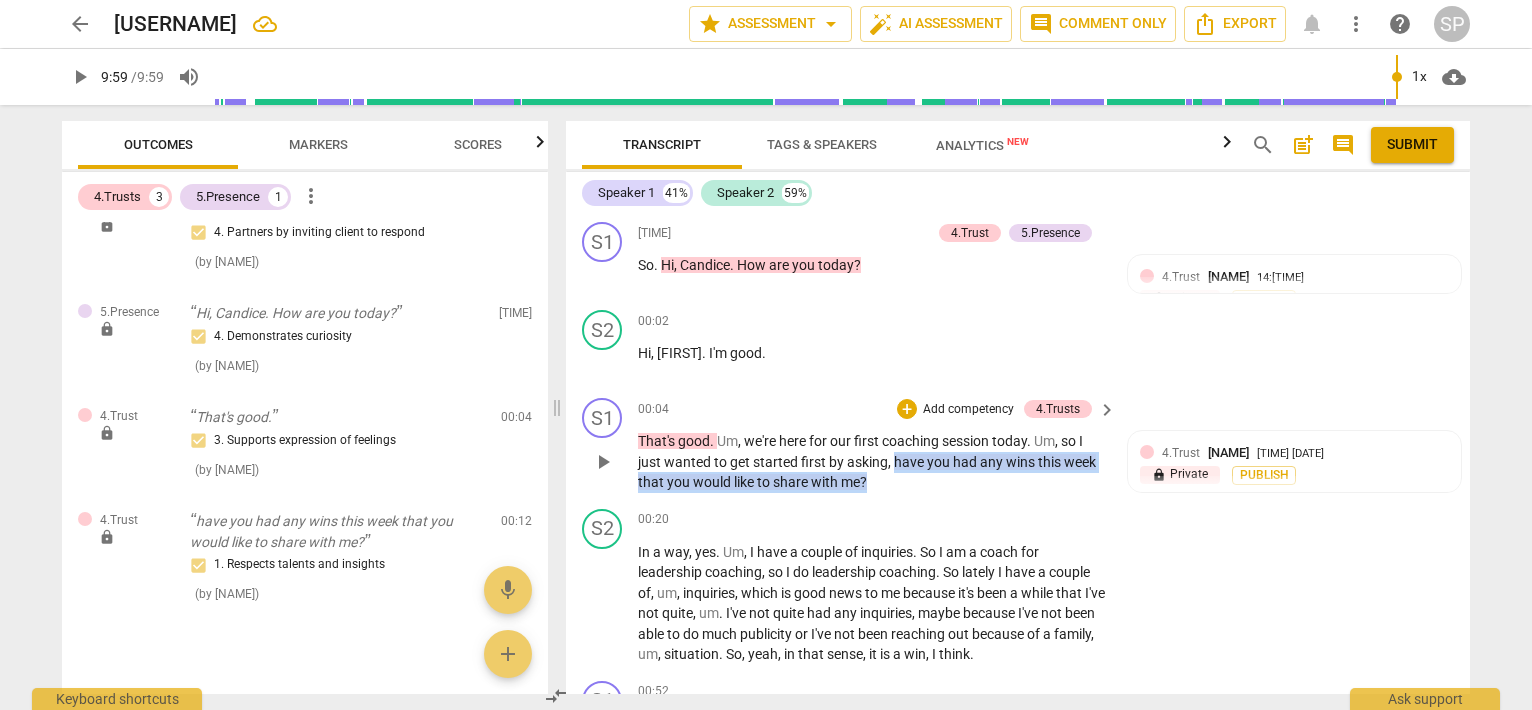 drag, startPoint x: 892, startPoint y: 461, endPoint x: 897, endPoint y: 477, distance: 16.763054 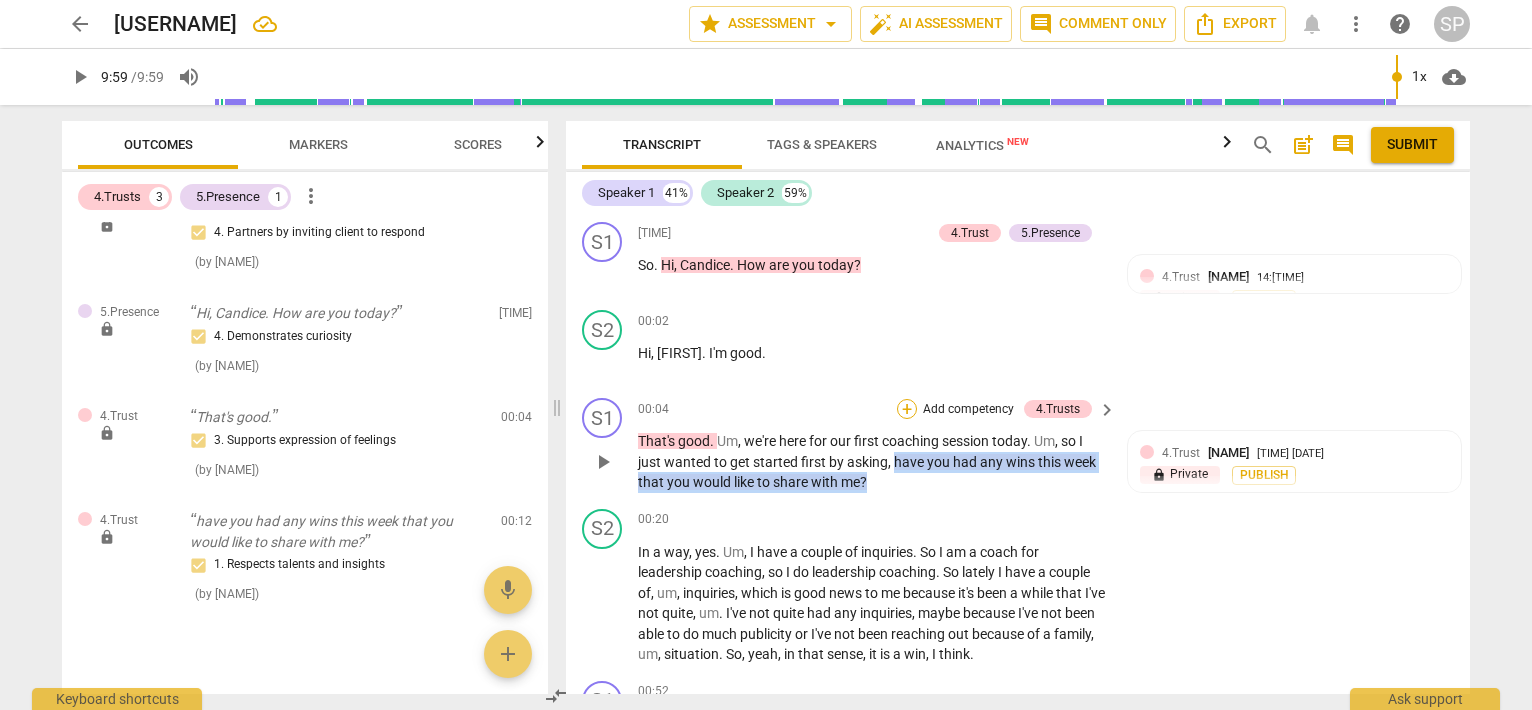 click on "+" at bounding box center [907, 409] 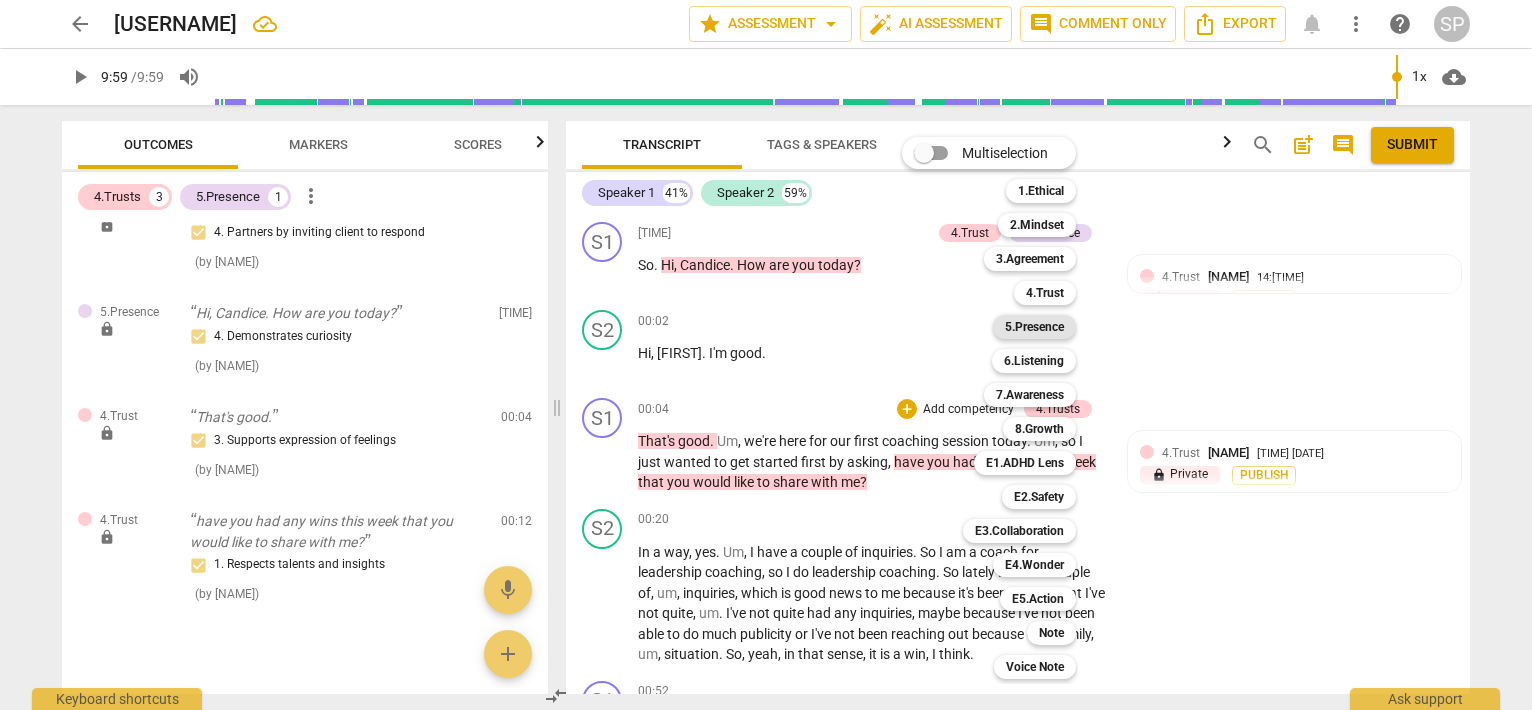 click on "5.Presence" at bounding box center [1034, 327] 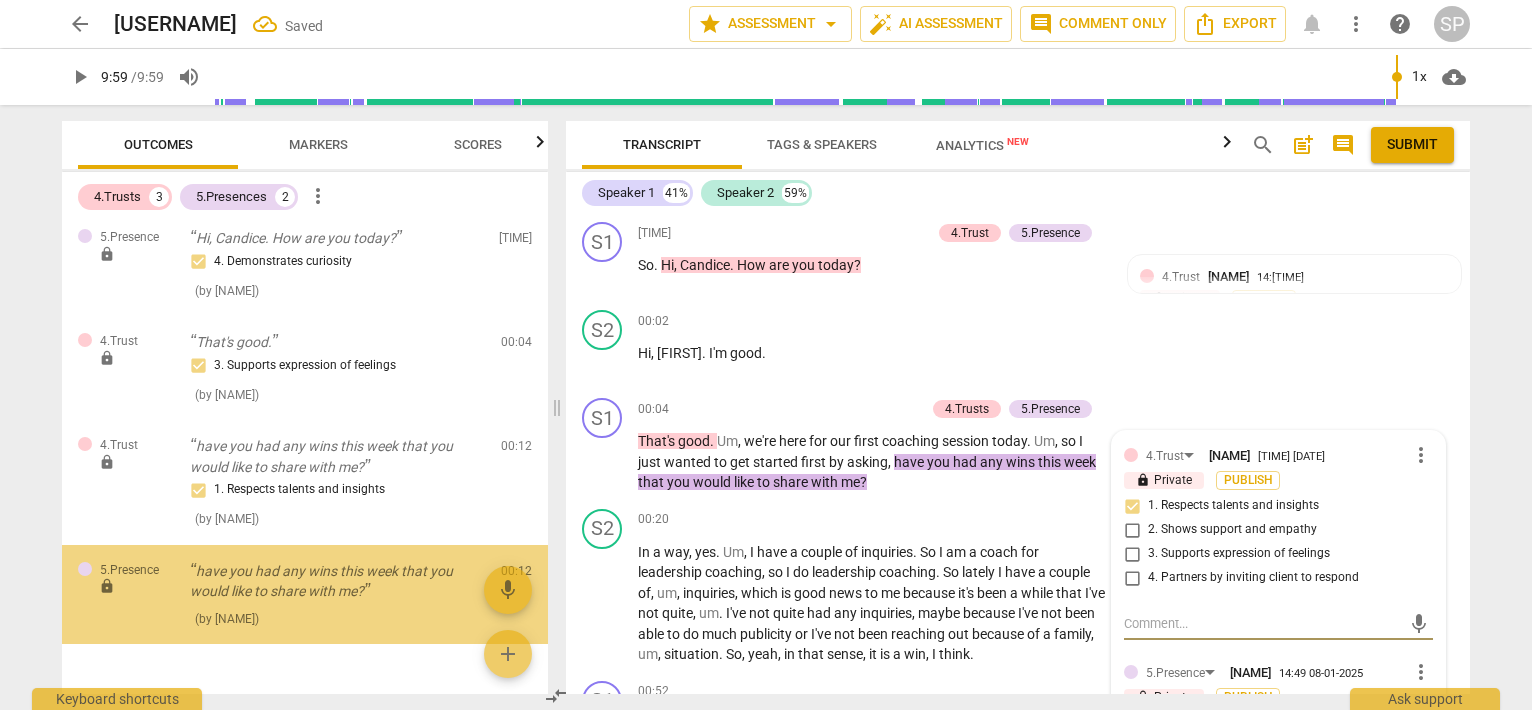 scroll, scrollTop: 164, scrollLeft: 0, axis: vertical 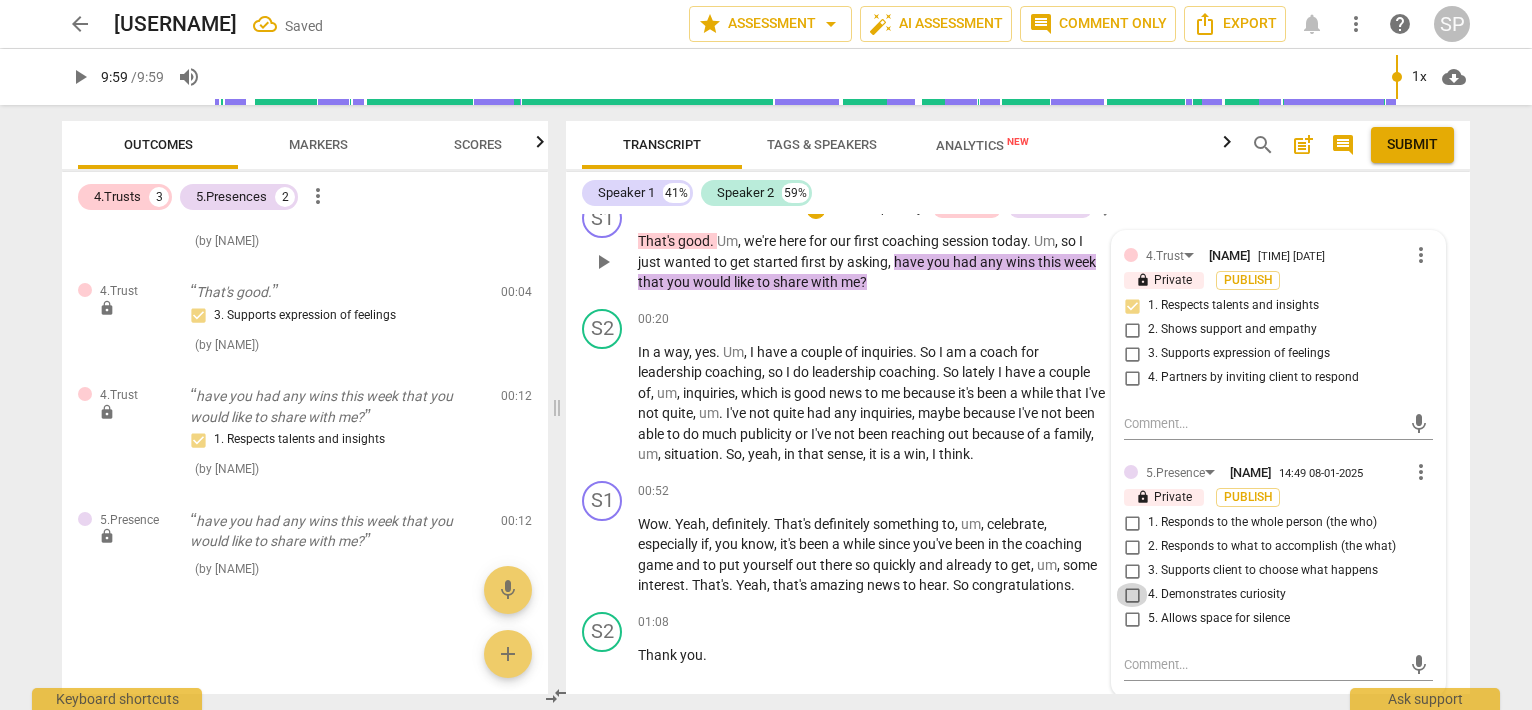 click on "4. Demonstrates curiosity" at bounding box center (1132, 595) 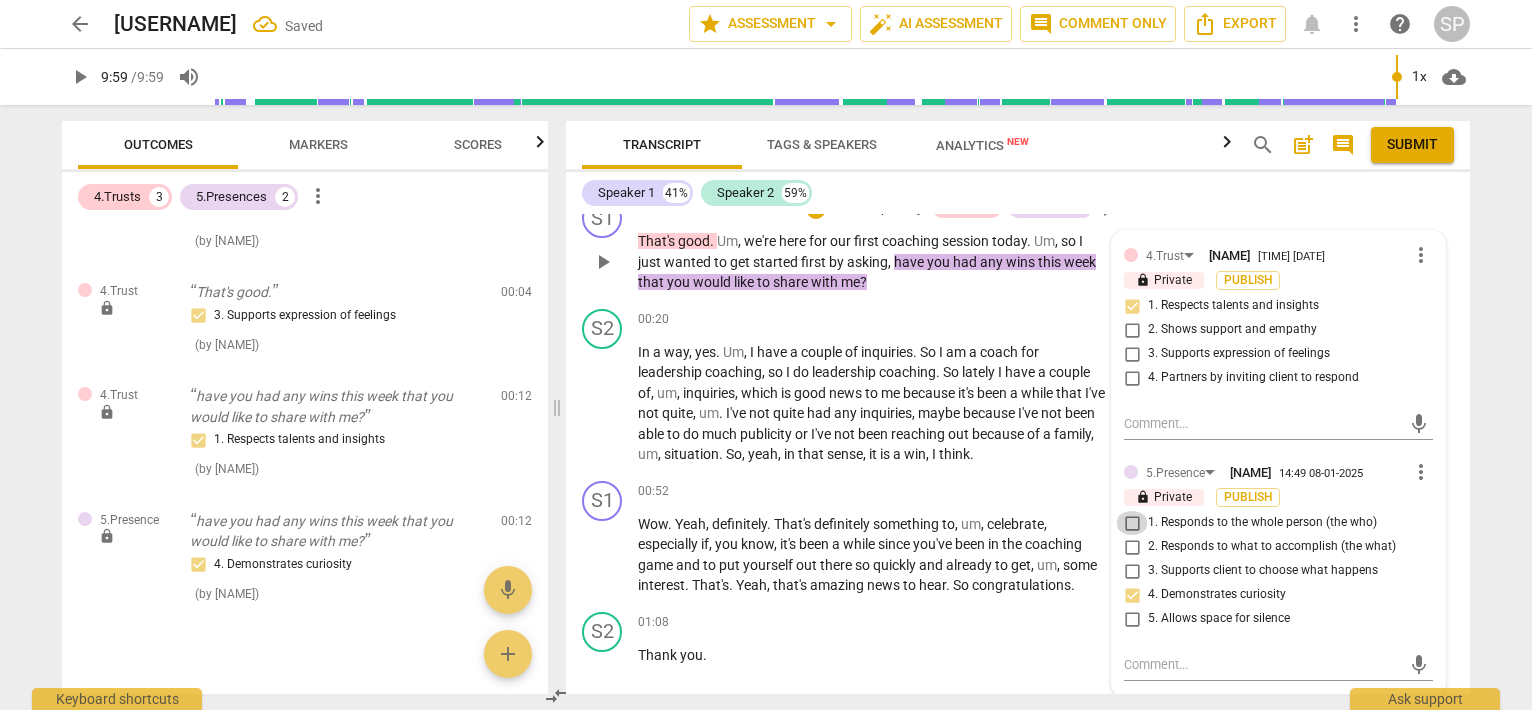 click on "1. Responds to the whole person (the who)" at bounding box center [1132, 523] 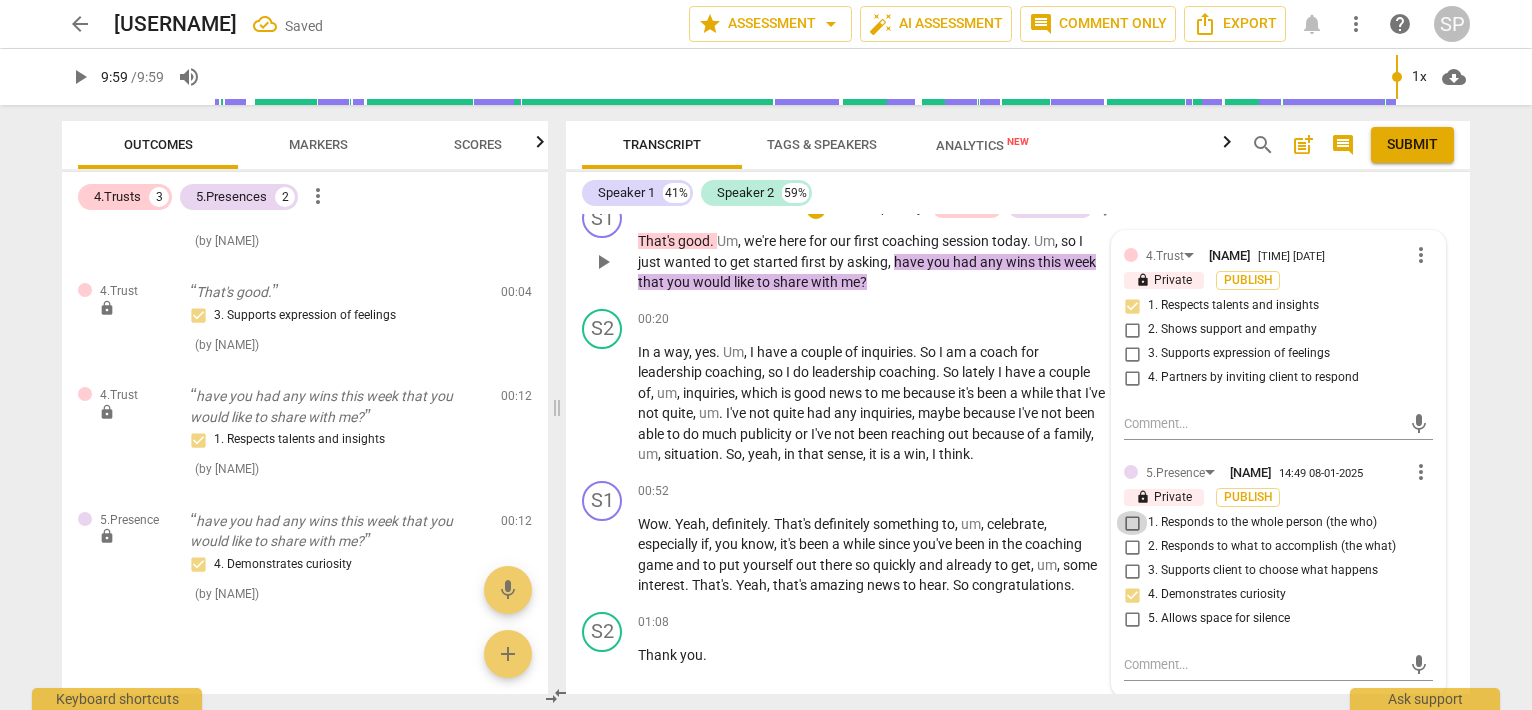 checkbox on "true" 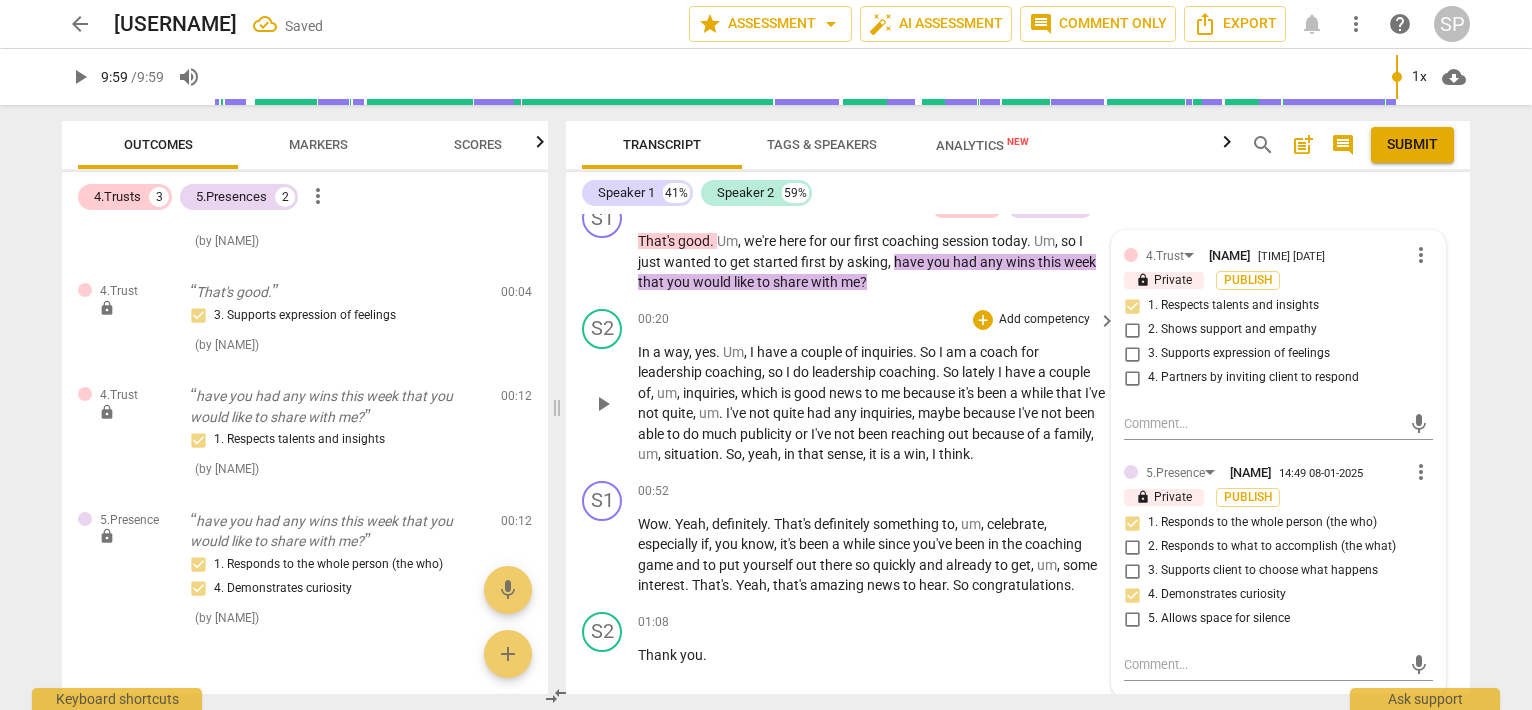 click on "S2 play_arrow pause 00:20 + Add competency keyboard_arrow_right In   a   way ,   yes .   Um ,   I   have   a   couple   of   inquiries .   So   I   am   a   coach   for   leadership   coaching ,   so   I   do   leadership   coaching .   So   lately   I   have   a   couple   of ,   um ,   inquiries ,   which   is   good   news   to   me   because   it's   been   a   while   that   I've   not   quite ,   um .   I've   not   quite   had   any   inquiries ,   maybe   because   I've   not   been   able   to   do   much   publicity   or   I've   not   been   reaching   out   because   of   a   family ,   um ,   situation .   So ,   yeah ,   in   that   sense ,   it   is   a   win ,   I   think ." at bounding box center (1018, 387) 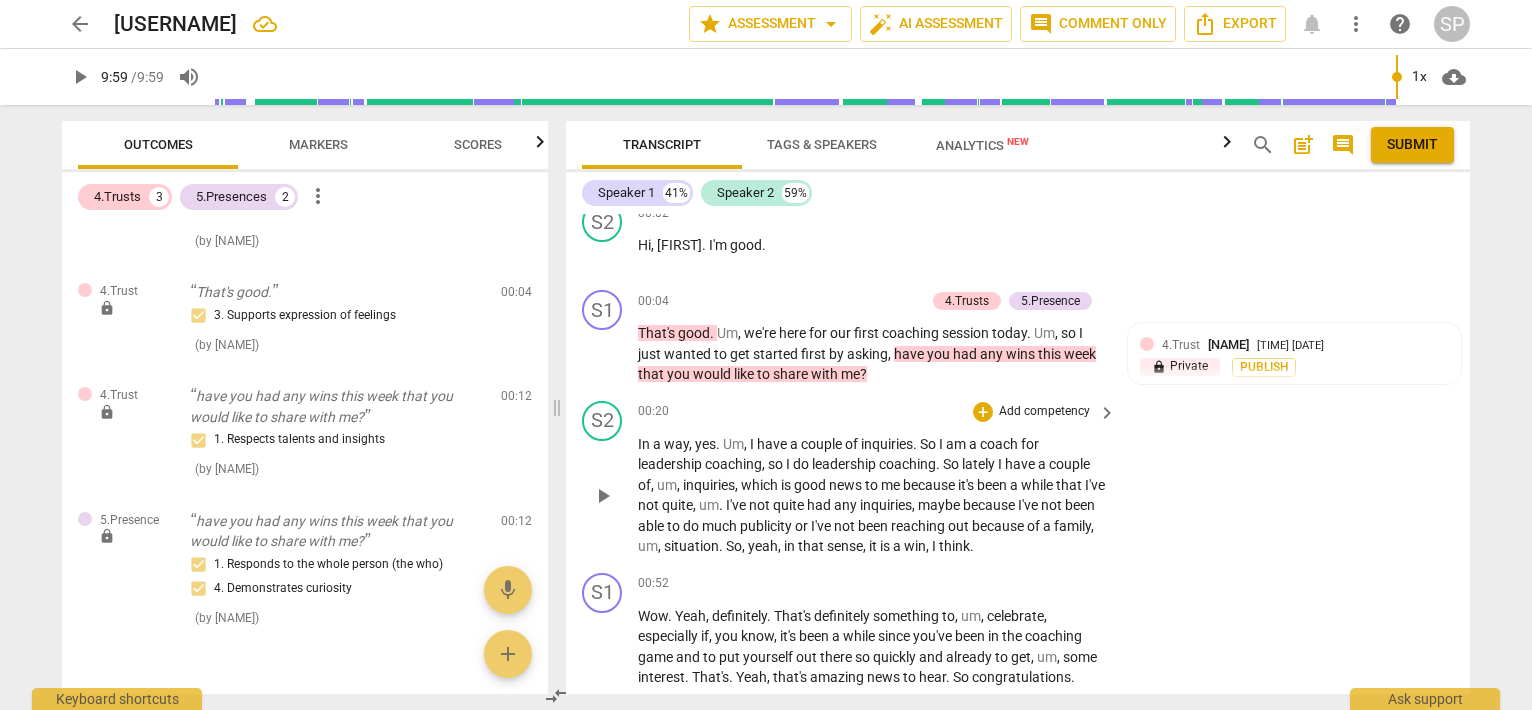 scroll, scrollTop: 0, scrollLeft: 0, axis: both 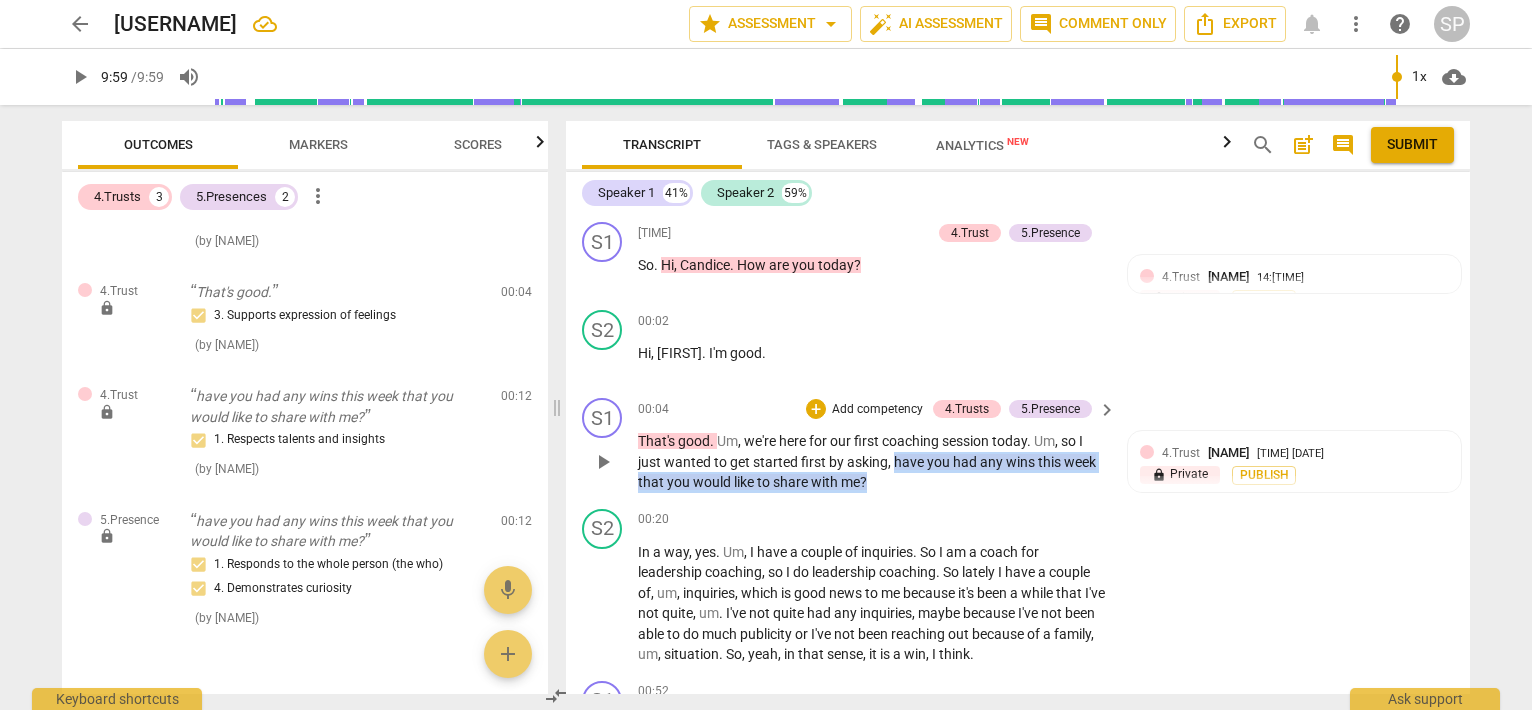 drag, startPoint x: 894, startPoint y: 455, endPoint x: 894, endPoint y: 486, distance: 31 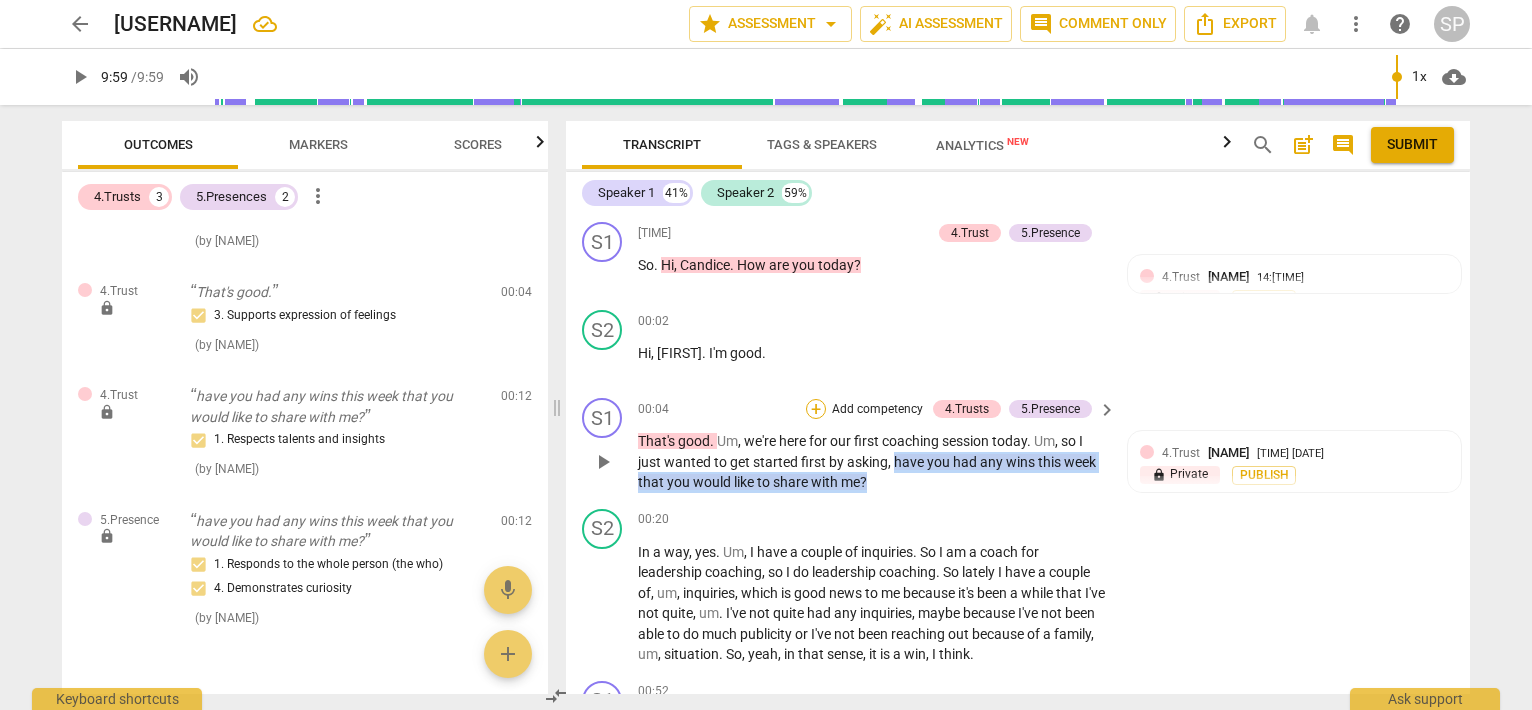 click on "+" at bounding box center (816, 409) 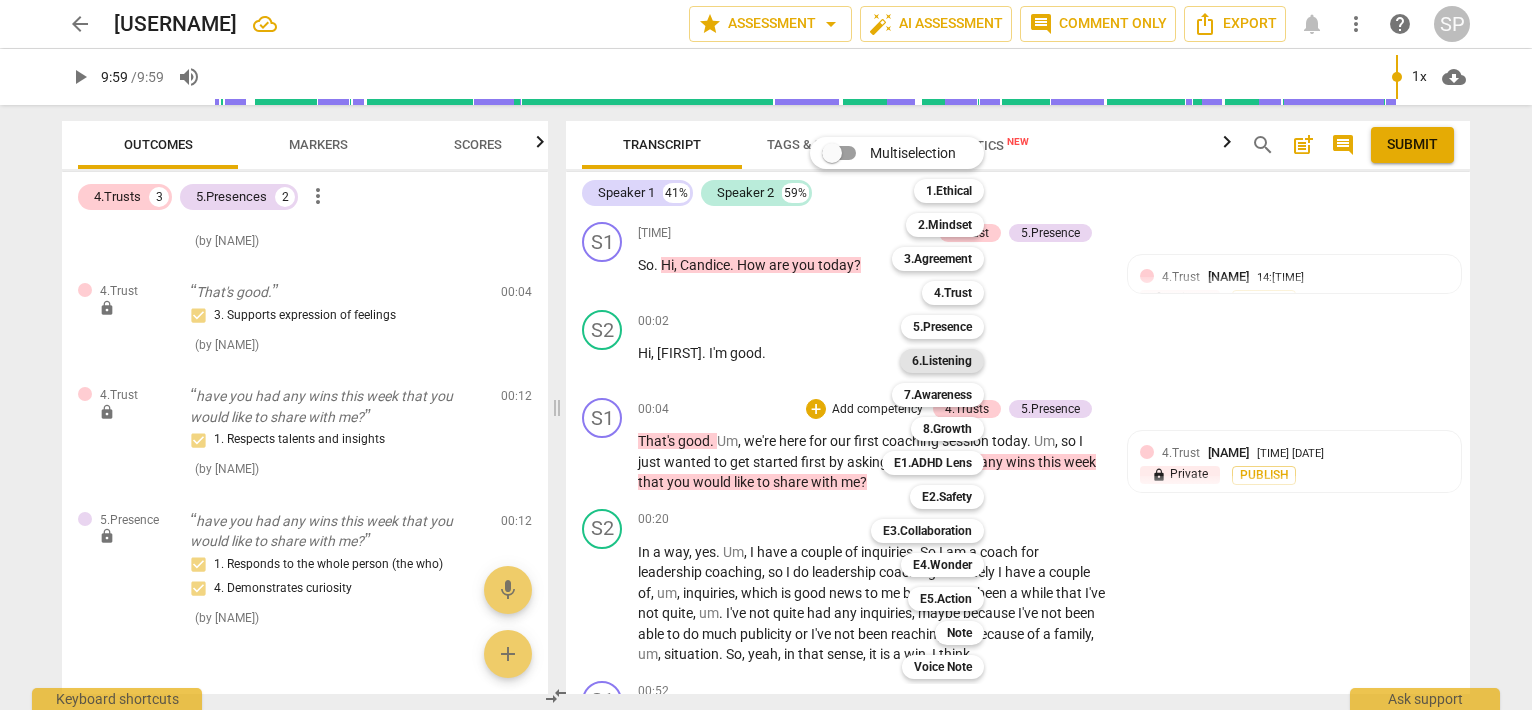 click on "6.Listening" at bounding box center (942, 361) 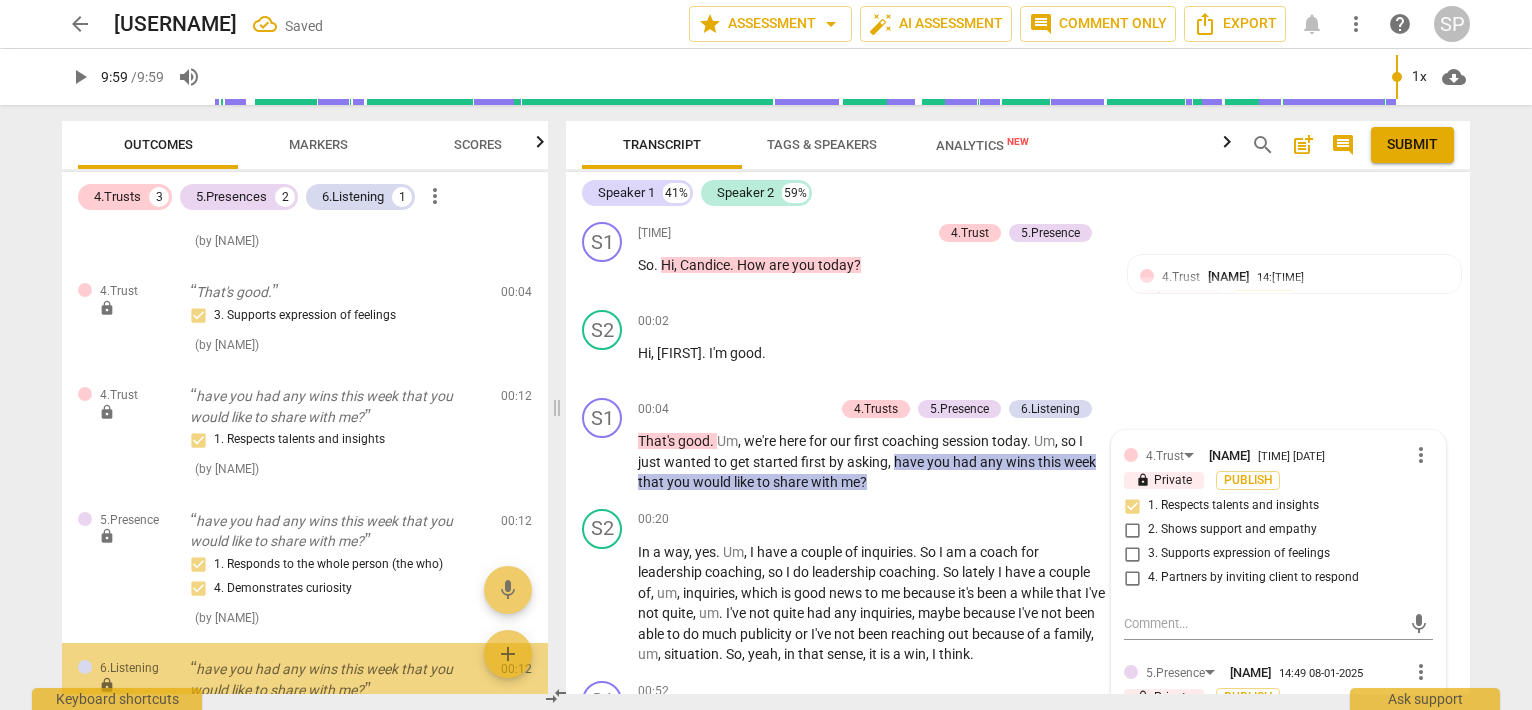scroll, scrollTop: 312, scrollLeft: 0, axis: vertical 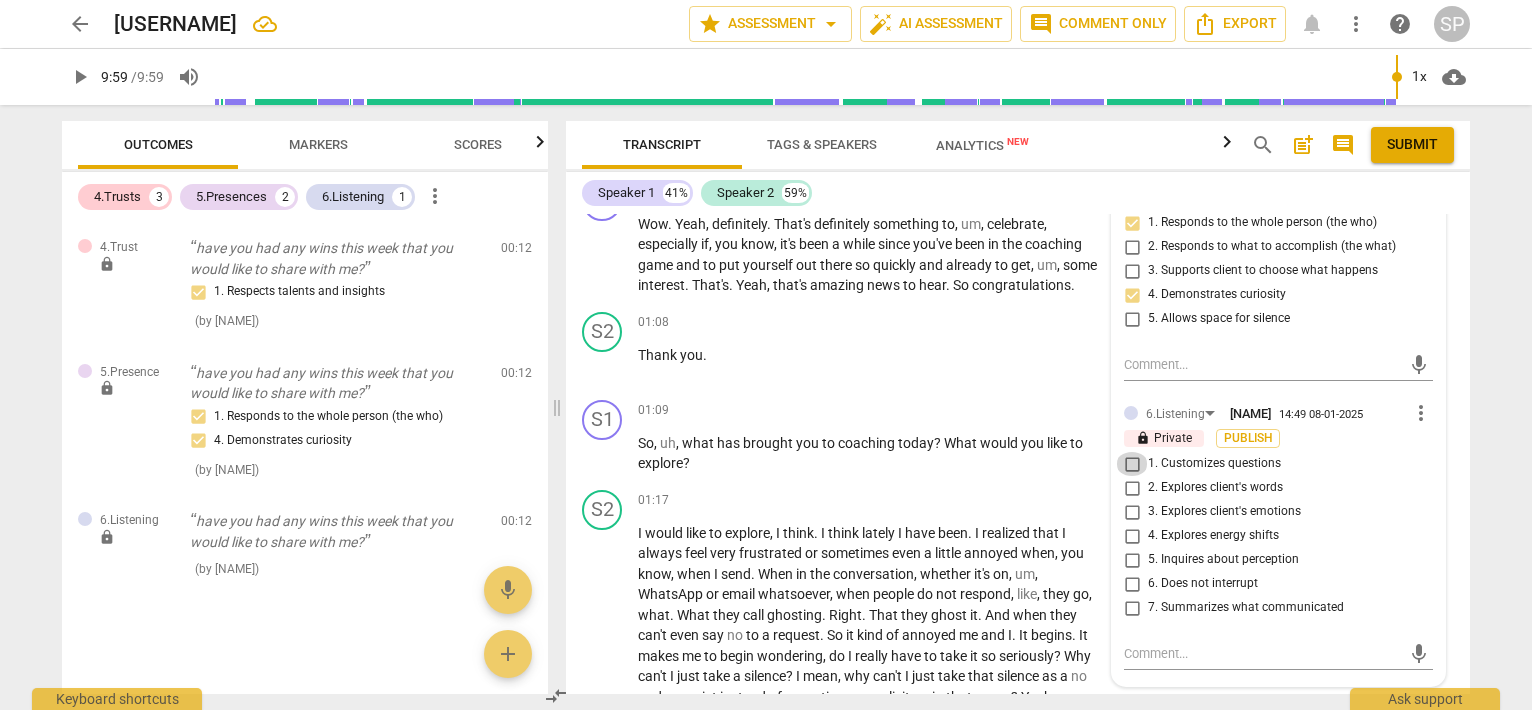 click on "1. Customizes questions" at bounding box center [1132, 464] 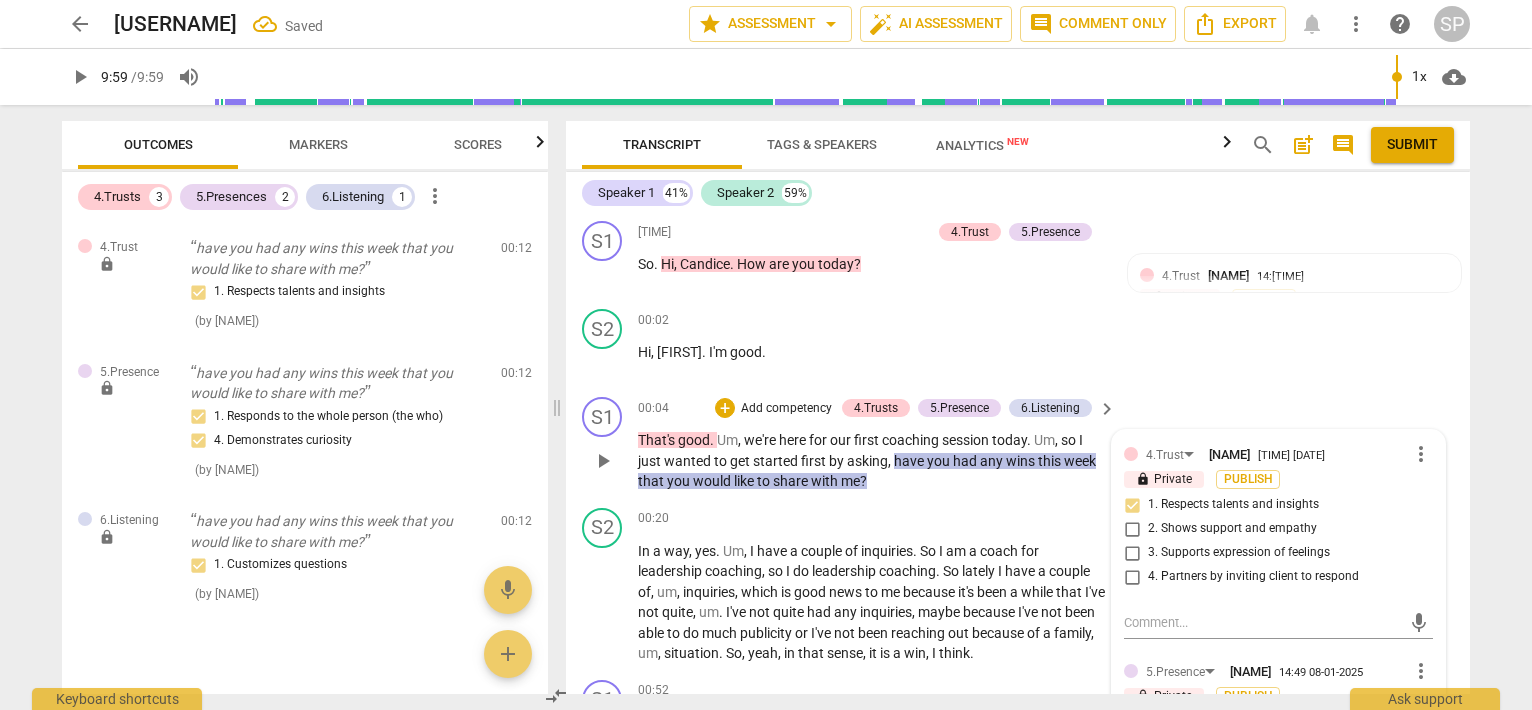 scroll, scrollTop: 0, scrollLeft: 0, axis: both 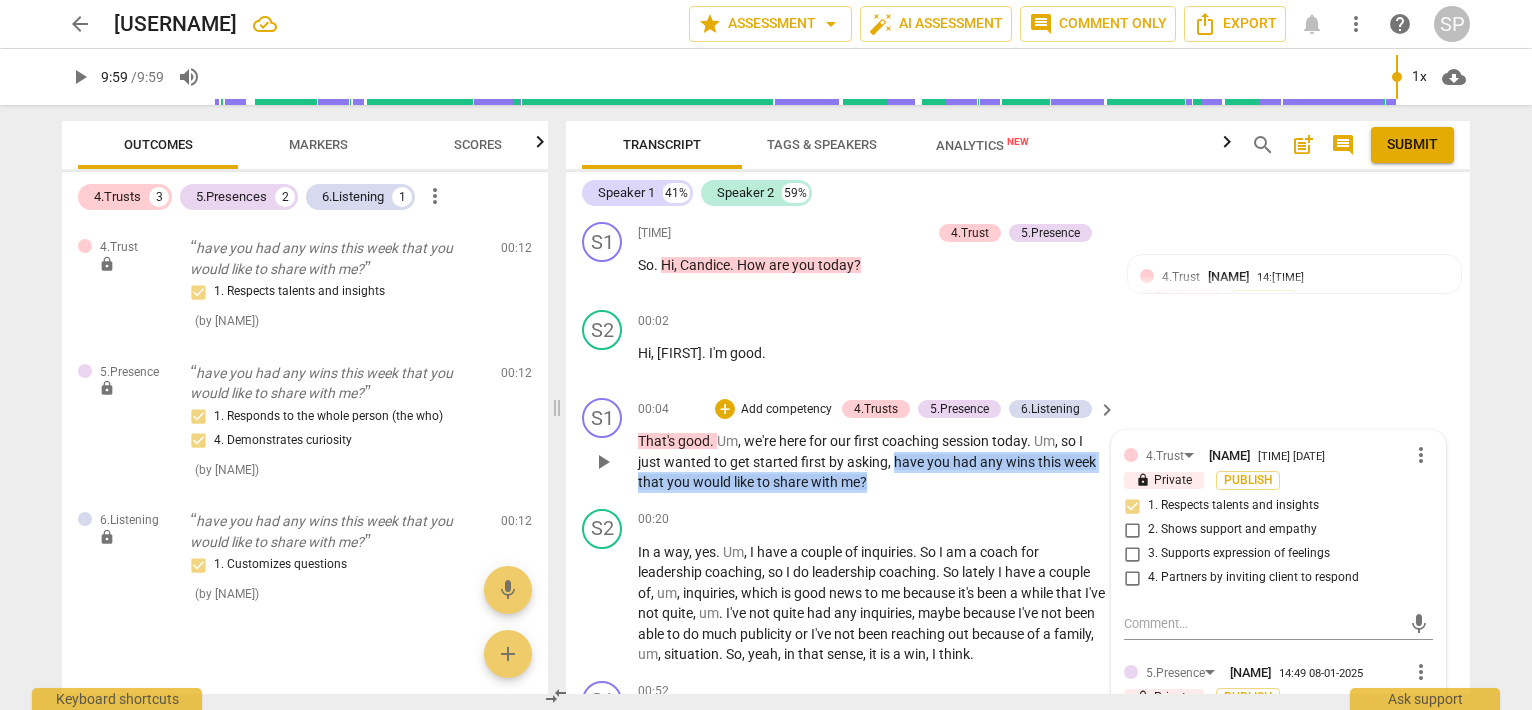 drag, startPoint x: 893, startPoint y: 457, endPoint x: 892, endPoint y: 470, distance: 13.038404 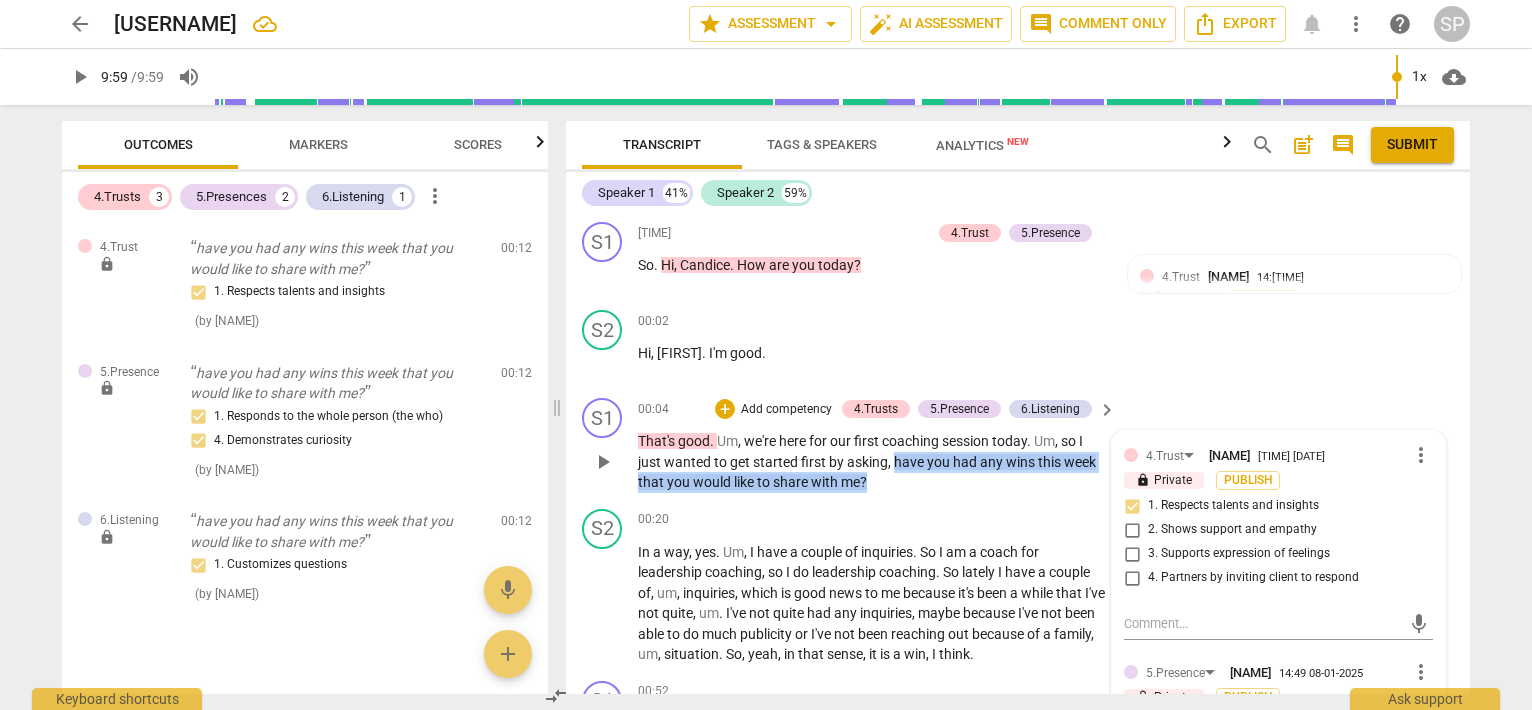 click on "That's   good .   Um ,   we're   here   for   our   first   coaching   session   today .   Um ,   so   I   just   wanted   to   get   started   first   by   asking ,   have   you   had   any   wins   this   week   that   you   would   like   to   share   with   me ?" at bounding box center [872, 462] 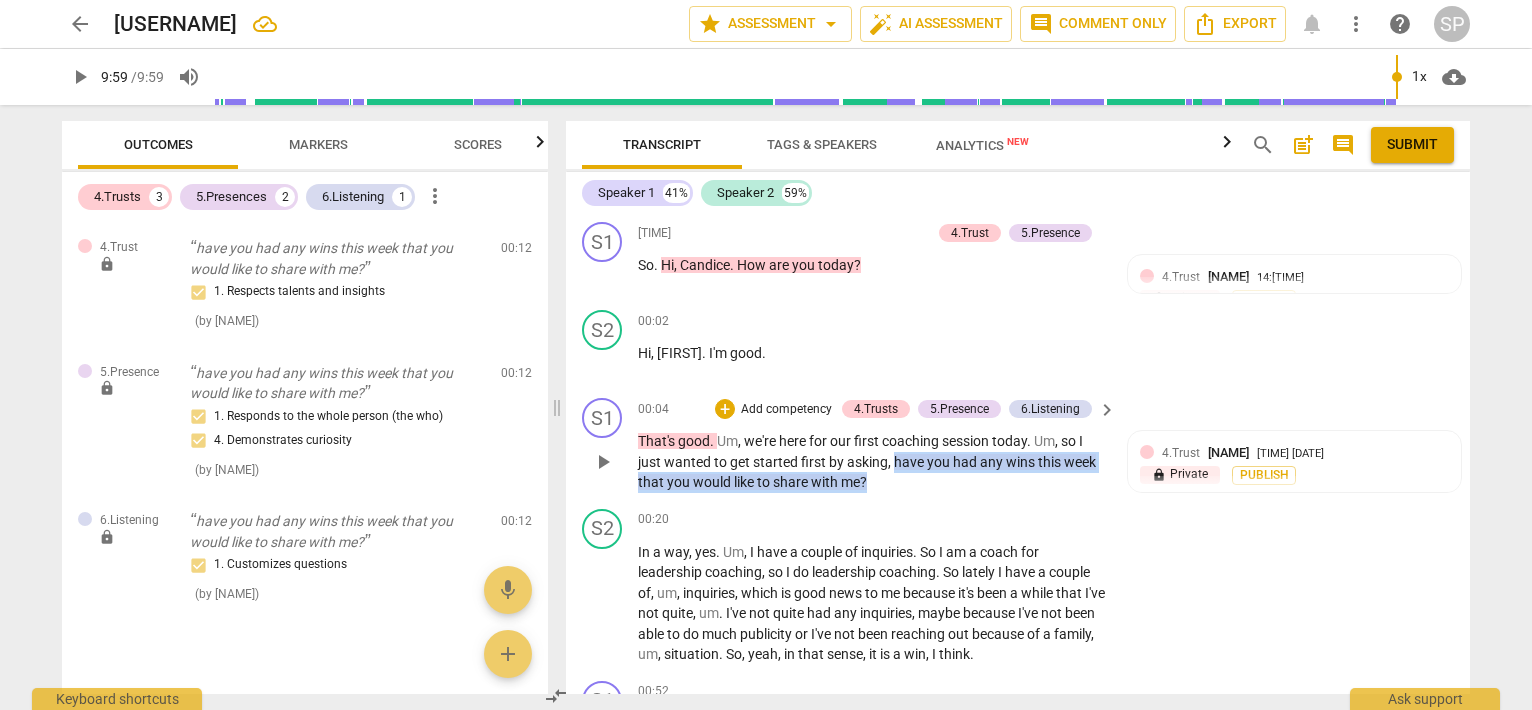 drag, startPoint x: 893, startPoint y: 453, endPoint x: 892, endPoint y: 480, distance: 27.018513 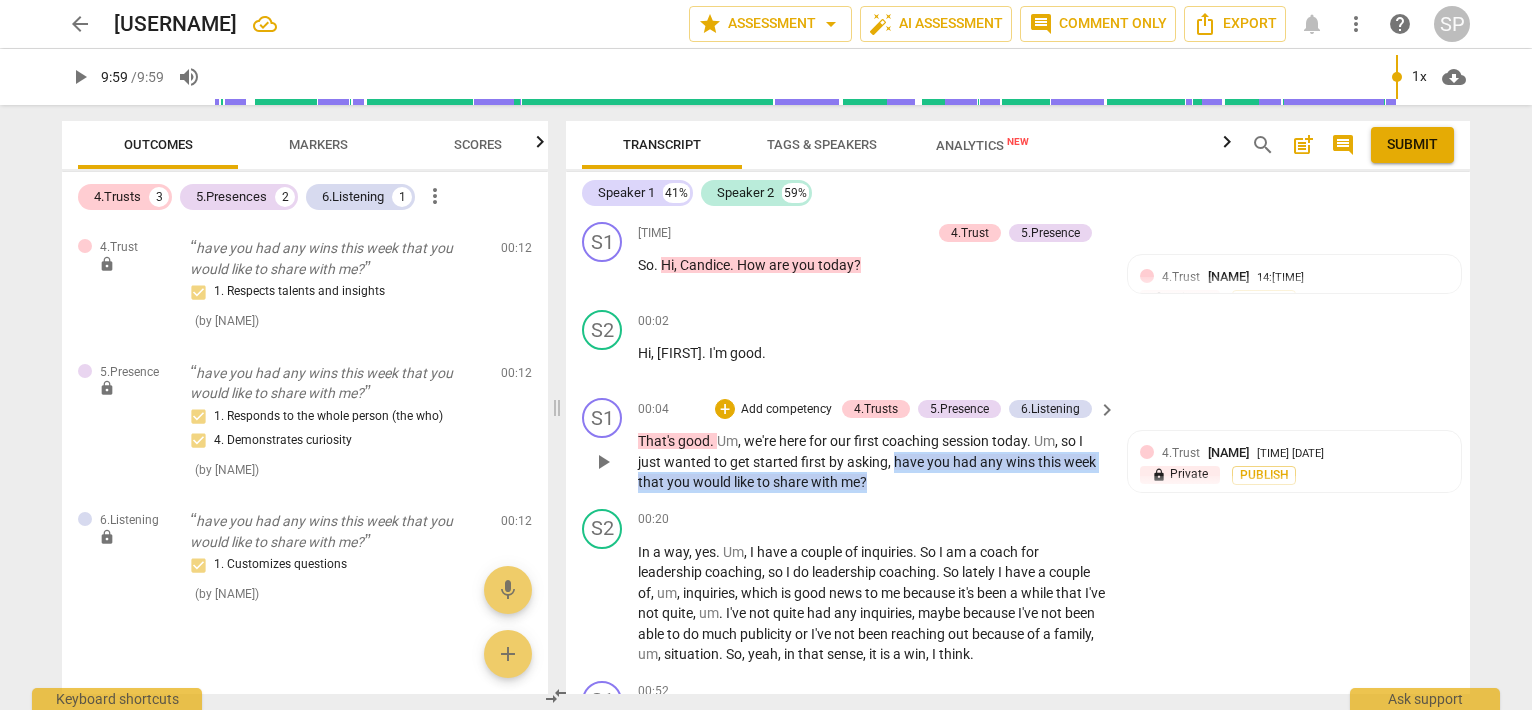 click on "That's   good .   Um ,   we're   here   for   our   first   coaching   session   today .   Um ,   so   I   just   wanted   to   get   started   first   by   asking ,   have   you   had   any   wins   this   week   that   you   would   like   to   share   with   me ?" at bounding box center [872, 462] 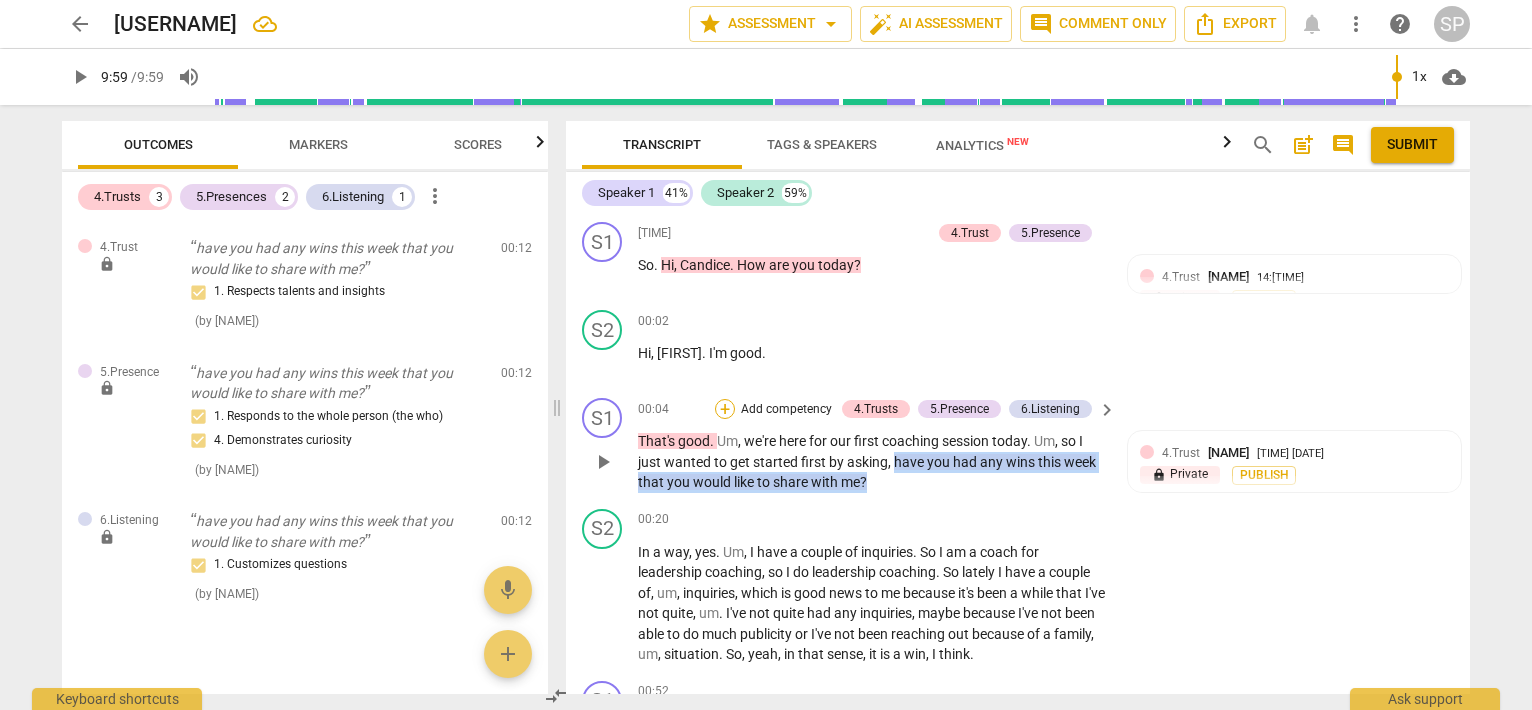 click on "+" at bounding box center (725, 409) 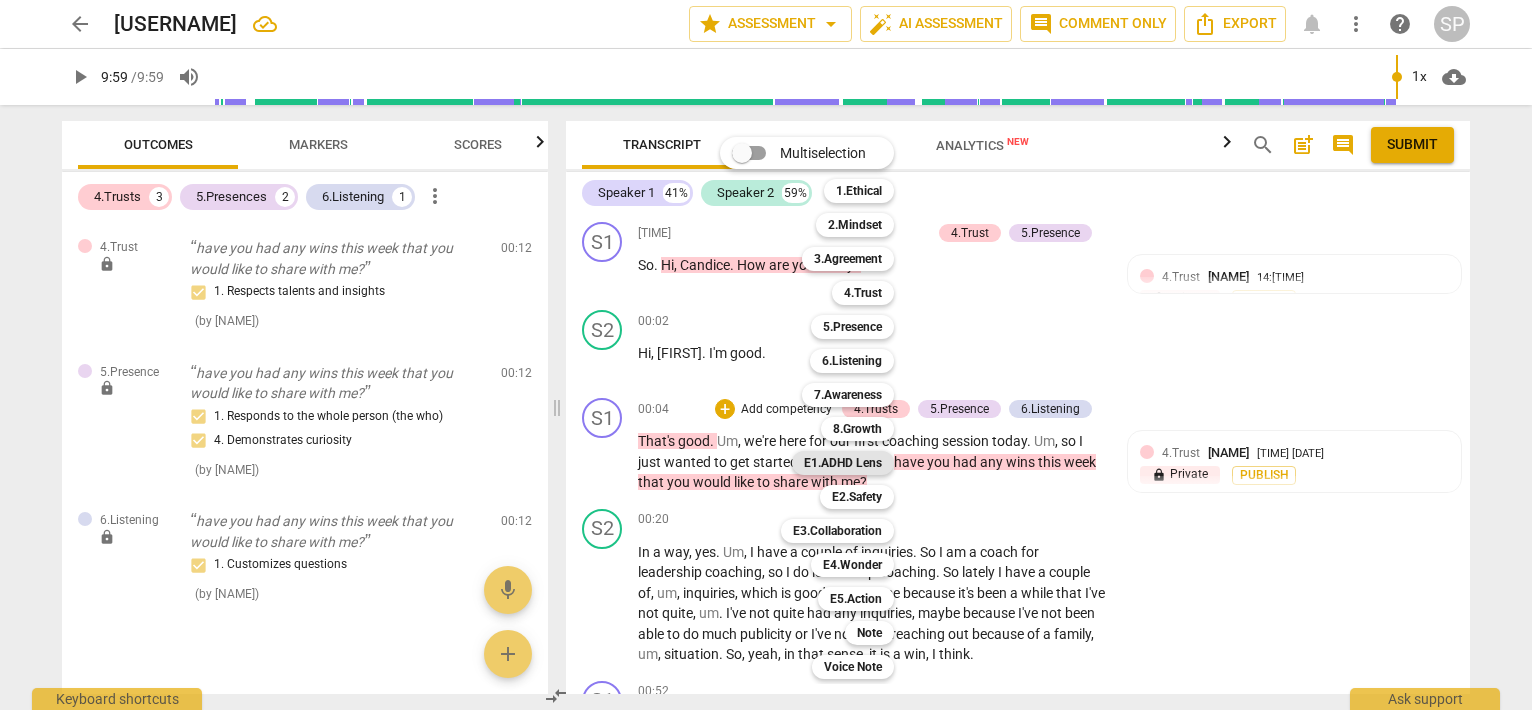 click on "E1.ADHD Lens" at bounding box center [843, 463] 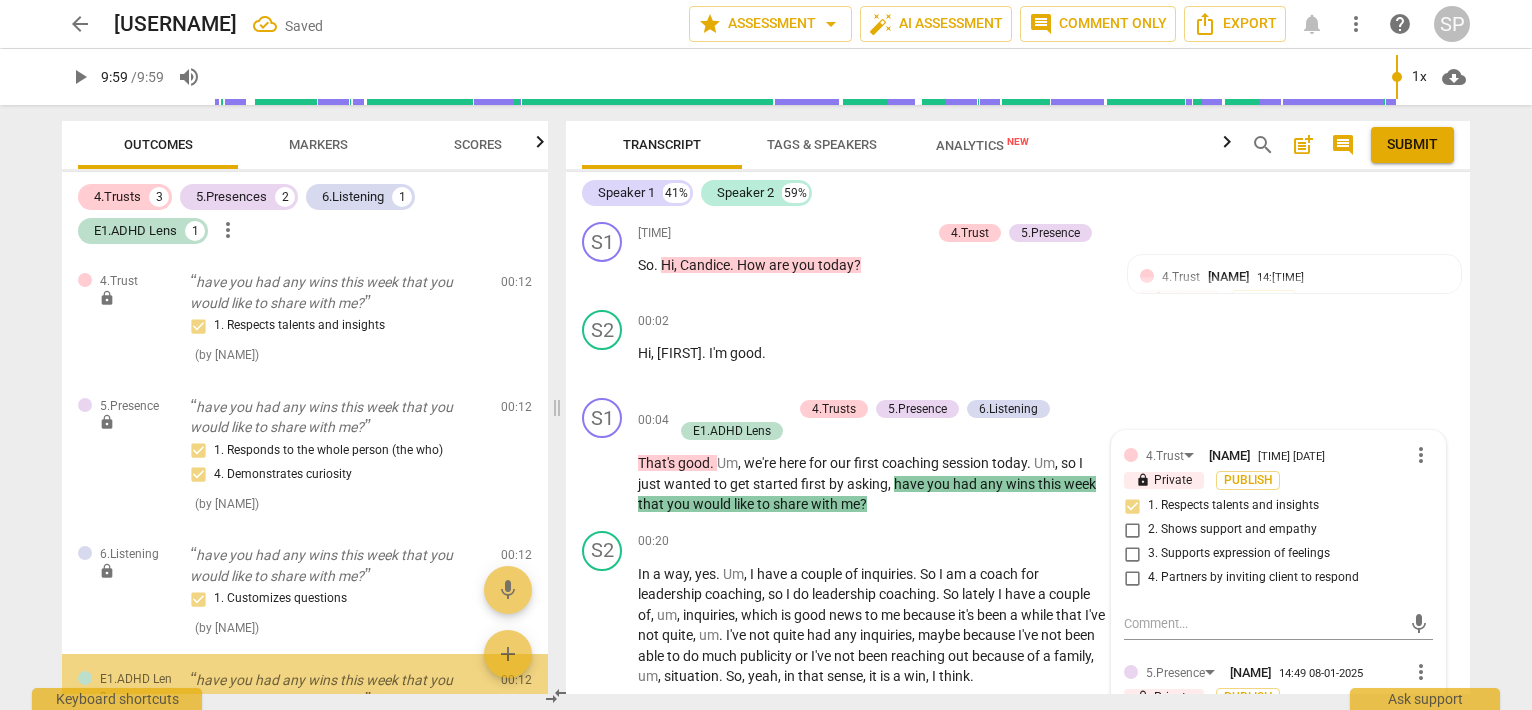 scroll, scrollTop: 470, scrollLeft: 0, axis: vertical 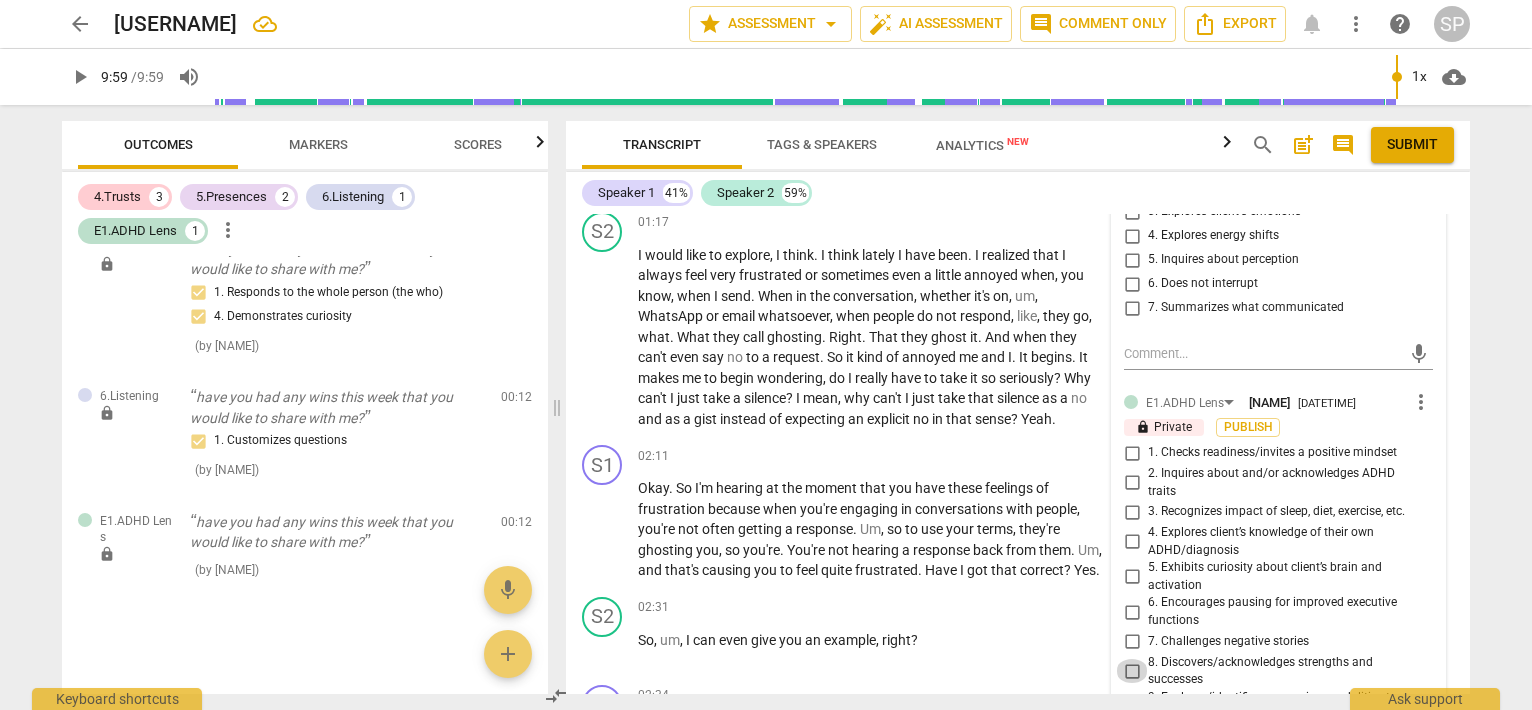 click on "8. Discovers/acknowledges strengths and successes" at bounding box center (1132, 671) 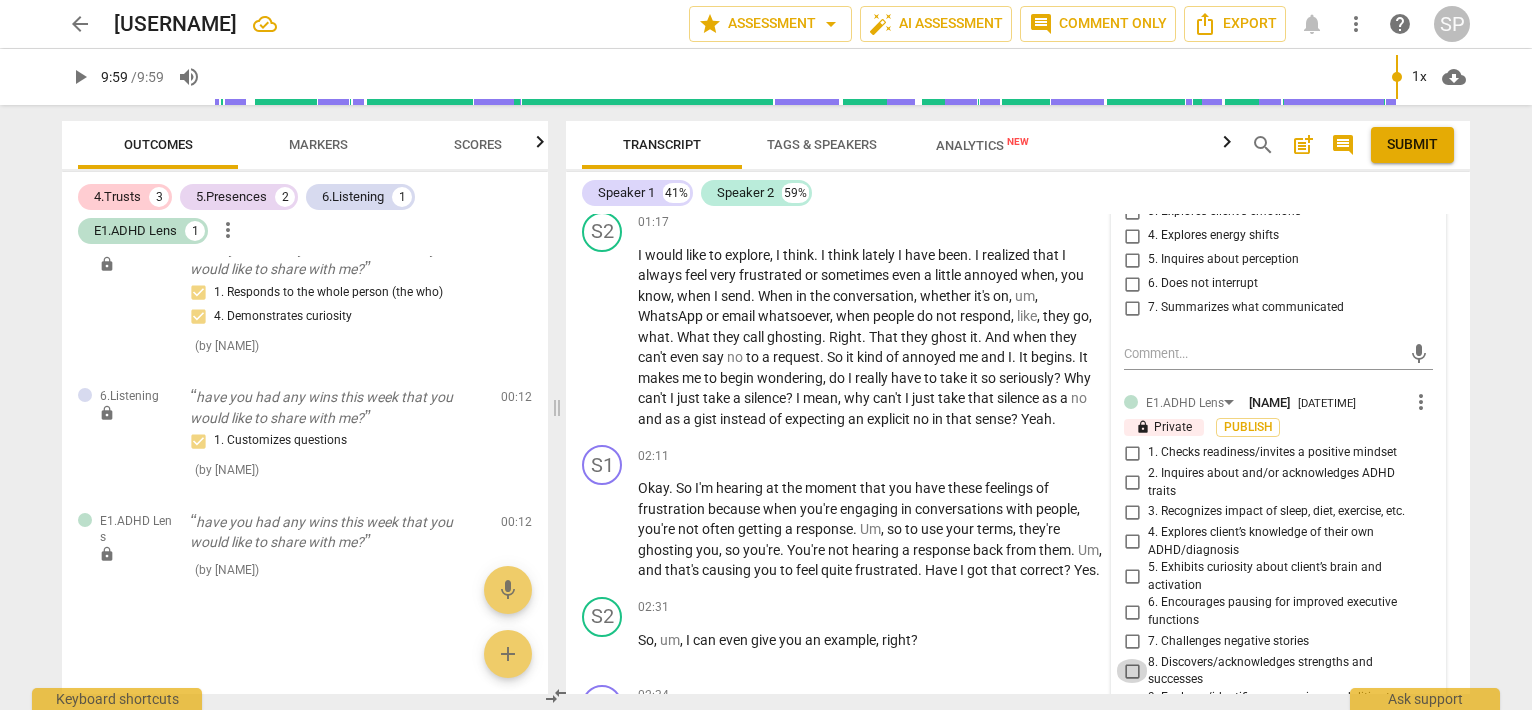 checkbox on "true" 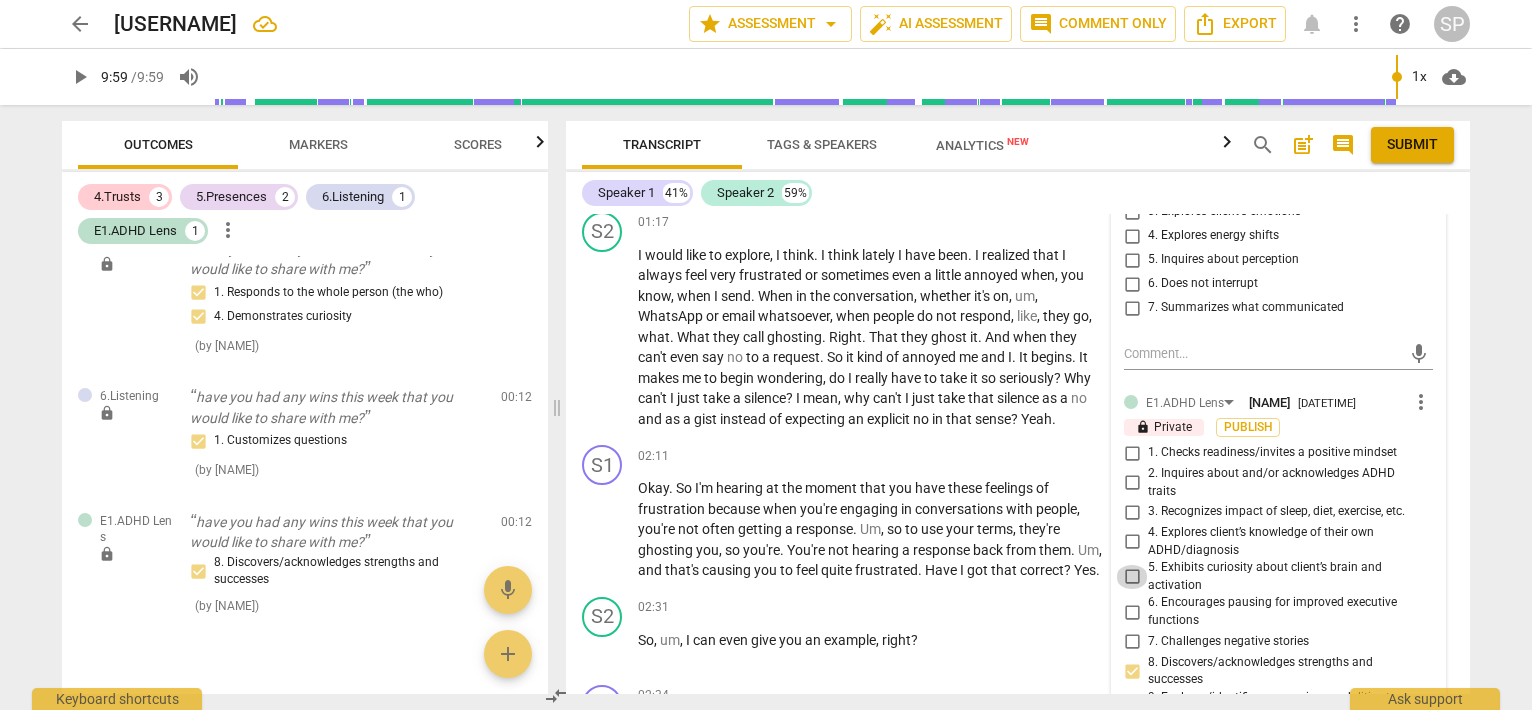 click on "5. Exhibits curiosity about client’s brain and activation" at bounding box center [1132, 577] 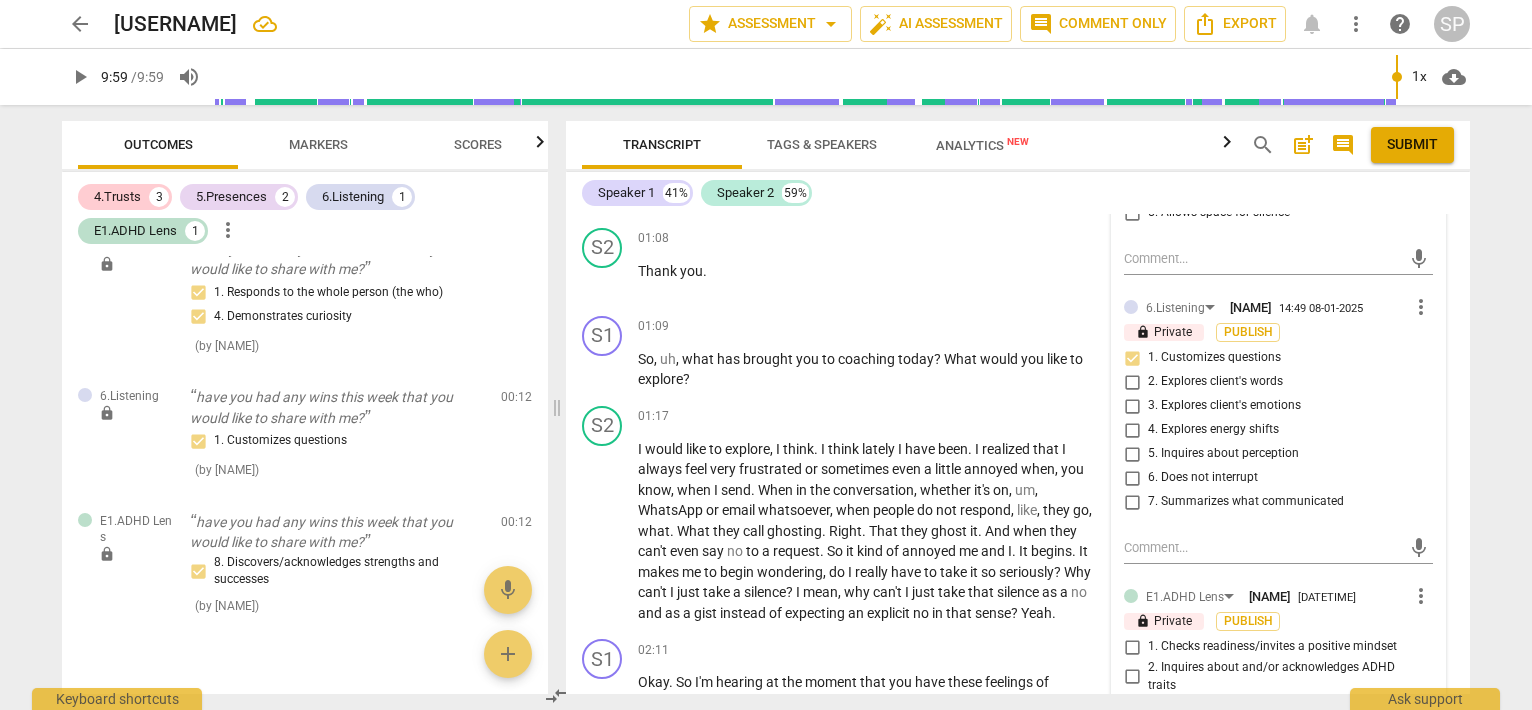 scroll, scrollTop: 200, scrollLeft: 0, axis: vertical 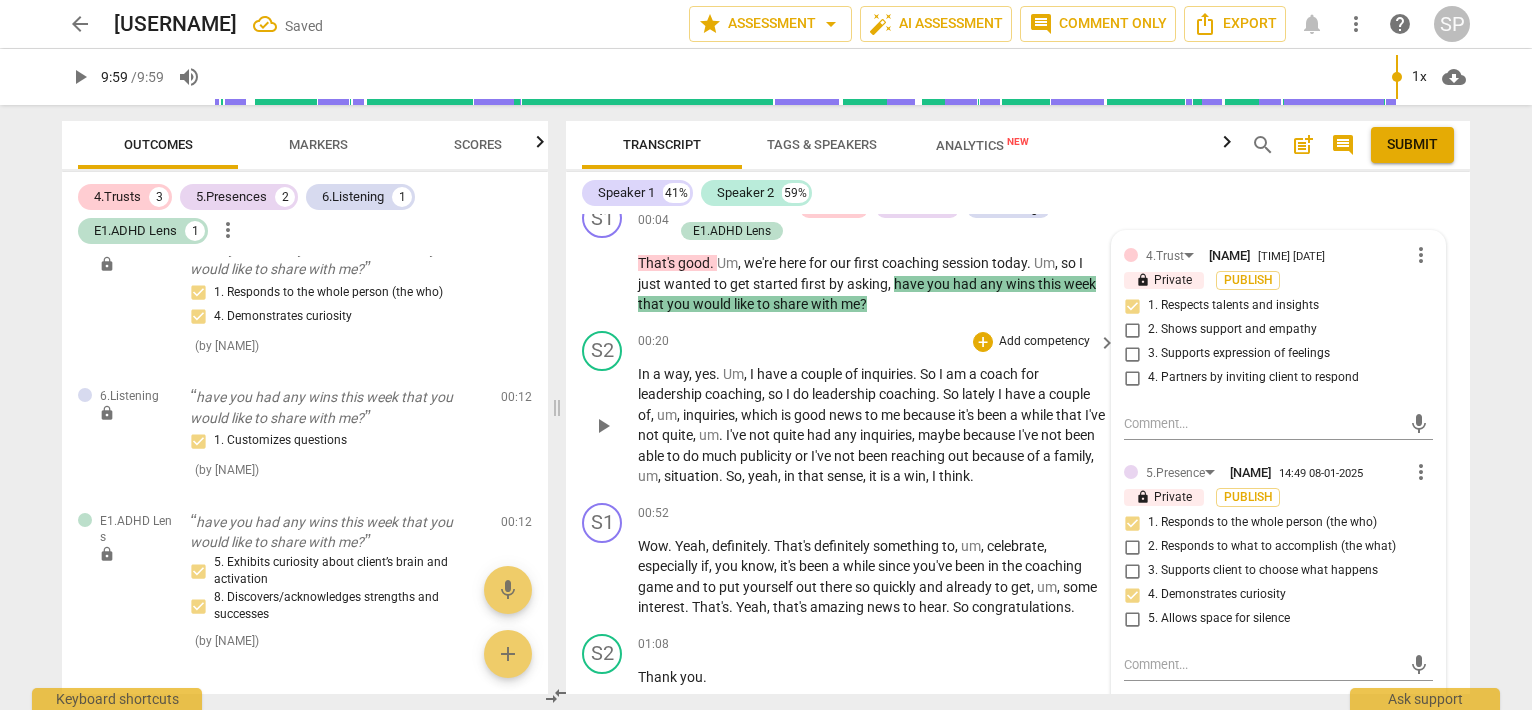 click on "00:20 + Add competency keyboard_arrow_right" at bounding box center [878, 342] 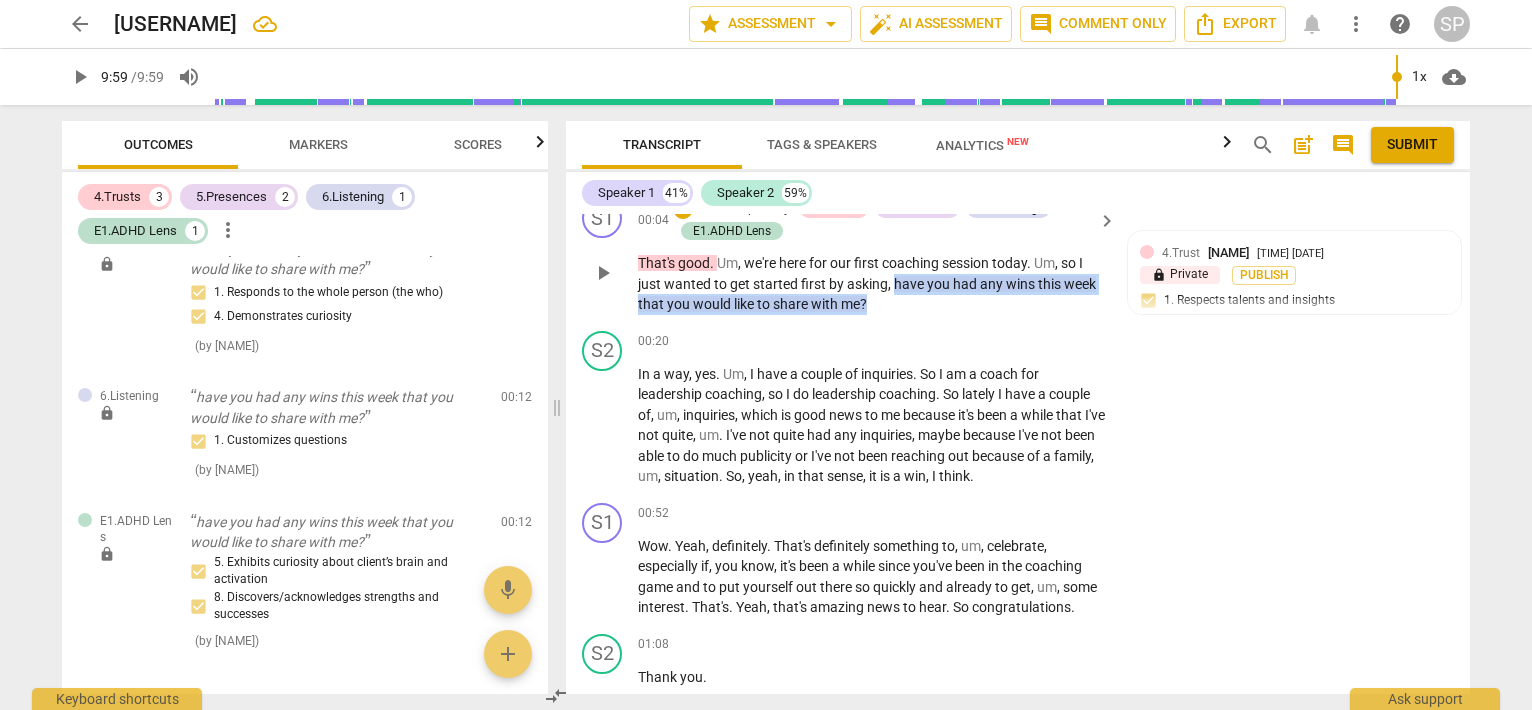drag, startPoint x: 892, startPoint y: 278, endPoint x: 892, endPoint y: 305, distance: 27 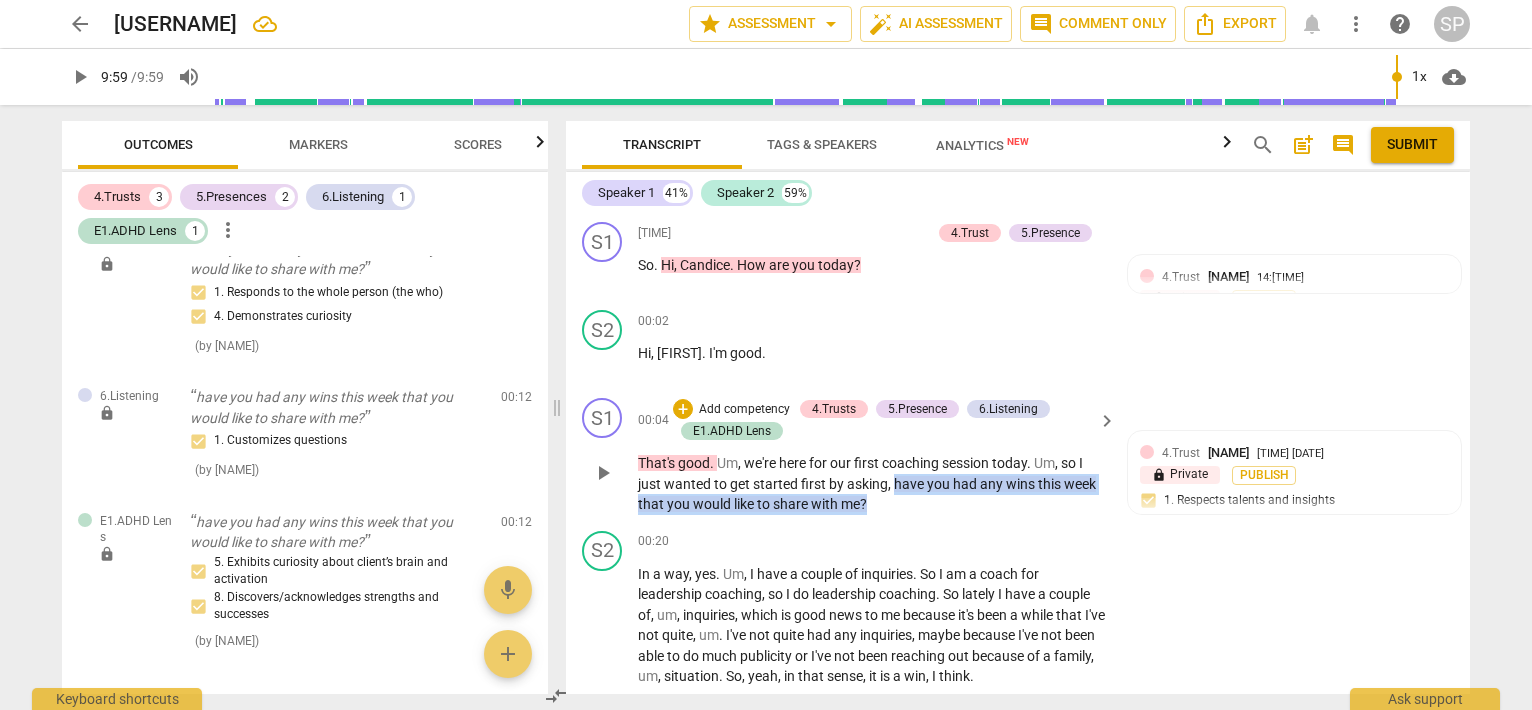 scroll, scrollTop: 0, scrollLeft: 0, axis: both 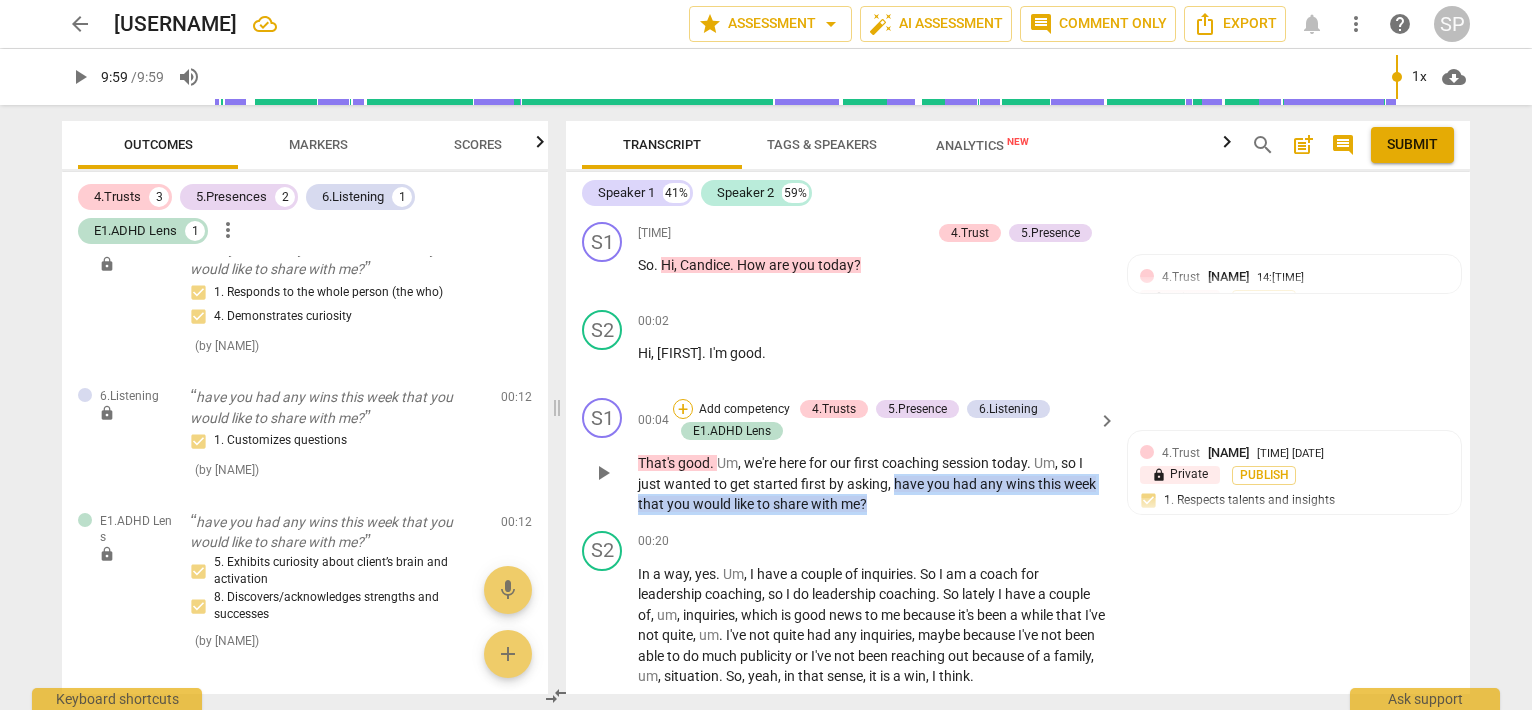 click on "+" at bounding box center (683, 409) 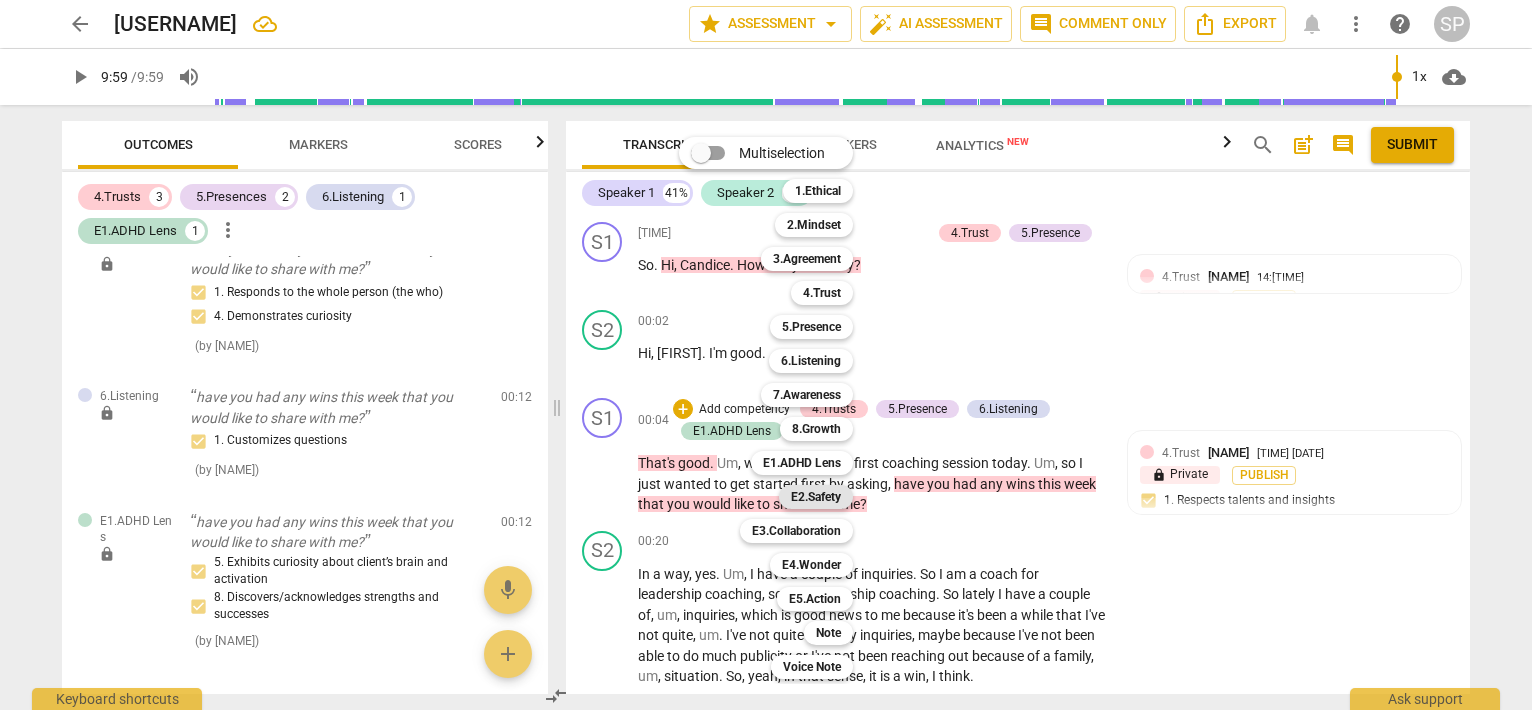 click on "E2.Safety" at bounding box center [816, 497] 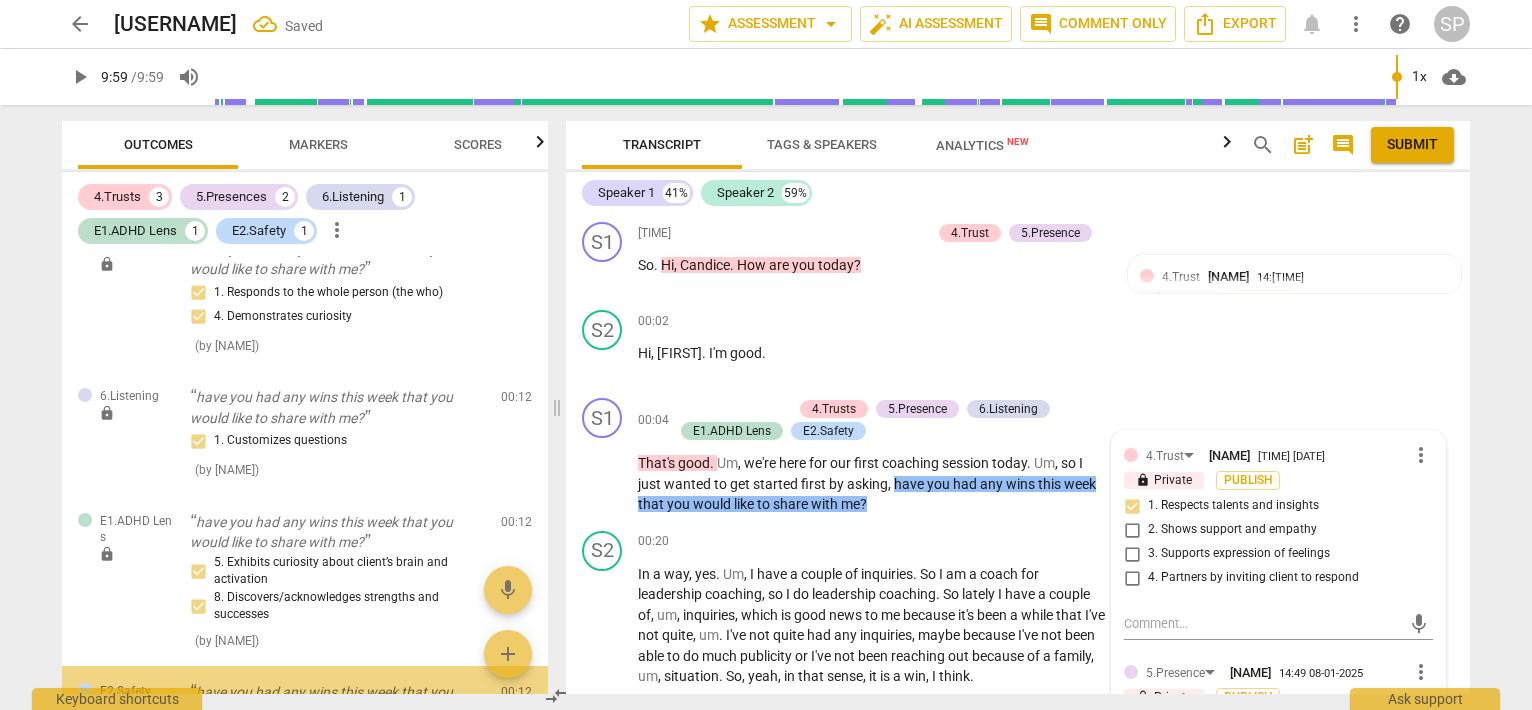 scroll, scrollTop: 641, scrollLeft: 0, axis: vertical 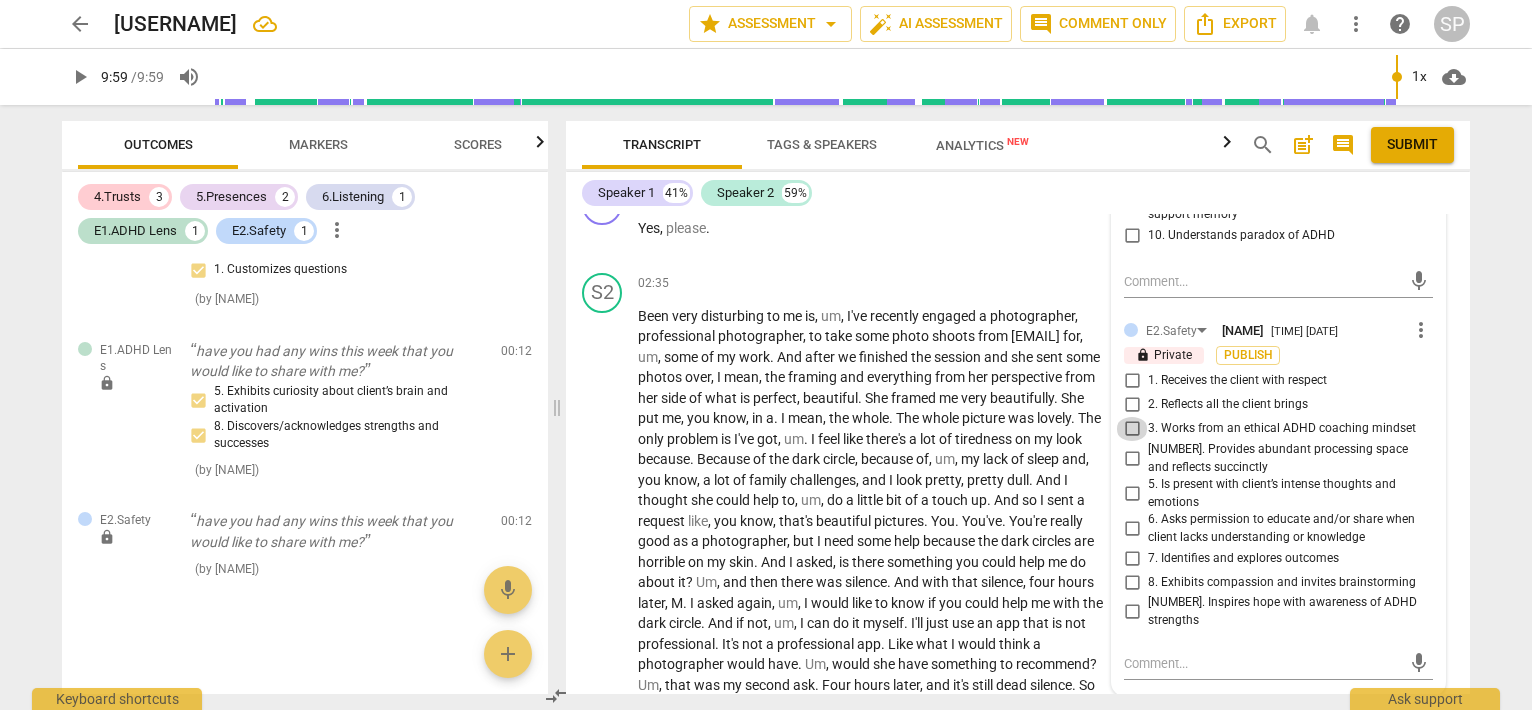 click on "3. Works from an ethical ADHD coaching mindset" at bounding box center [1132, 429] 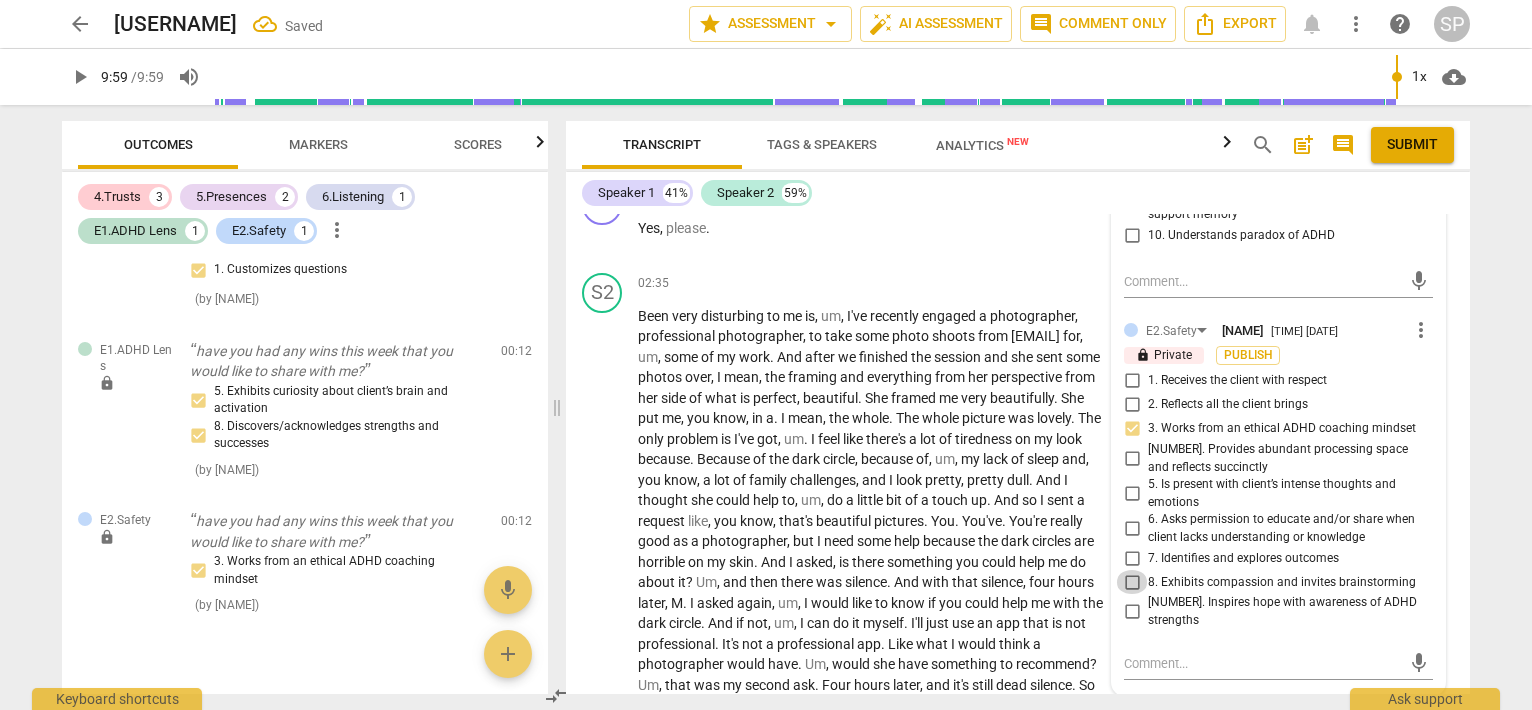 click on "8. Exhibits compassion and invites brainstorming" at bounding box center (1132, 582) 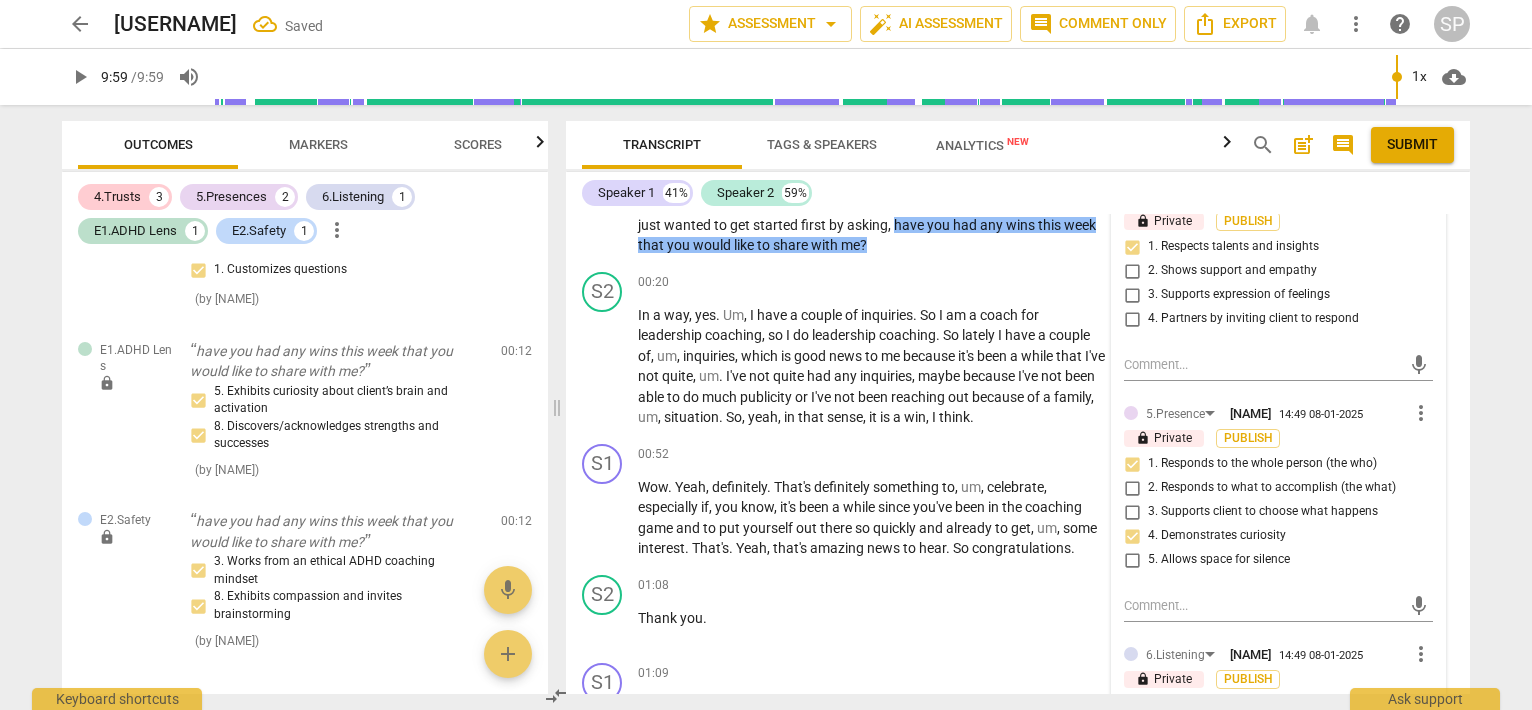 scroll, scrollTop: 200, scrollLeft: 0, axis: vertical 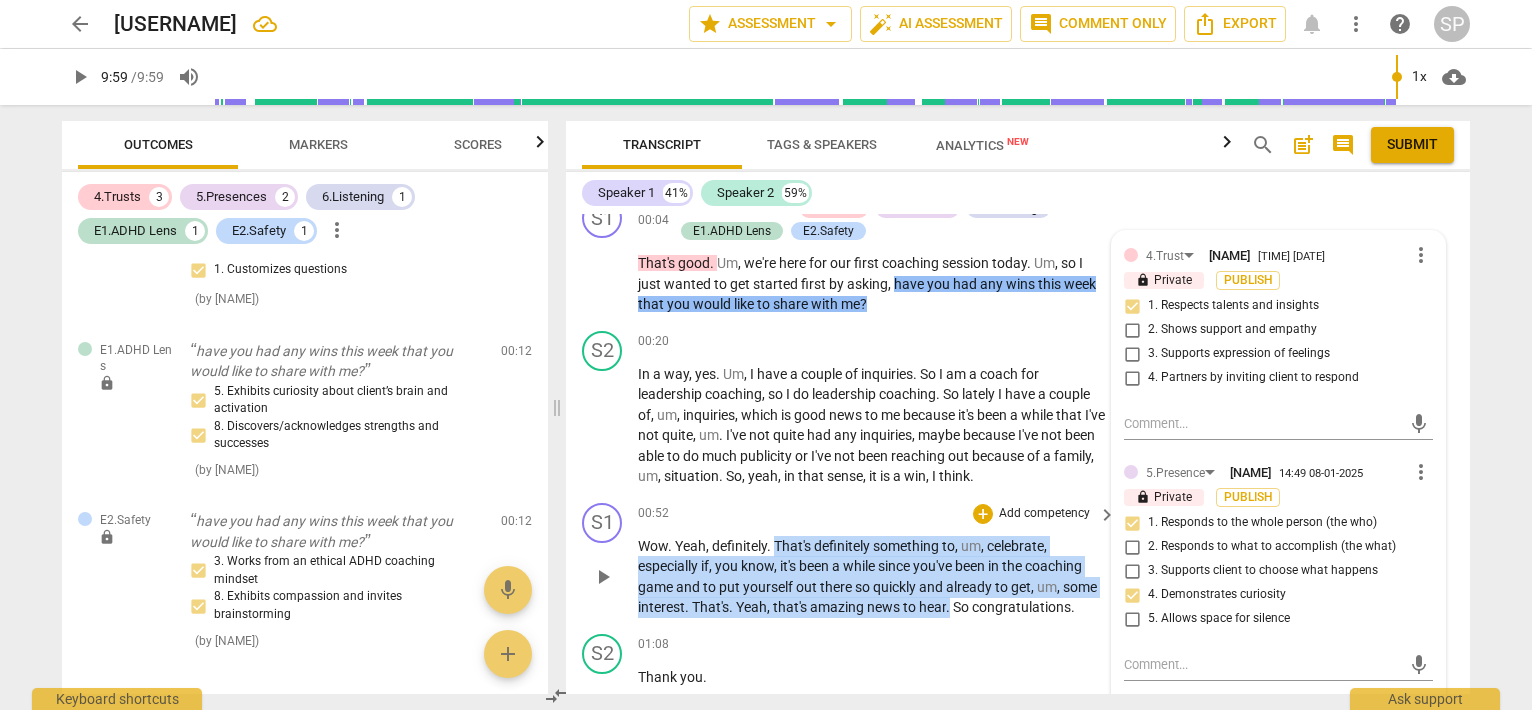 drag, startPoint x: 774, startPoint y: 540, endPoint x: 948, endPoint y: 608, distance: 186.81541 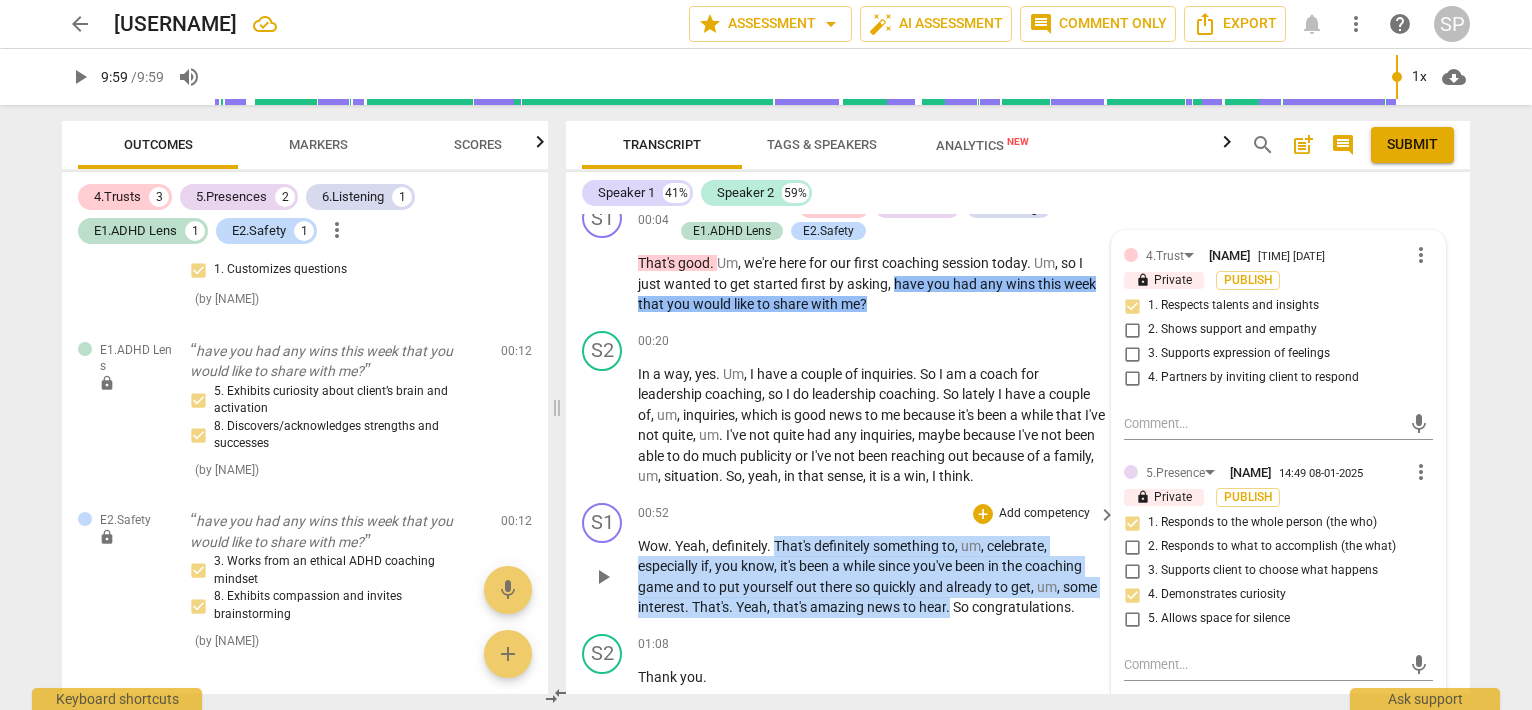 click on "Wow .   Yeah ,   definitely .   That's   definitely   something   to ,   um ,   celebrate ,   especially   if ,   you   know ,   it's   been   a   while   since   you've   been   in   the   coaching   game   and   to   put   yourself   out   there   so   quickly   and   already   to   get ,   um ,   some   interest .   That's .   Yeah ,   that's   amazing   news   to   hear .   So   congratulations ." at bounding box center (872, 577) 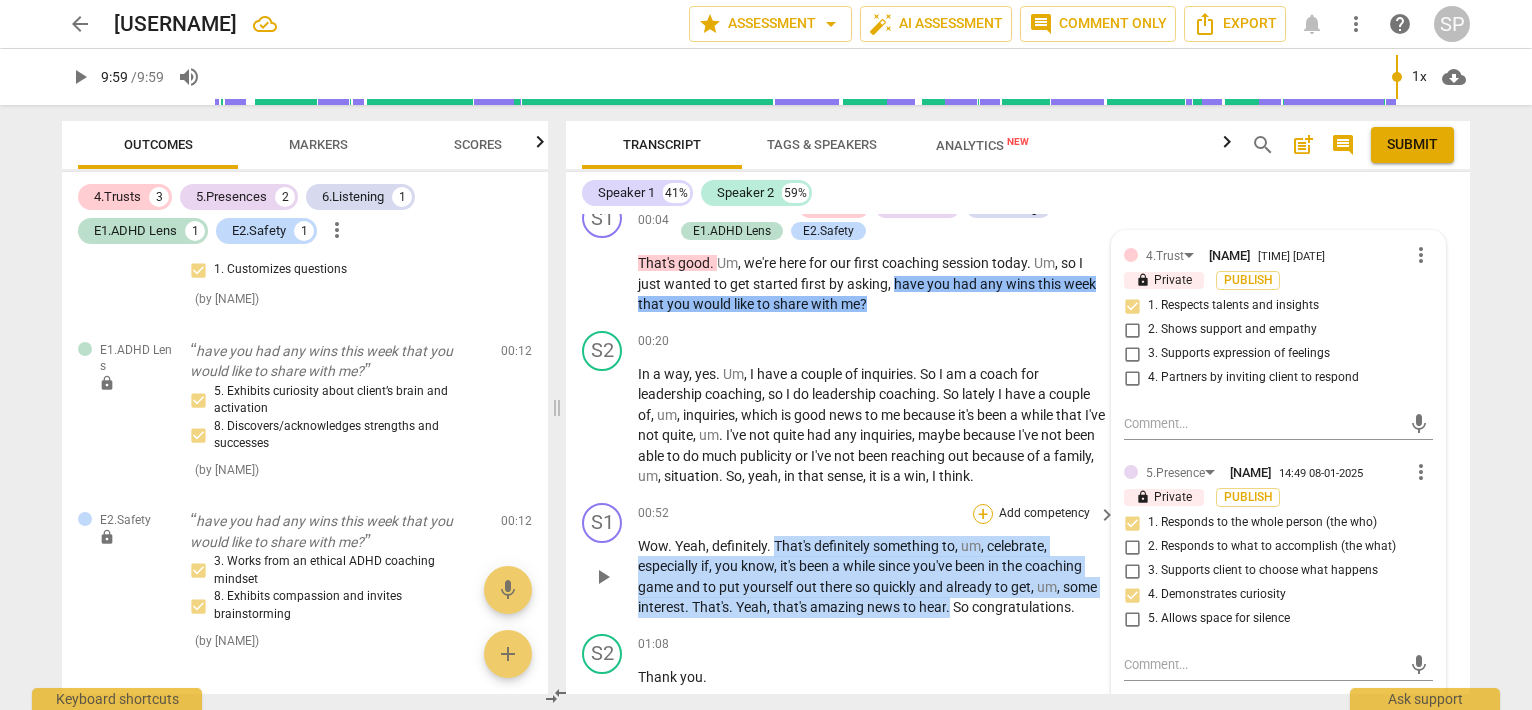 click on "+" at bounding box center (983, 514) 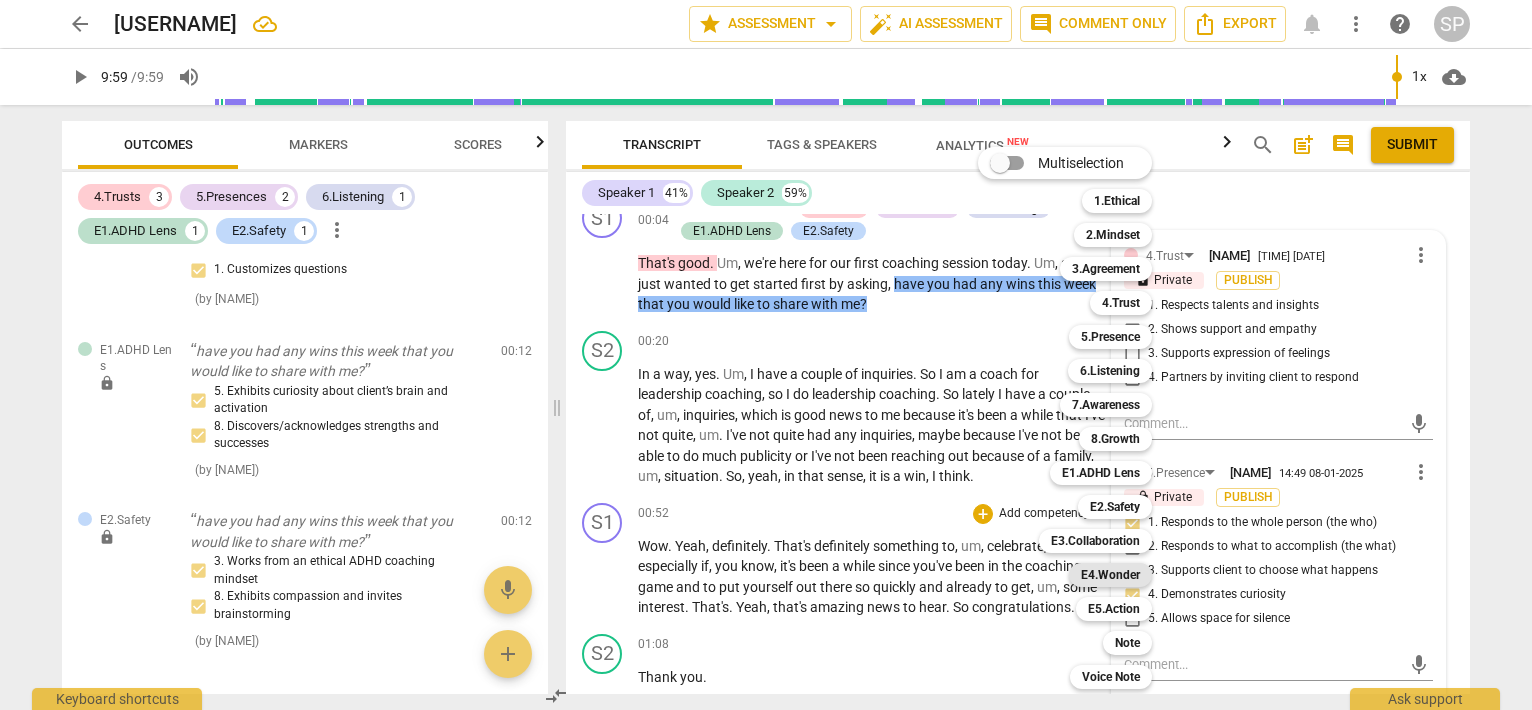 click on "E4.Wonder" at bounding box center (1110, 575) 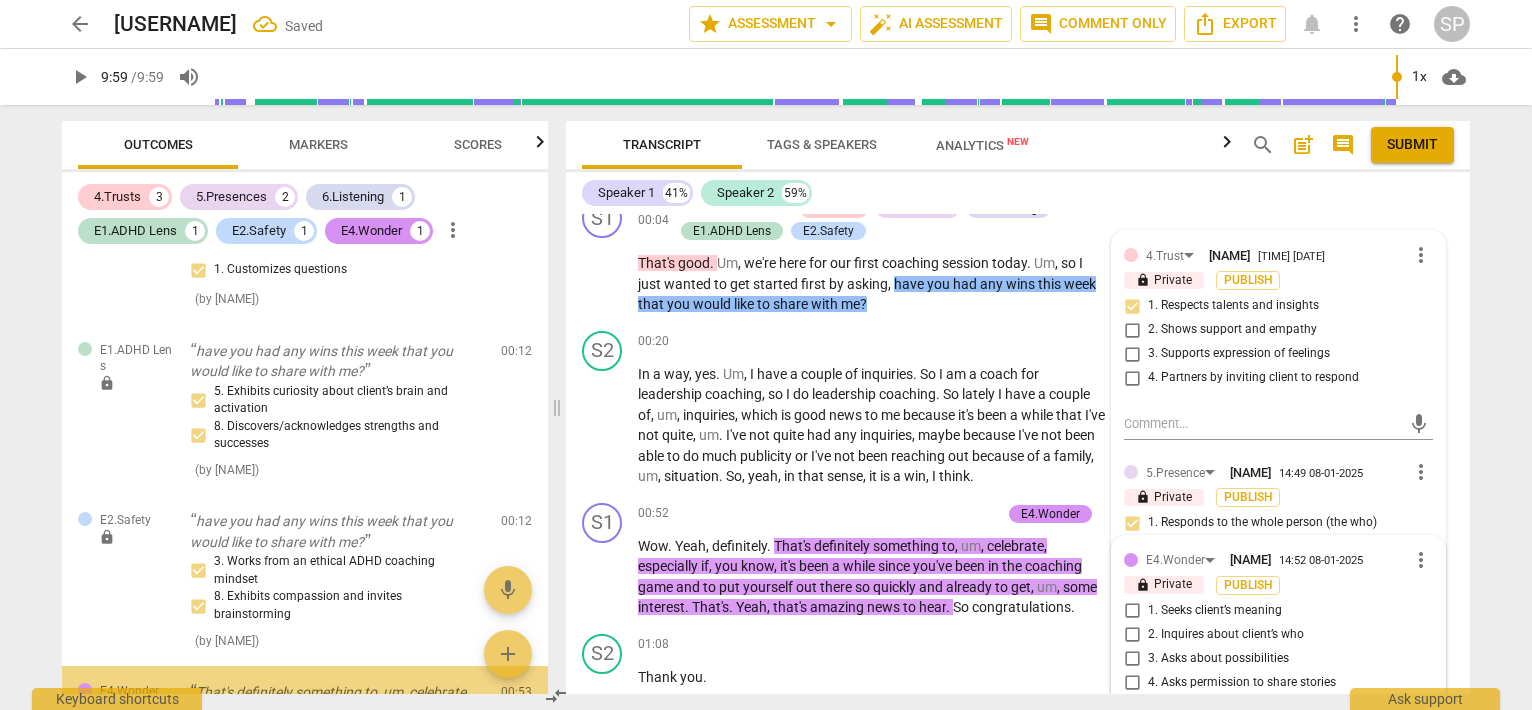 scroll, scrollTop: 544, scrollLeft: 0, axis: vertical 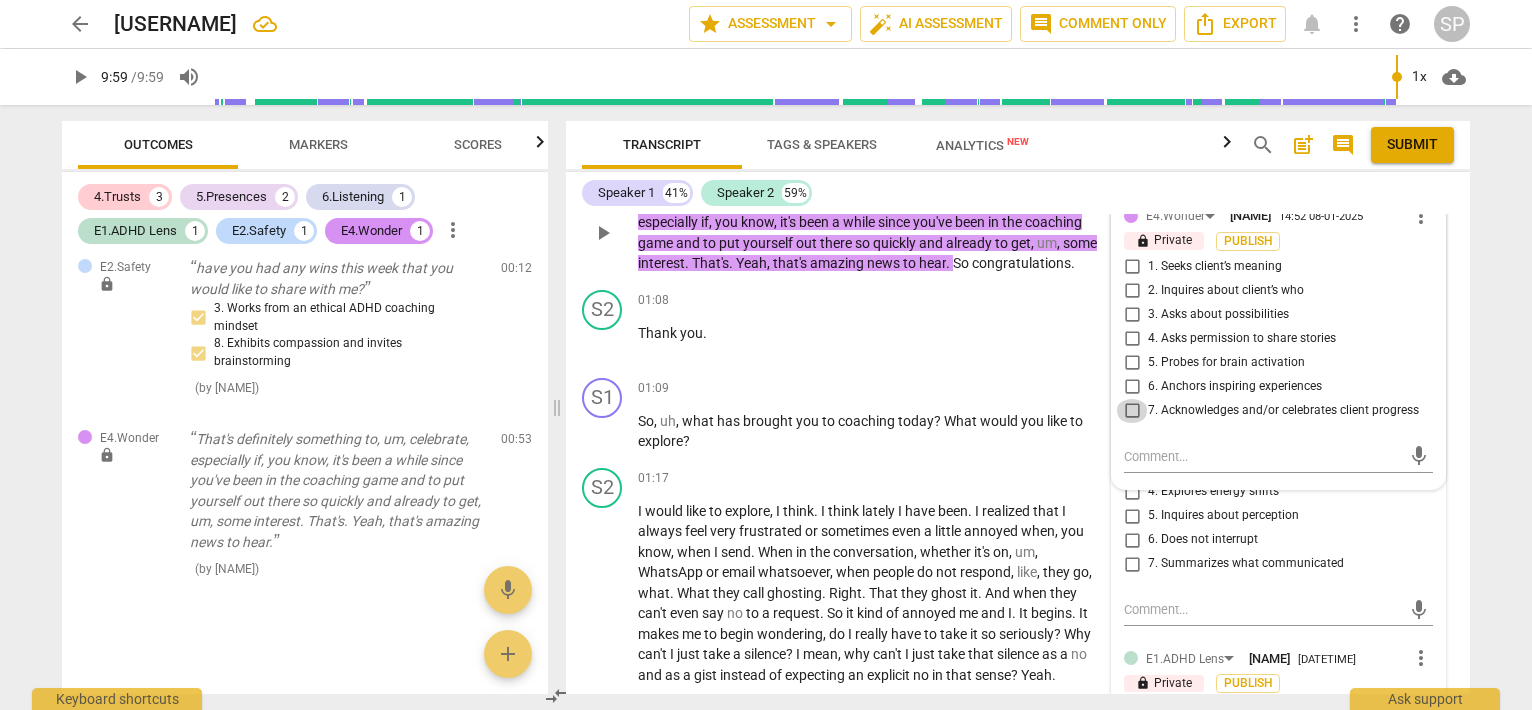 click on "7. Acknowledges and/or celebrates client progress" at bounding box center (1132, 411) 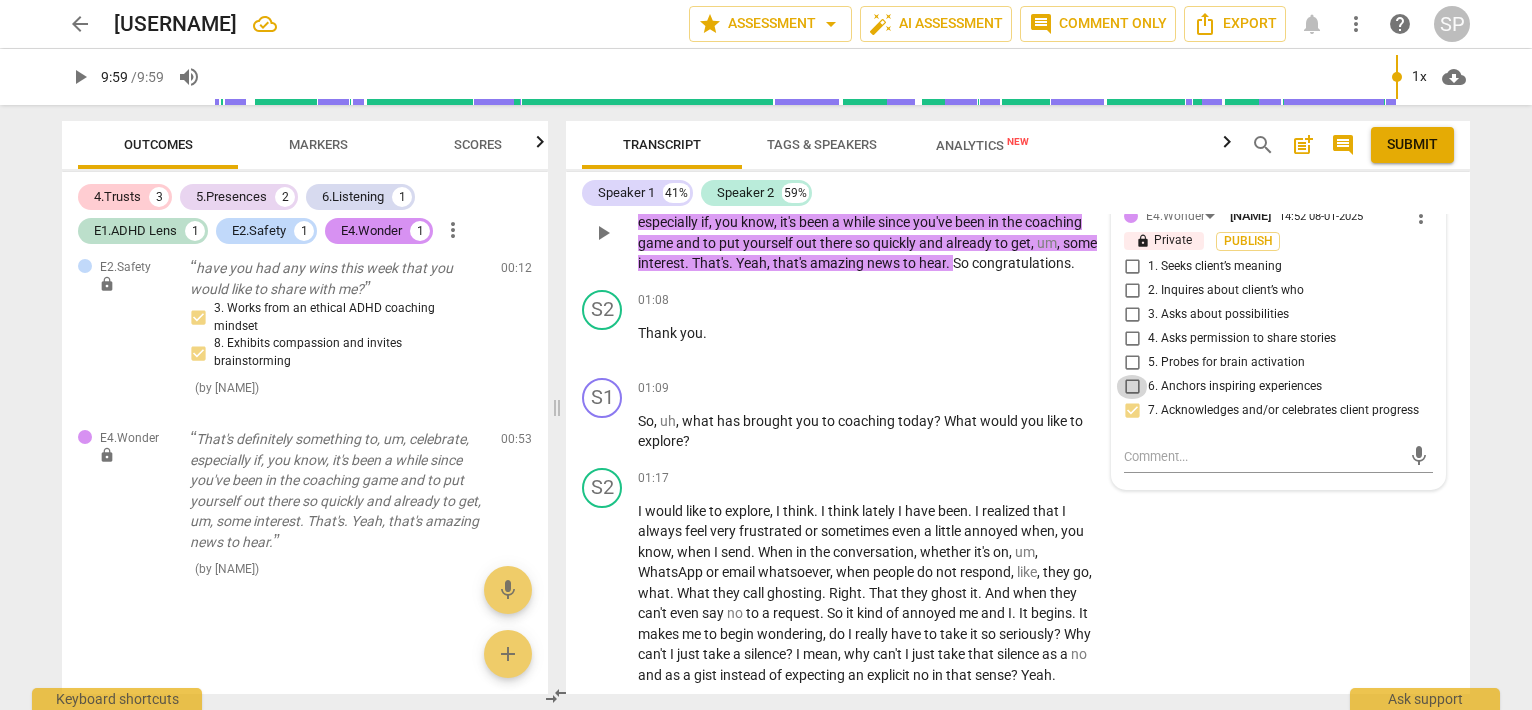 click on "6. Anchors inspiring experiences" at bounding box center [1132, 387] 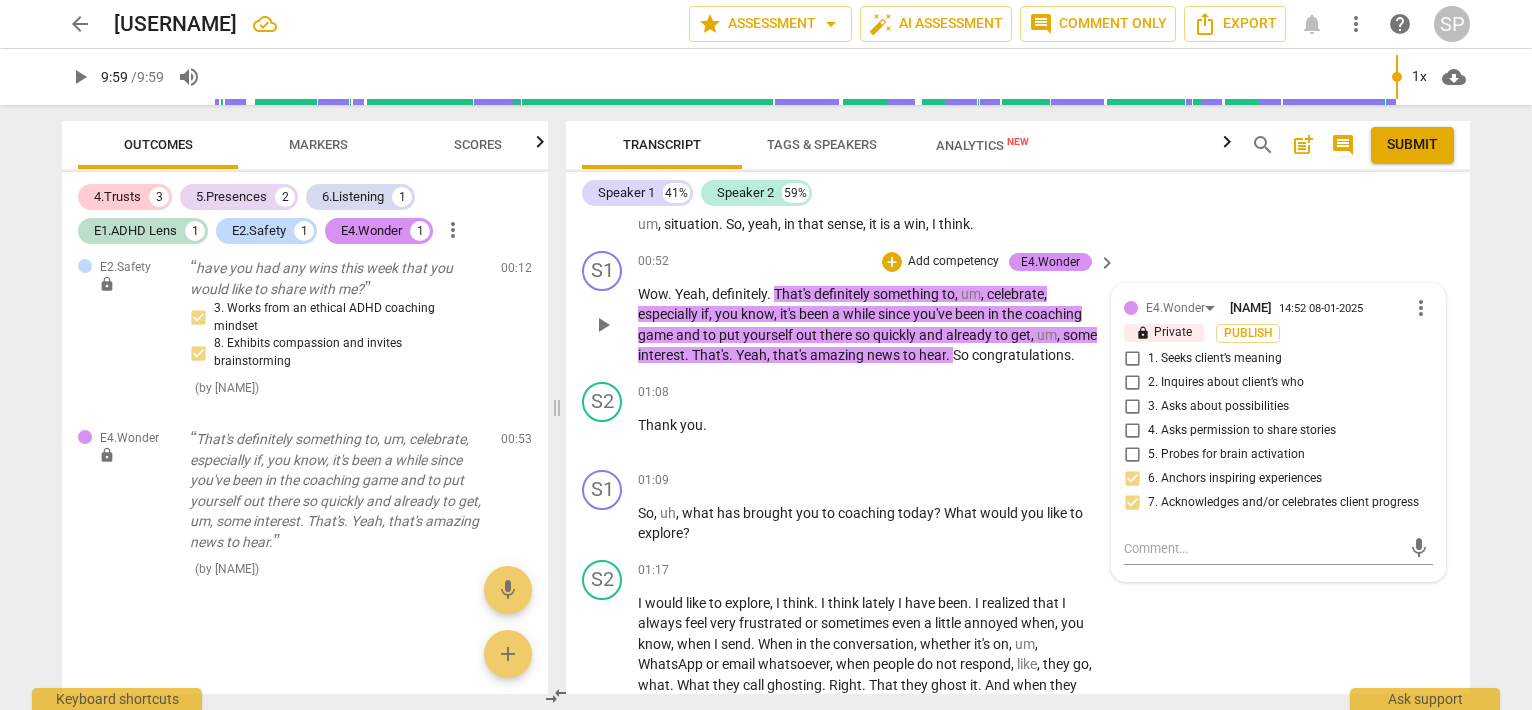 scroll, scrollTop: 344, scrollLeft: 0, axis: vertical 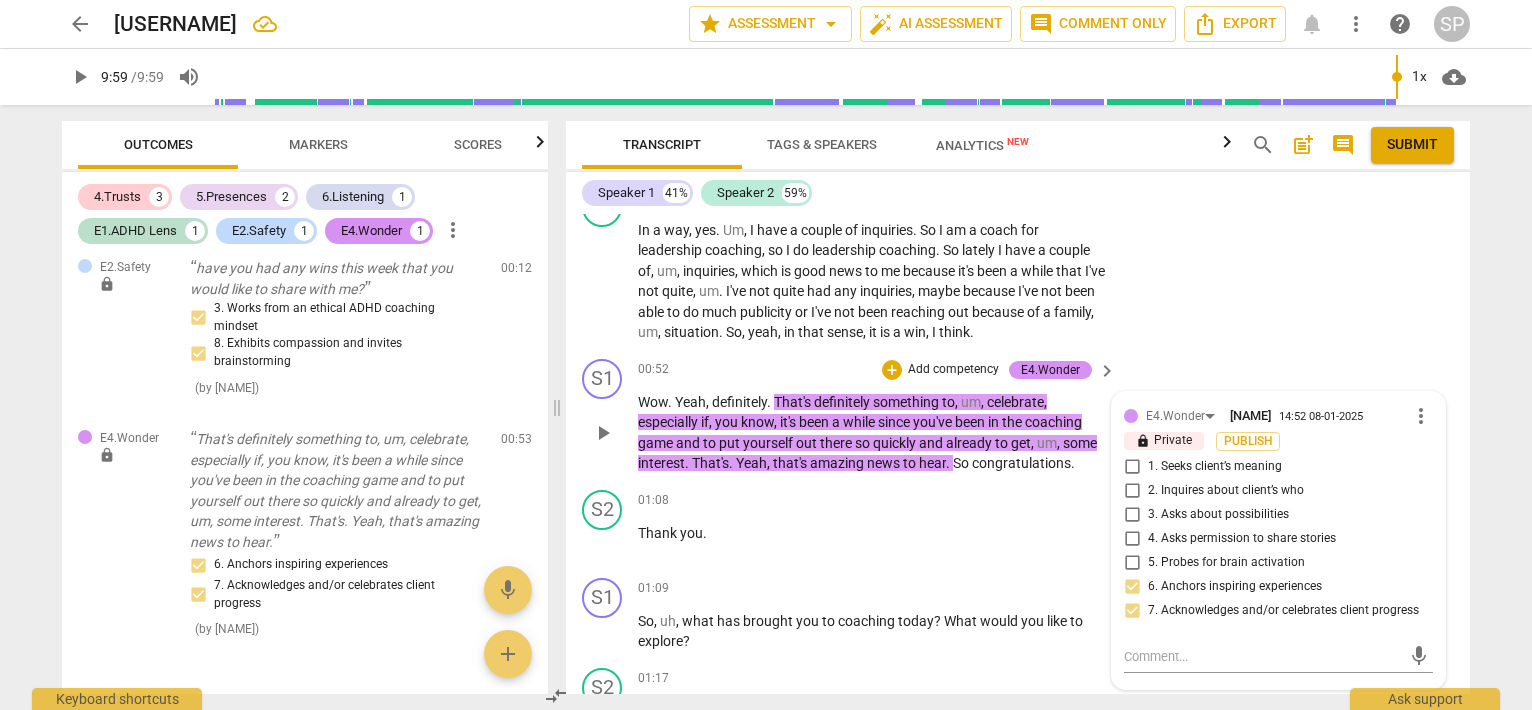 click on "S1 play_arrow pause 00:52 + Add competency E4.Wonder keyboard_arrow_right Wow .   Yeah ,   definitely .   That's   definitely   something   to ,   um ,   celebrate ,   especially   if ,   you   know ,   it's   been   a   while   since   you've   been   in   the   coaching   game   and   to   put   yourself   out   there   so   quickly   and   already   to   get ,   um ,   some   interest .   That's .   Yeah ,   that's   amazing   news   to   hear .   So   congratulations . E4.Wonder [NAME] [LAST] 14:52 08-01-2025 more_vert lock Private Publish 1. Seeks client’s meaning 2. Inquires about client’s who 3. Asks about possibilities 4. Asks permission to share stories 5. Probes for brain activation 6. Anchors inspiring experiences 7. Acknowledges and/or celebrates client progress mic" at bounding box center [1018, 416] 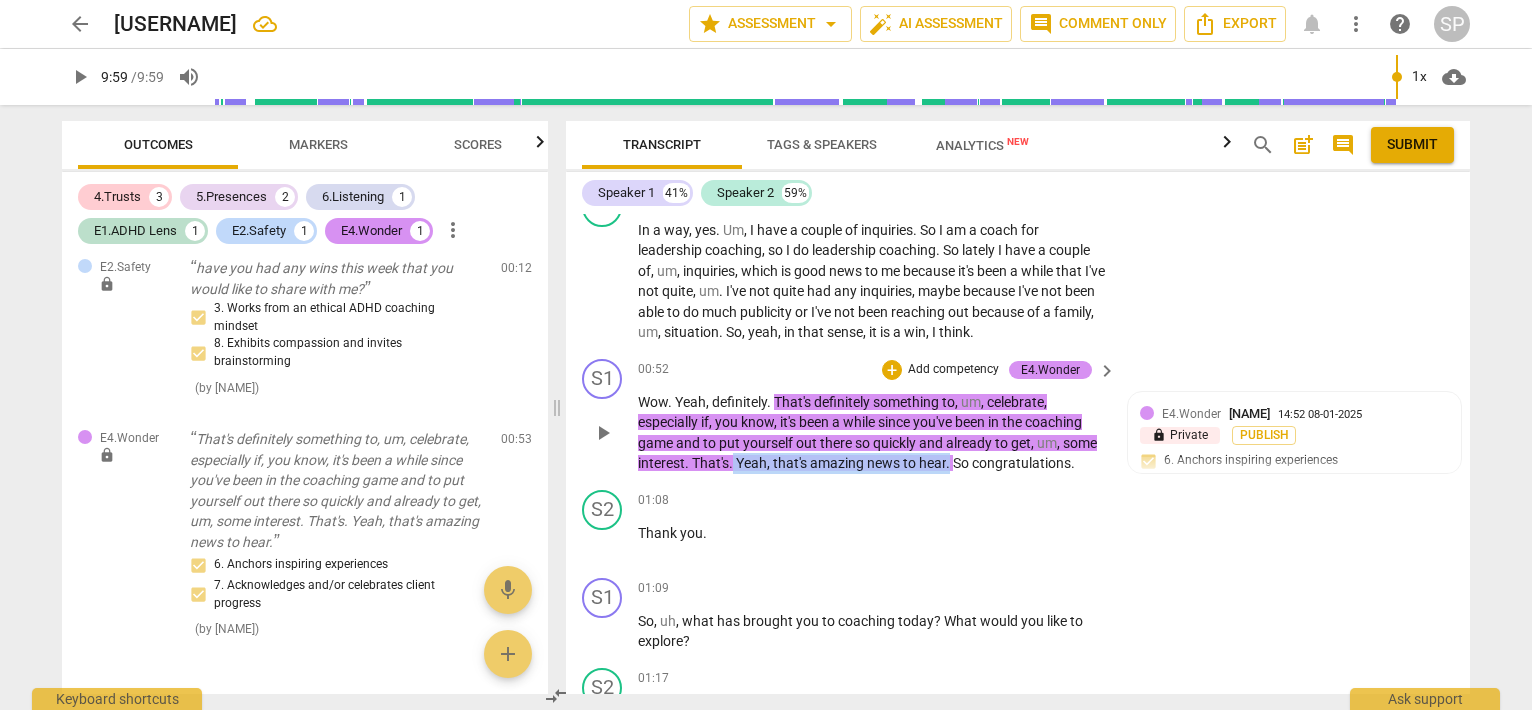 drag, startPoint x: 733, startPoint y: 457, endPoint x: 949, endPoint y: 463, distance: 216.08331 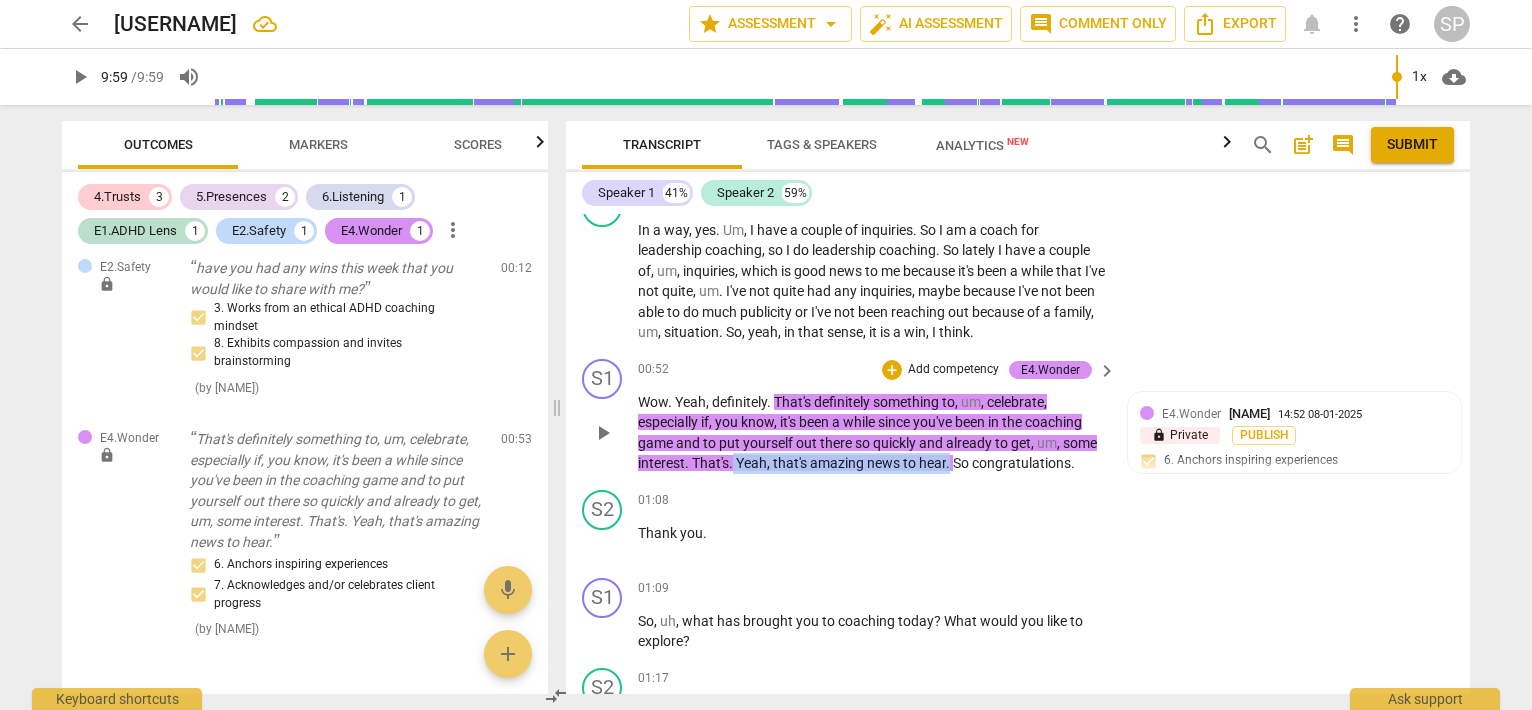 click on "Wow .   Yeah ,   definitely .   That's   definitely   something   to ,   um ,   celebrate ,   especially   if ,   you   know ,   it's   been   a   while   since   you've   been   in   the   coaching   game   and   to   put   yourself   out   there   so   quickly   and   already   to   get ,   um ,   some   interest .   That's .   Yeah ,   that's   amazing   news   to   hear .   So   congratulations ." at bounding box center (872, 433) 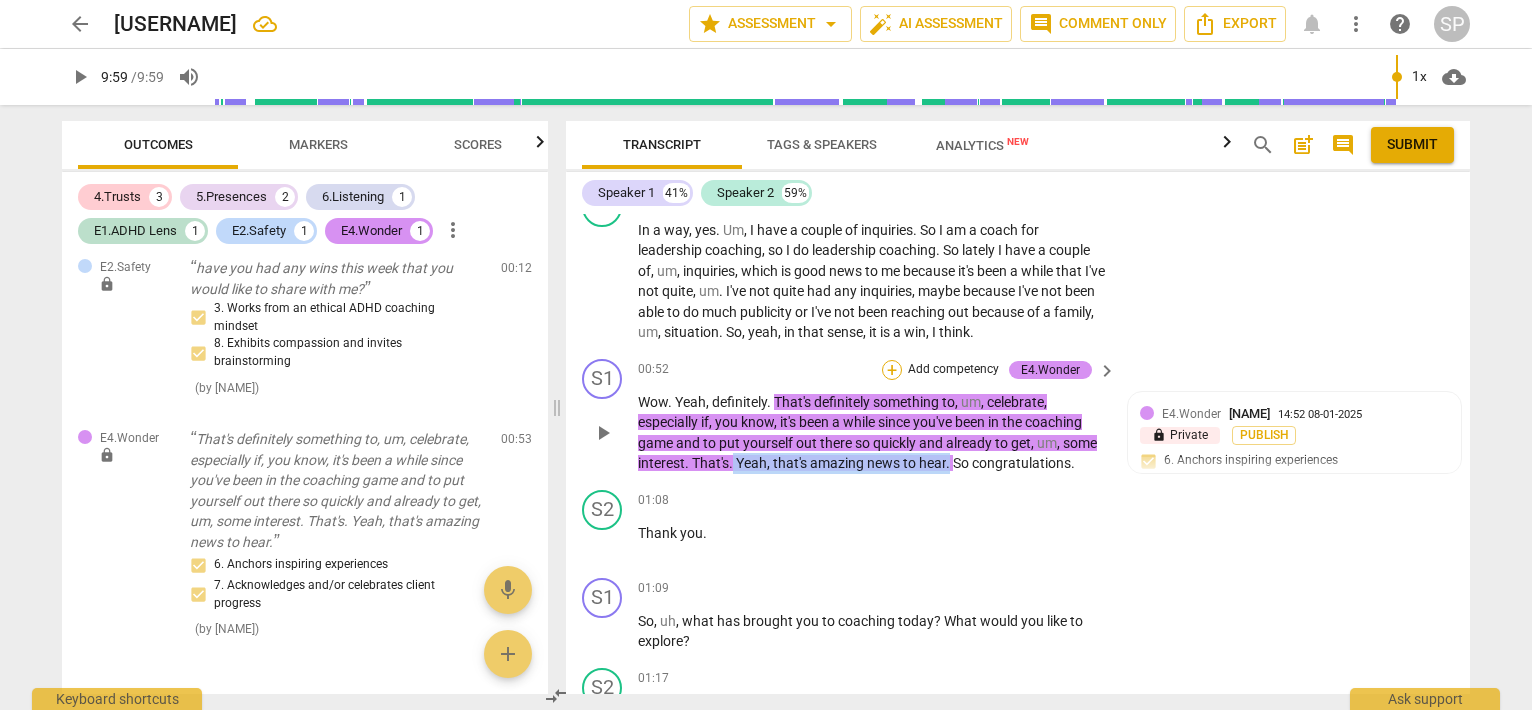 click on "+" at bounding box center [892, 370] 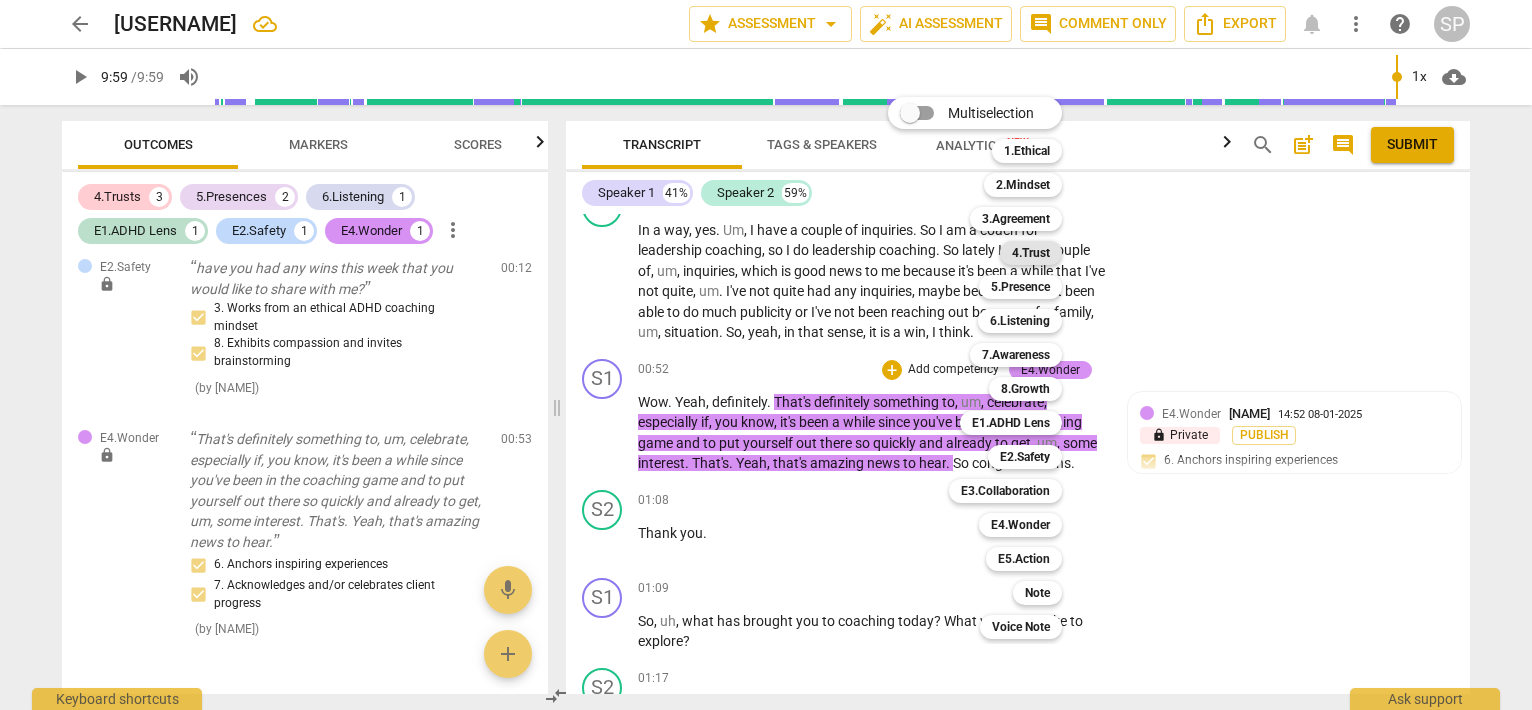 click on "4.Trust" at bounding box center (1031, 253) 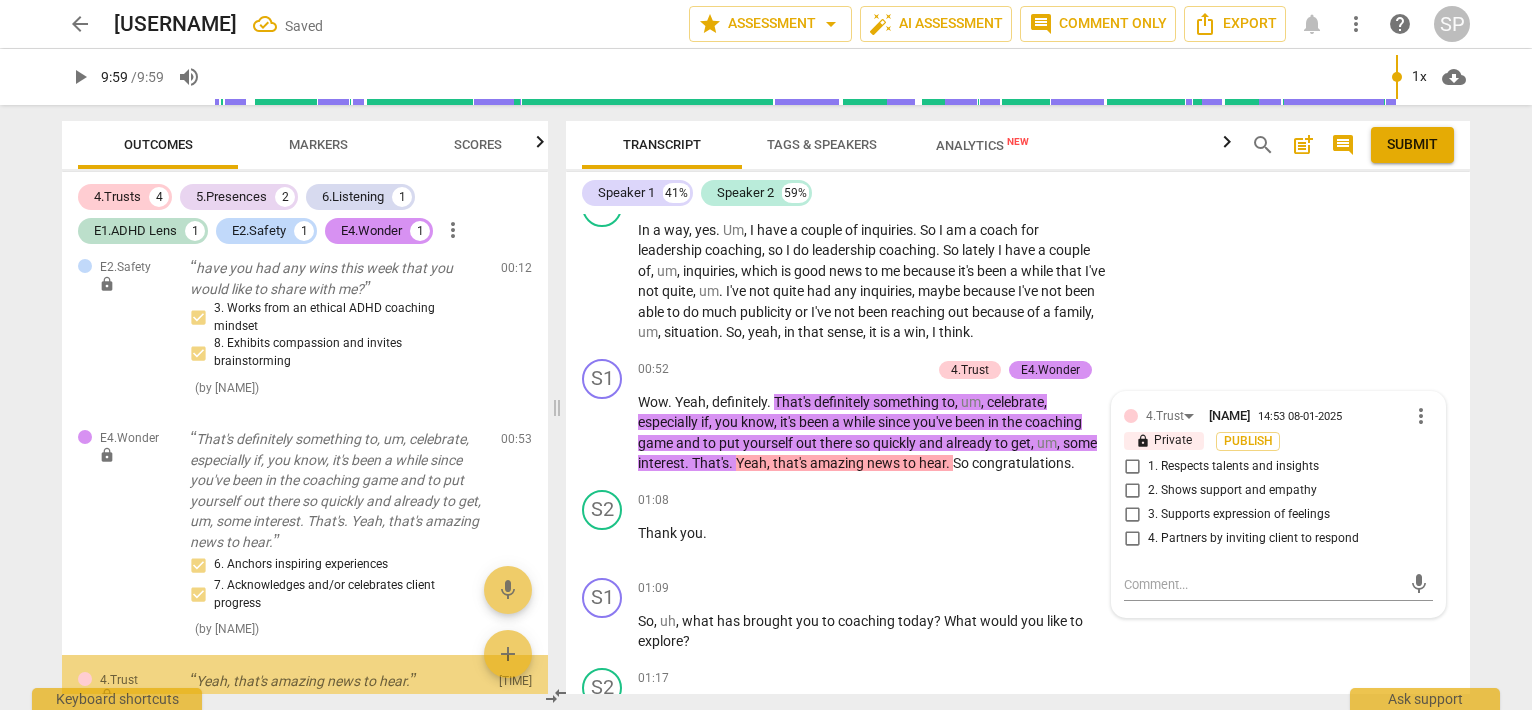 scroll, scrollTop: 1033, scrollLeft: 0, axis: vertical 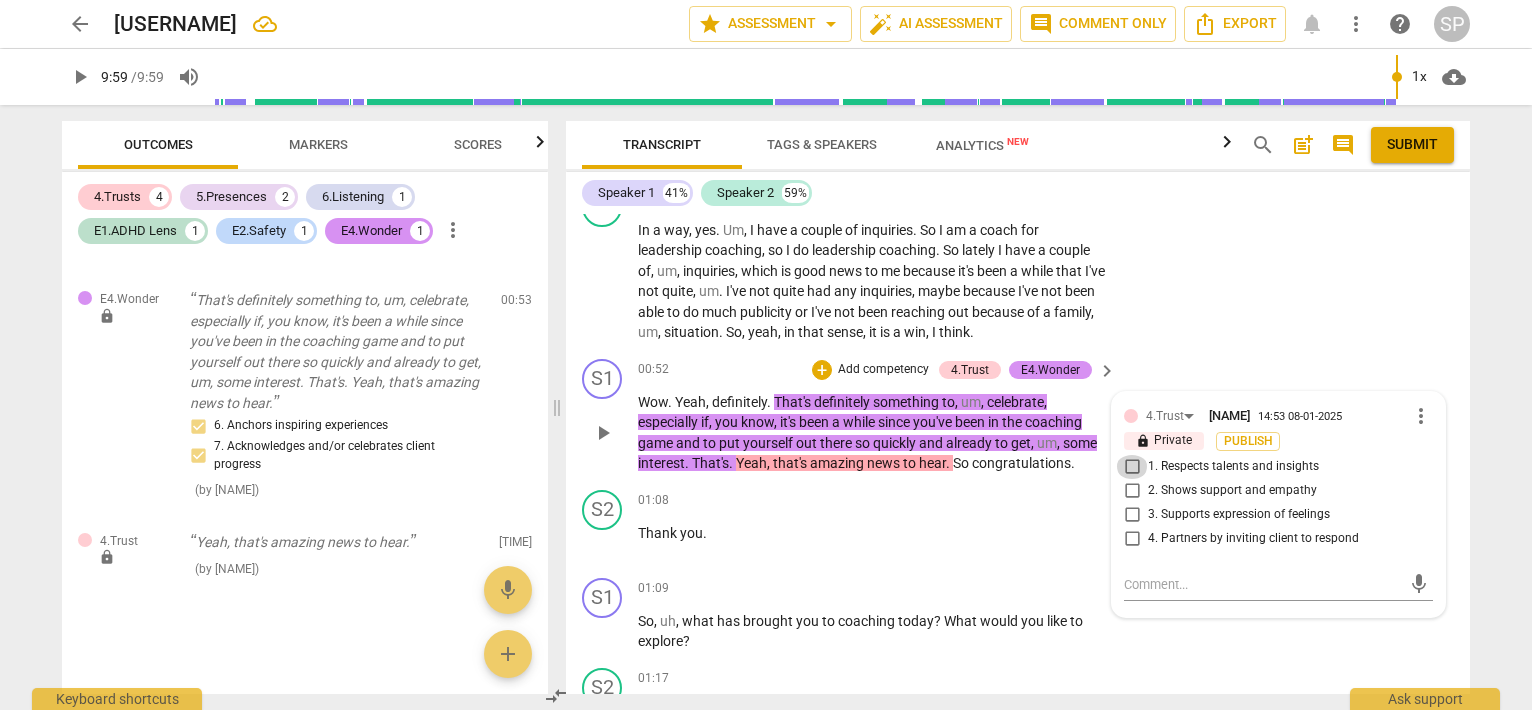 click on "1. Respects talents and insights" at bounding box center (1132, 467) 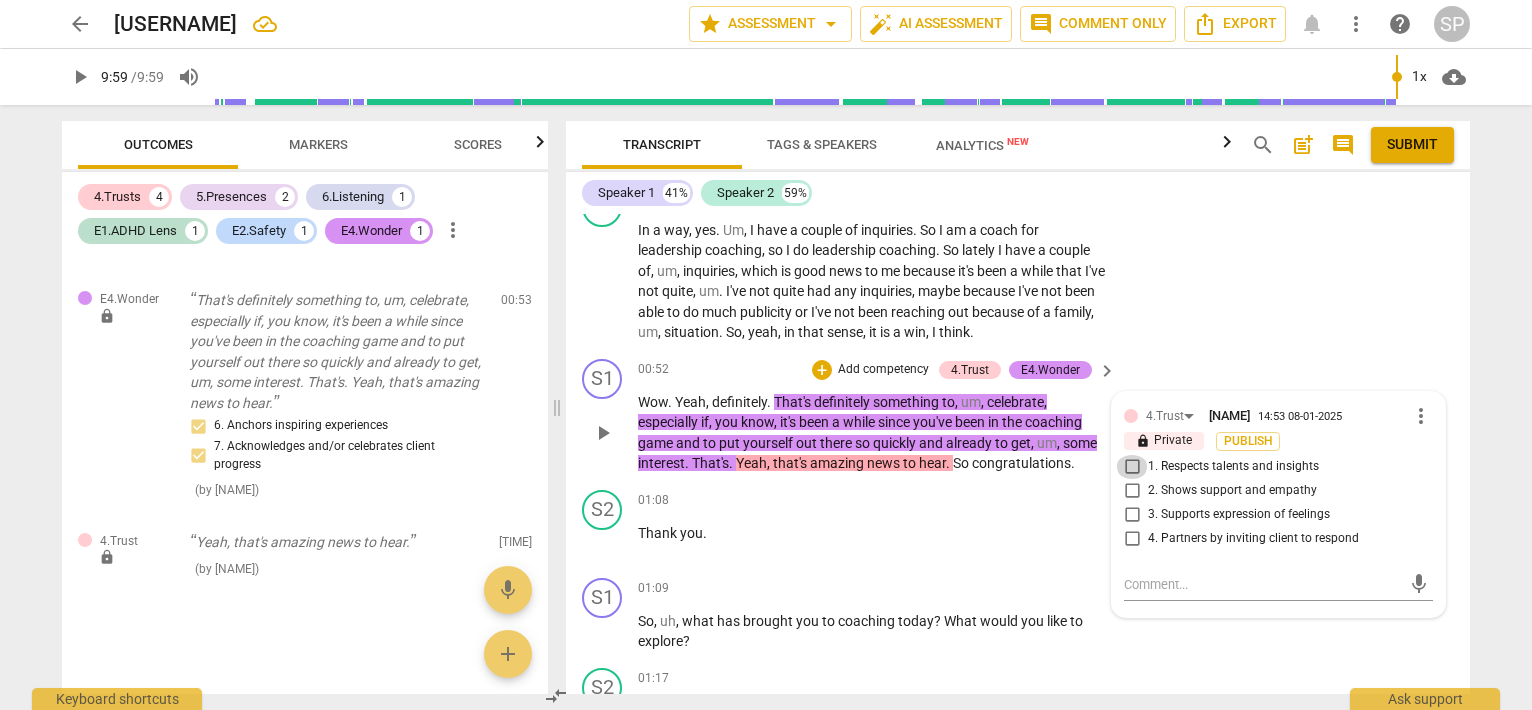checkbox on "true" 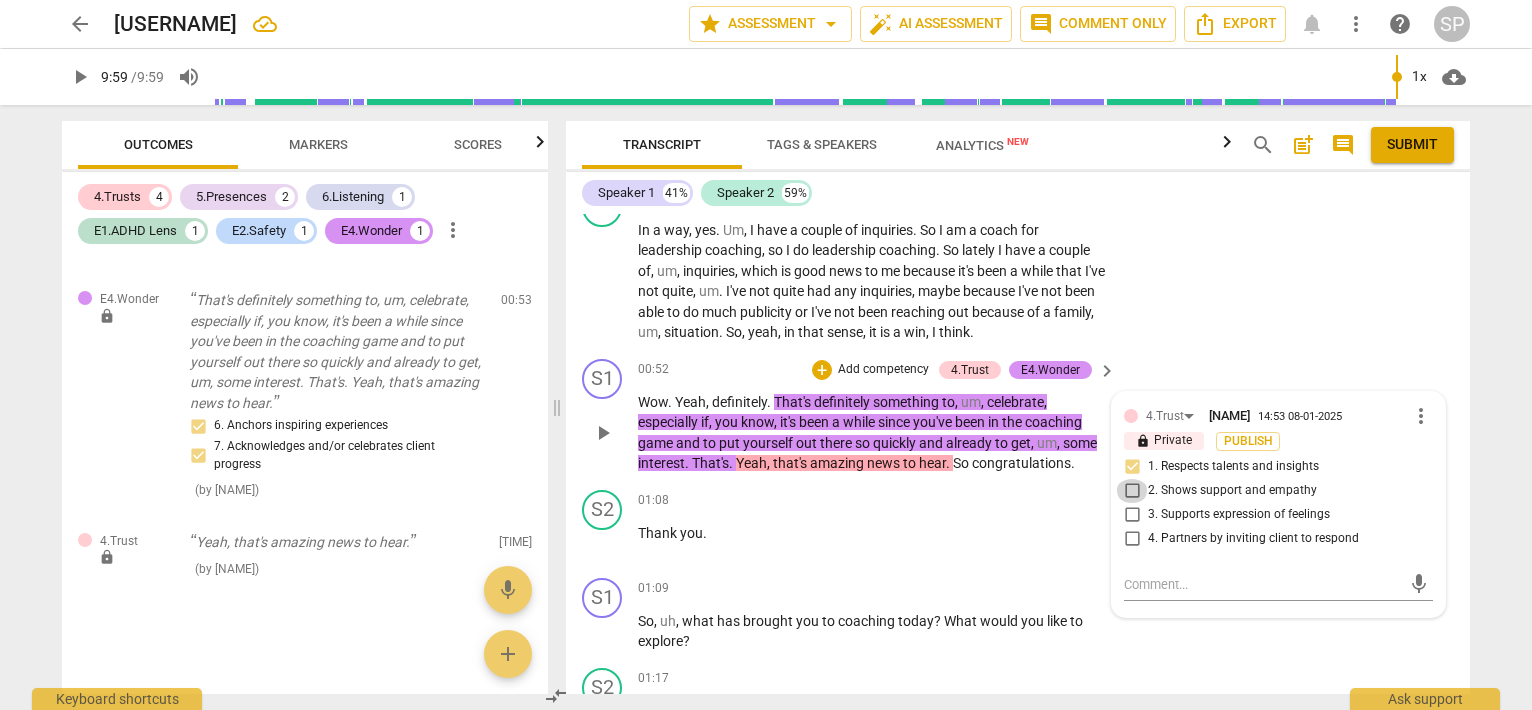 click on "2. Shows support and empathy" at bounding box center (1132, 491) 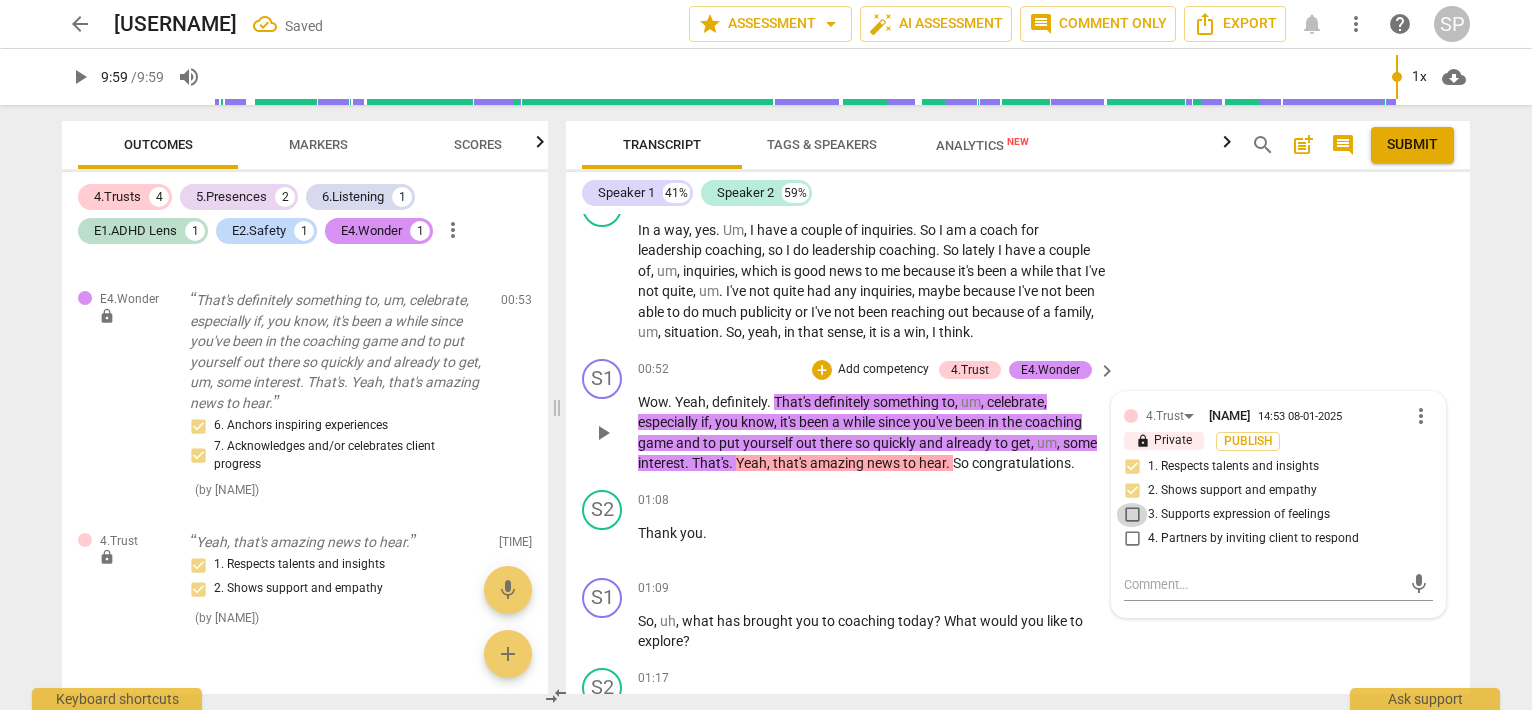 click on "3. Supports expression of feelings" at bounding box center (1132, 515) 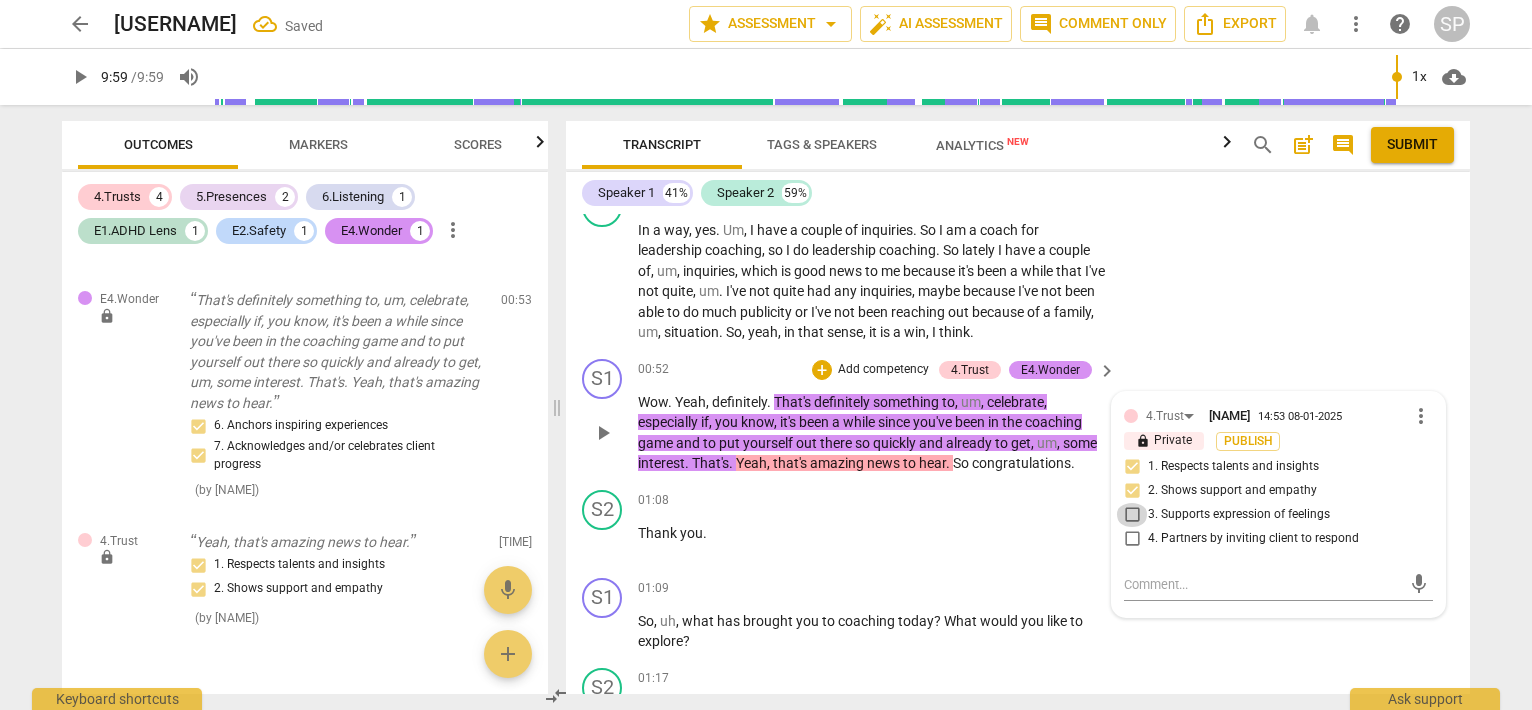 checkbox on "true" 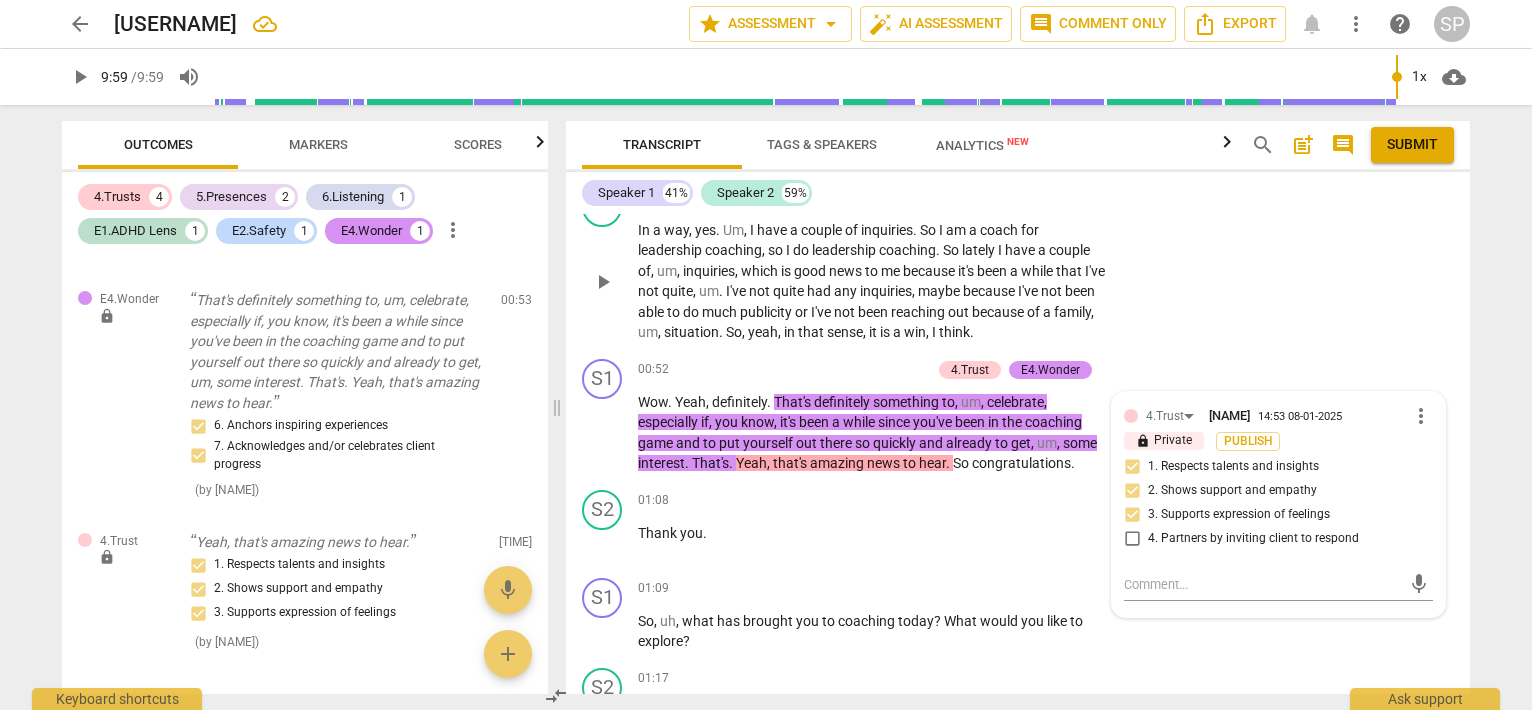 click on "S2 play_arrow pause 00:20 + Add competency keyboard_arrow_right In   a   way ,   yes .   Um ,   I   have   a   couple   of   inquiries .   So   I   am   a   coach   for   leadership   coaching ,   so   I   do   leadership   coaching .   So   lately   I   have   a   couple   of ,   um ,   inquiries ,   which   is   good   news   to   me   because   it's   been   a   while   that   I've   not   quite ,   um .   I've   not   quite   had   any   inquiries ,   maybe   because   I've   not   been   able   to   do   much   publicity   or   I've   not   been   reaching   out   because   of   a   family ,   um ,   situation .   So ,   yeah ,   in   that   sense ,   it   is   a   win ,   I   think ." at bounding box center [1018, 265] 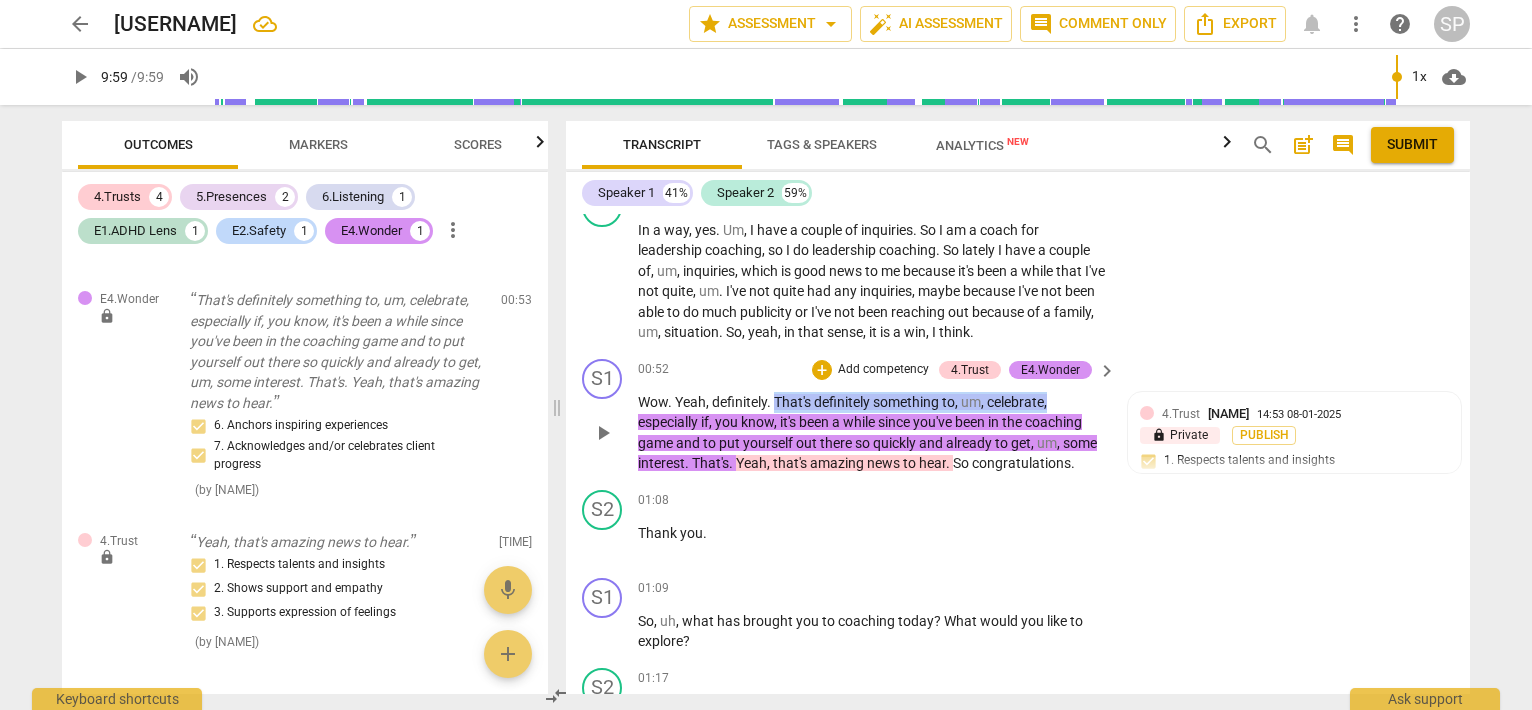 drag, startPoint x: 776, startPoint y: 397, endPoint x: 1048, endPoint y: 403, distance: 272.06616 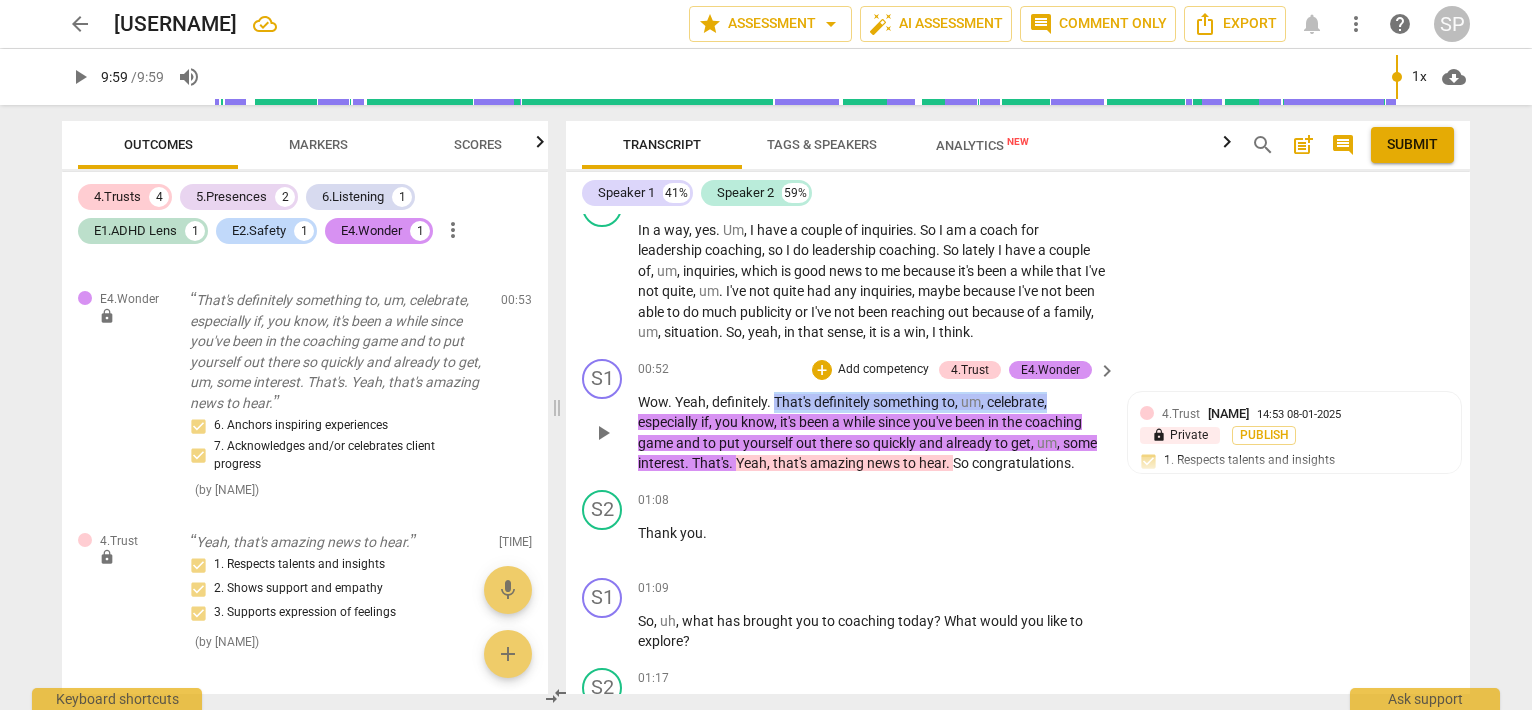click on "Wow .   Yeah ,   definitely .   That's   definitely   something   to ,   um ,   celebrate ,   especially   if ,   you   know ,   it's   been   a   while   since   you've   been   in   the   coaching   game   and   to   put   yourself   out   there   so   quickly   and   already   to   get ,   um ,   some   interest .   That's .   Yeah ,   that's   amazing   news   to   hear .   So   congratulations ." at bounding box center (872, 433) 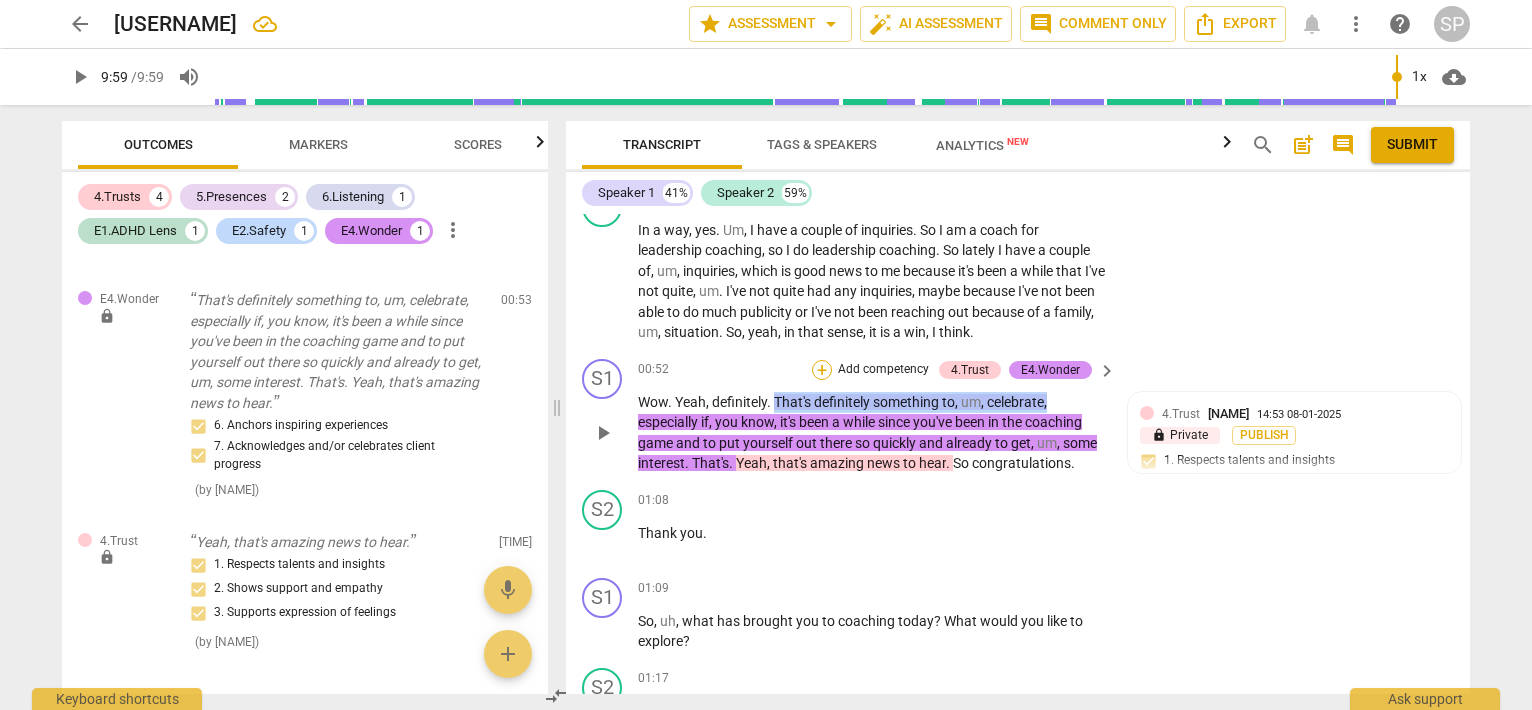 click on "+" at bounding box center [822, 370] 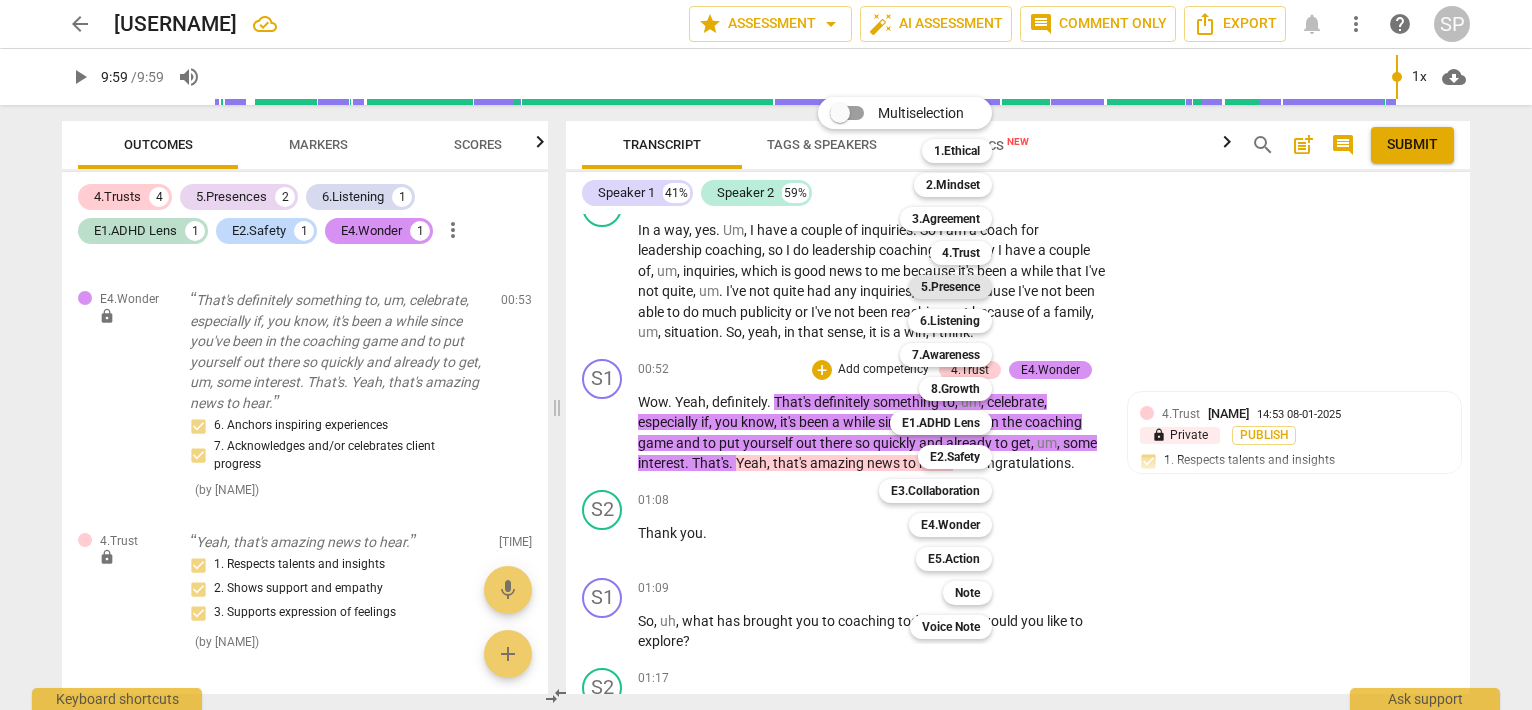 click on "5.Presence" at bounding box center [950, 287] 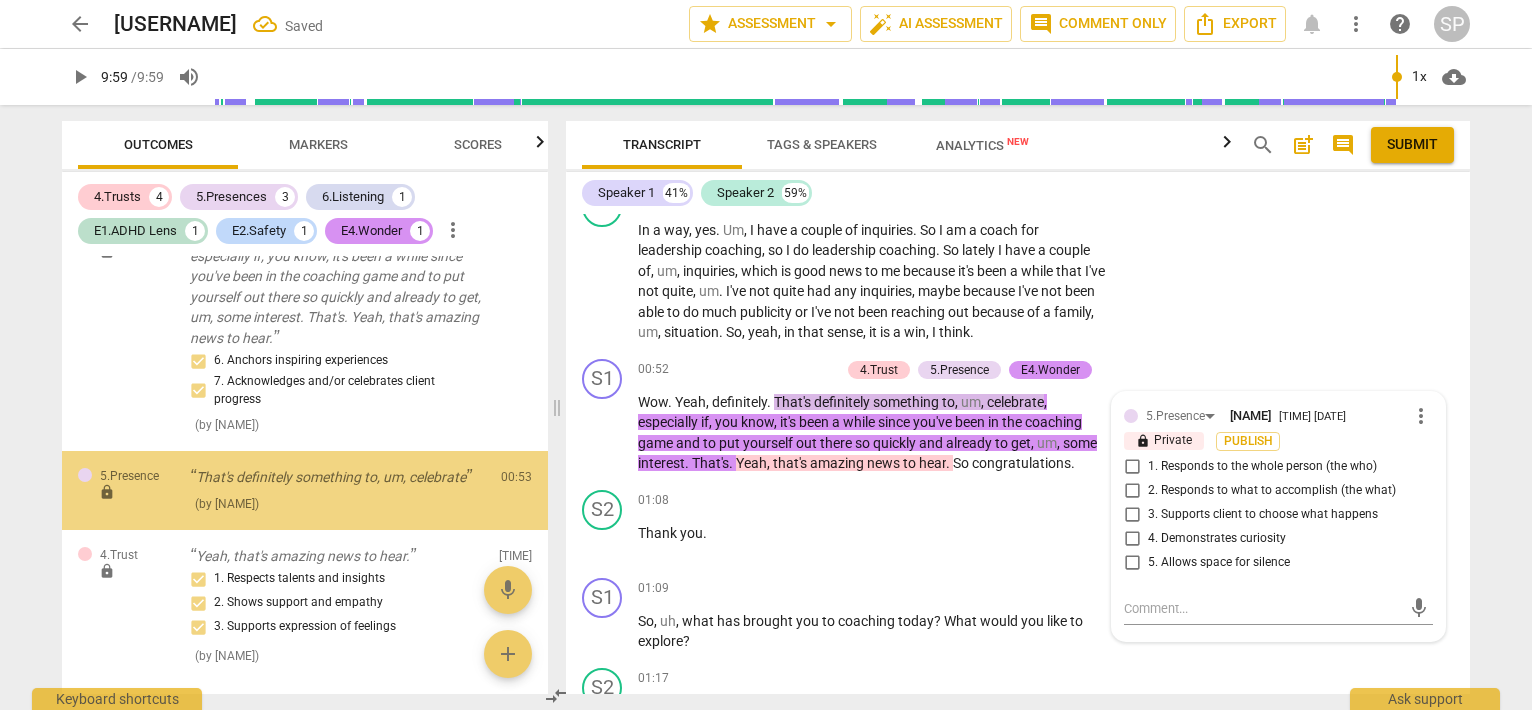 scroll, scrollTop: 1113, scrollLeft: 0, axis: vertical 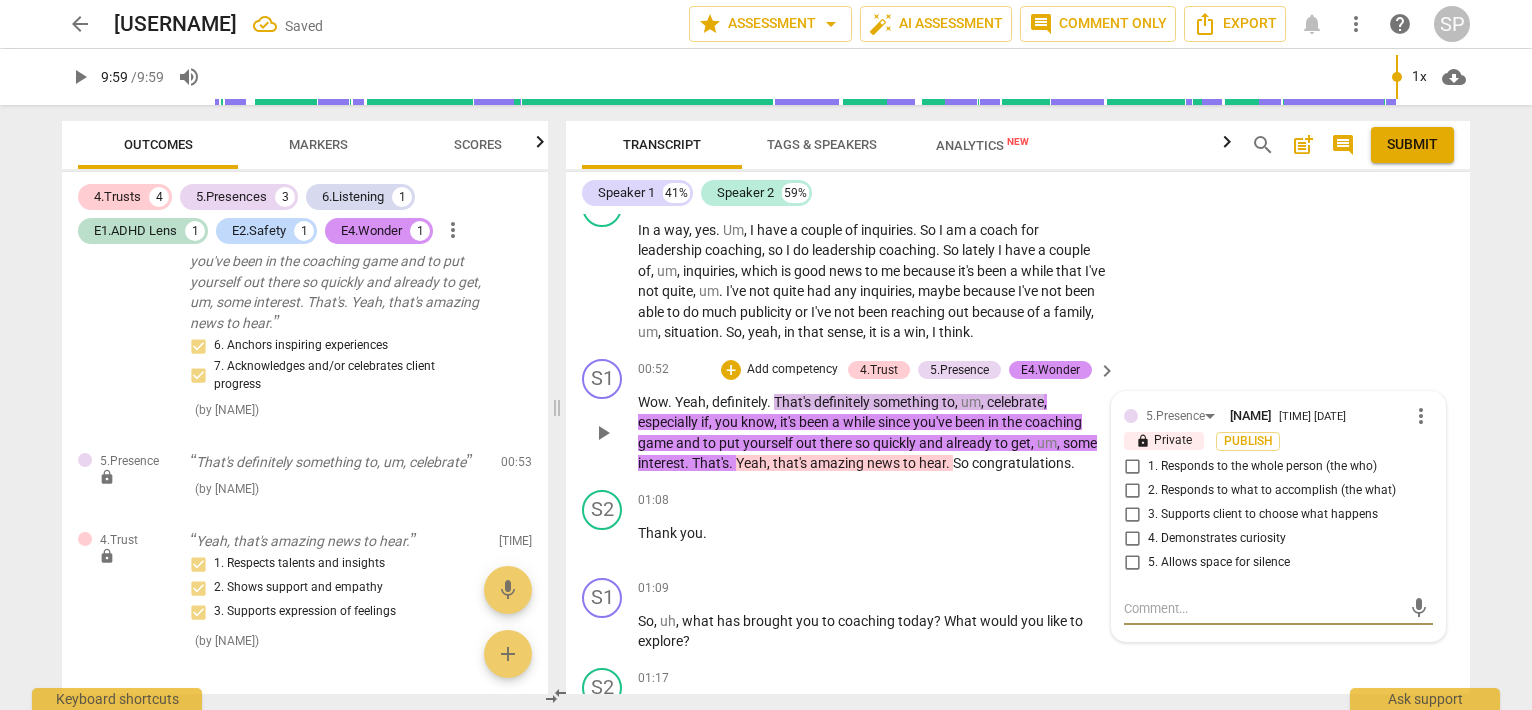 click on "1. Responds to the whole person (the who)" at bounding box center (1132, 467) 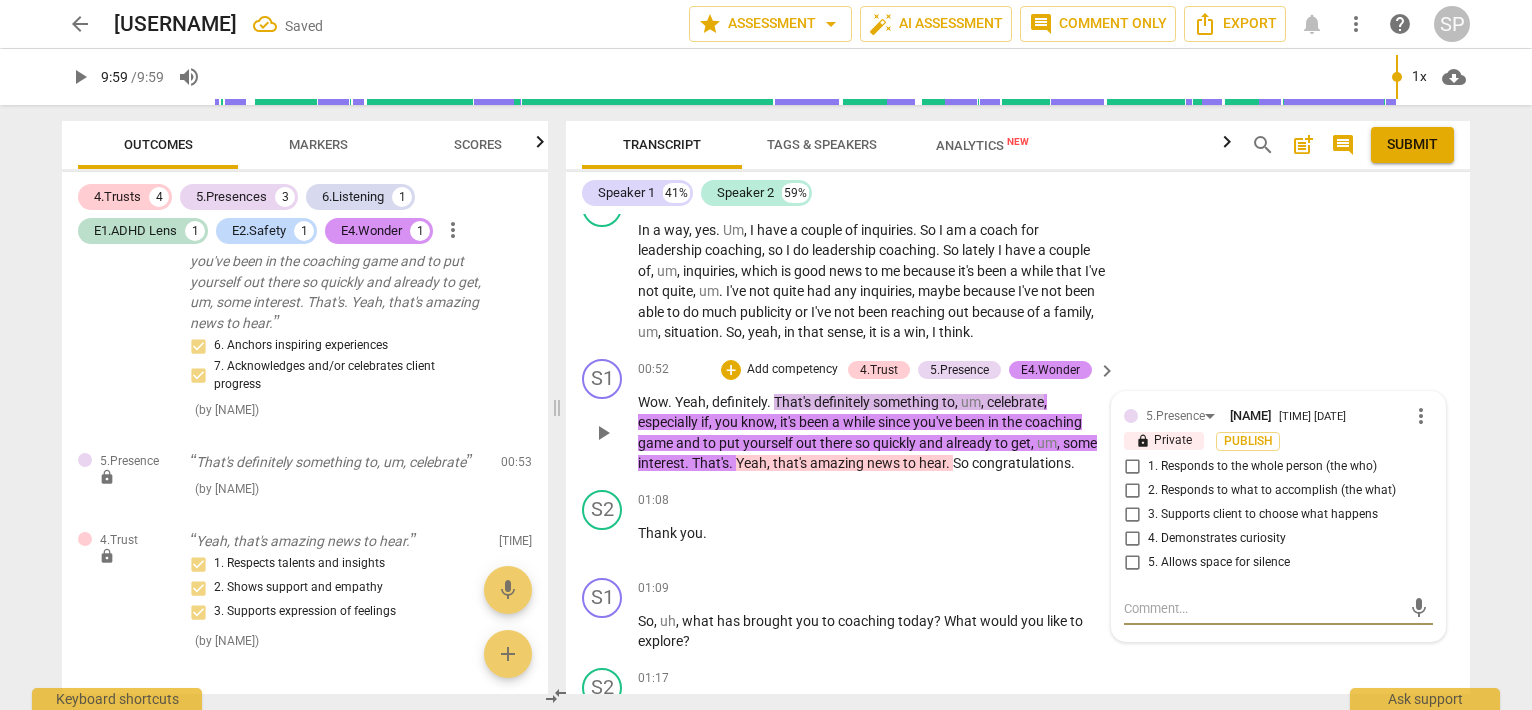 checkbox on "true" 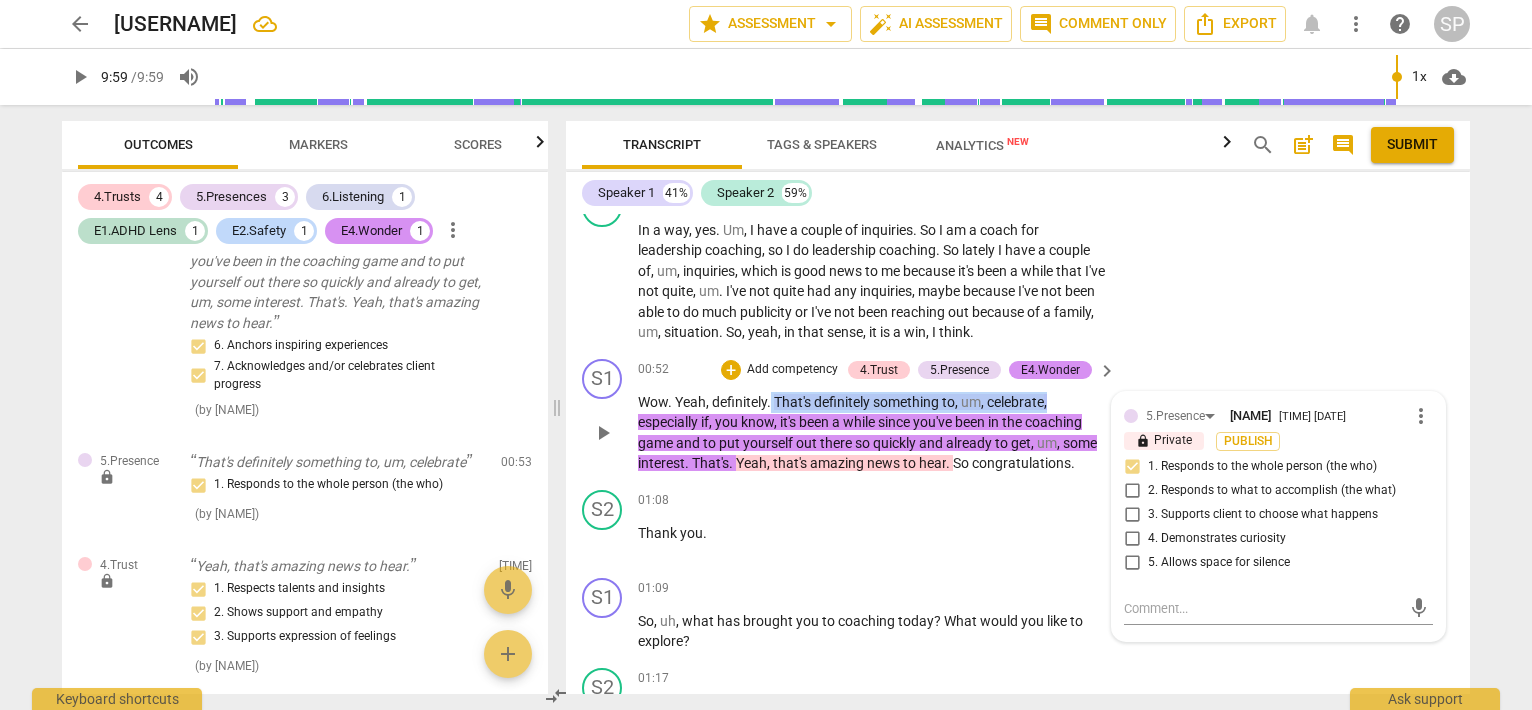 drag, startPoint x: 772, startPoint y: 395, endPoint x: 1051, endPoint y: 386, distance: 279.1451 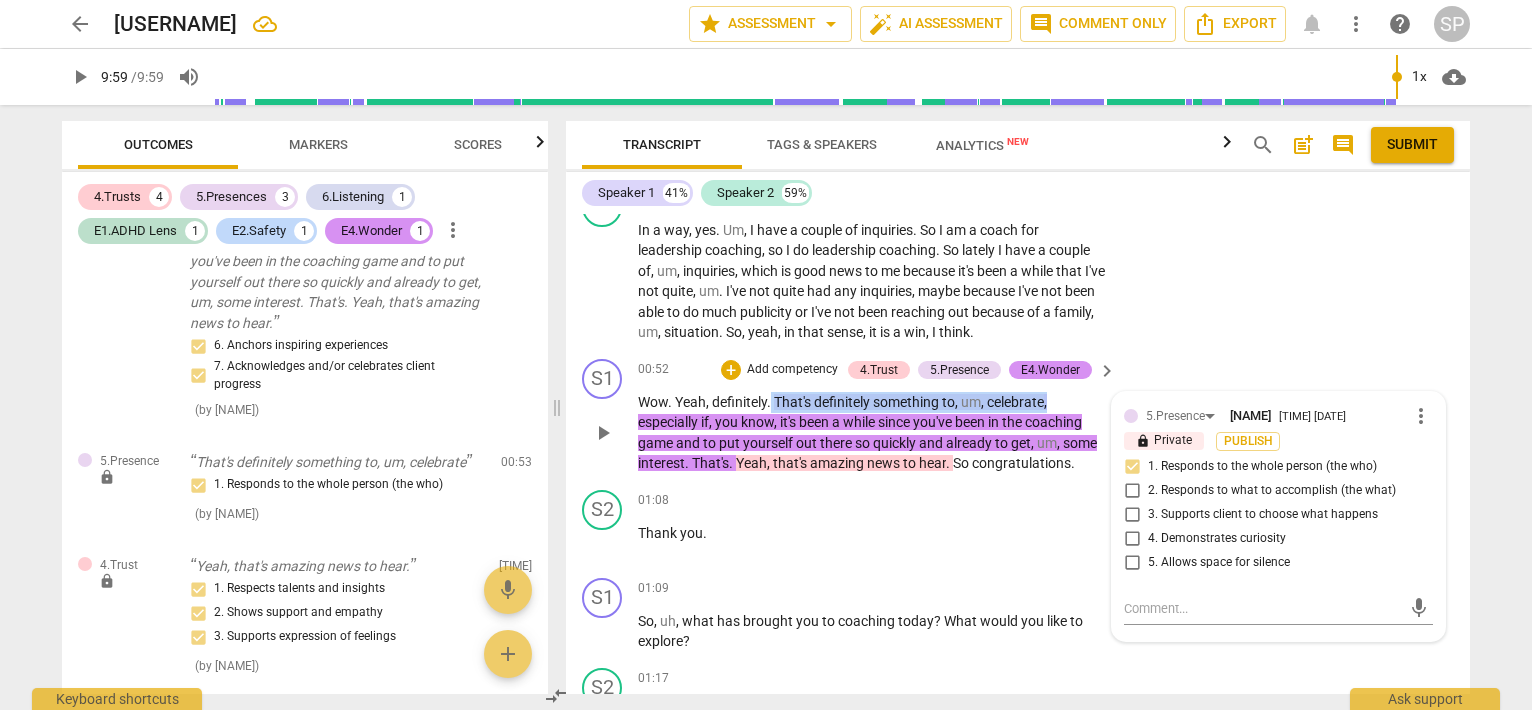 click on "Wow .   Yeah ,   definitely .   That's   definitely   something   to ,   um ,   celebrate ,   especially   if ,   you   know ,   it's   been   a   while   since   you've   been   in   the   coaching   game   and   to   put   yourself   out   there   so   quickly   and   already   to   get ,   um ,   some   interest .   That's .   Yeah ,   that's   amazing   news   to   hear .   So   congratulations ." at bounding box center (878, 416) 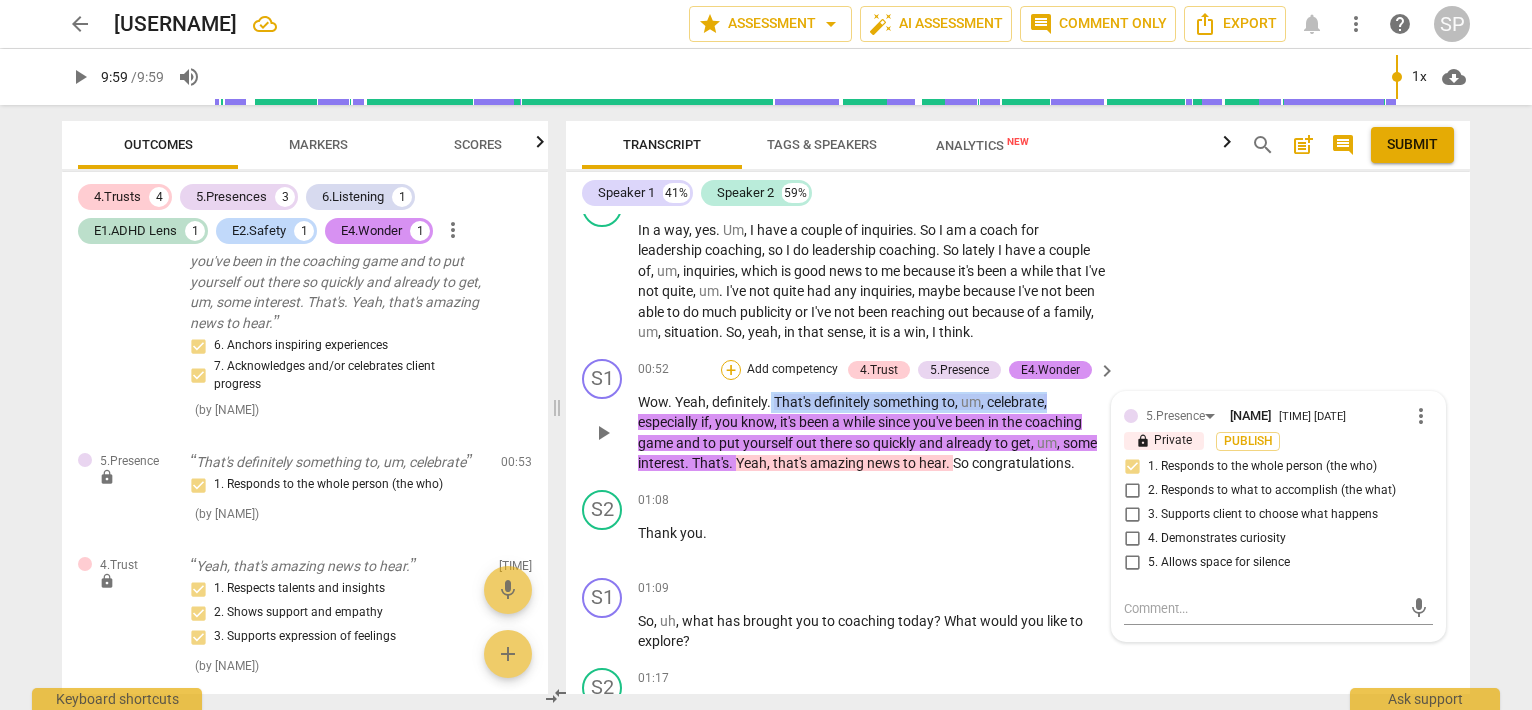 click on "+" at bounding box center [731, 370] 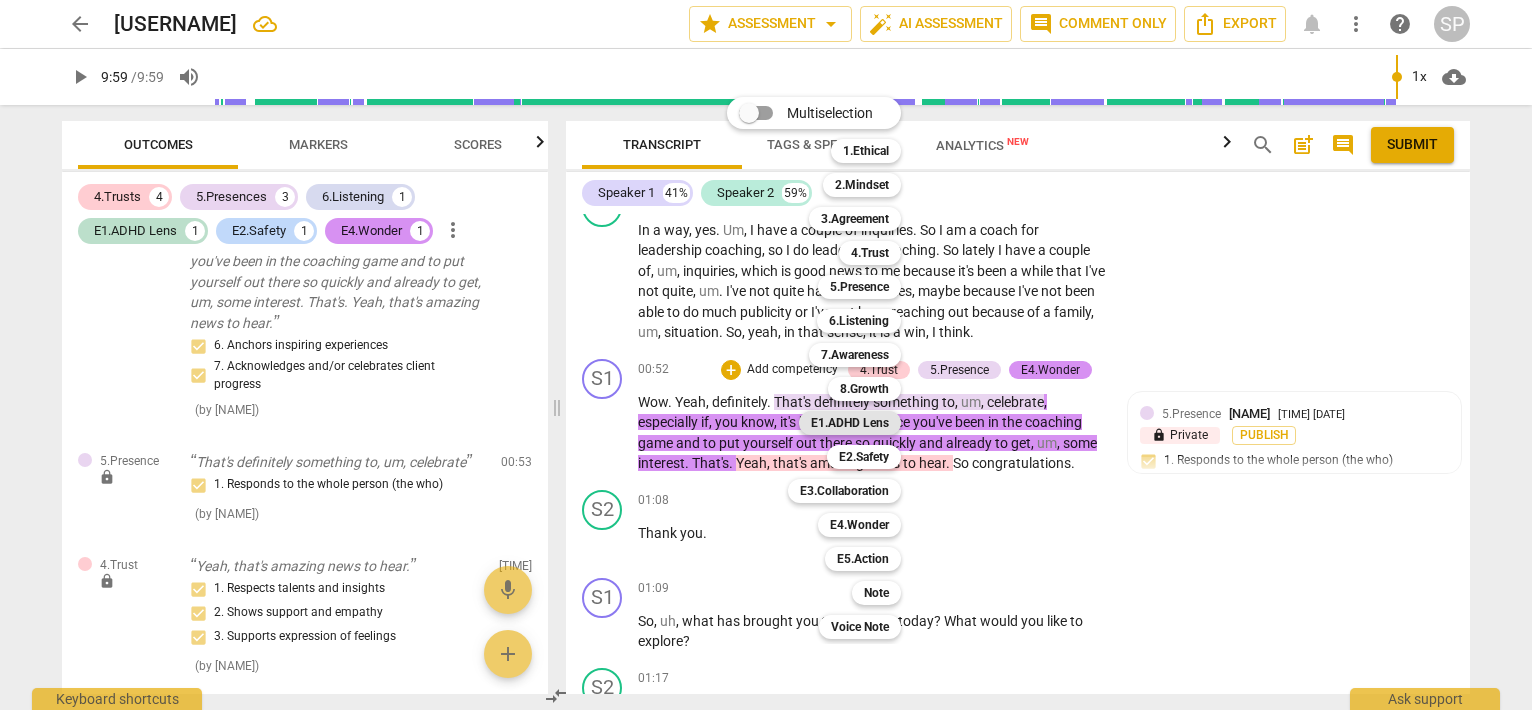 click on "E1.ADHD Lens" at bounding box center (850, 423) 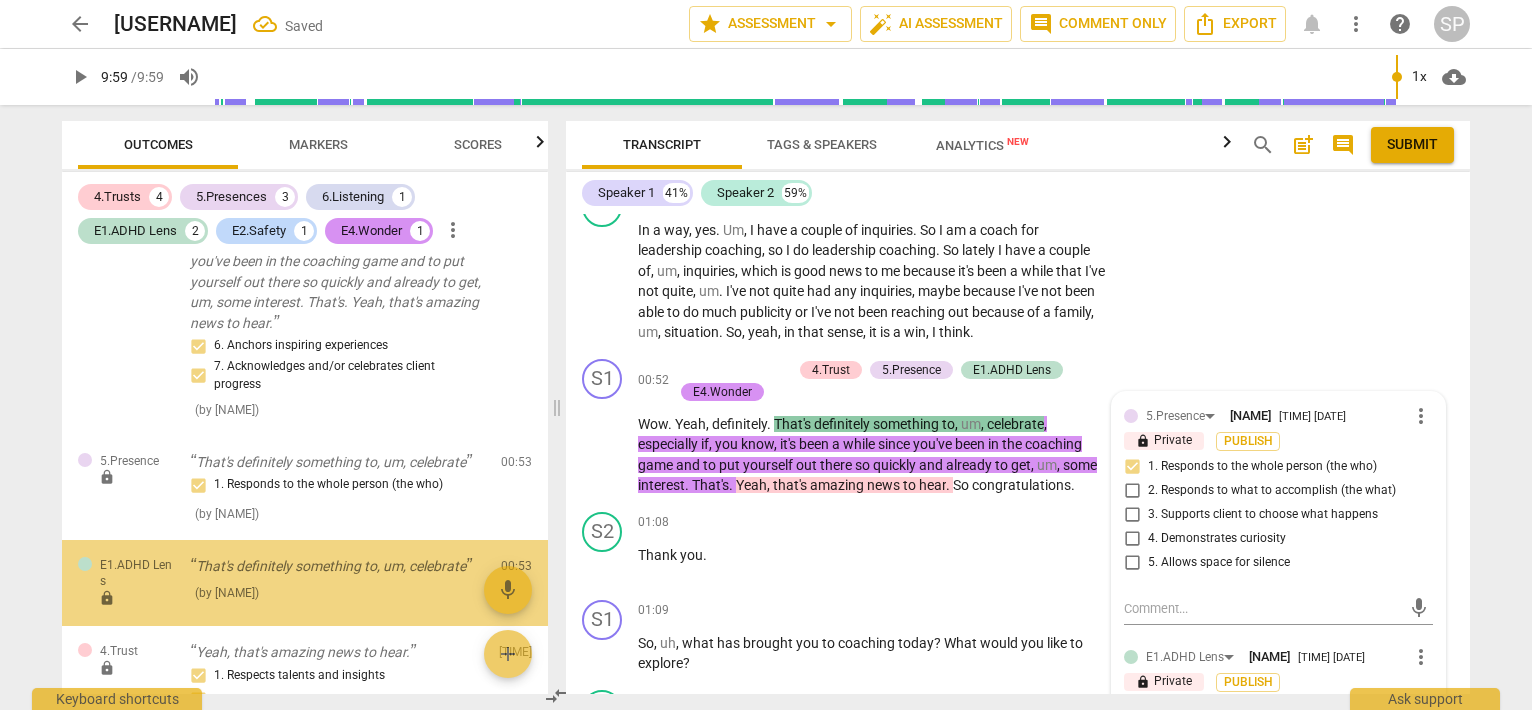 scroll, scrollTop: 1220, scrollLeft: 0, axis: vertical 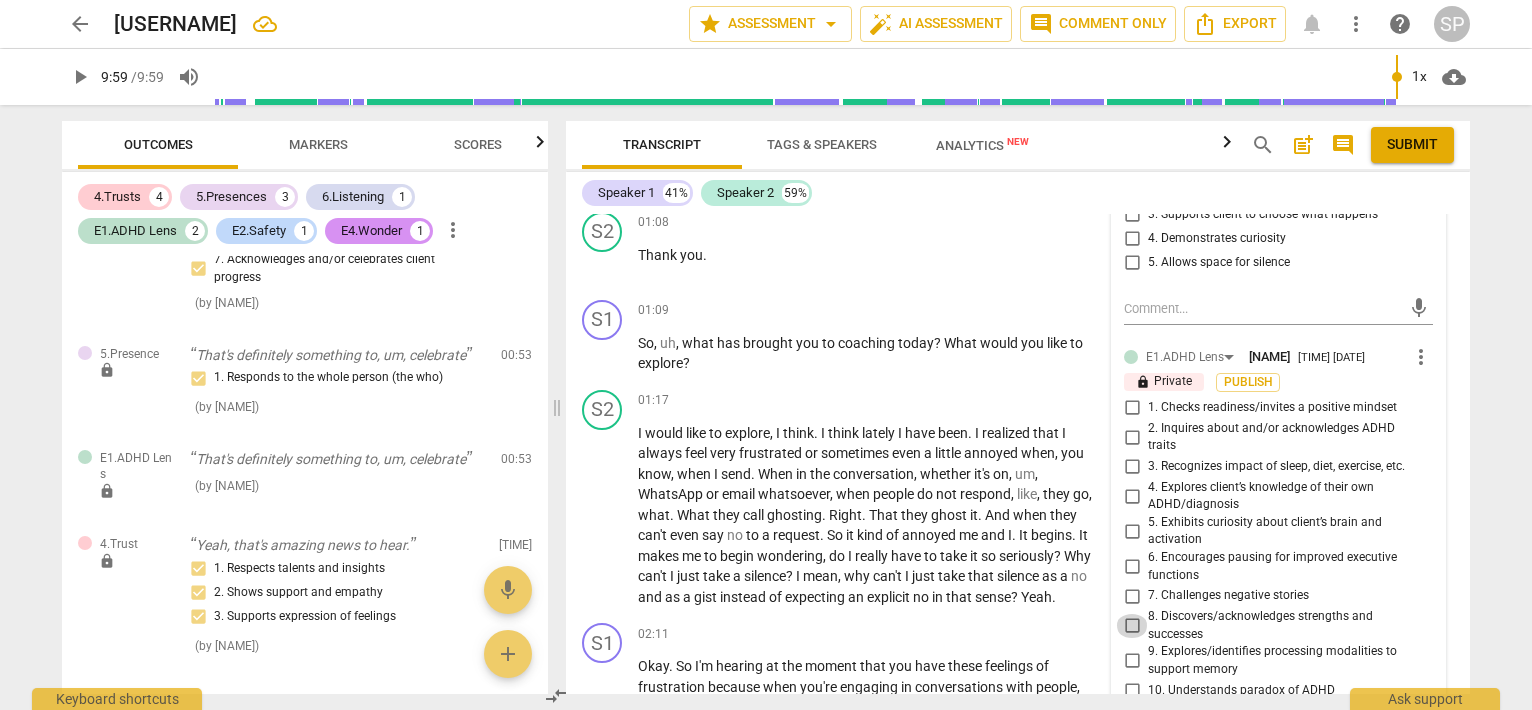 click on "8. Discovers/acknowledges strengths and successes" at bounding box center (1132, 626) 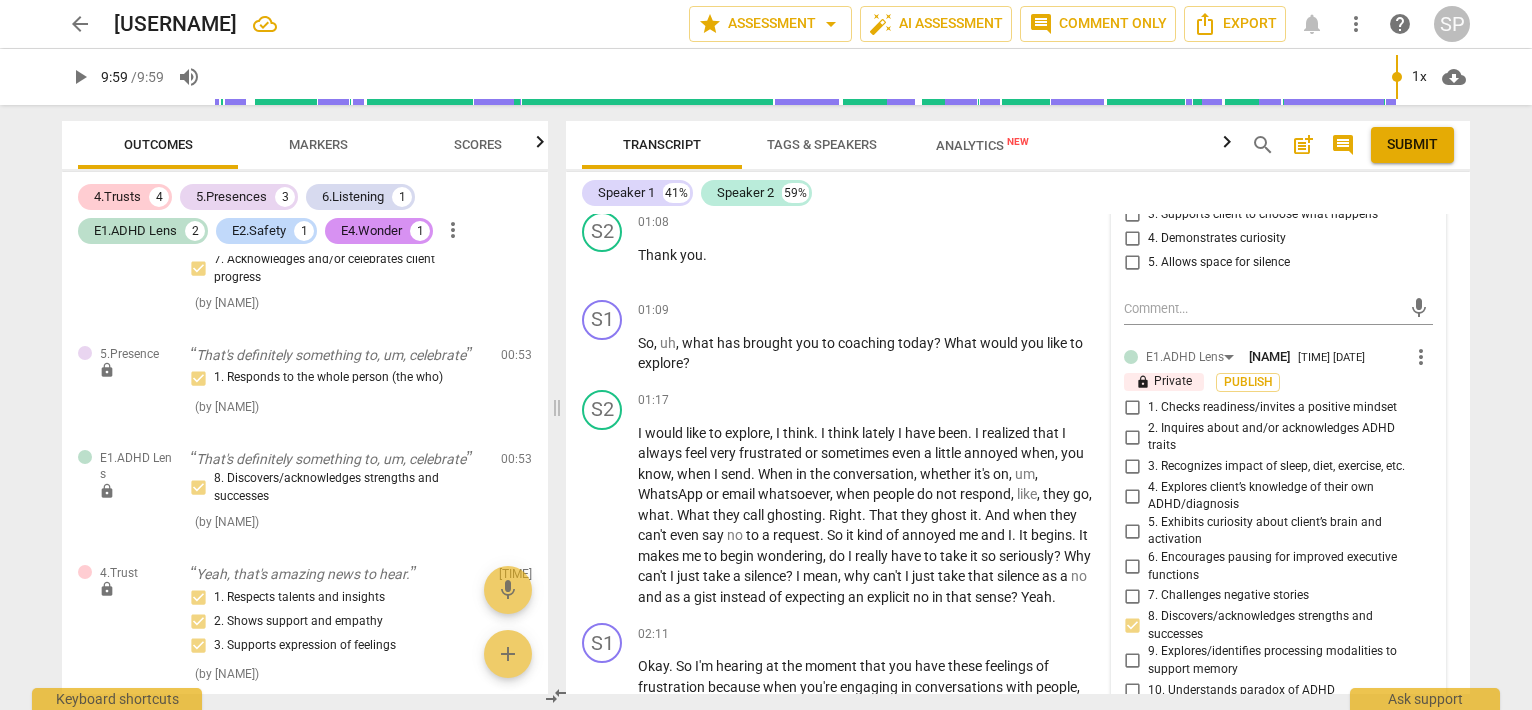 scroll, scrollTop: 744, scrollLeft: 0, axis: vertical 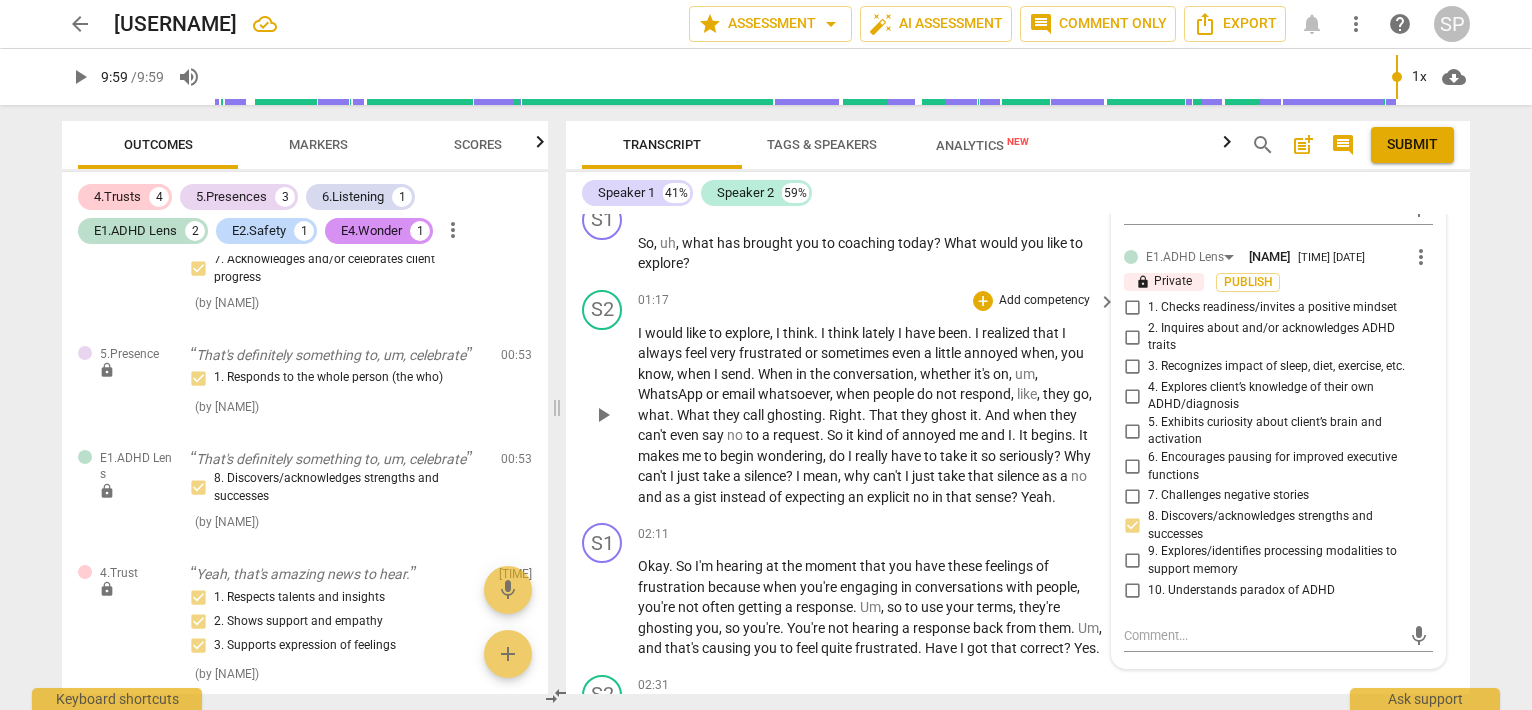 click on "have" at bounding box center (921, 333) 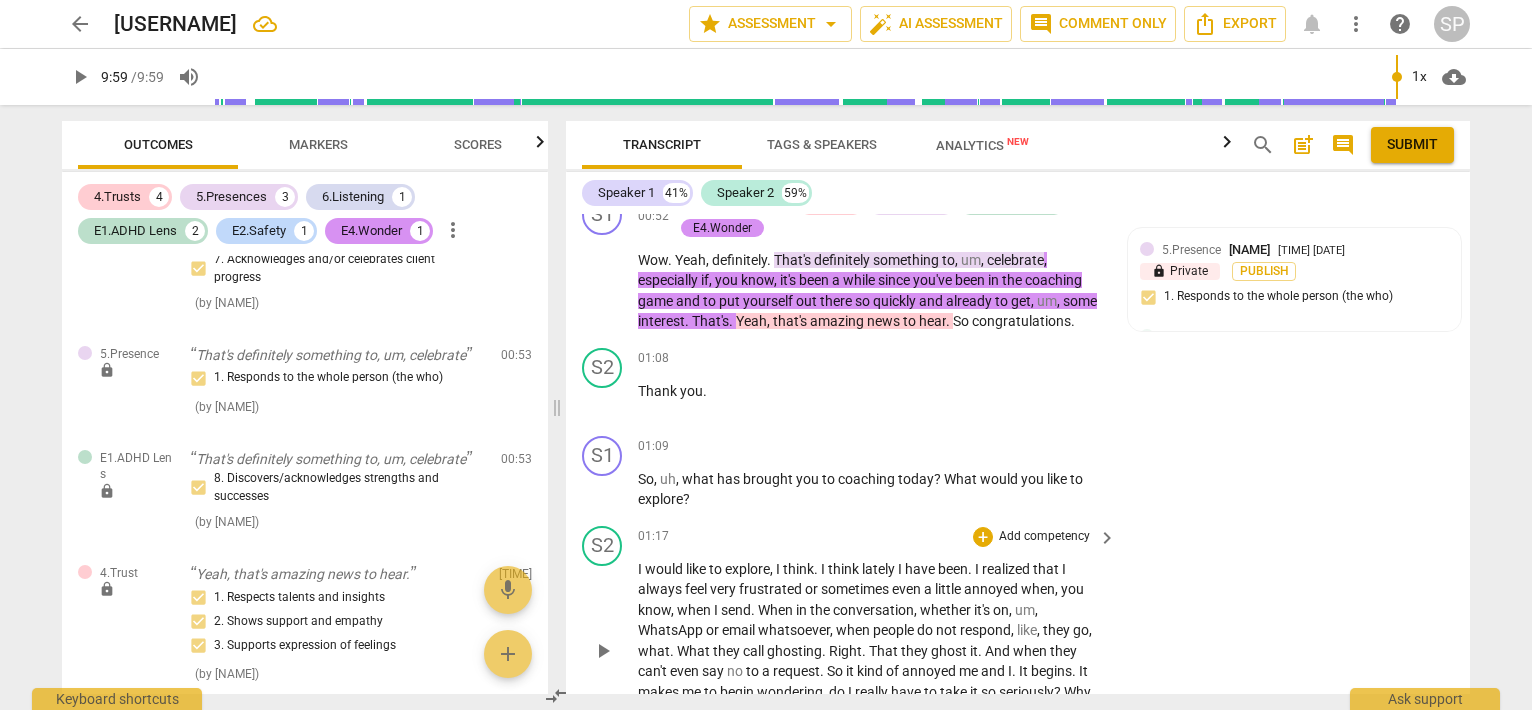 scroll, scrollTop: 444, scrollLeft: 0, axis: vertical 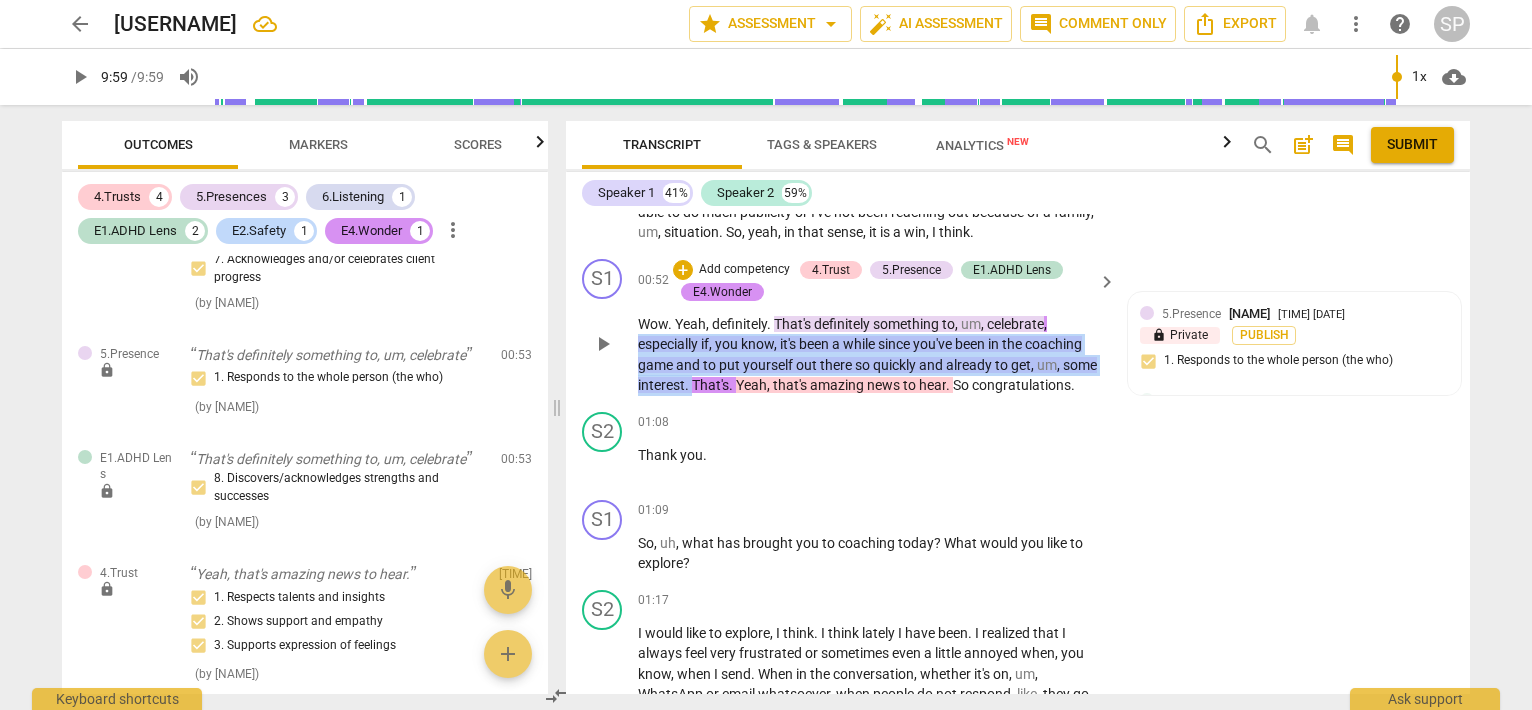 drag, startPoint x: 640, startPoint y: 336, endPoint x: 694, endPoint y: 383, distance: 71.5891 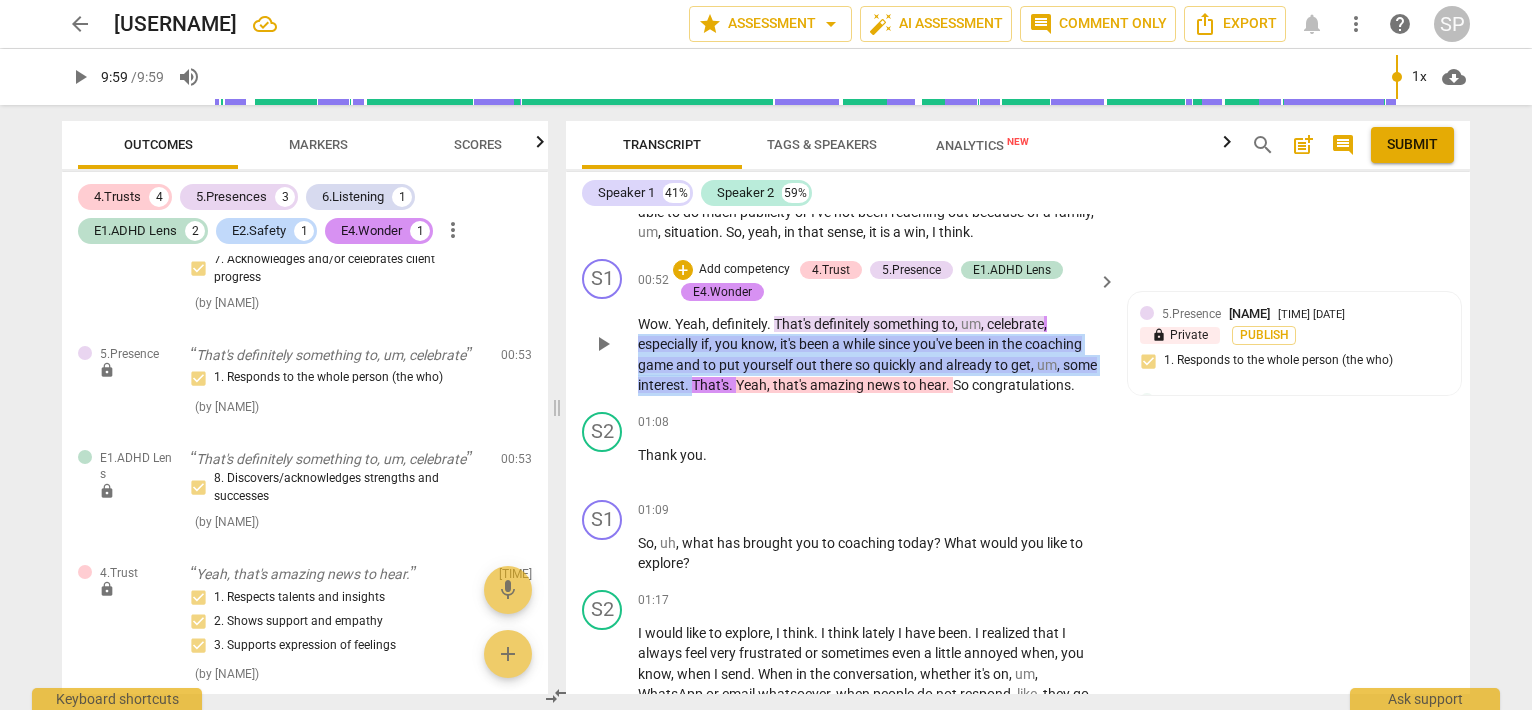 click on "Wow .   Yeah ,   definitely .   That's   definitely   something   to ,   um ,   celebrate ,   especially   if ,   you   know ,   it's   been   a   while   since   you've   been   in   the   coaching   game   and   to   put   yourself   out   there   so   quickly   and   already   to   get ,   um ,   some   interest .   That's .   Yeah ,   that's   amazing   news   to   hear .   So   congratulations ." at bounding box center [872, 355] 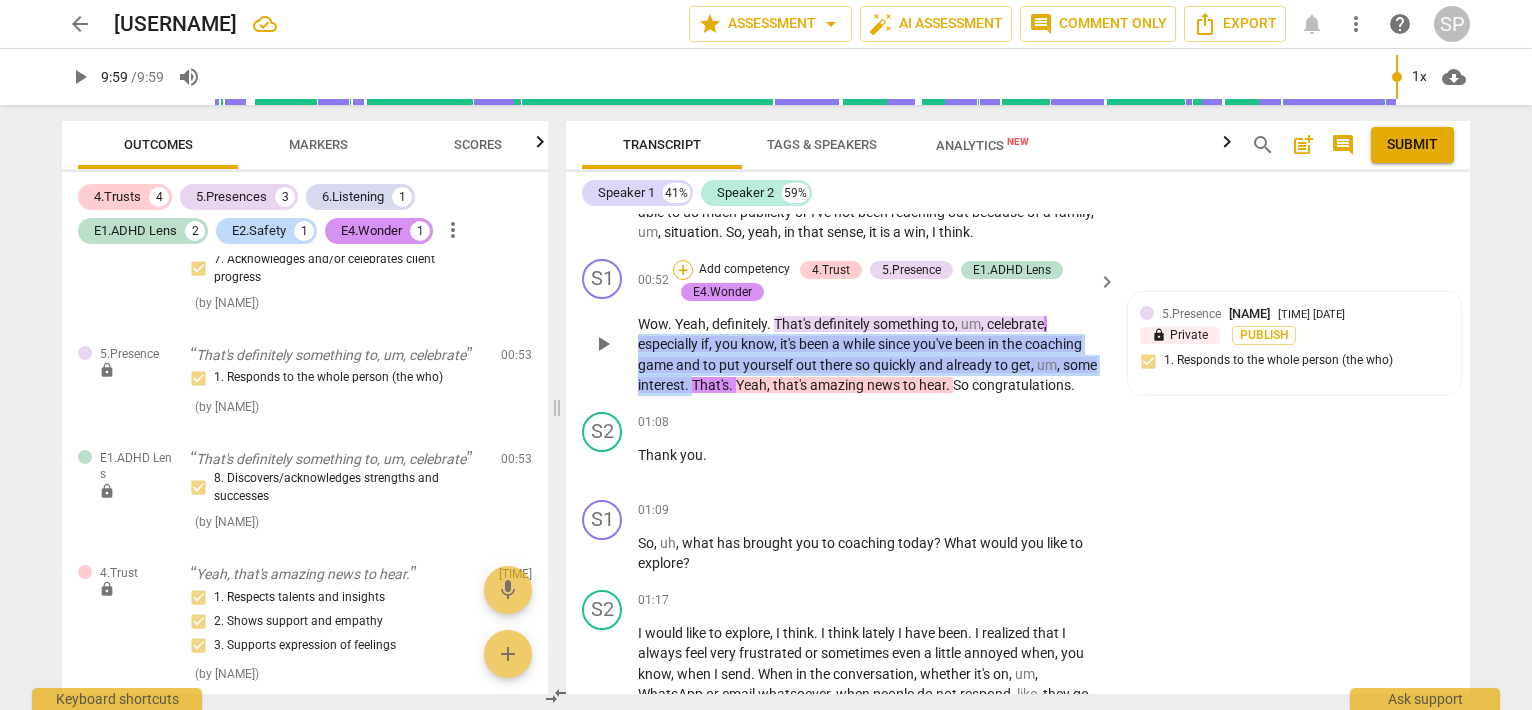 click on "+" at bounding box center [683, 270] 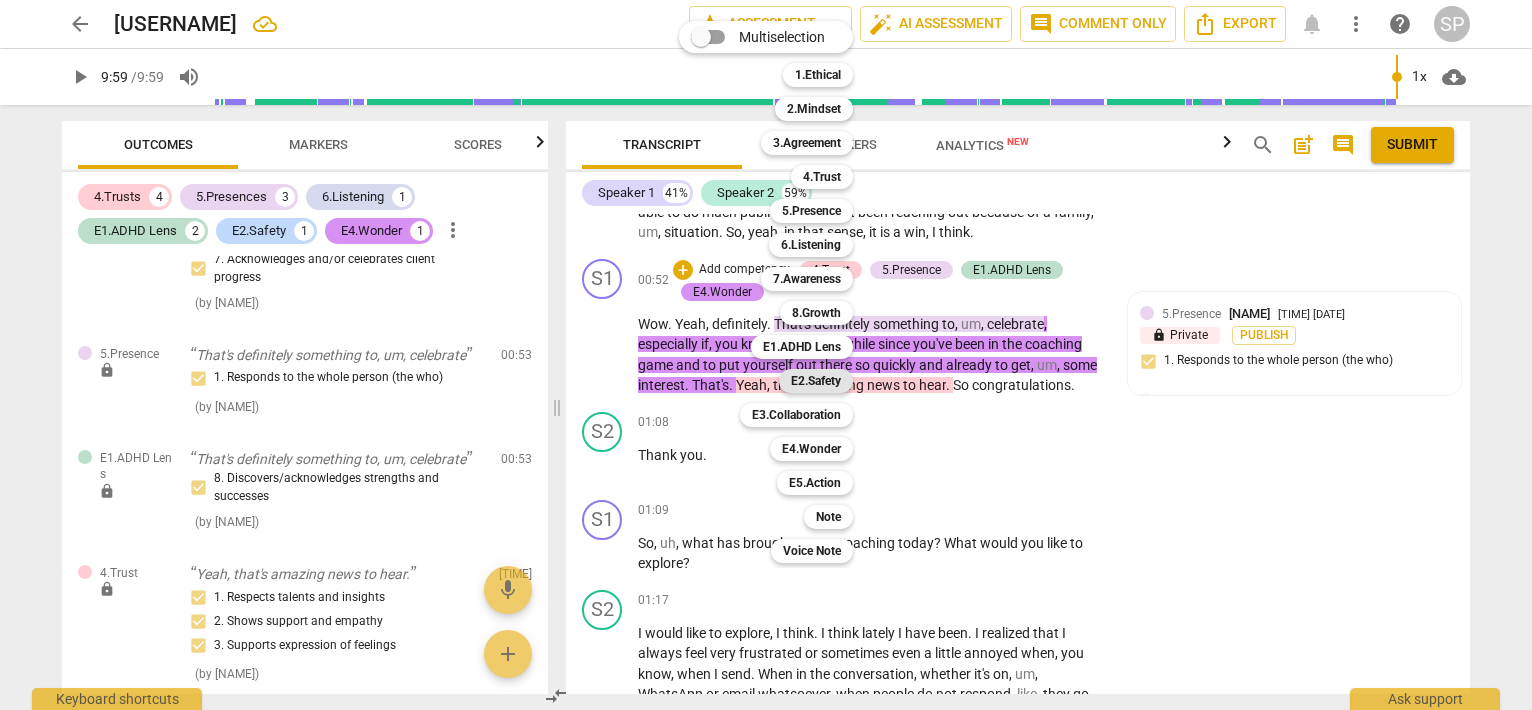 click on "E2.Safety" at bounding box center [816, 381] 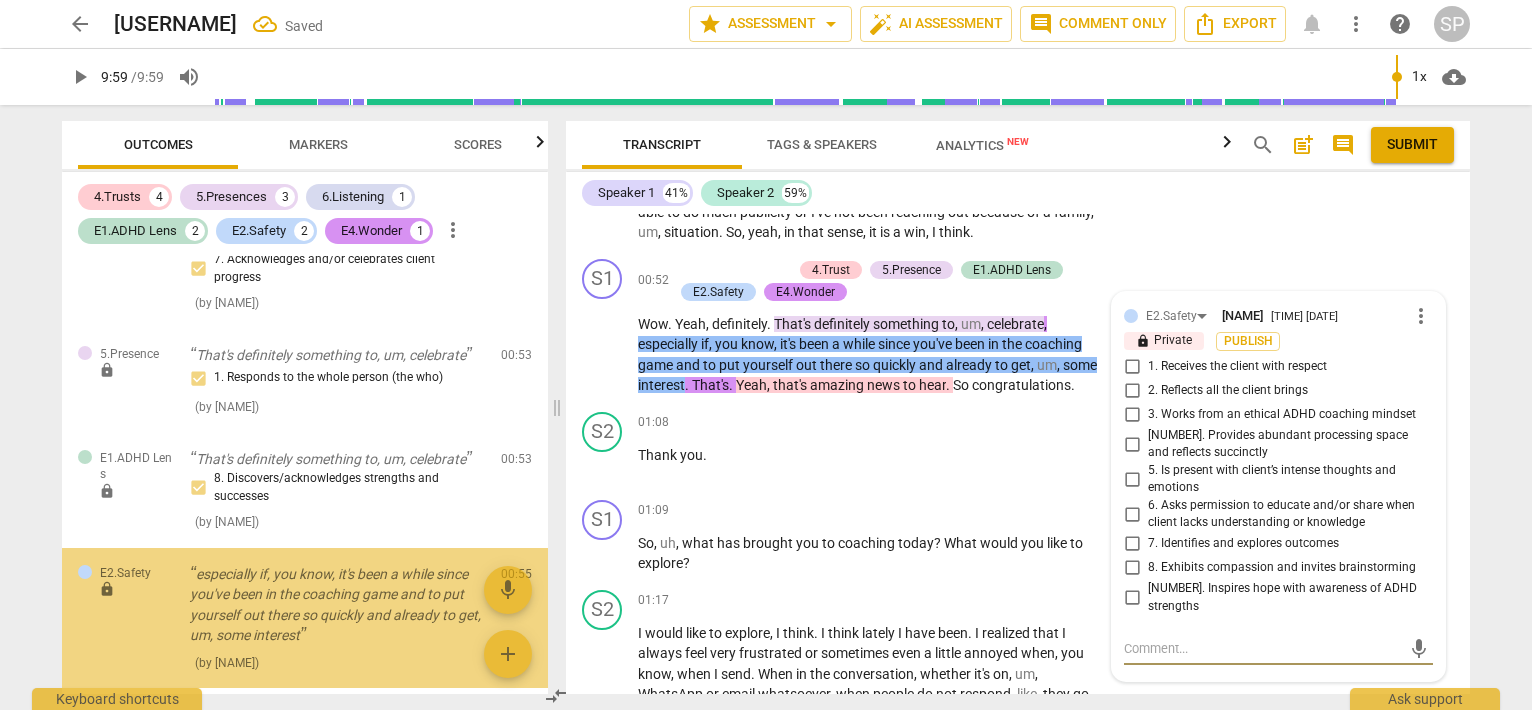 scroll, scrollTop: 1363, scrollLeft: 0, axis: vertical 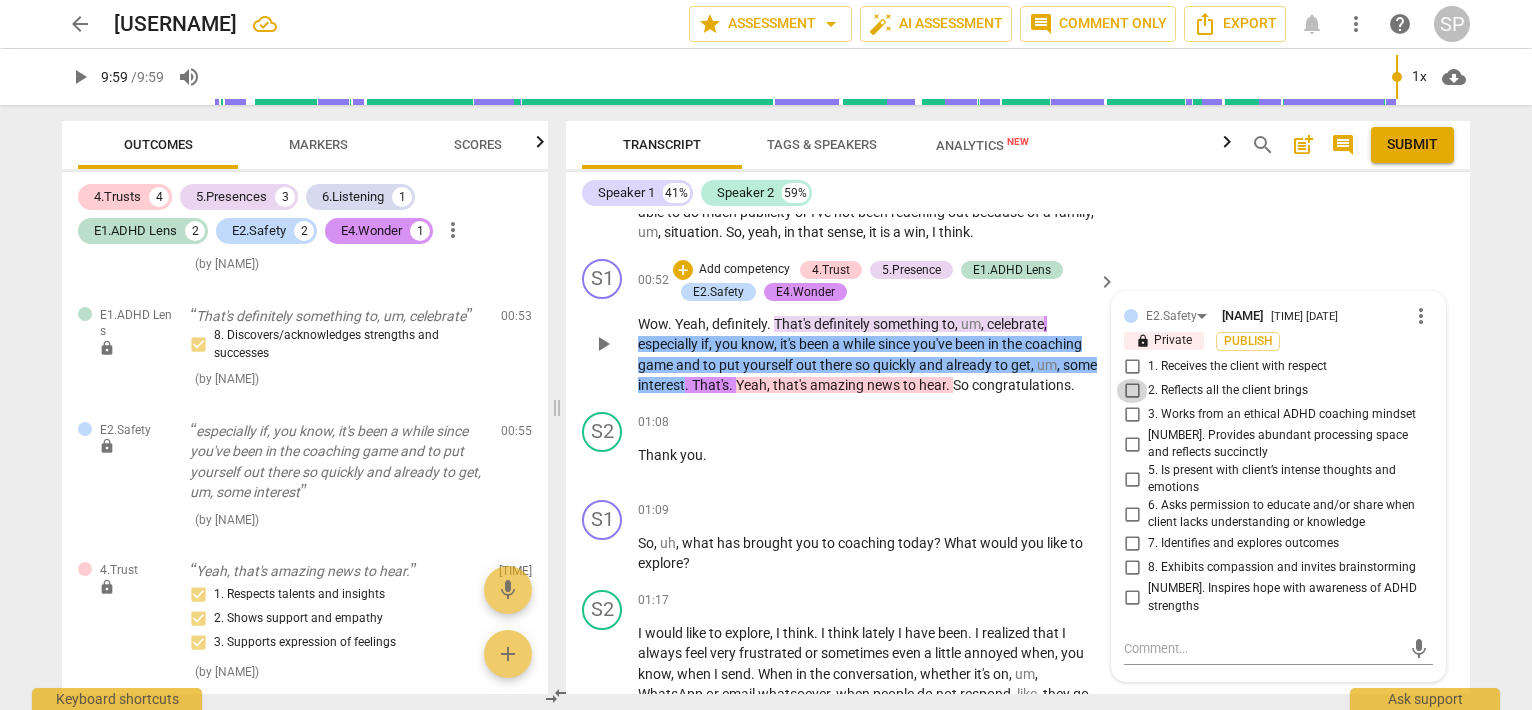 click on "2. Reflects all the client brings" at bounding box center [1132, 391] 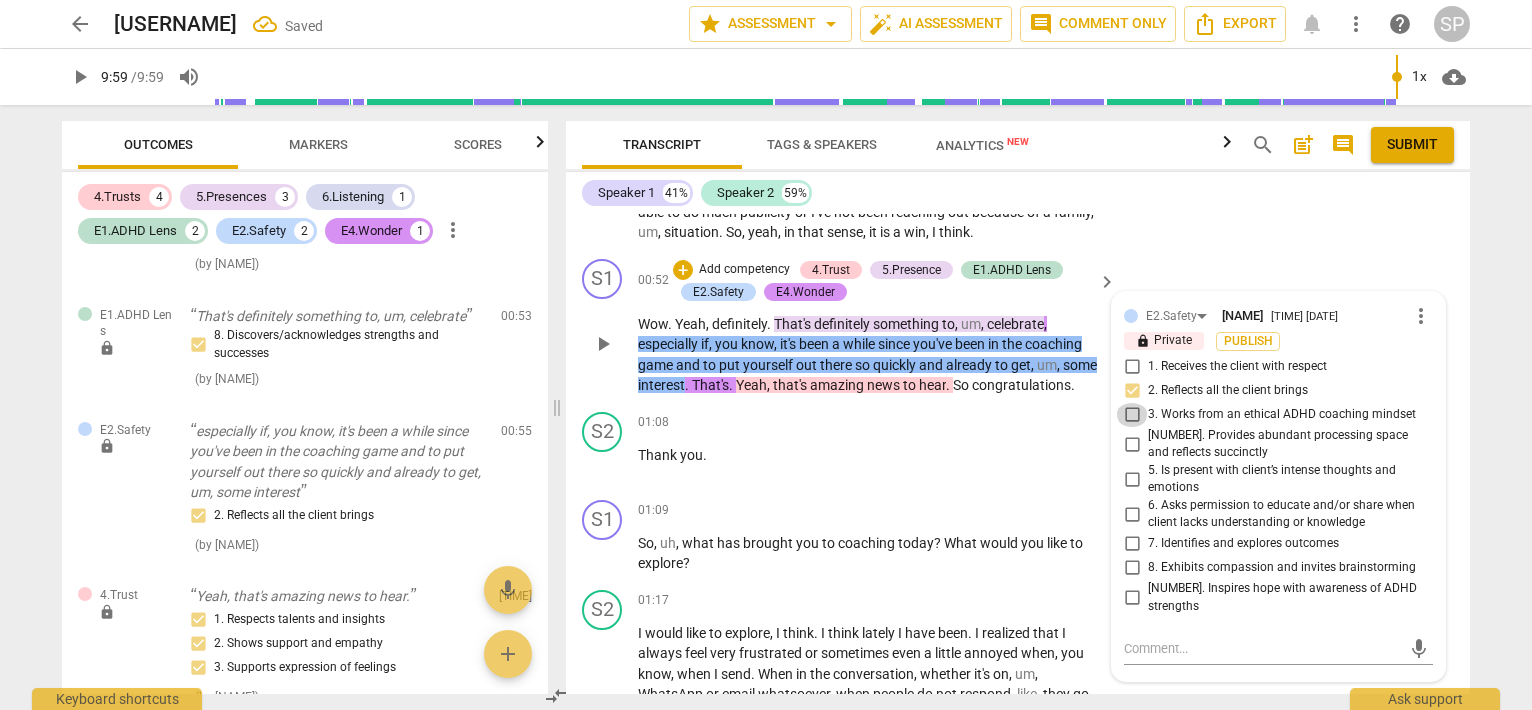 click on "3. Works from an ethical ADHD coaching mindset" at bounding box center (1132, 415) 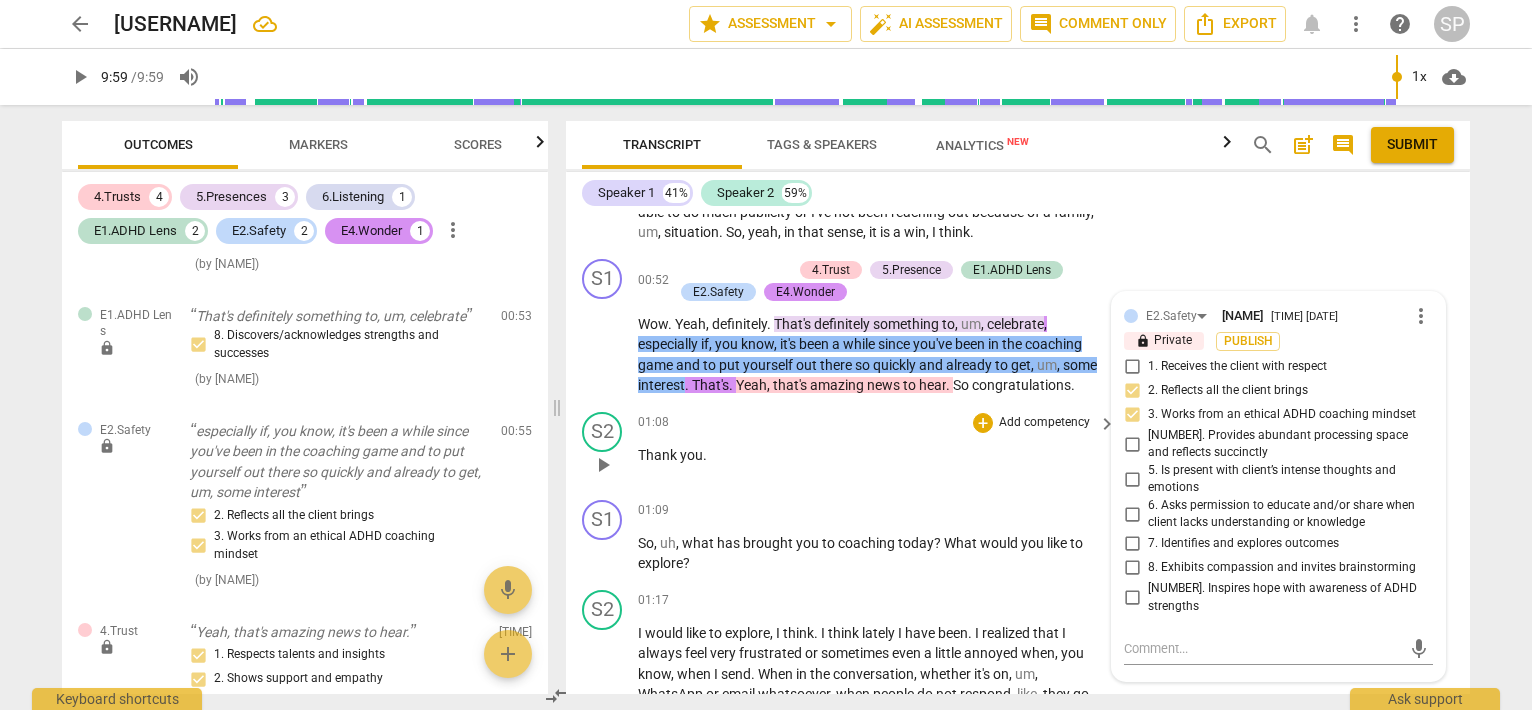 click on "Thank   you ." at bounding box center (872, 455) 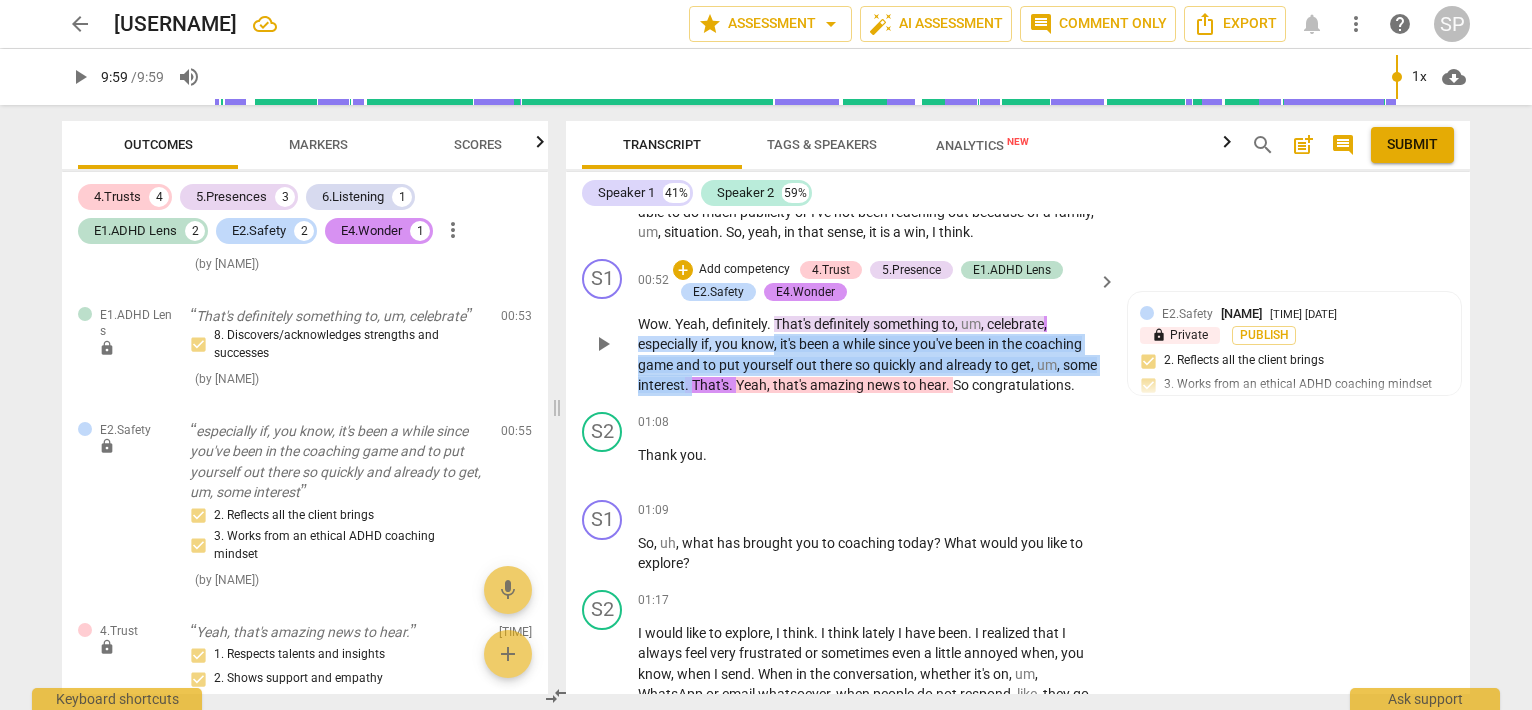 drag, startPoint x: 776, startPoint y: 333, endPoint x: 692, endPoint y: 384, distance: 98.270035 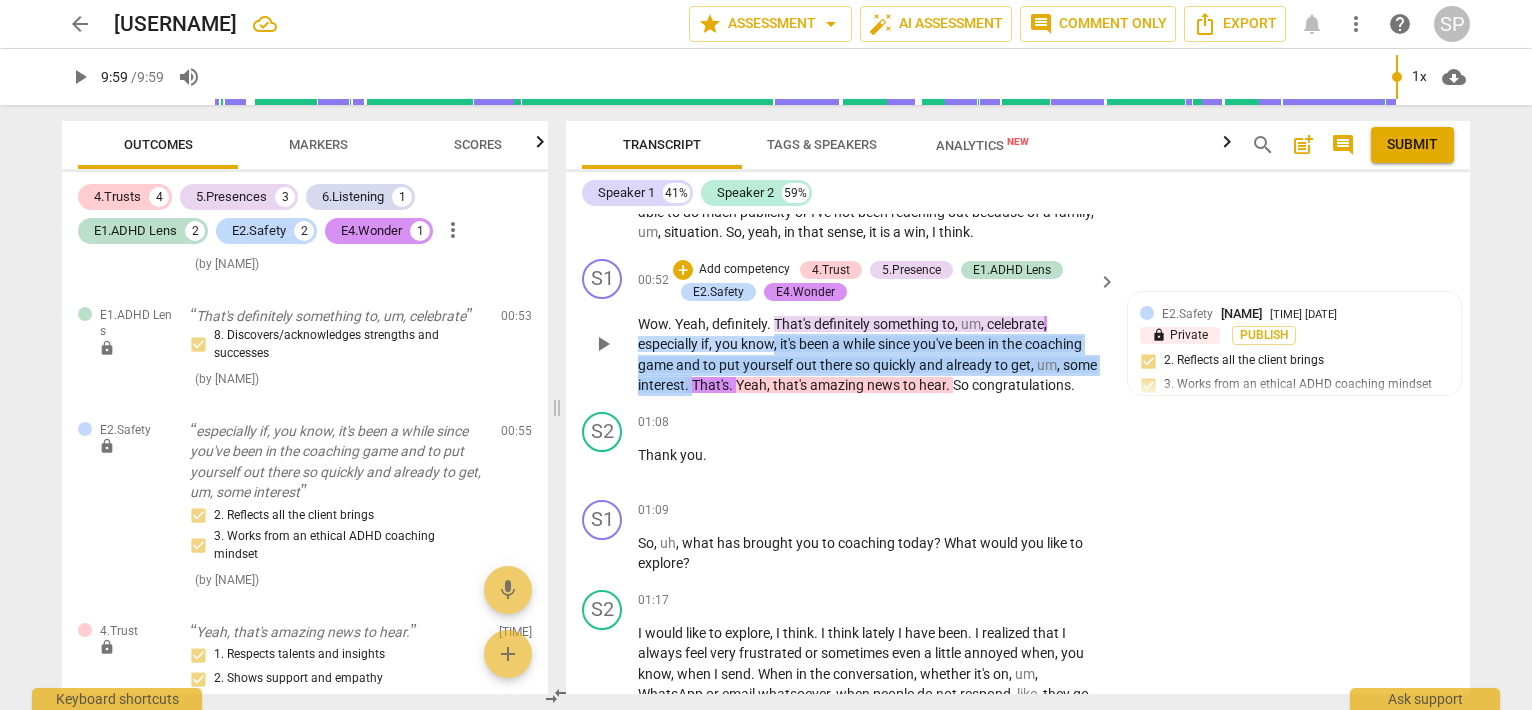 click on "Wow .   Yeah ,   definitely .   That's   definitely   something   to ,   um ,   celebrate ,   especially   if ,   you   know ,   it's   been   a   while   since   you've   been   in   the   coaching   game   and   to   put   yourself   out   there   so   quickly   and   already   to   get ,   um ,   some   interest .   That's .   Yeah ,   that's   amazing   news   to   hear .   So   congratulations ." at bounding box center [872, 355] 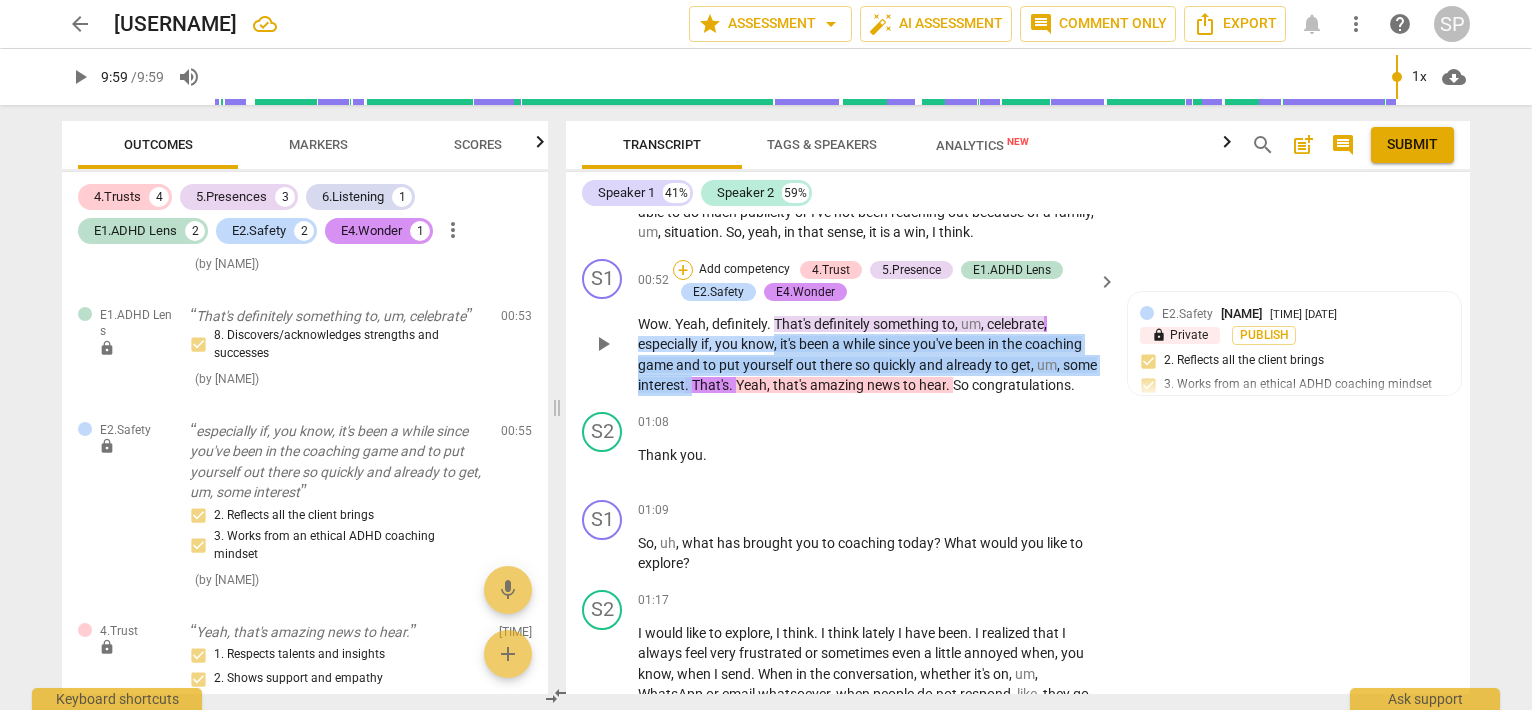 click on "+" at bounding box center [683, 270] 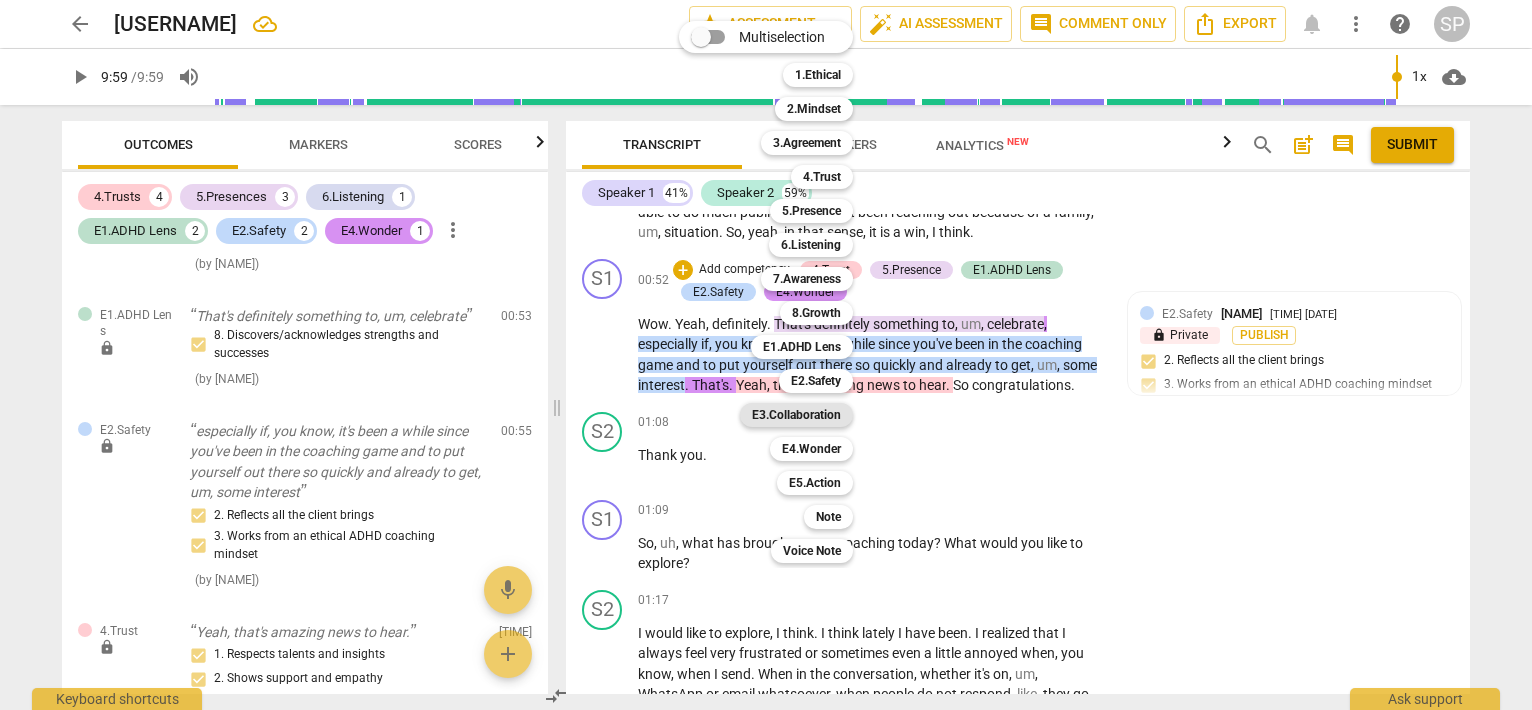 click on "E3.Collaboration" at bounding box center [796, 415] 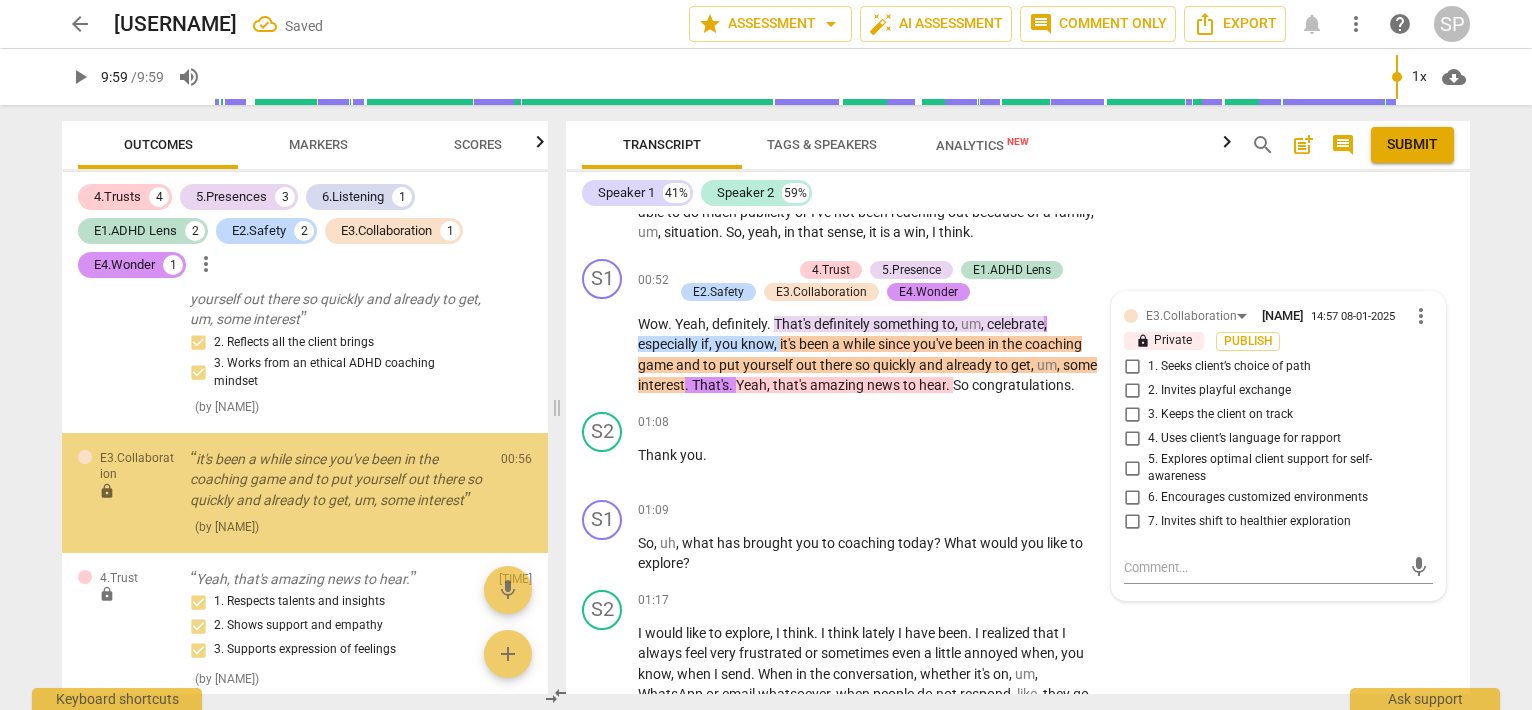 scroll, scrollTop: 1580, scrollLeft: 0, axis: vertical 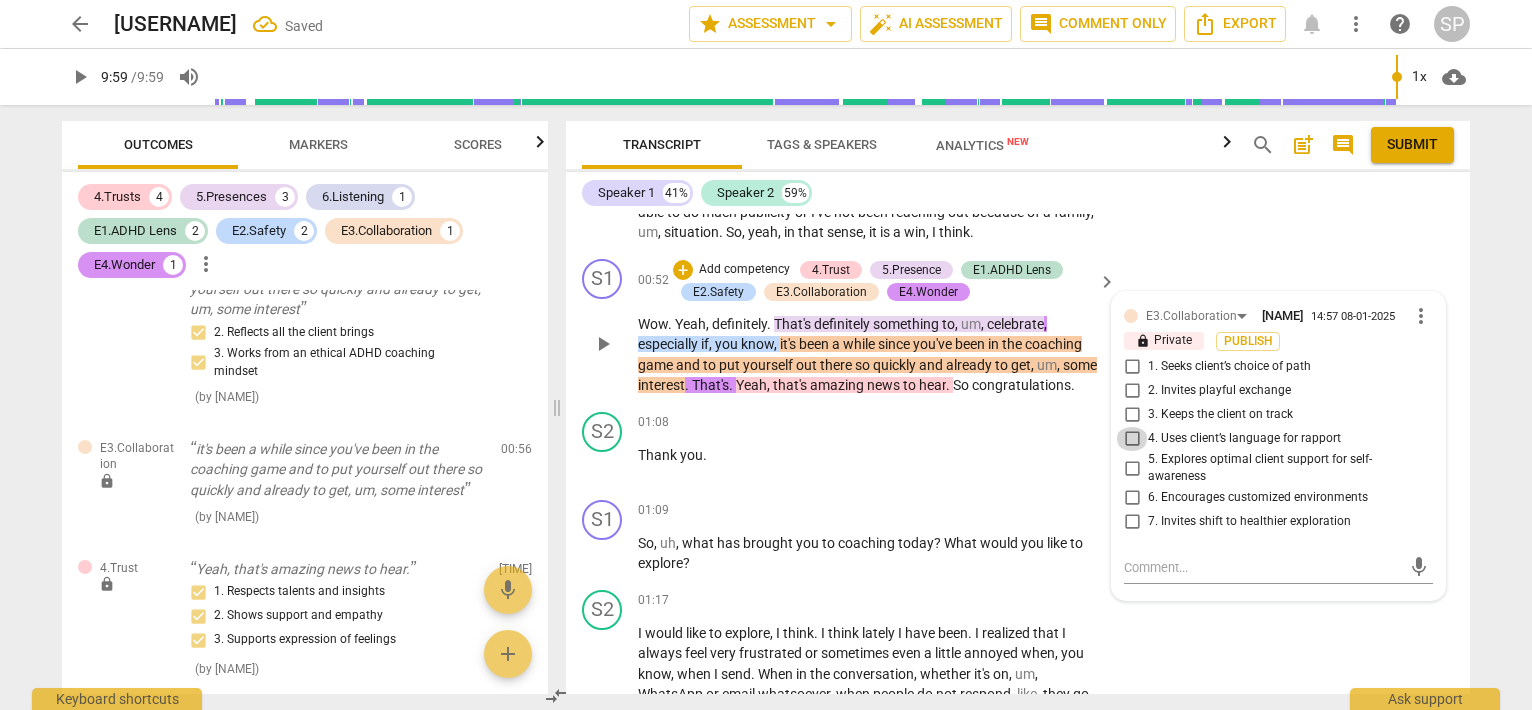 click on "4. Uses client’s language for rapport" at bounding box center (1132, 439) 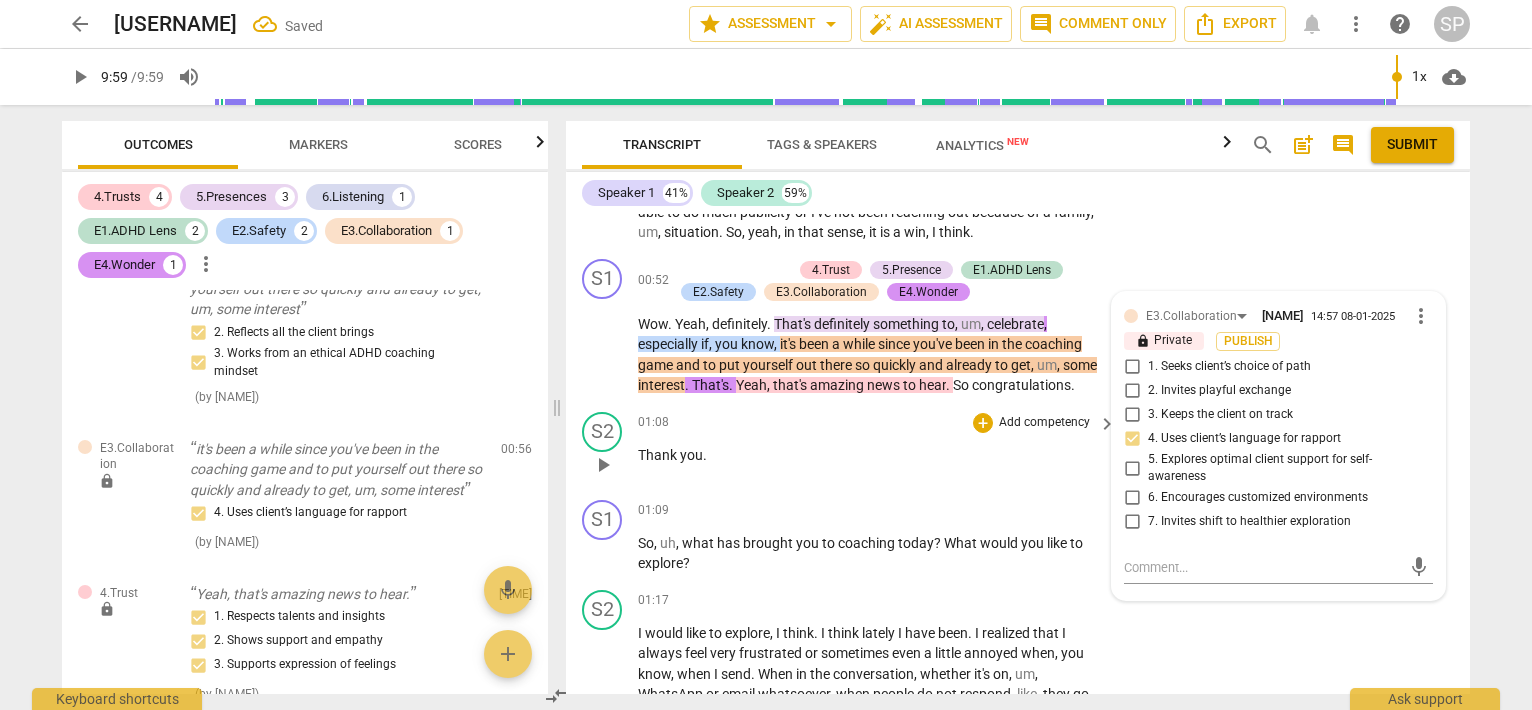 click on "Thank   you ." at bounding box center (872, 455) 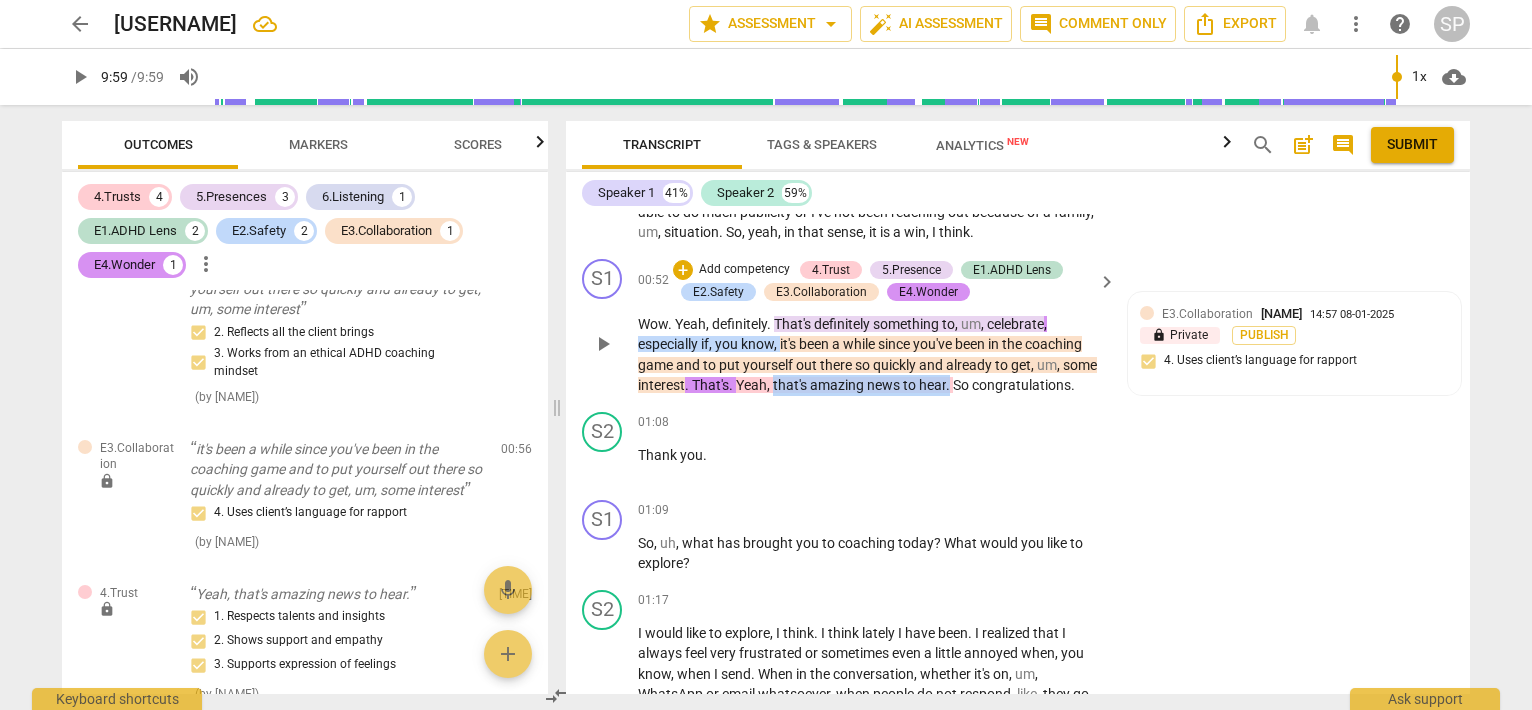 drag, startPoint x: 772, startPoint y: 381, endPoint x: 949, endPoint y: 389, distance: 177.1807 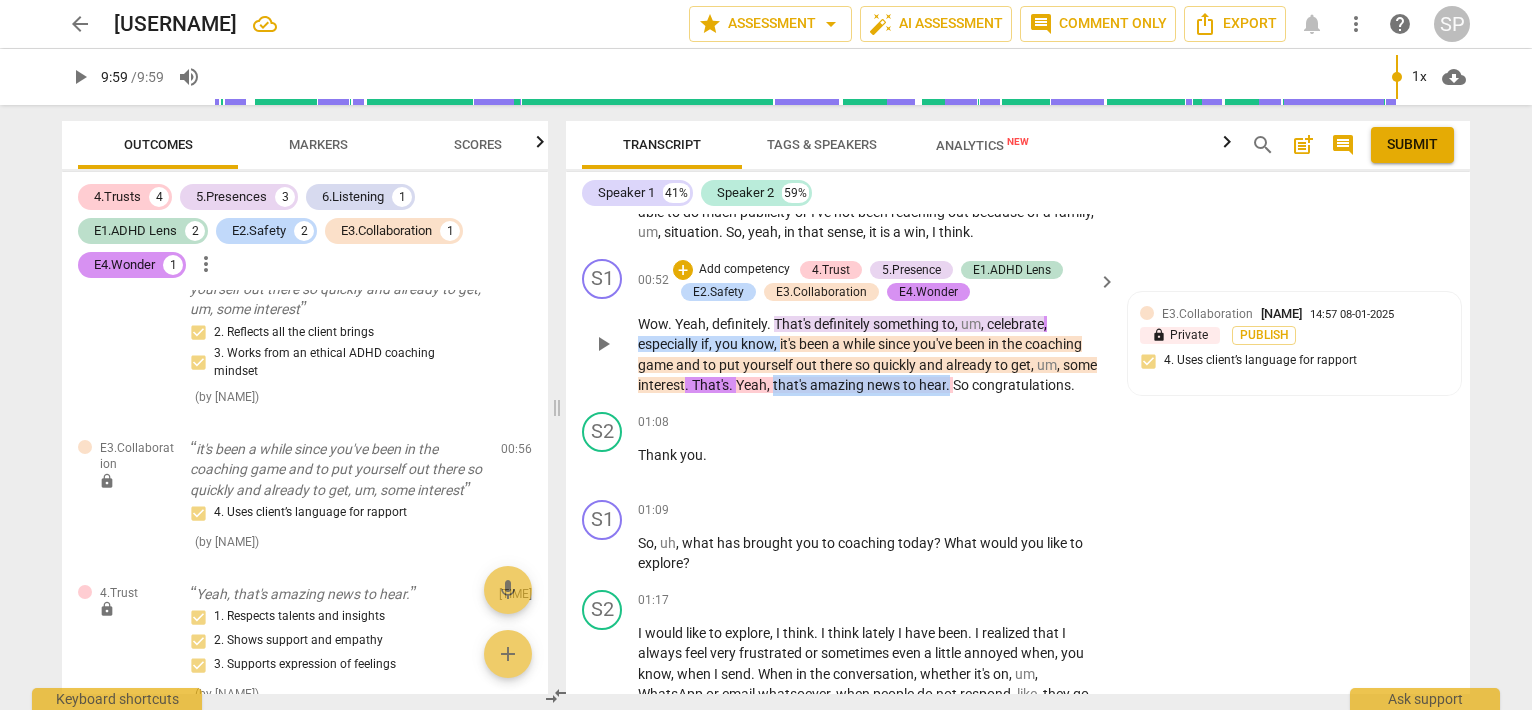 click on "Wow .   Yeah ,   definitely .   That's   definitely   something   to ,   um ,   celebrate ,   especially   if ,   you   know ,   it's   been   a   while   since   you've   been   in   the   coaching   game   and   to   put   yourself   out   there   so   quickly   and   already   to   get ,   um ,   some   interest .   That's .   Yeah ,   that's   amazing   news   to   hear .   So   congratulations ." at bounding box center [872, 355] 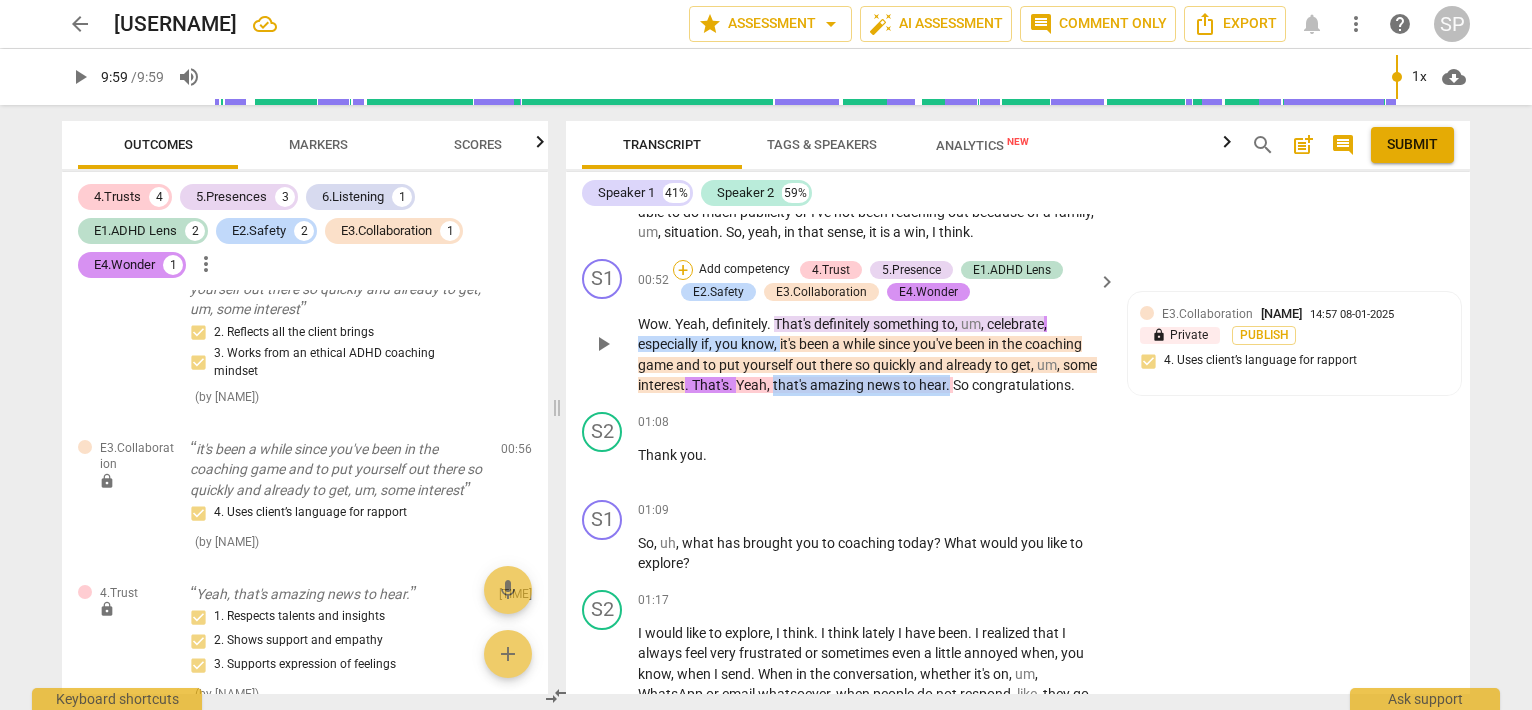click on "+" at bounding box center (683, 270) 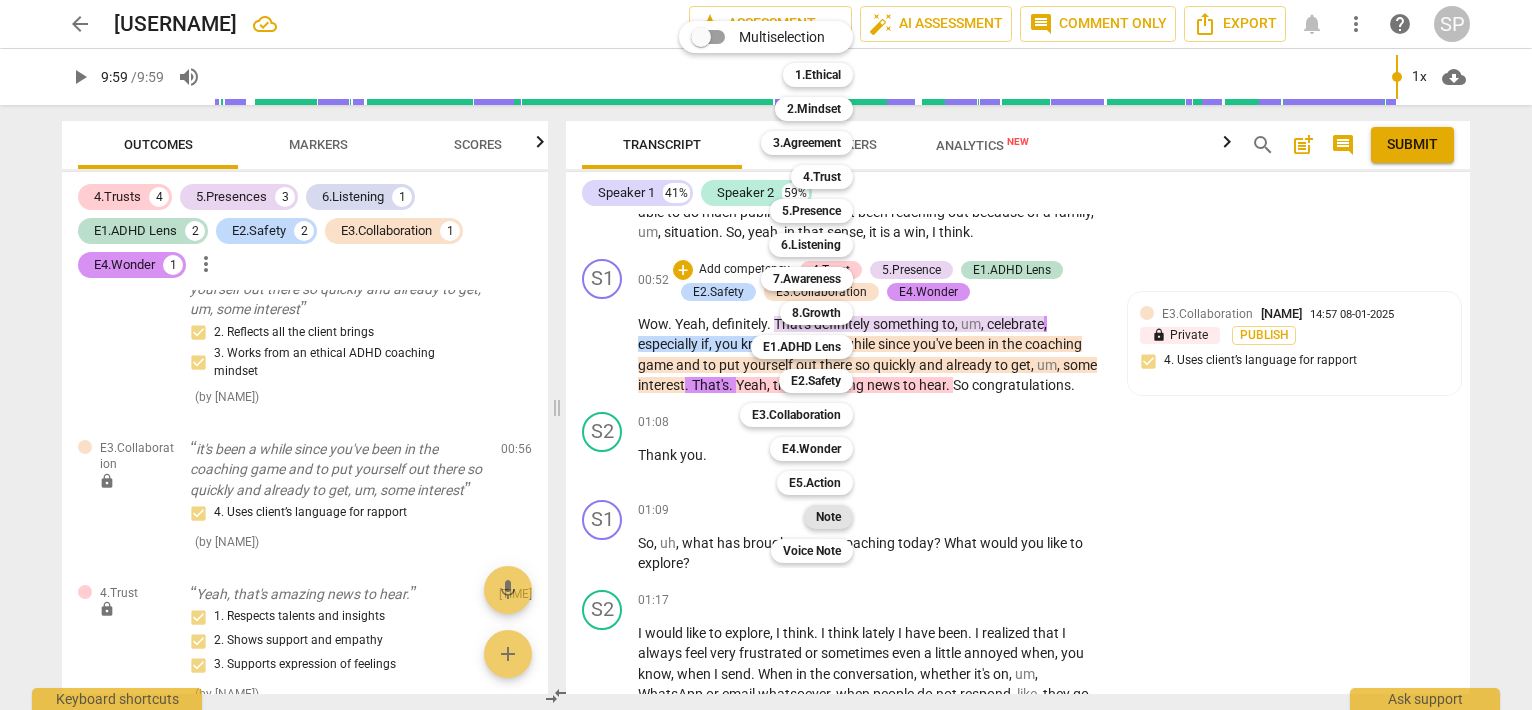 click on "Note" at bounding box center [828, 517] 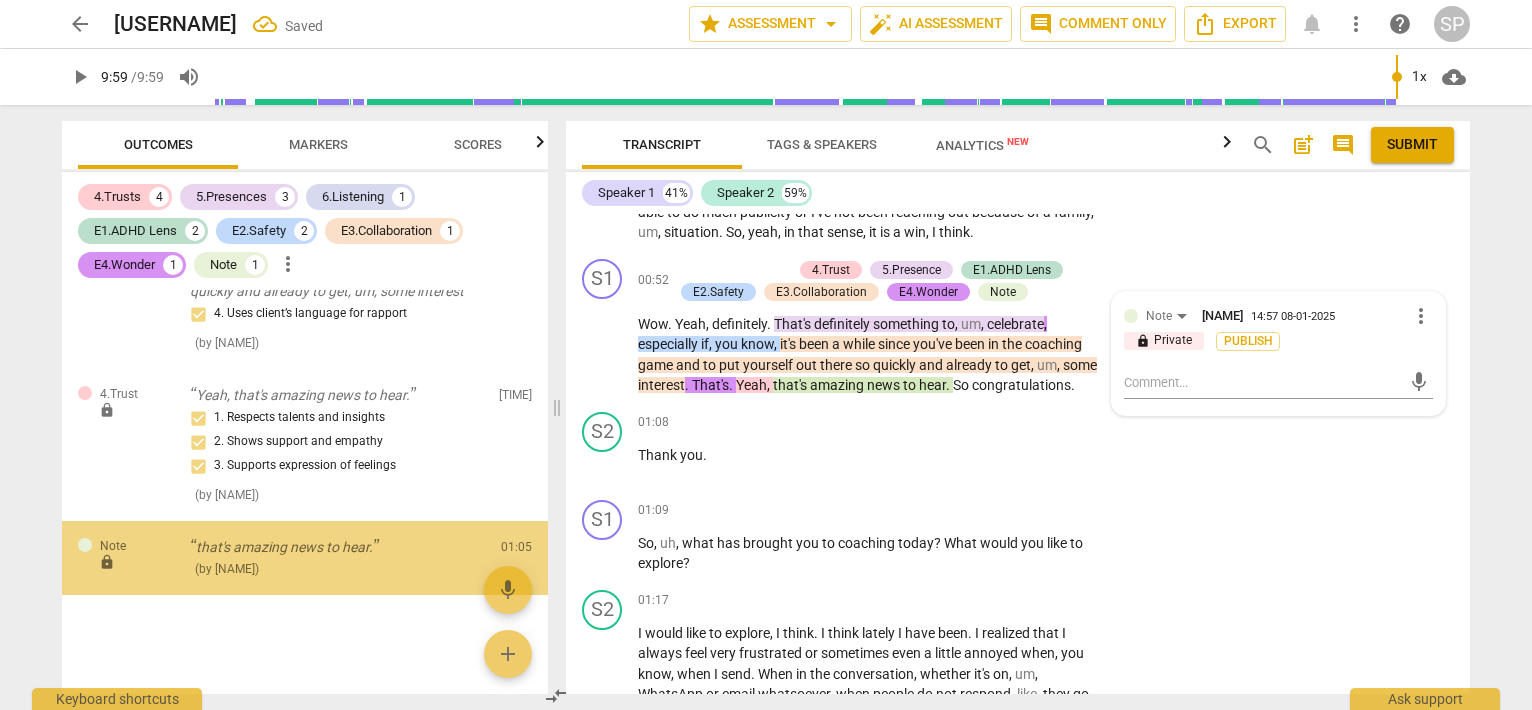 scroll, scrollTop: 1800, scrollLeft: 0, axis: vertical 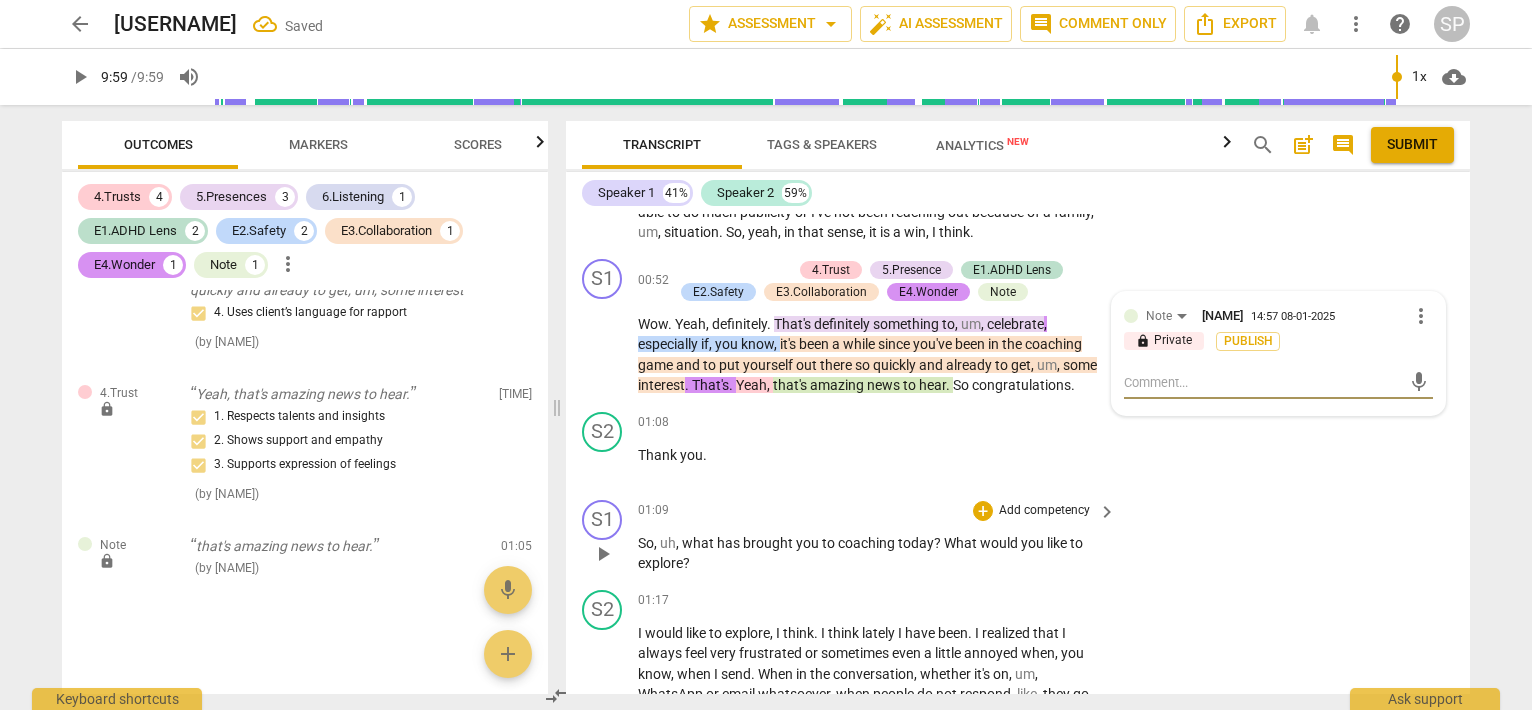 type on "W" 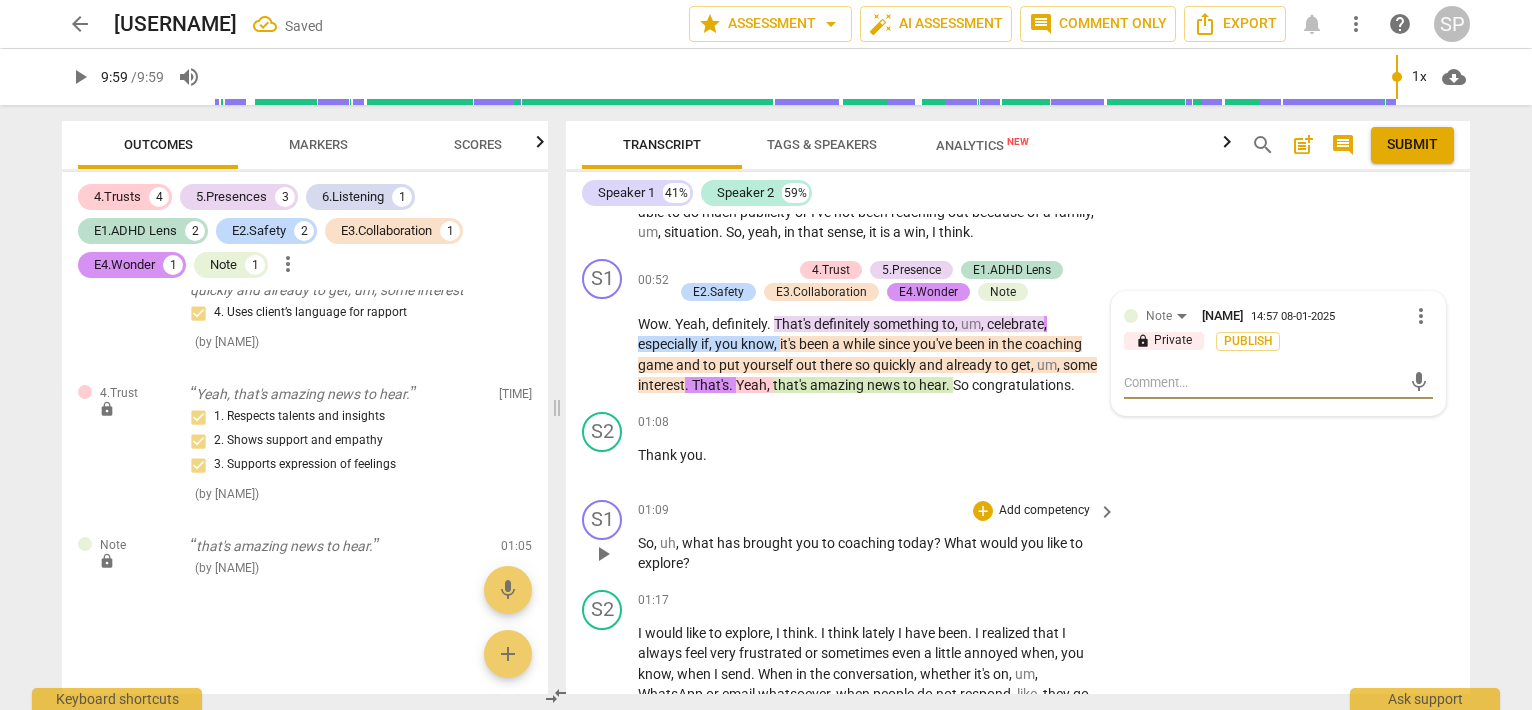 type on "W" 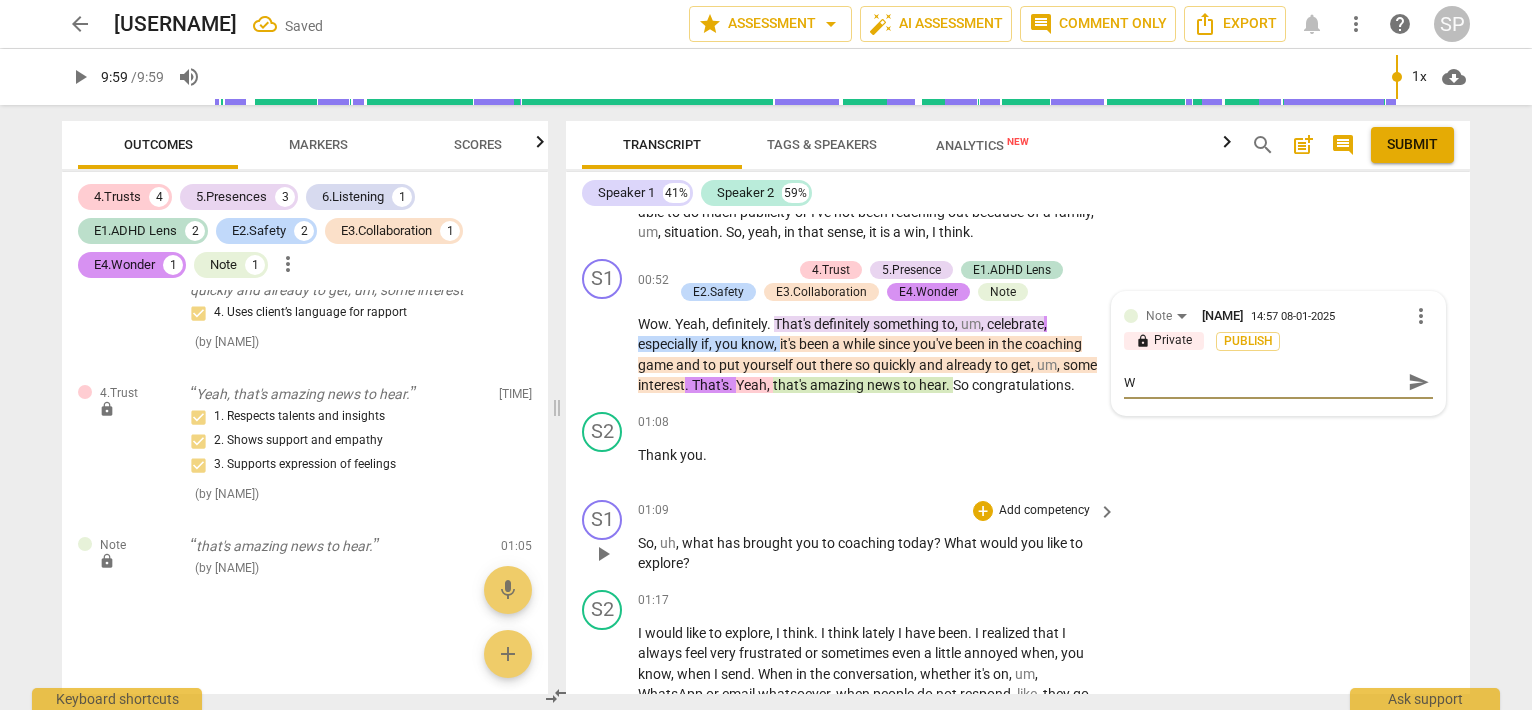 type on "We" 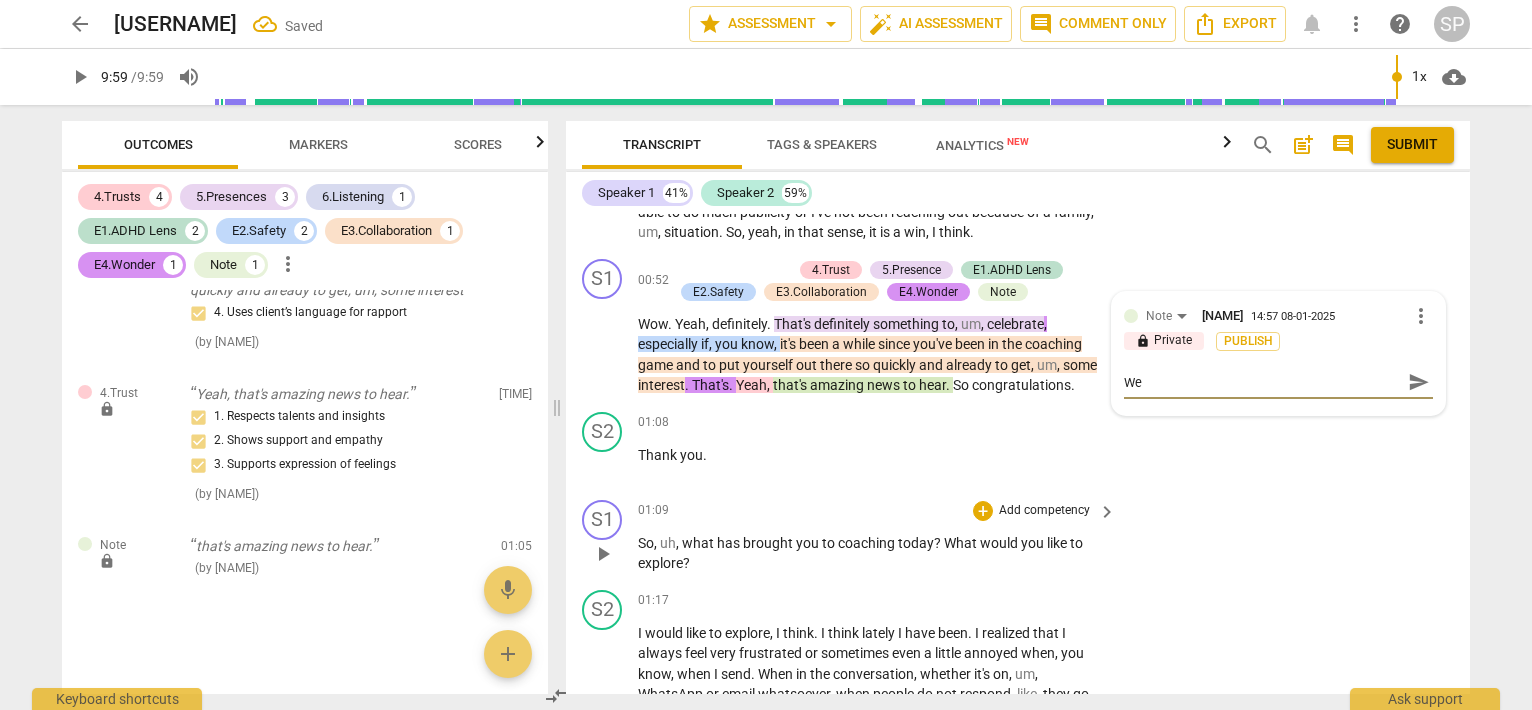 type on "Wel" 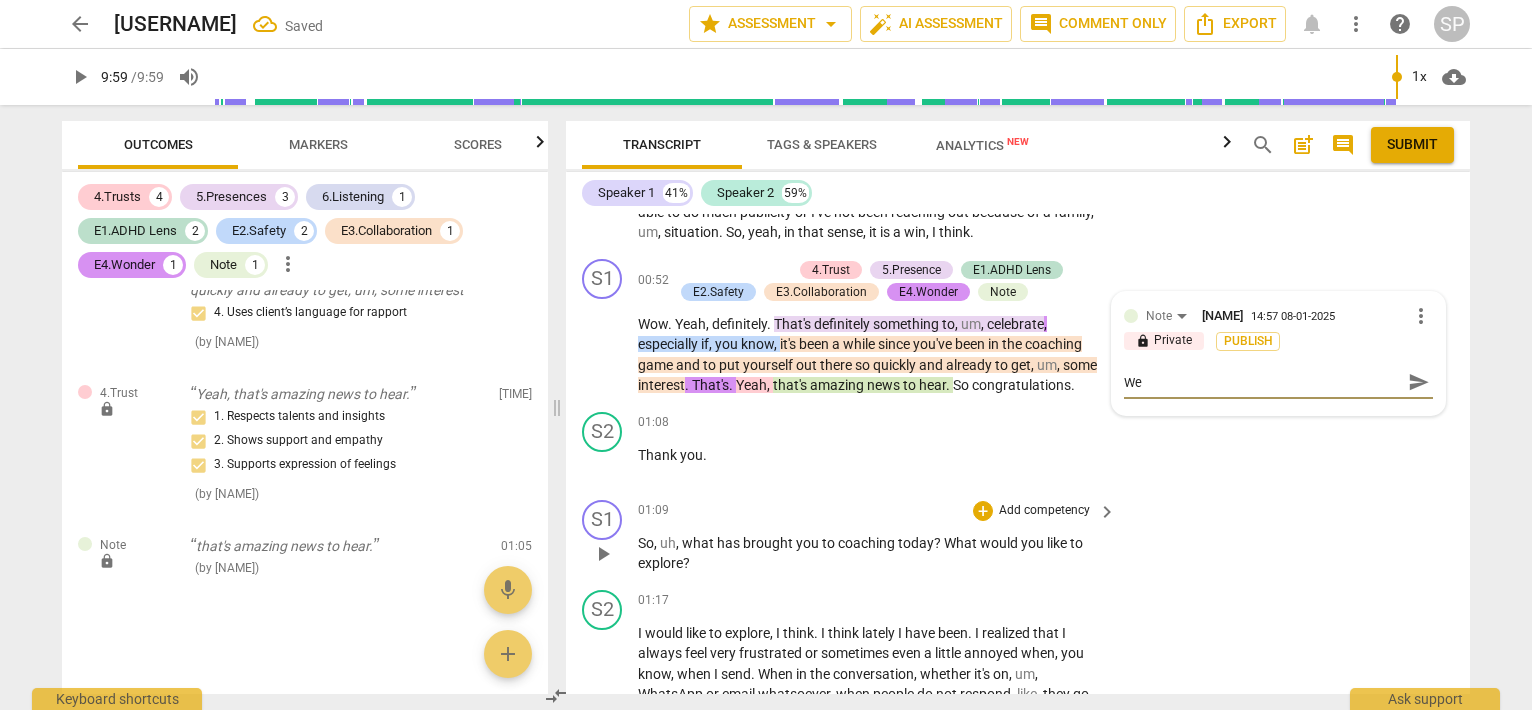 type on "Wel" 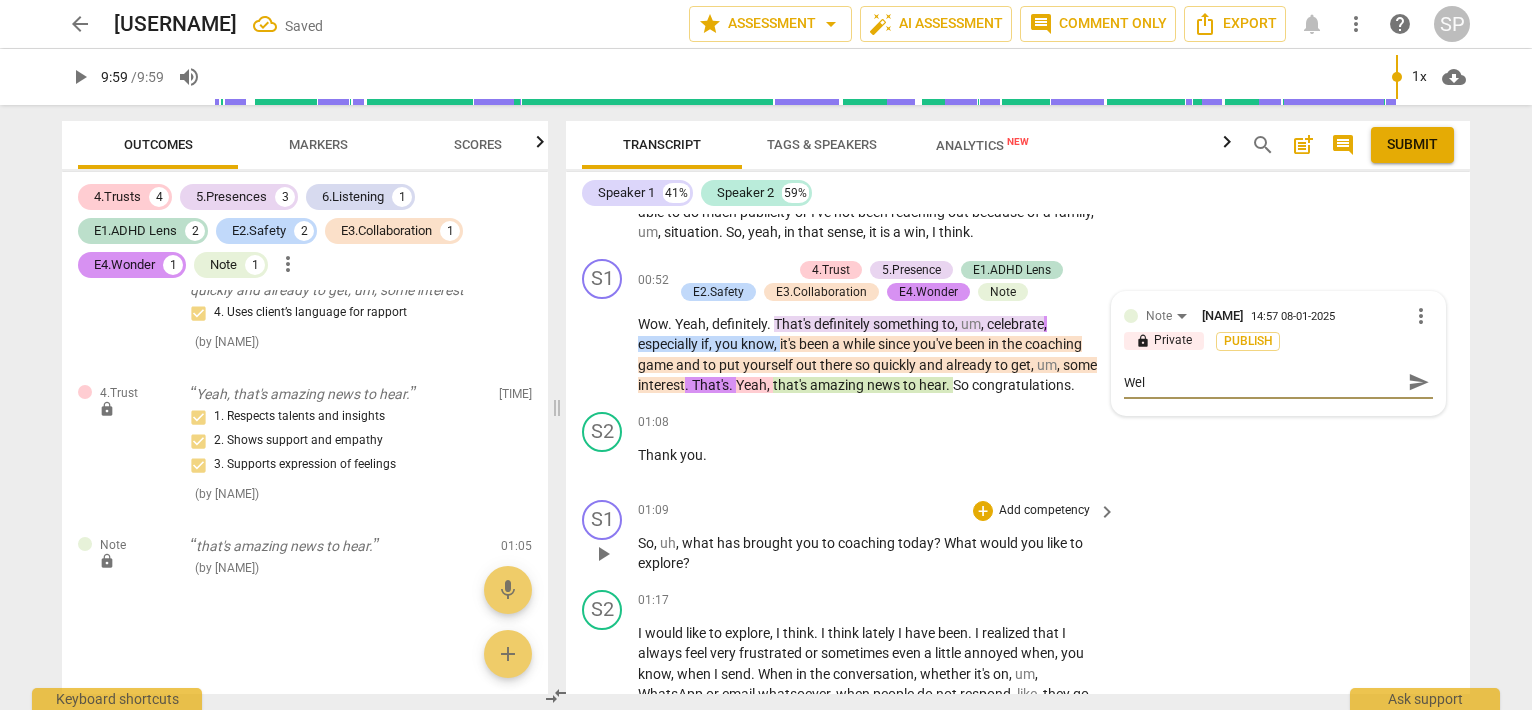 type on "Well" 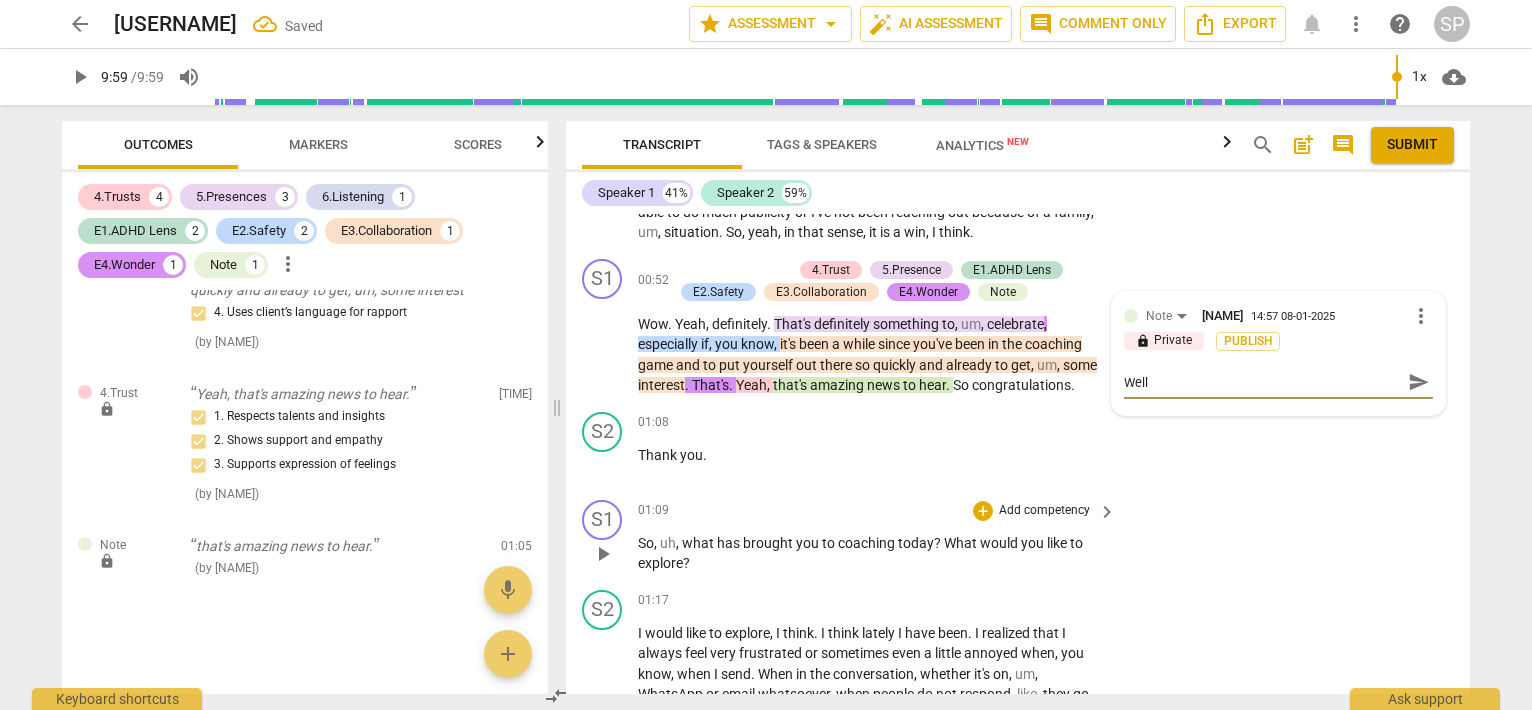 type on "Well" 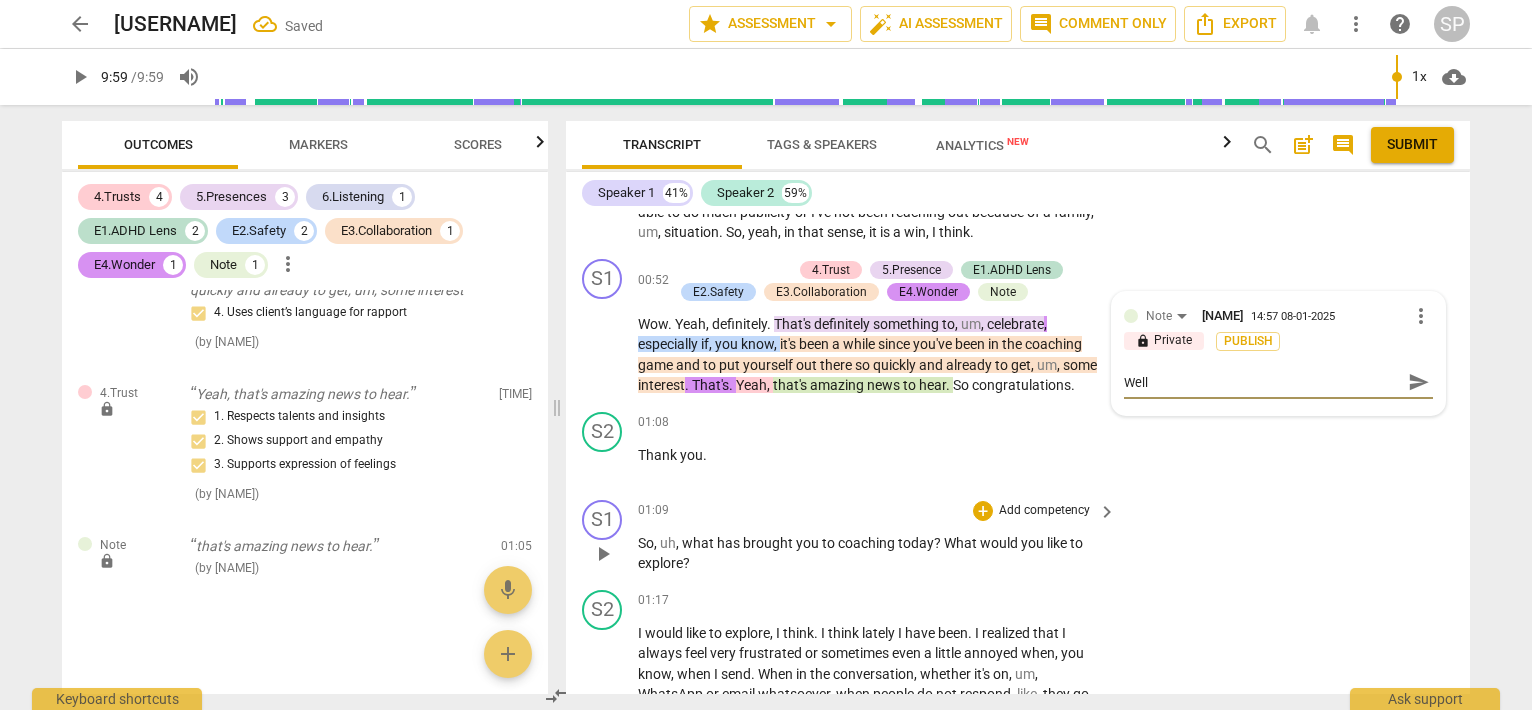 type on "Well" 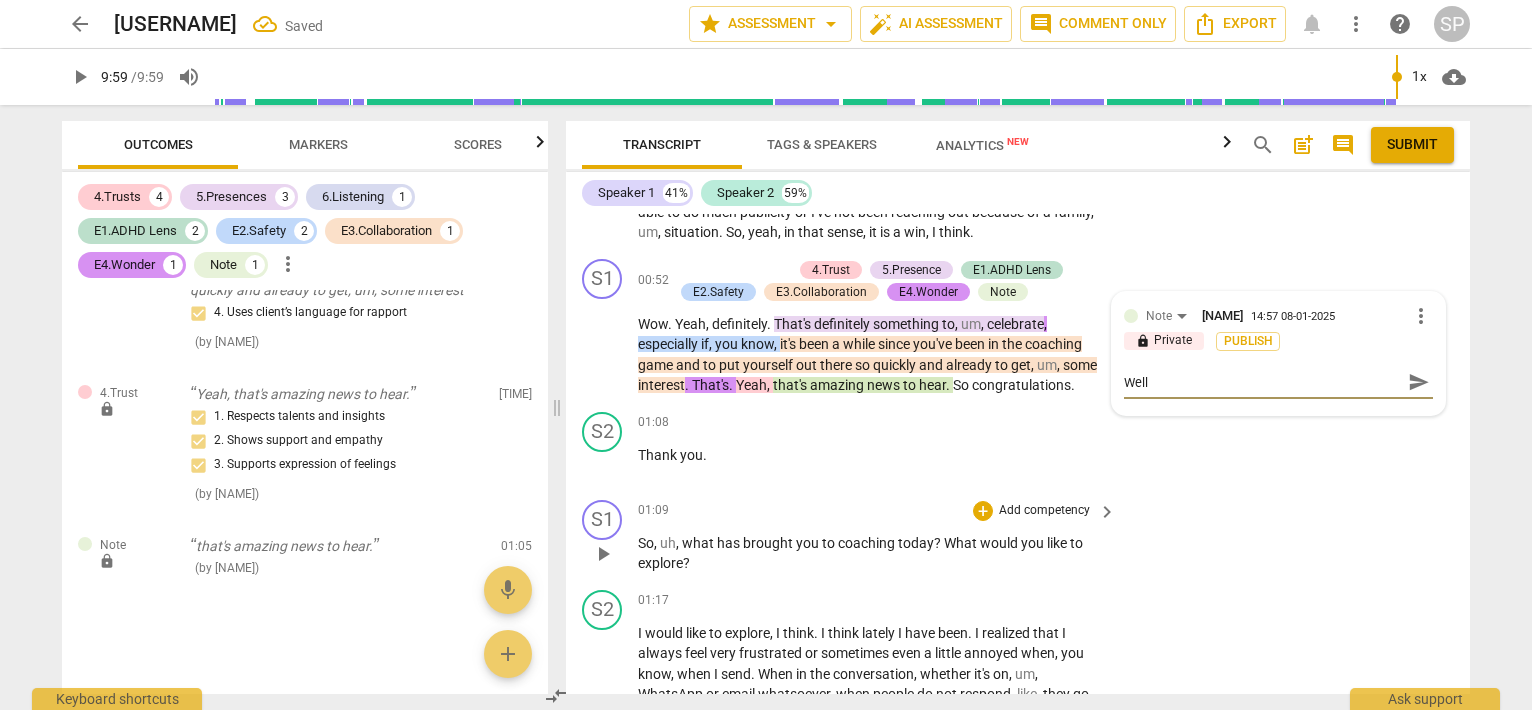 type on "Well d" 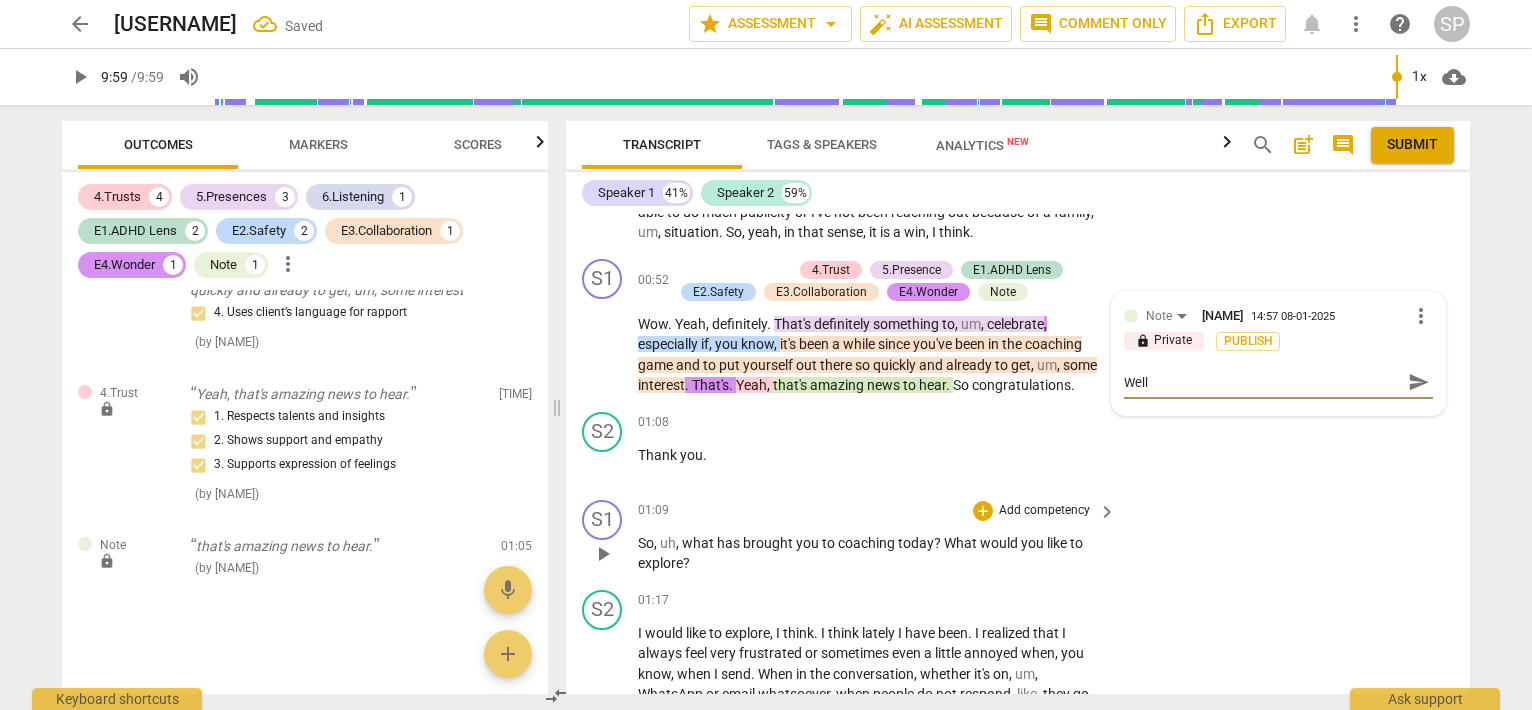 type on "Well d" 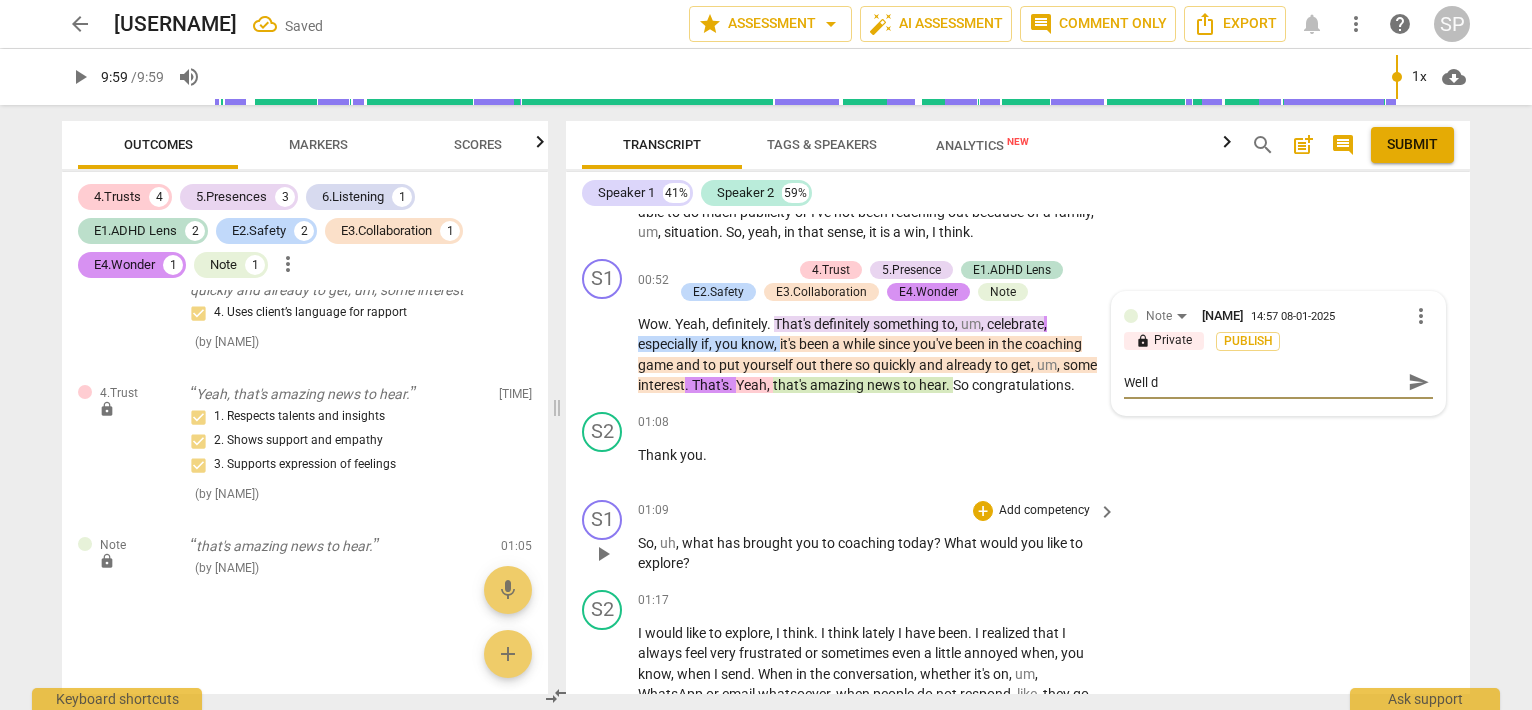 type on "Well do" 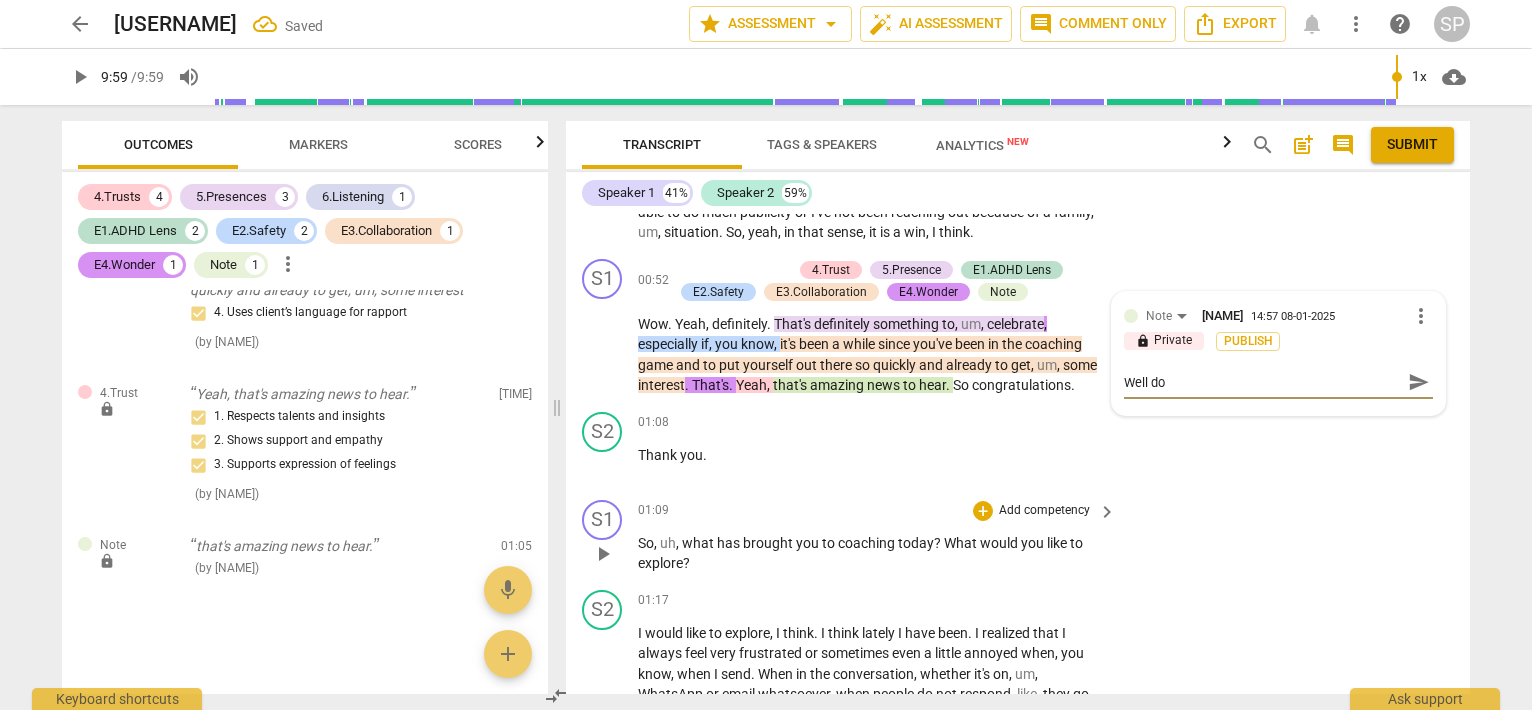 type on "Well don" 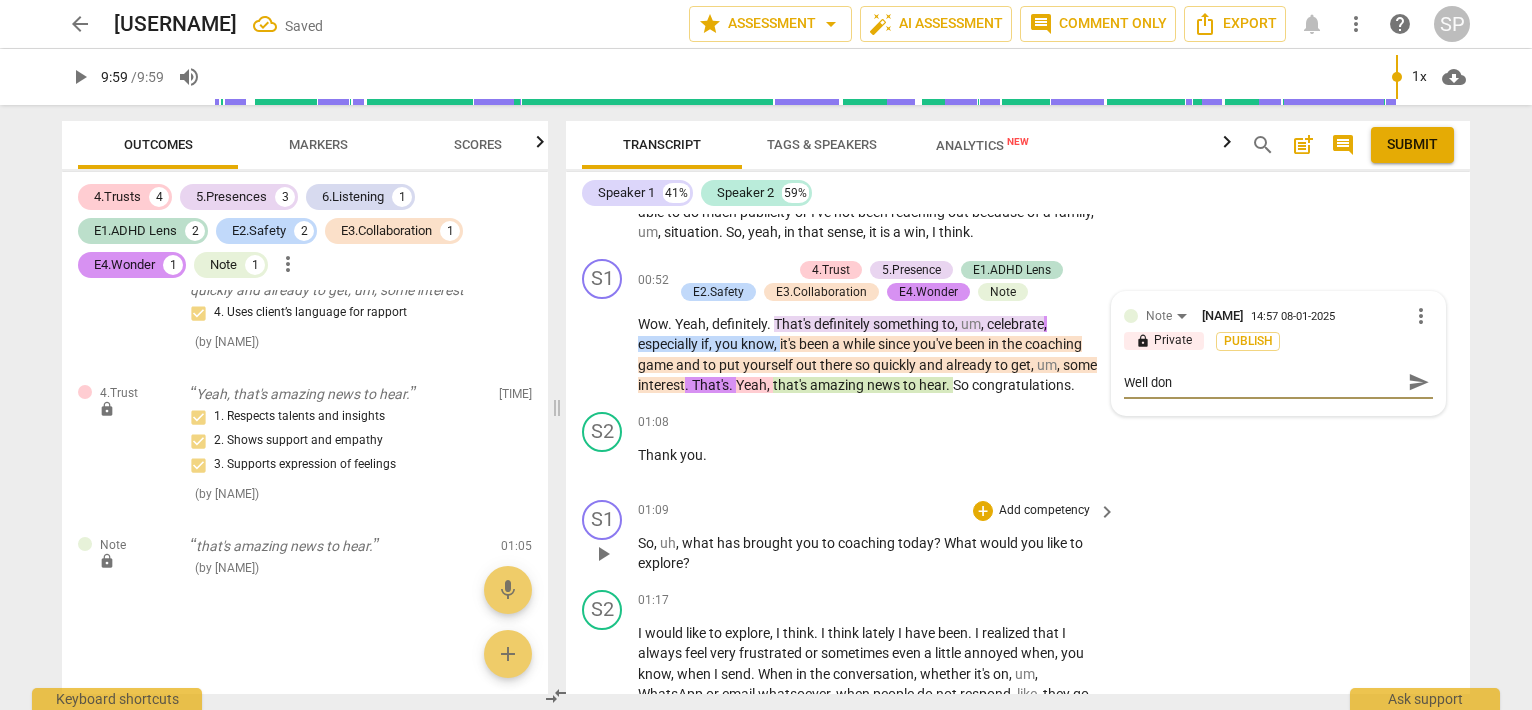 type on "Well done" 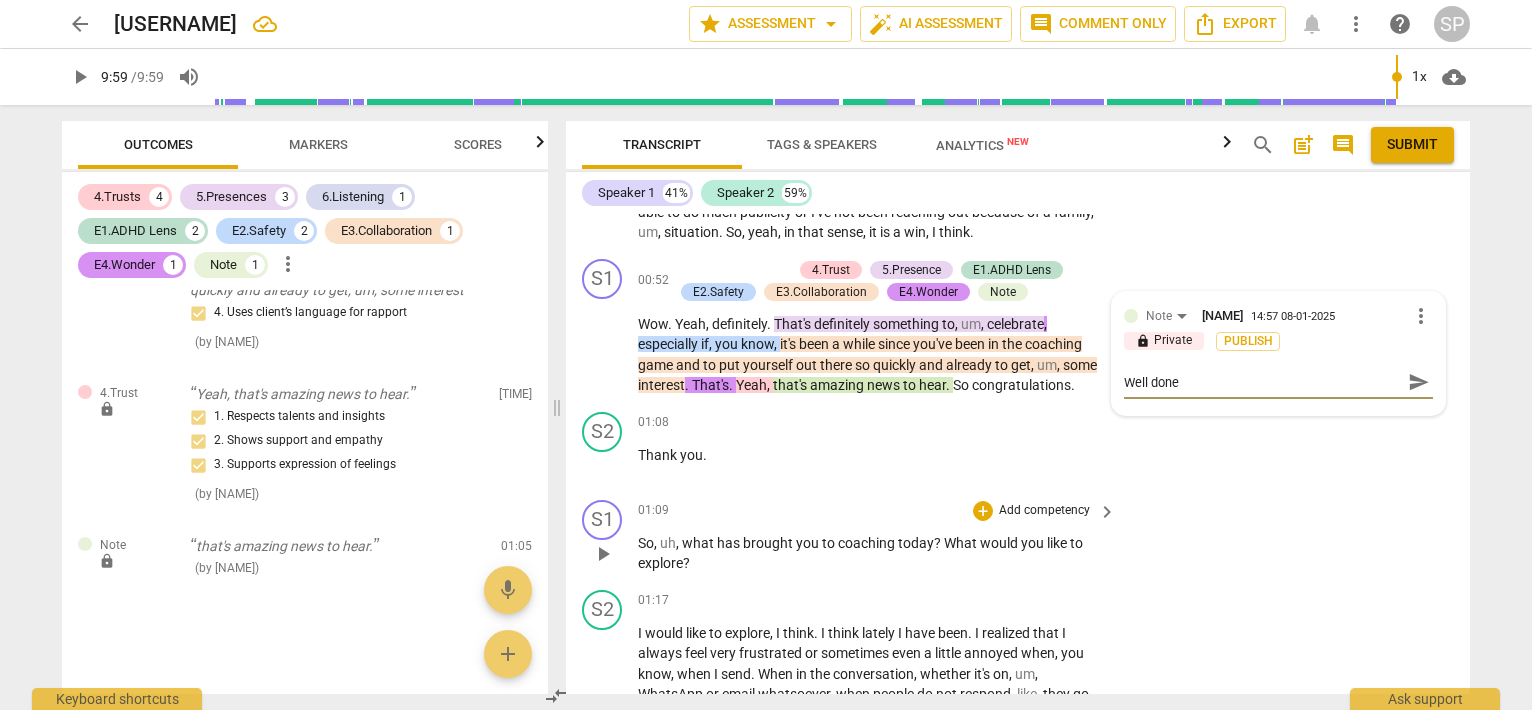 type on "Well done." 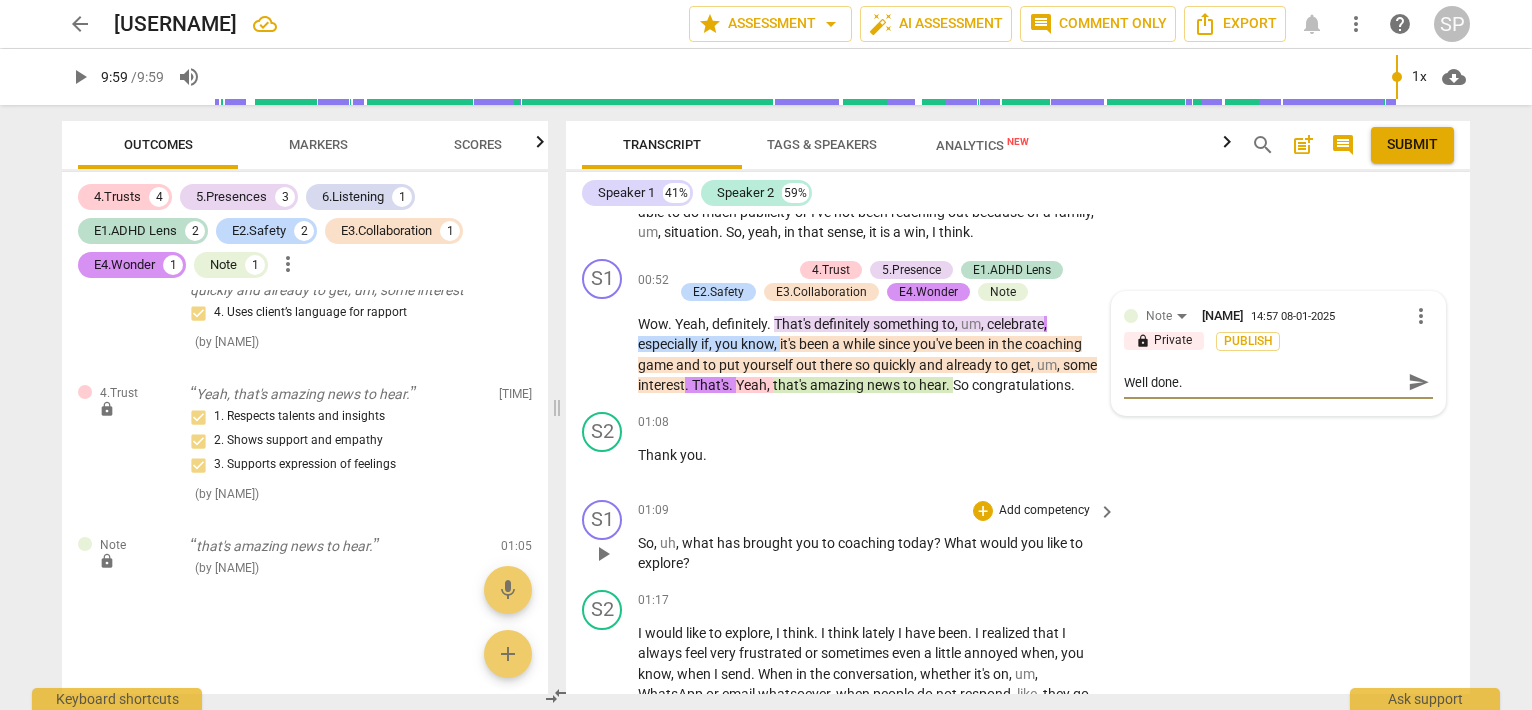 type on "Well done." 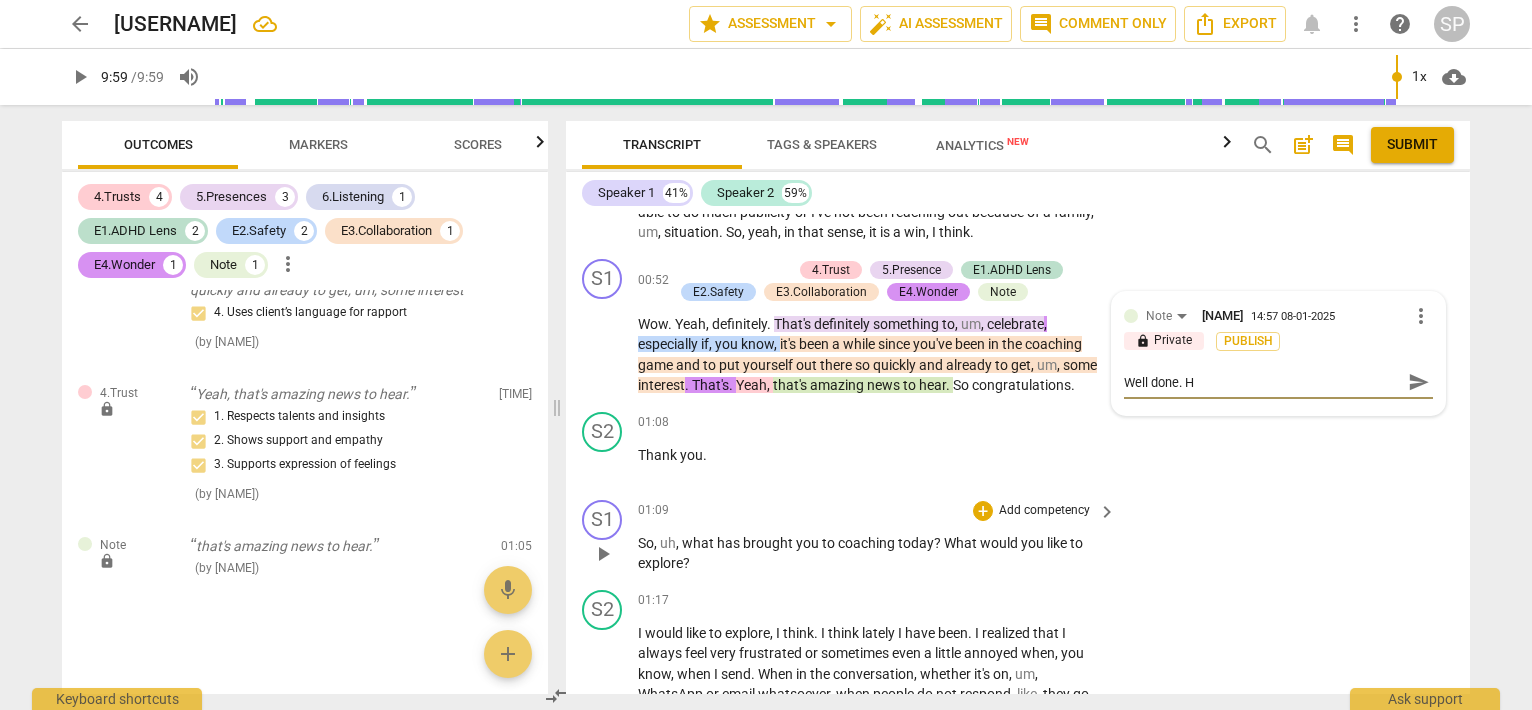 type on "Well done. He" 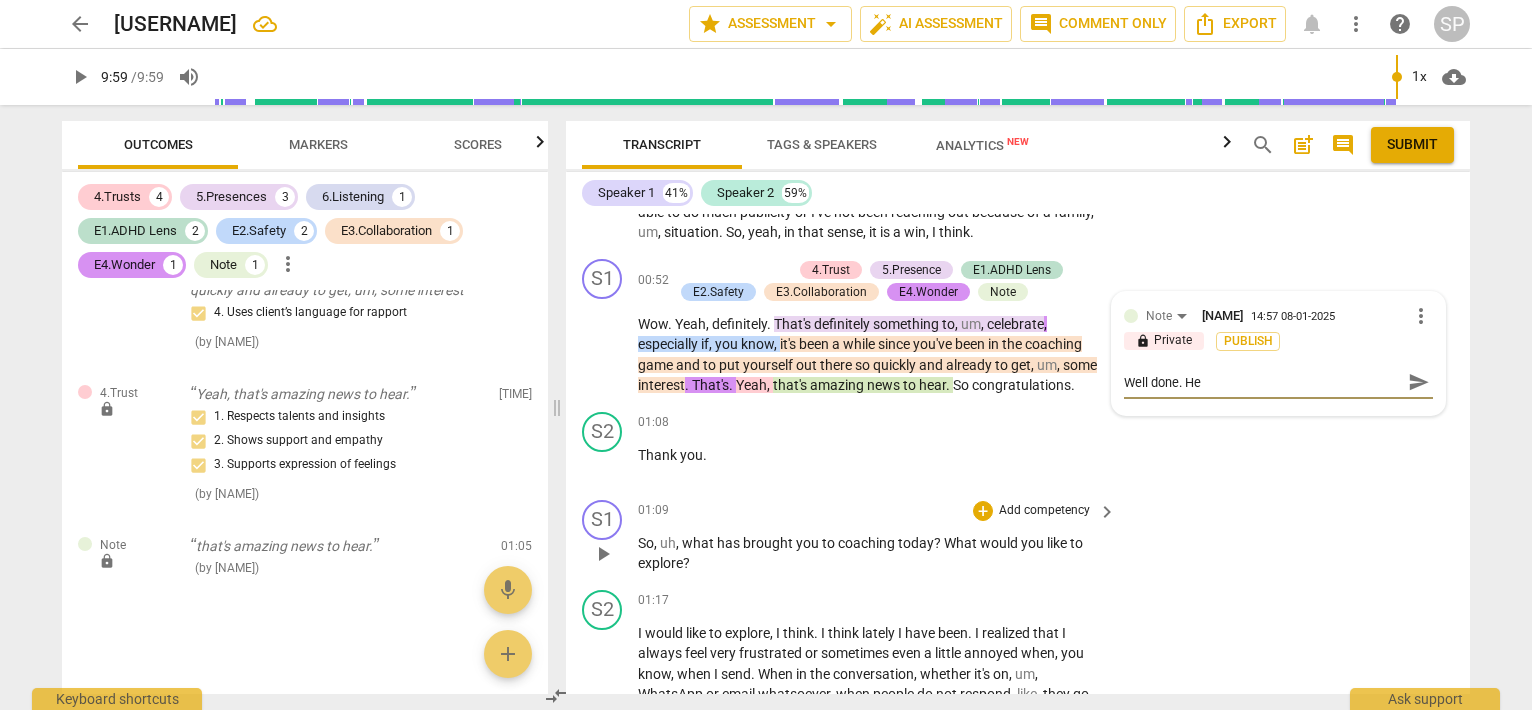 type on "Well done. Hel" 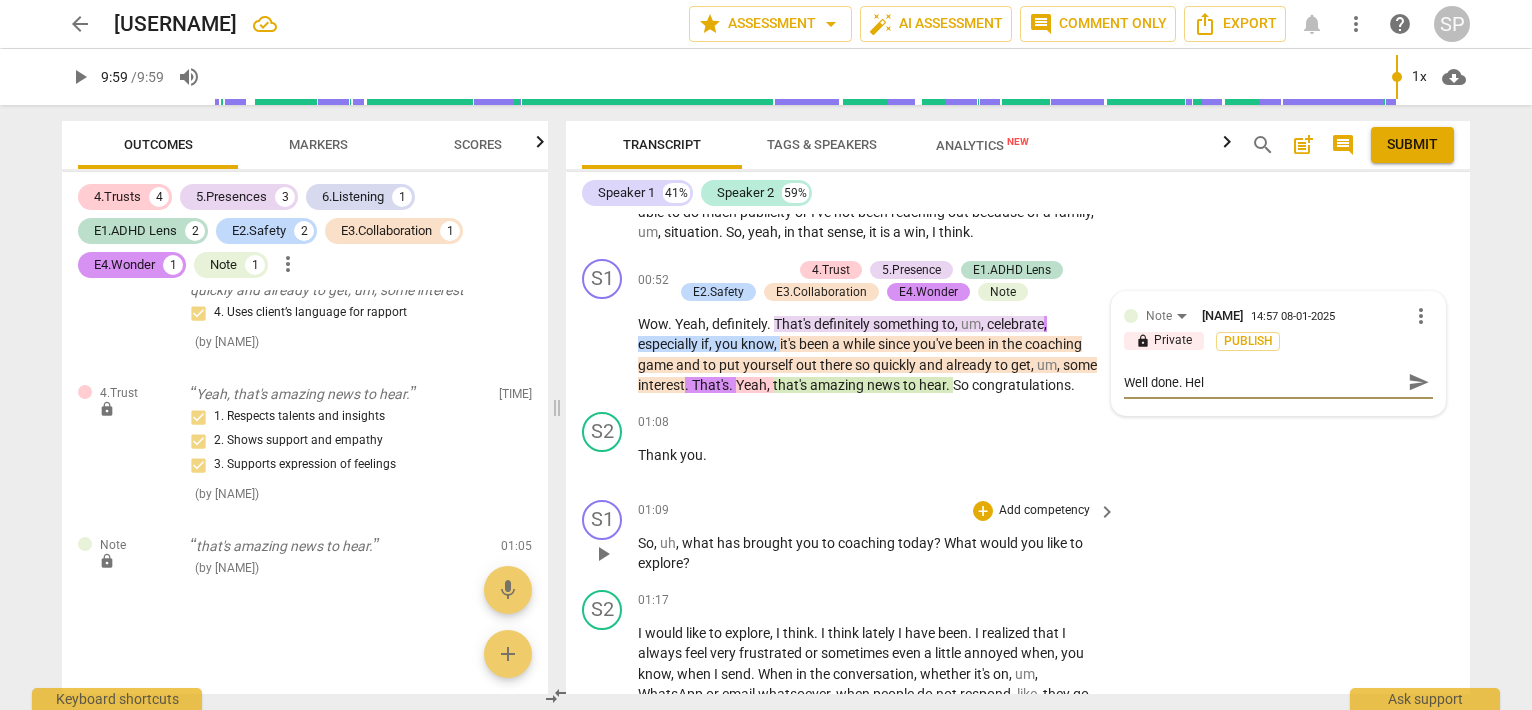 type on "Well done. Help" 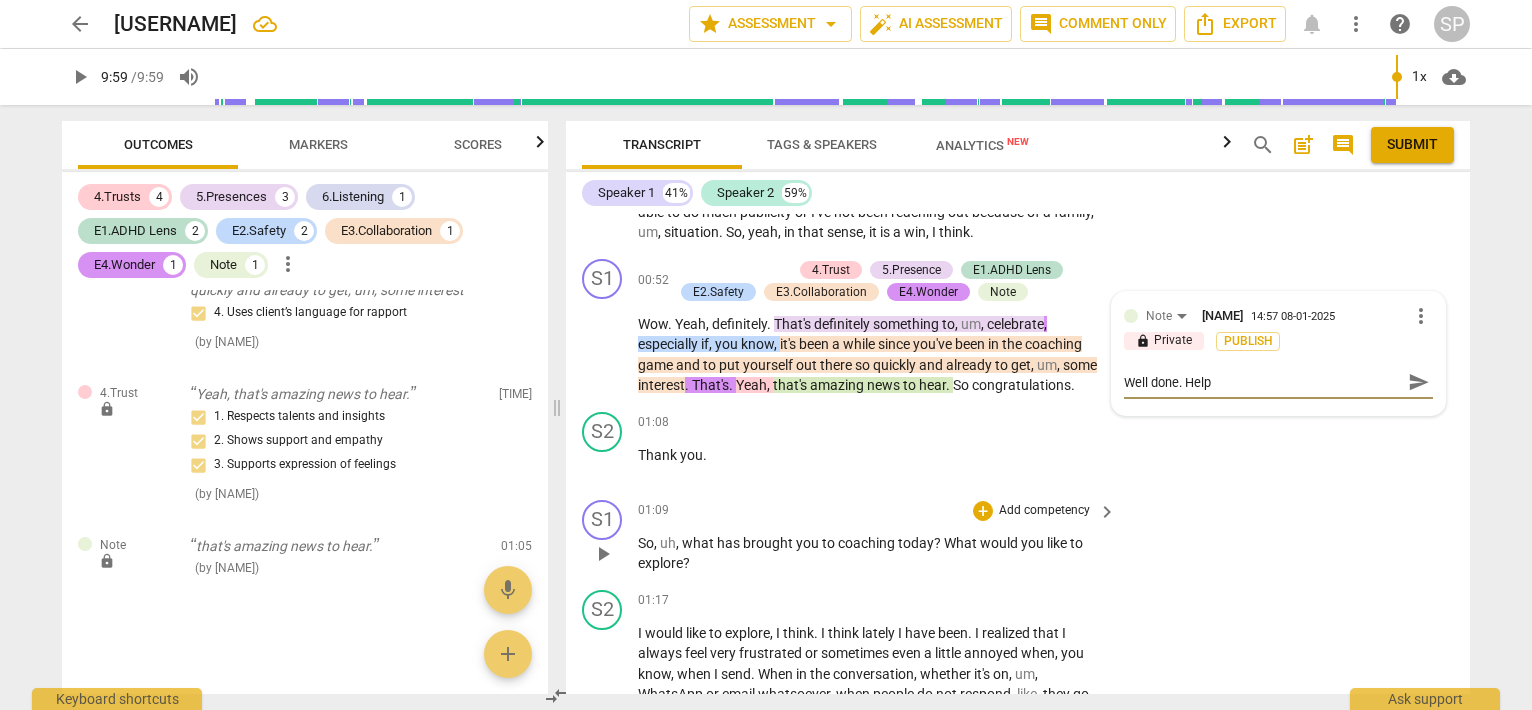 type on "Well done. Help" 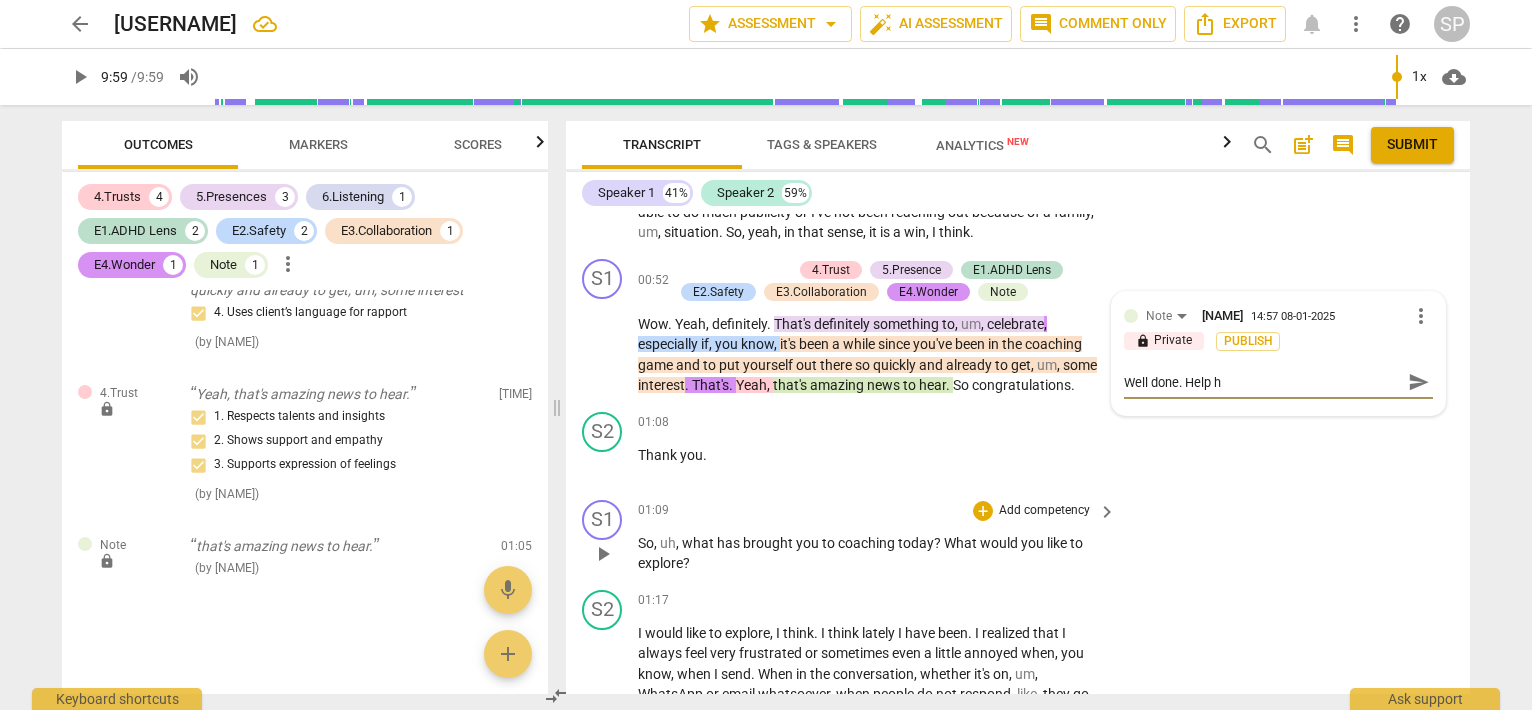 type on "Well done. Help he" 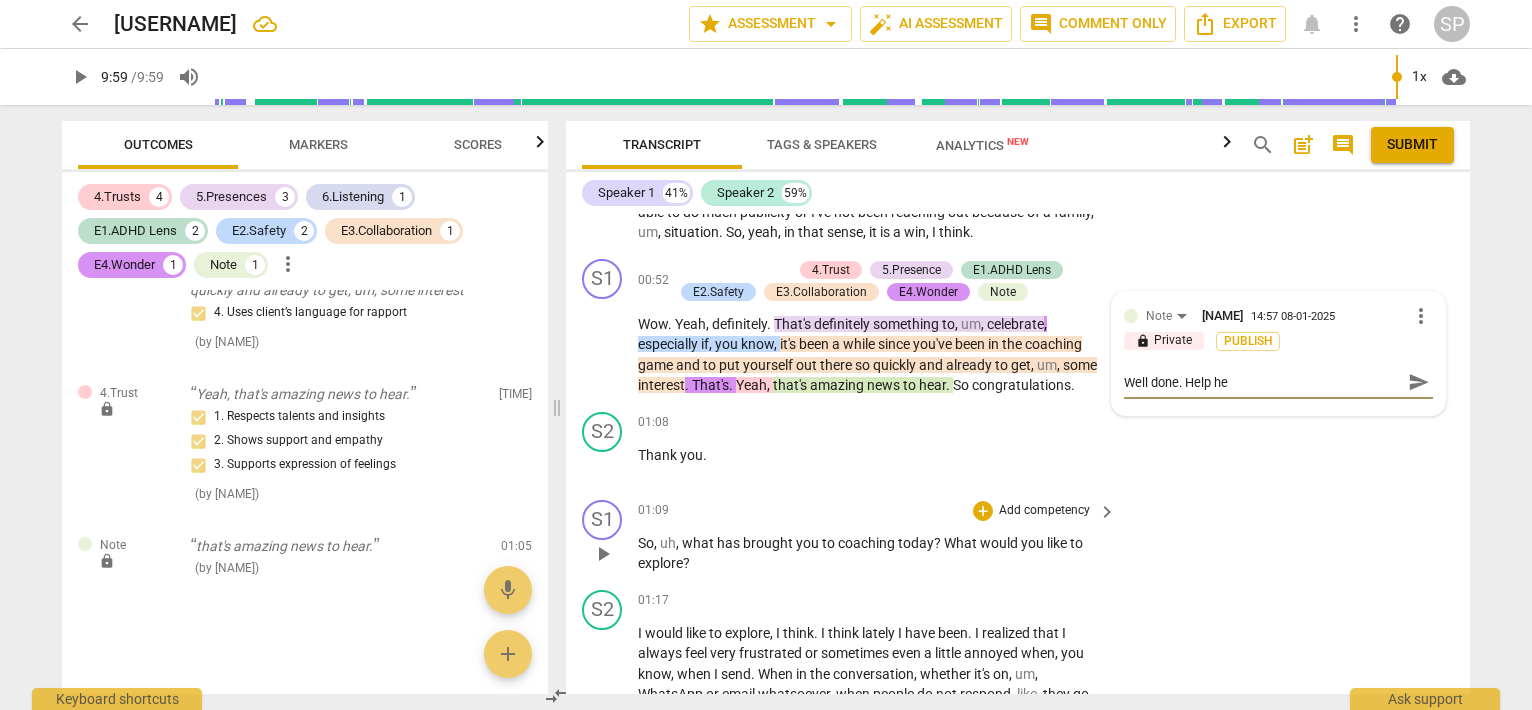 type on "Well done. Help her" 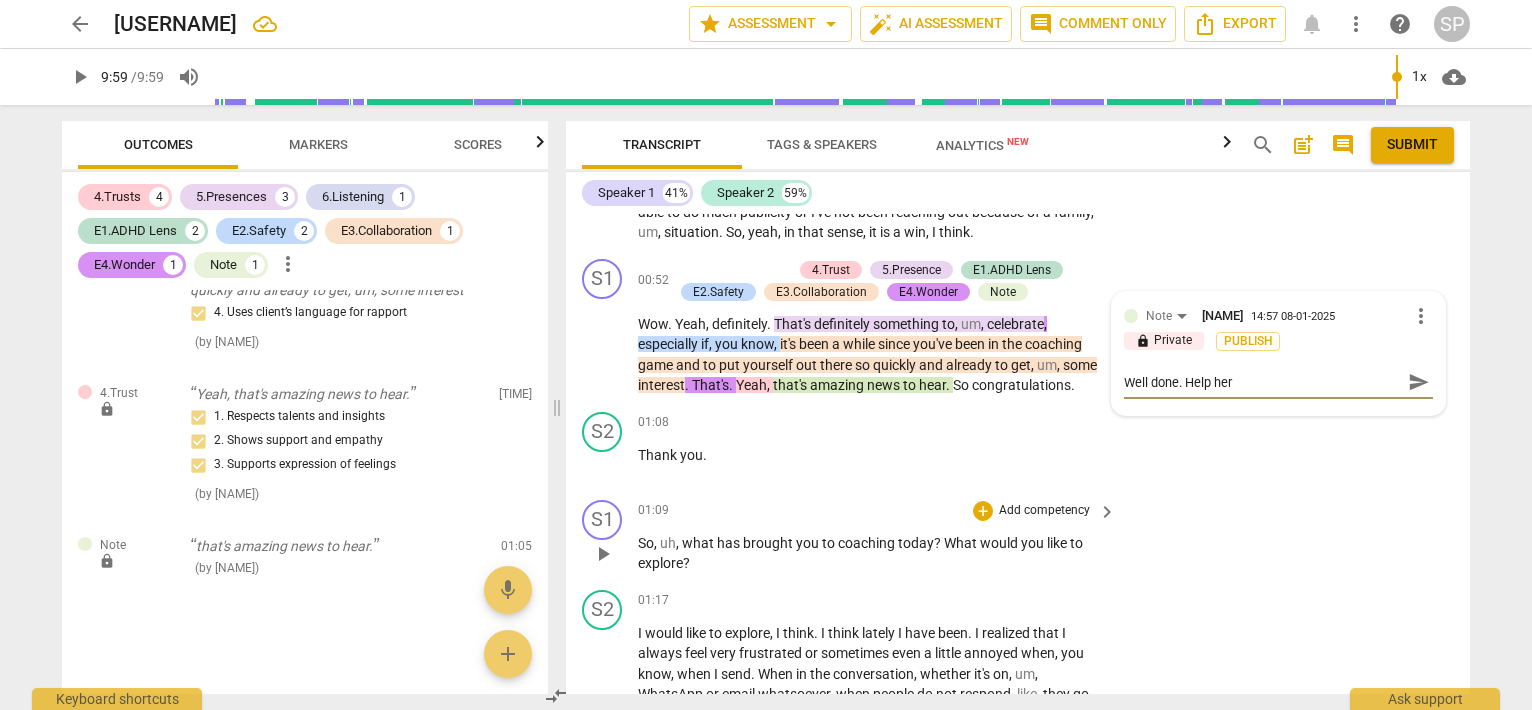 type on "Well done. Help her" 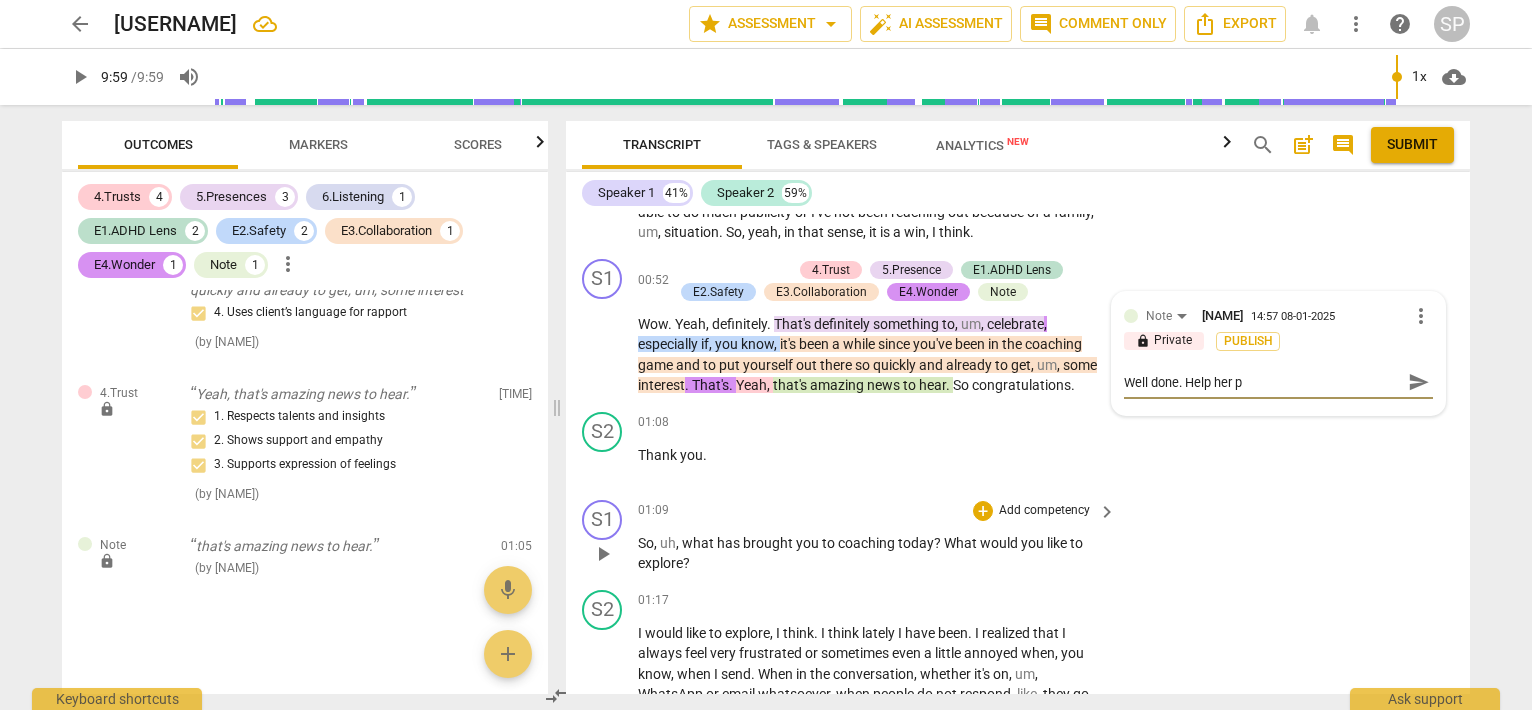type on "Well done. Help her pa" 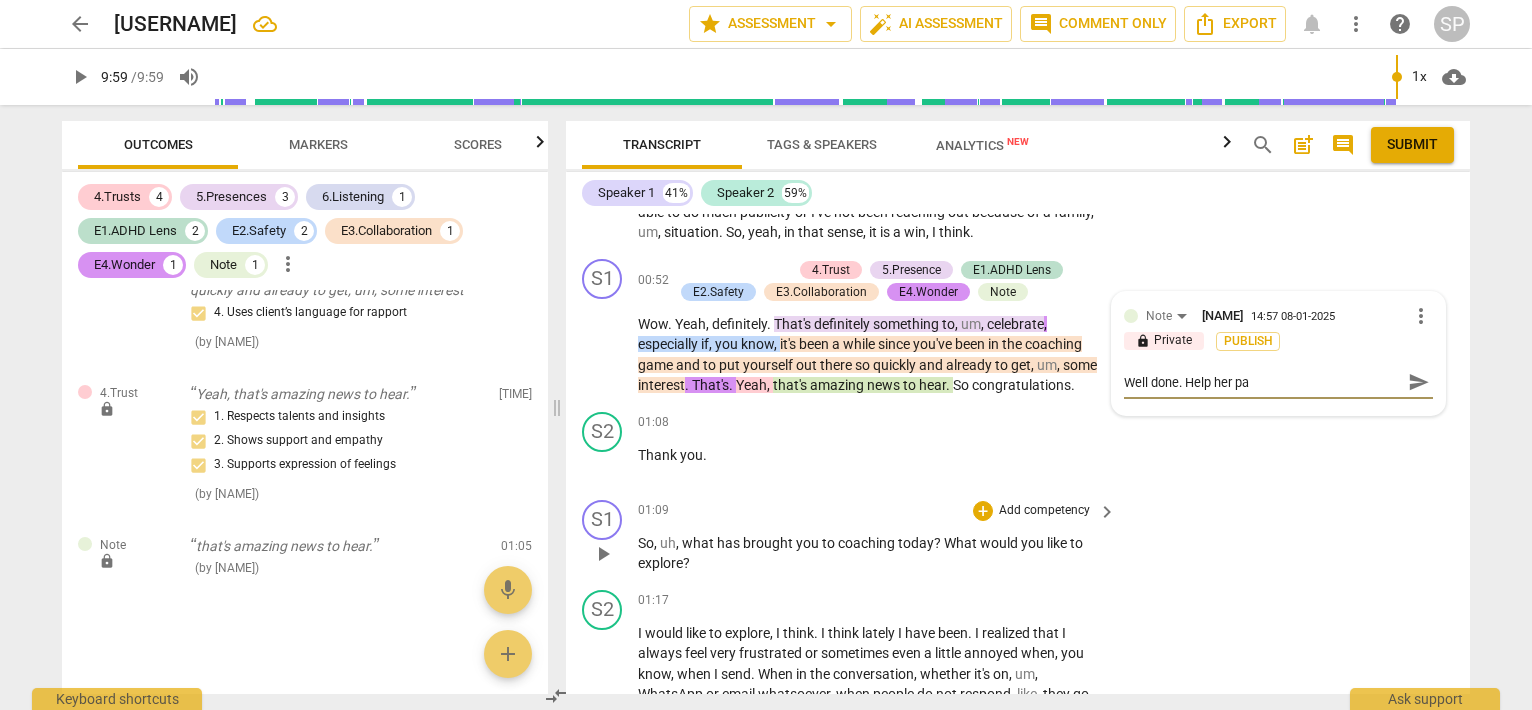 type on "Well done. Help her pau" 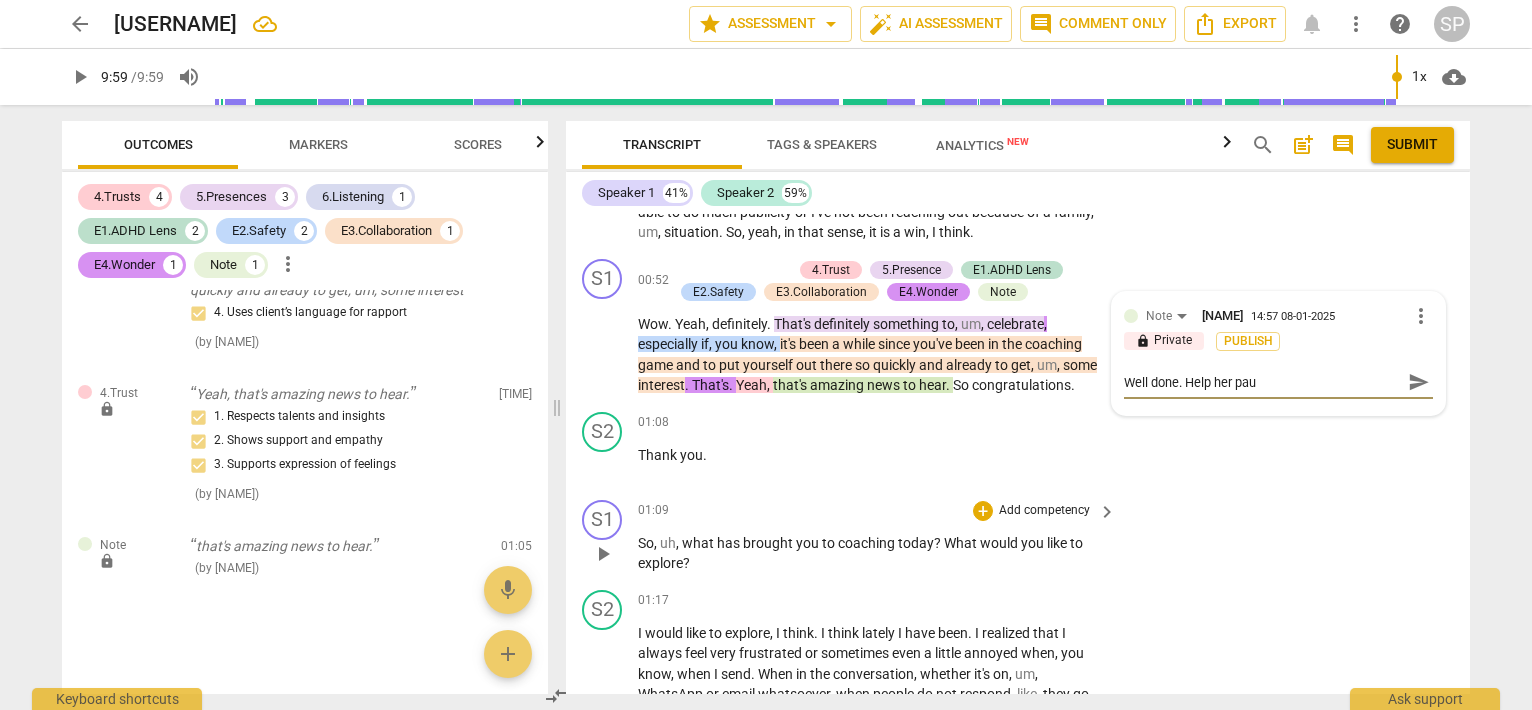 type on "Well done. Help her paus" 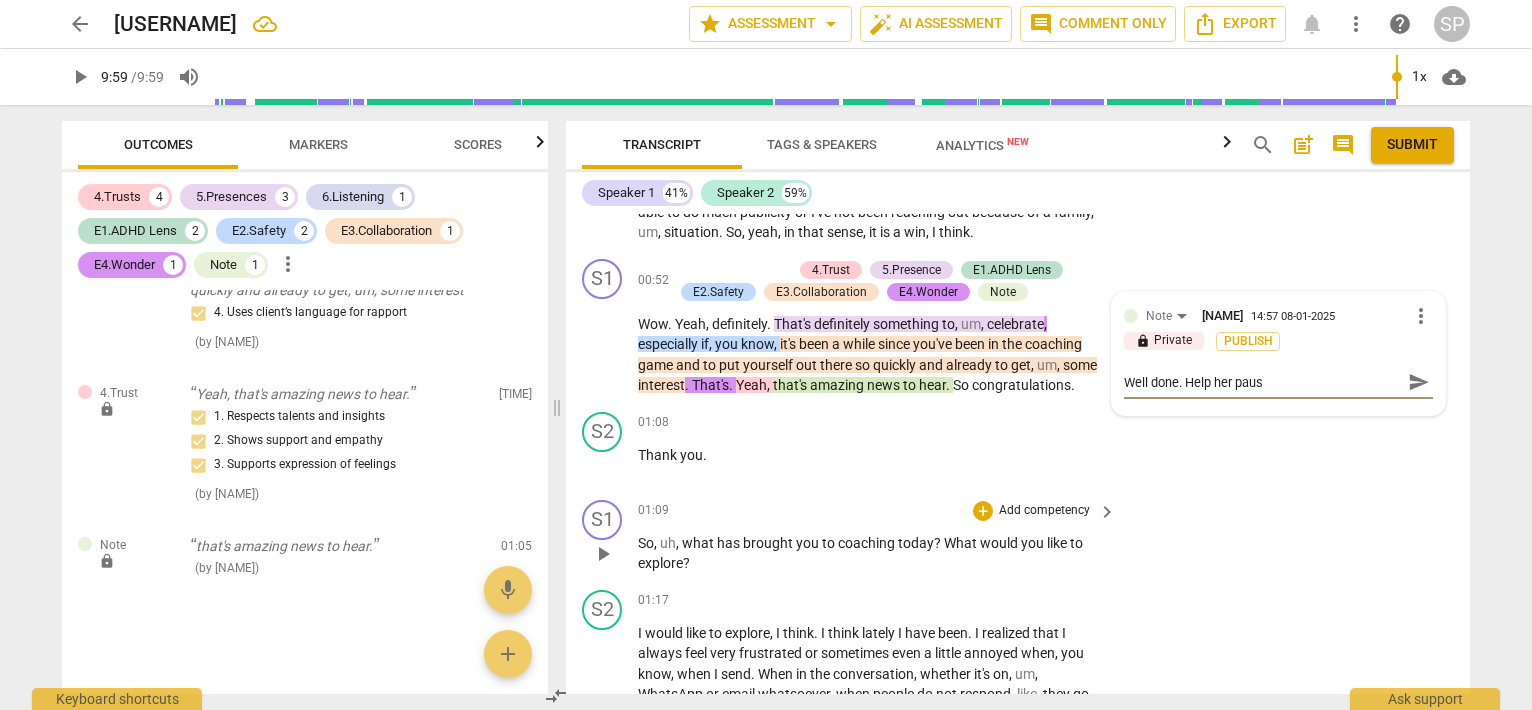 type on "Well done. Help her pause" 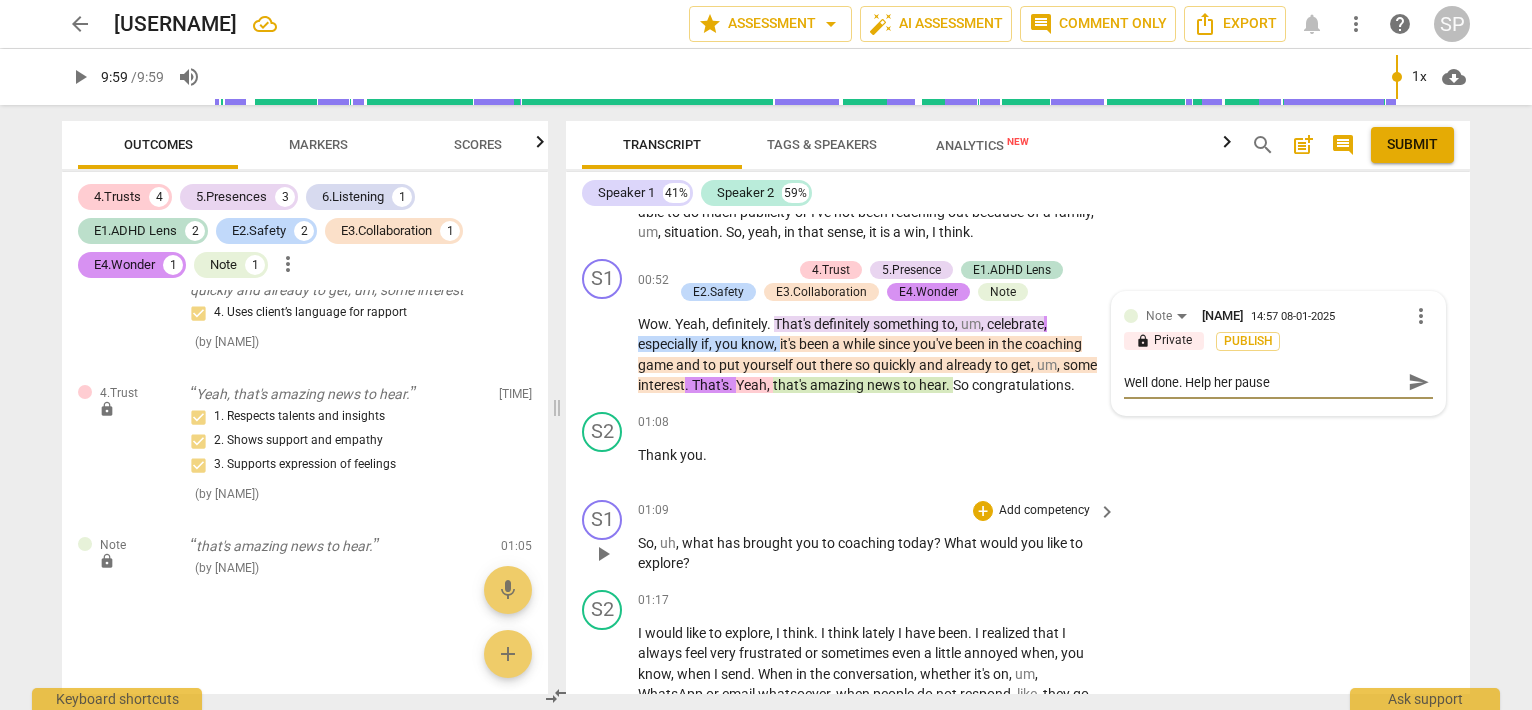 type on "Well done. Help her pause" 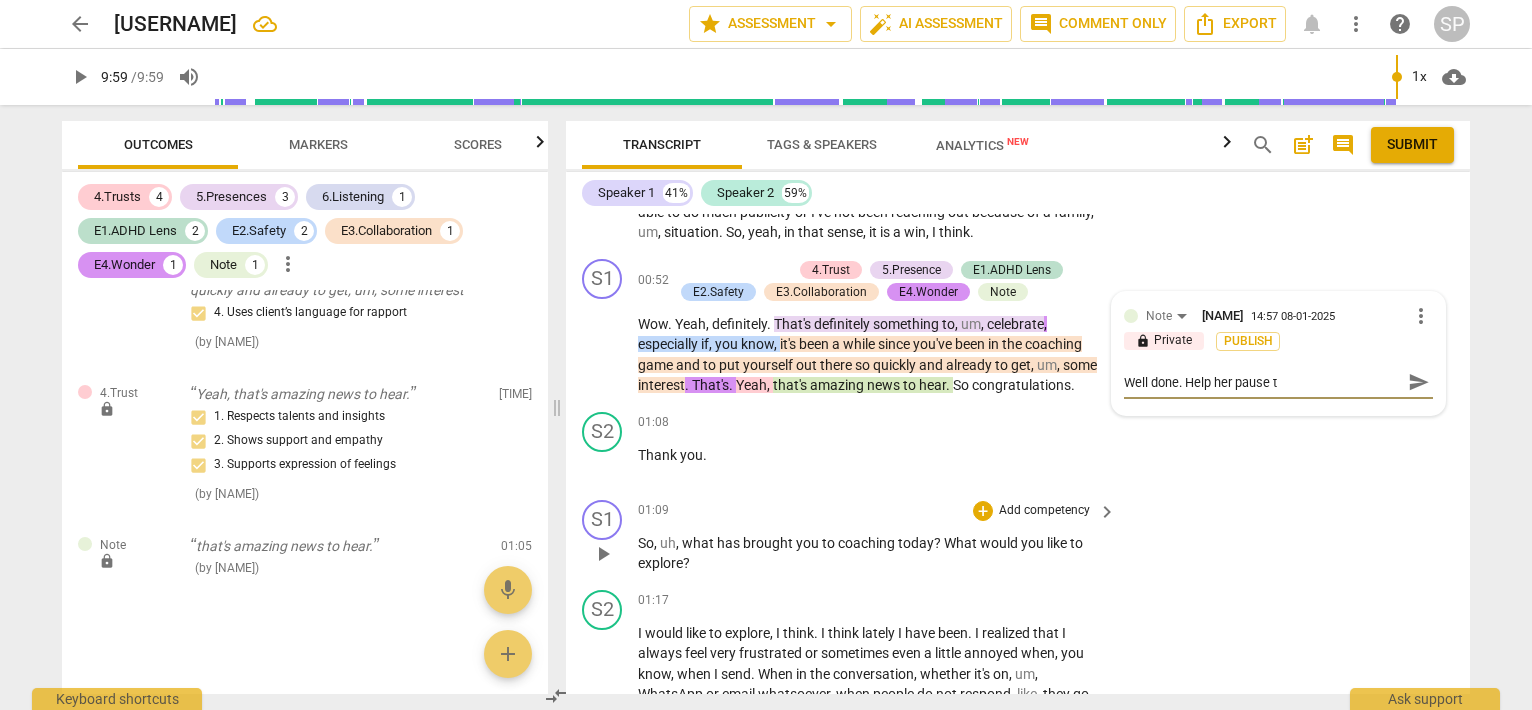 type on "Well done. Help her pause to" 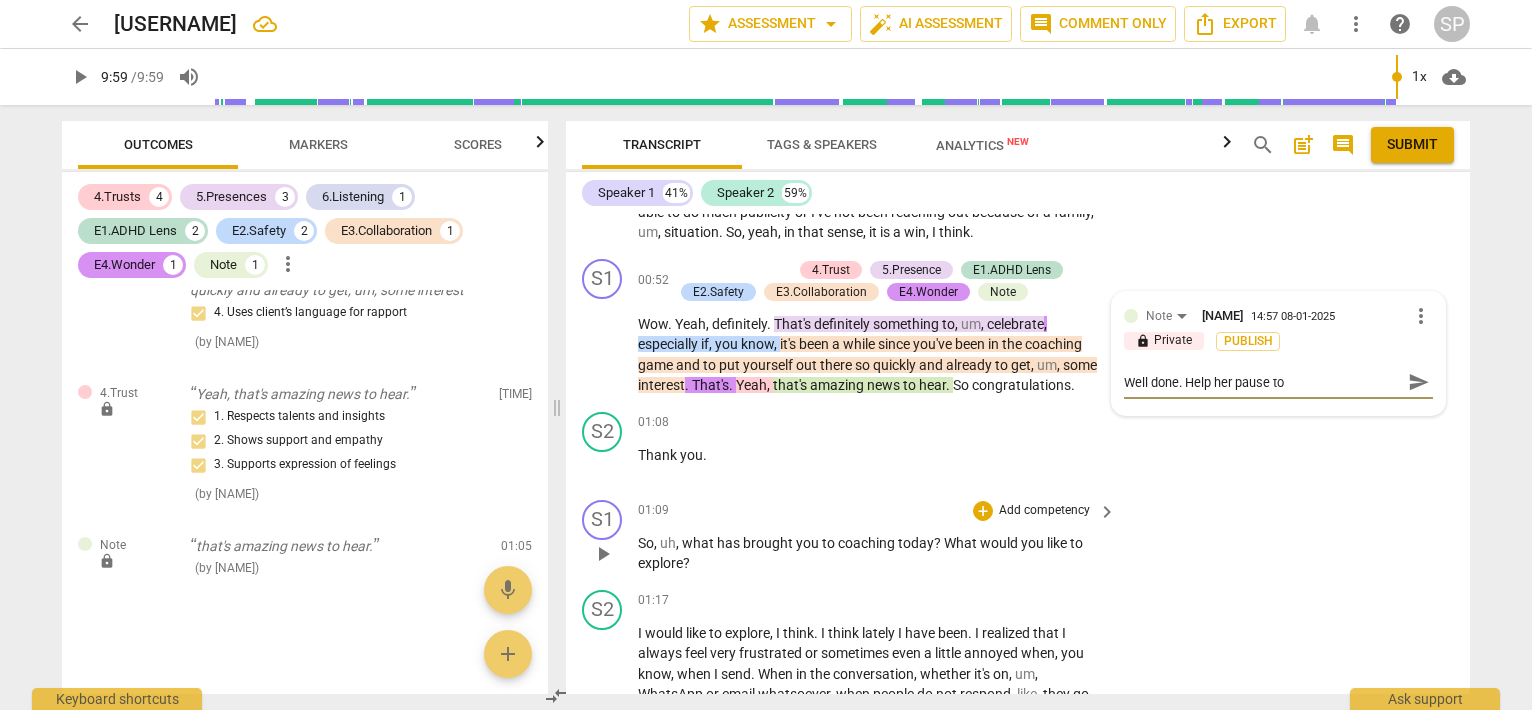 type on "Well done. Help her pause to" 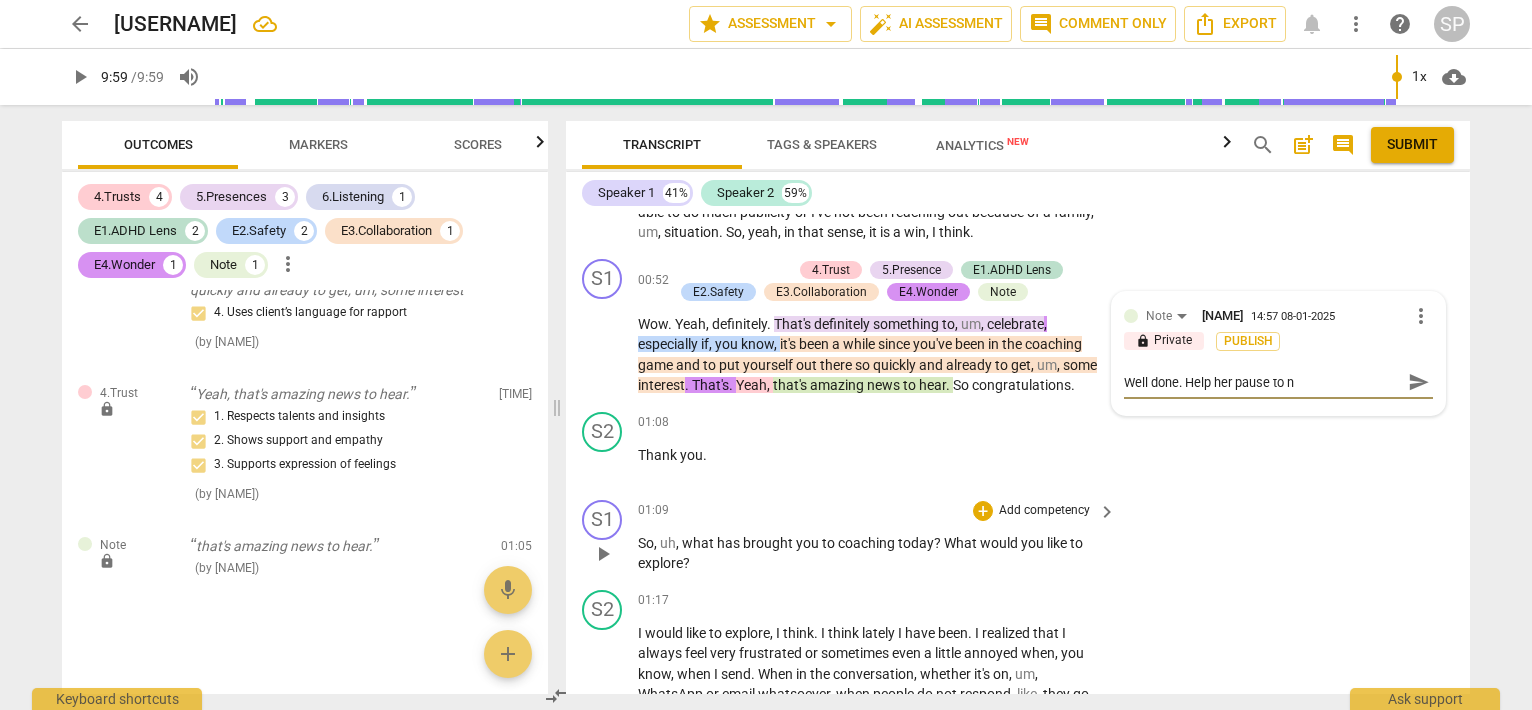 type on "Well done. Help her pause to no" 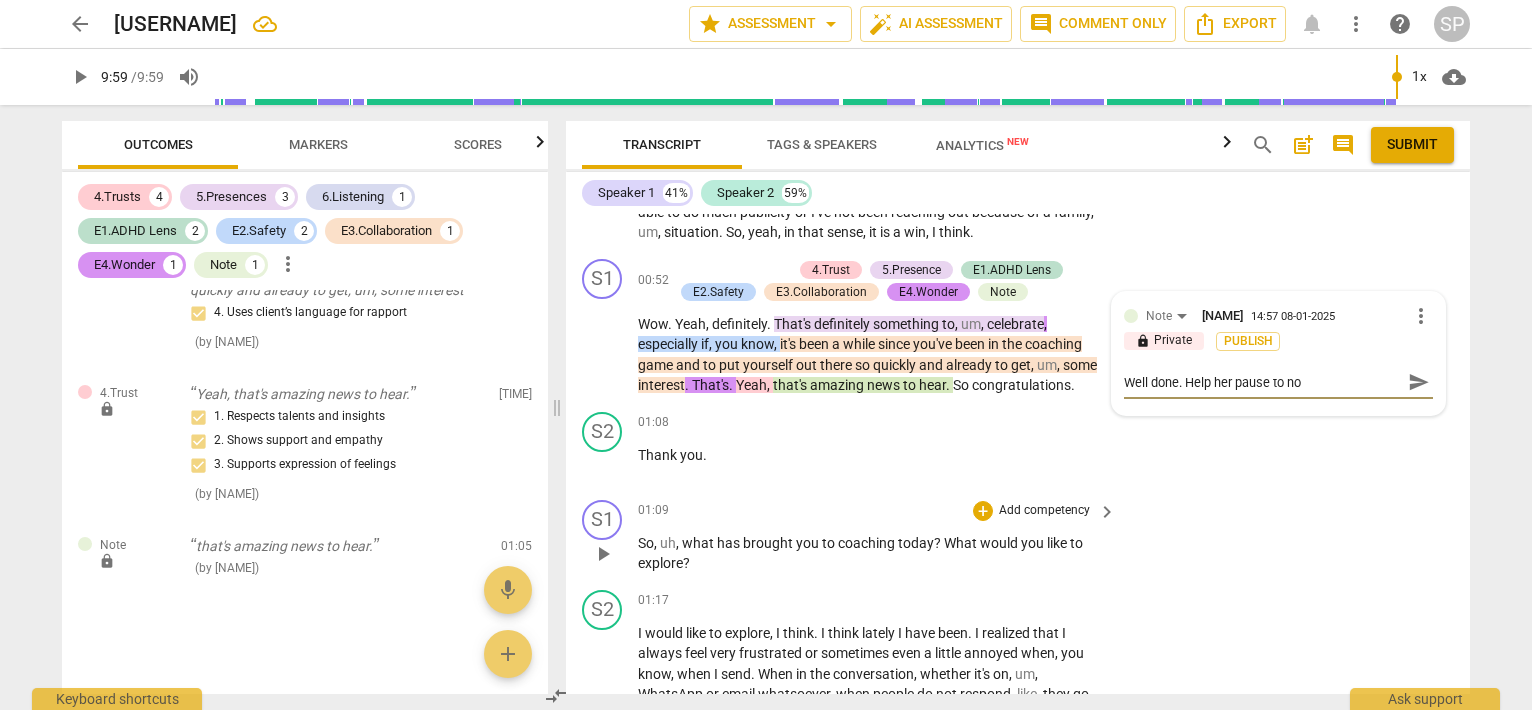 type on "Well done. Help her pause to not" 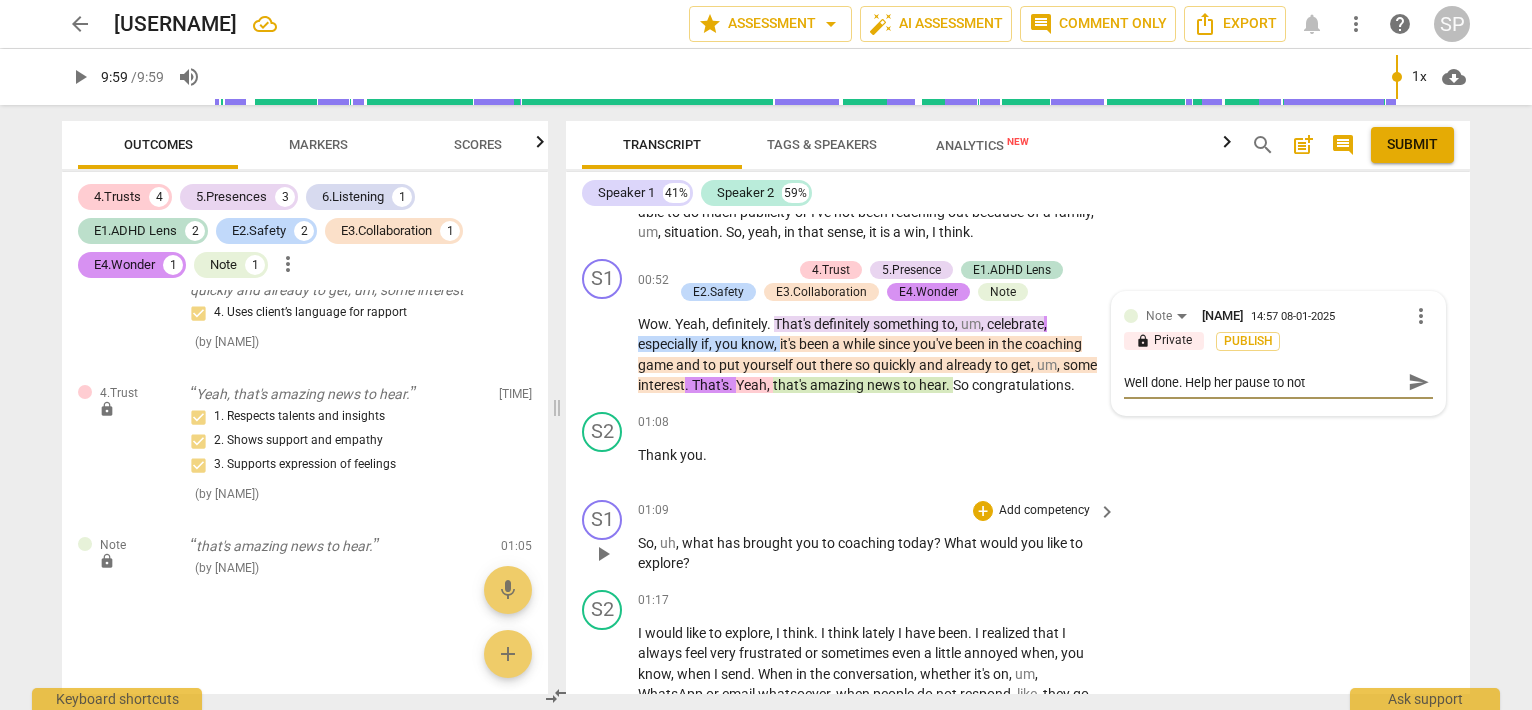 type on "Well done. Help her pause to noti" 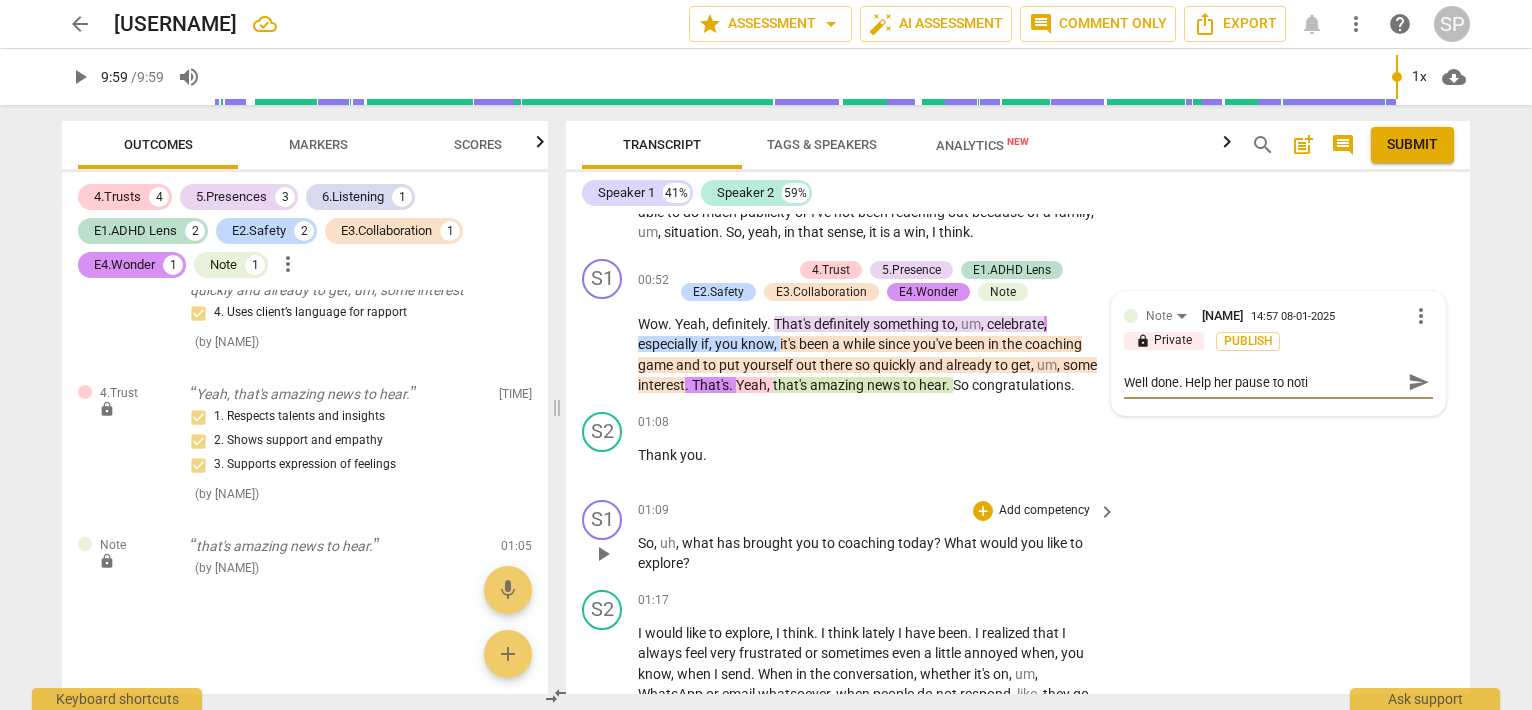 type on "Well done. Help her pause to notic" 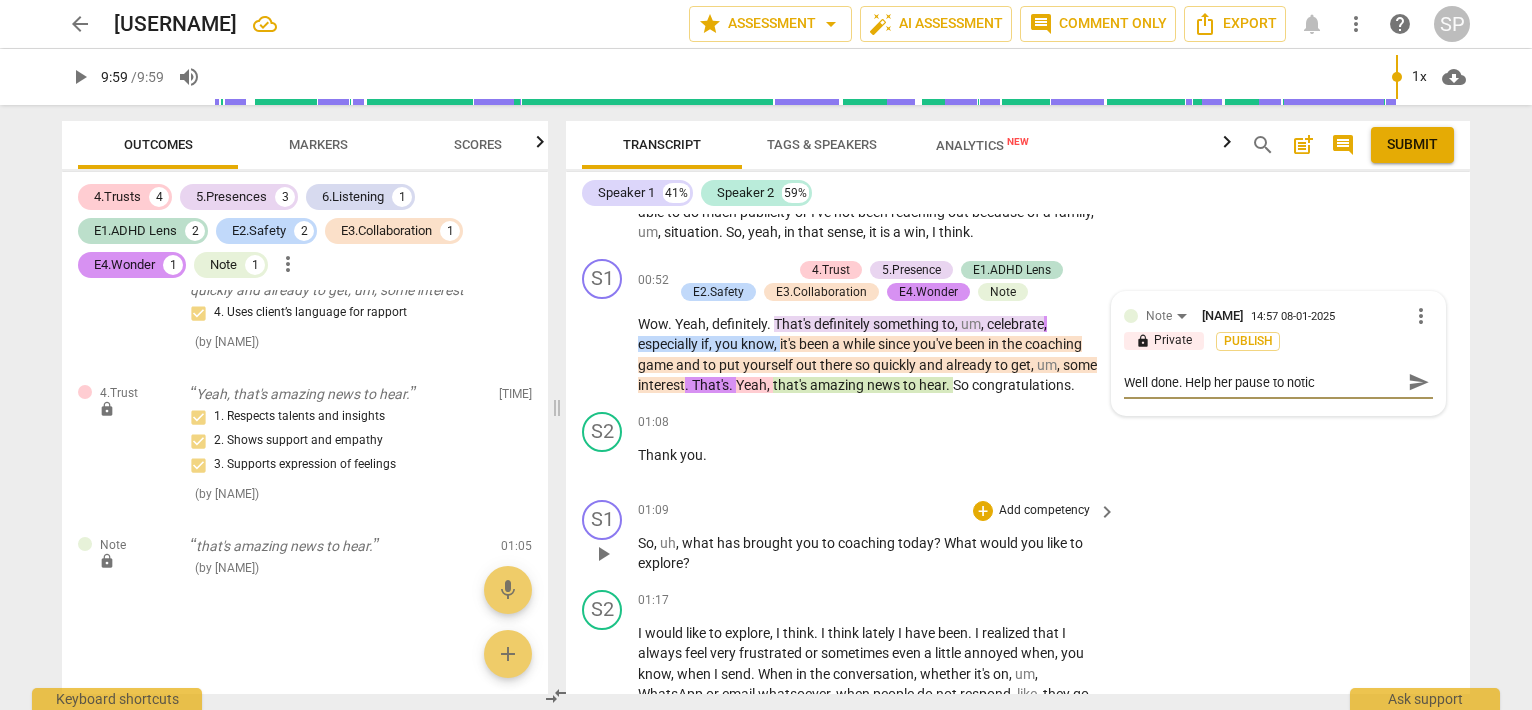 type on "Well done. Help her pause to noti" 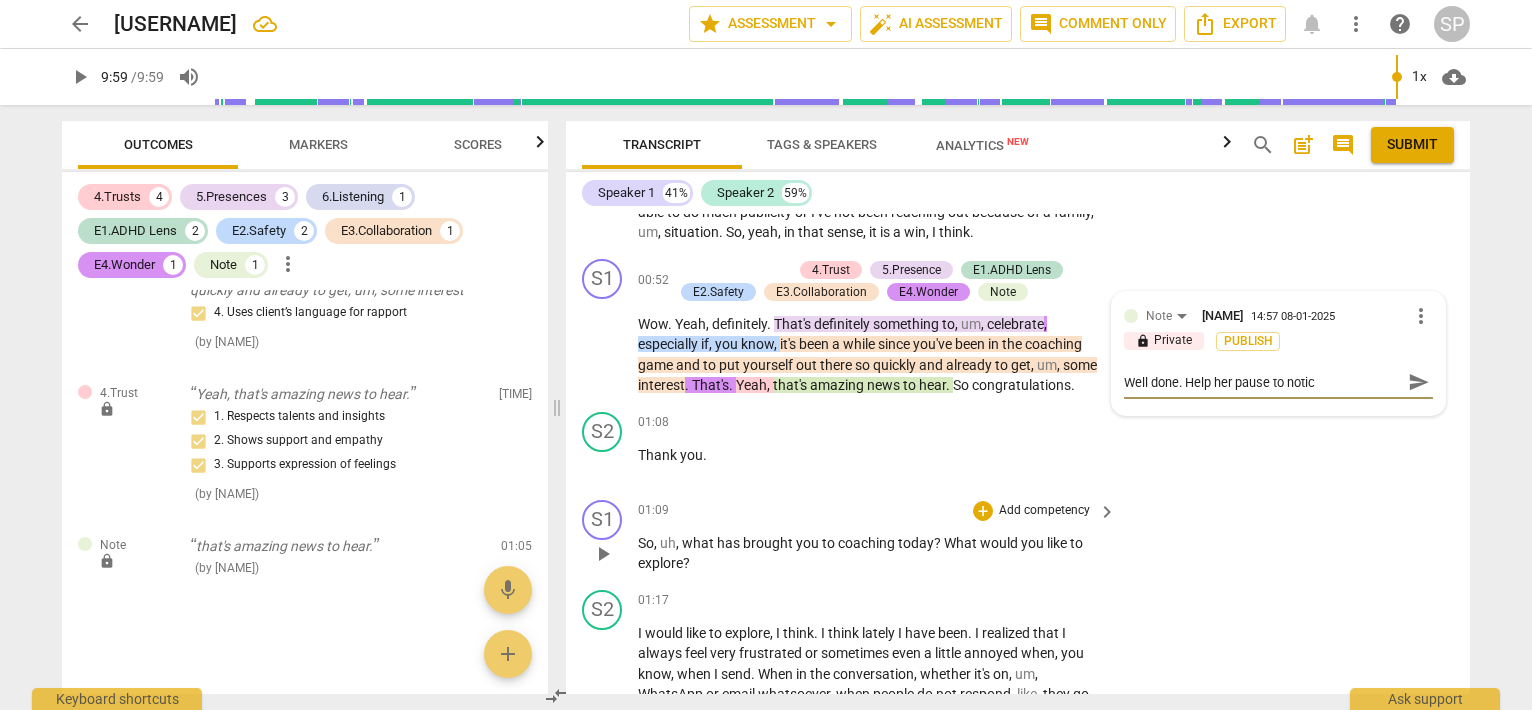 type on "Well done. Help her pause to noti" 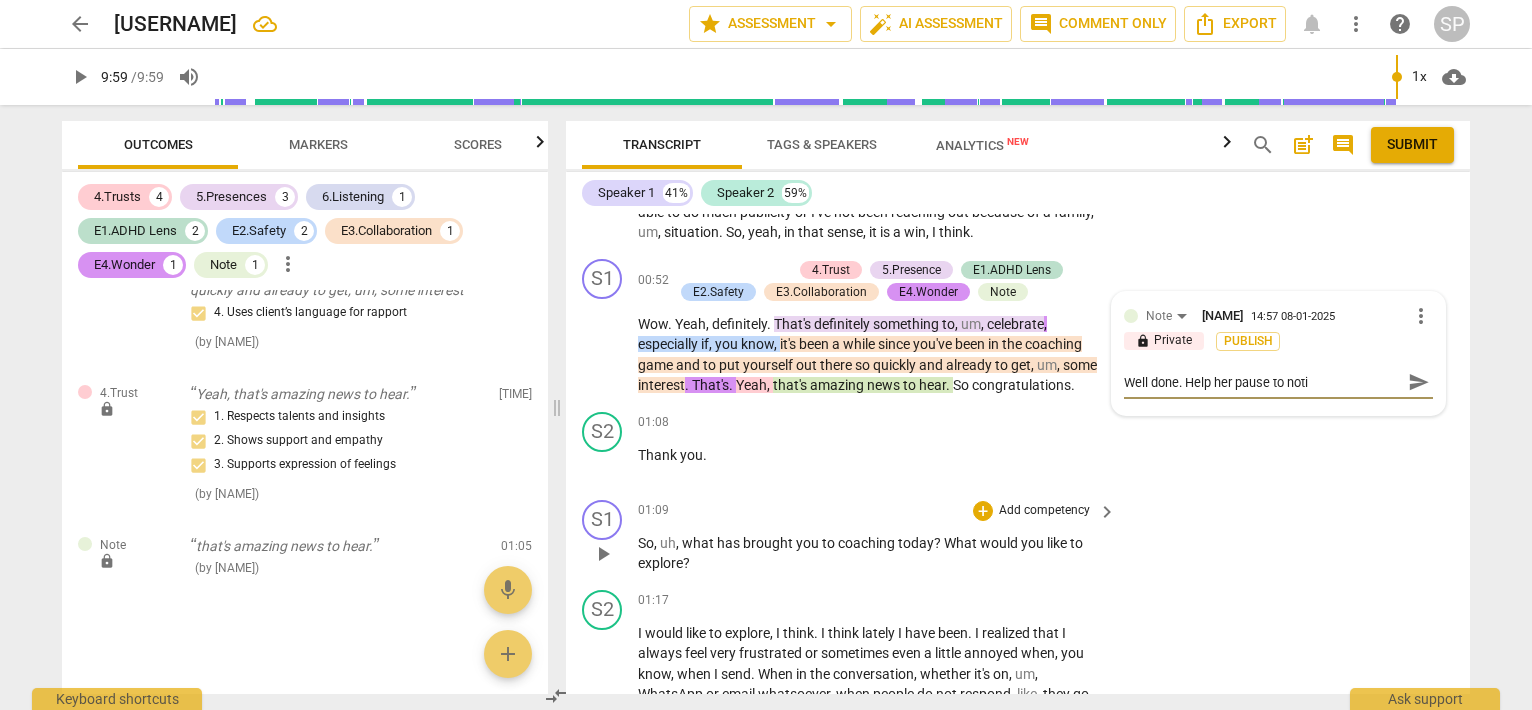 type on "Well done. Help her pause to not" 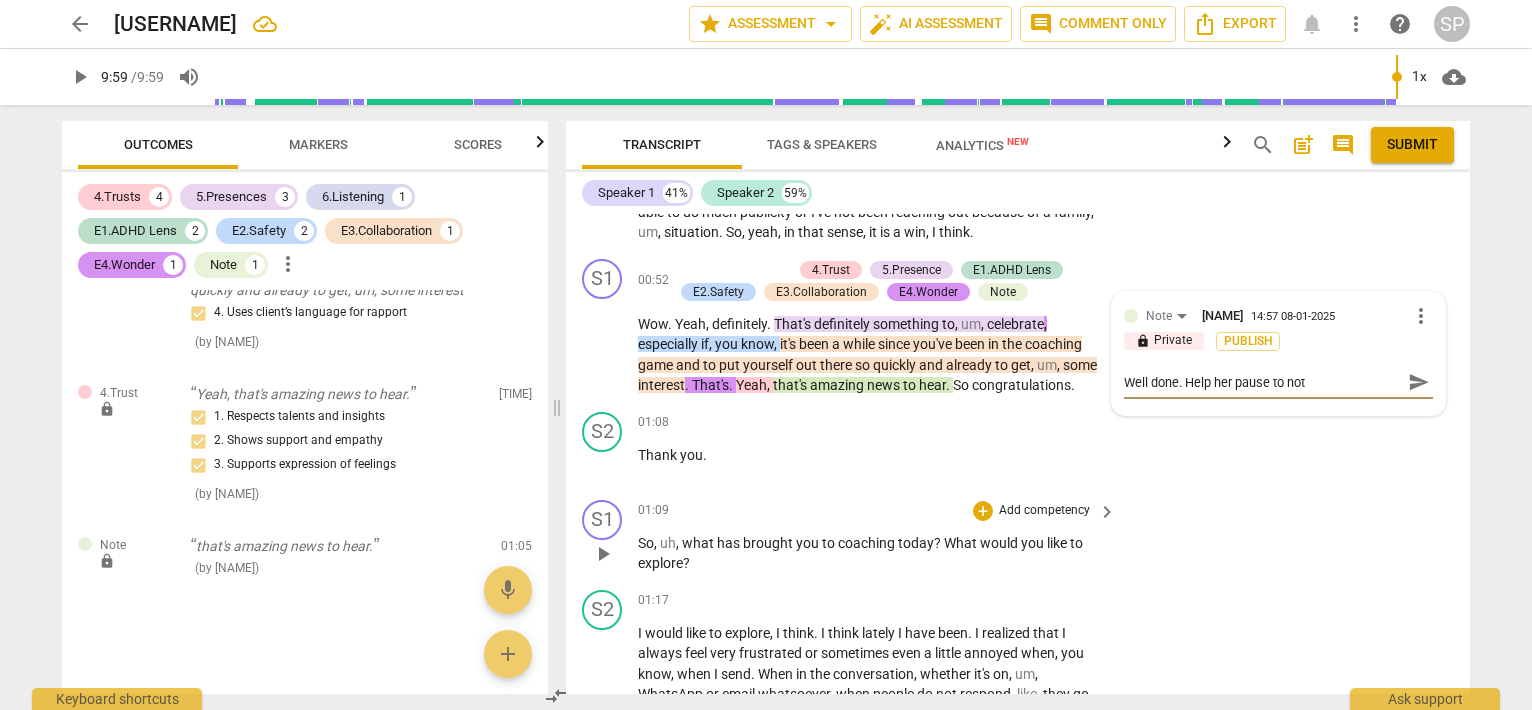 type on "Well done. Help her pause to no" 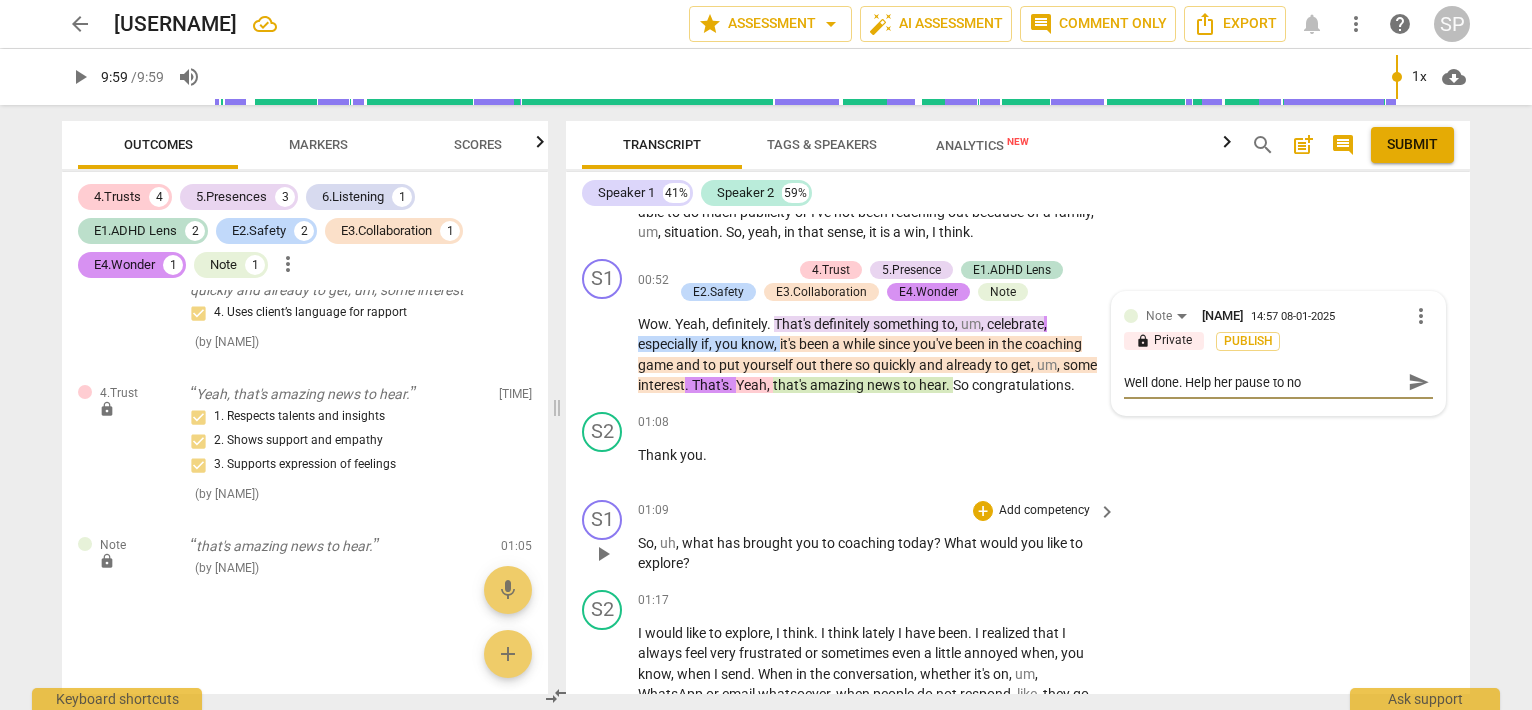 type on "Well done. Help her pause to n" 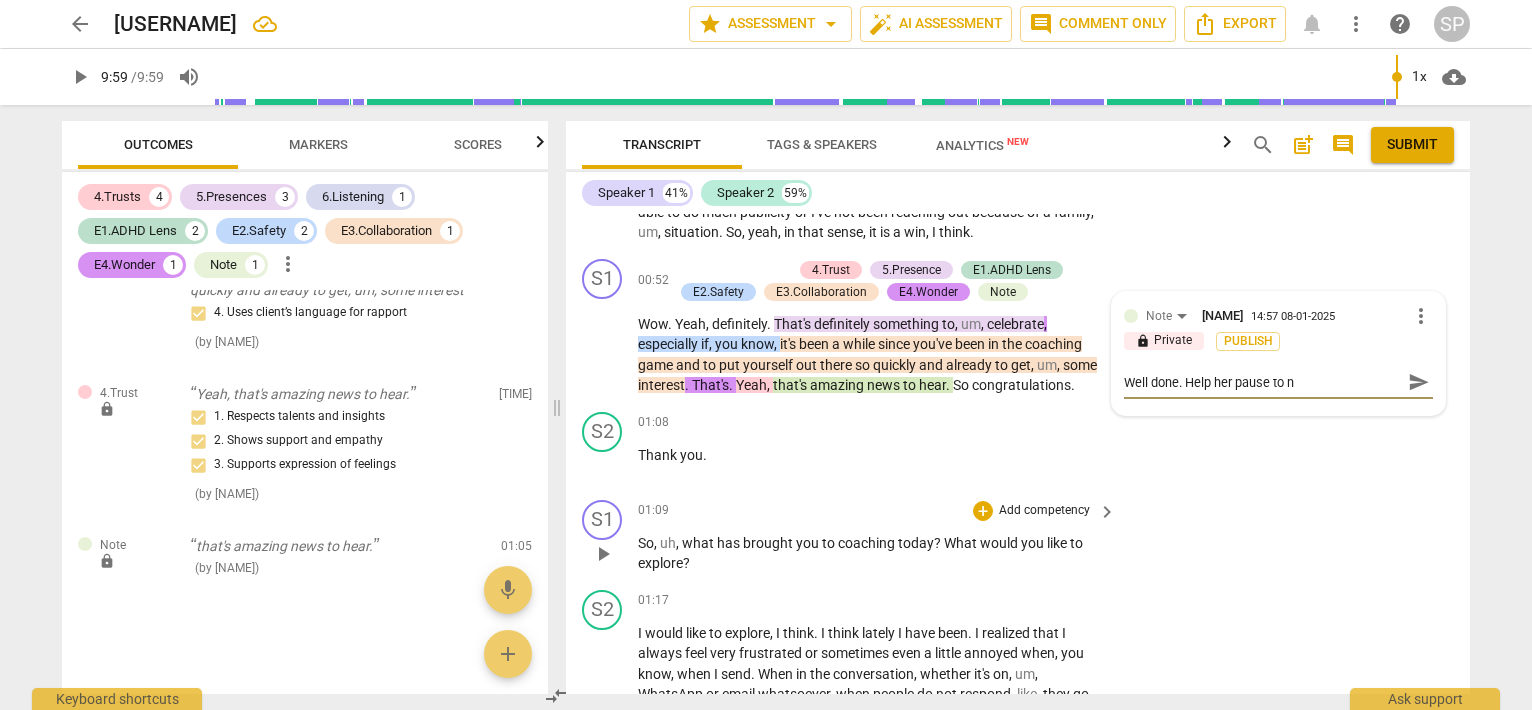 type on "Well done. Help her pause to" 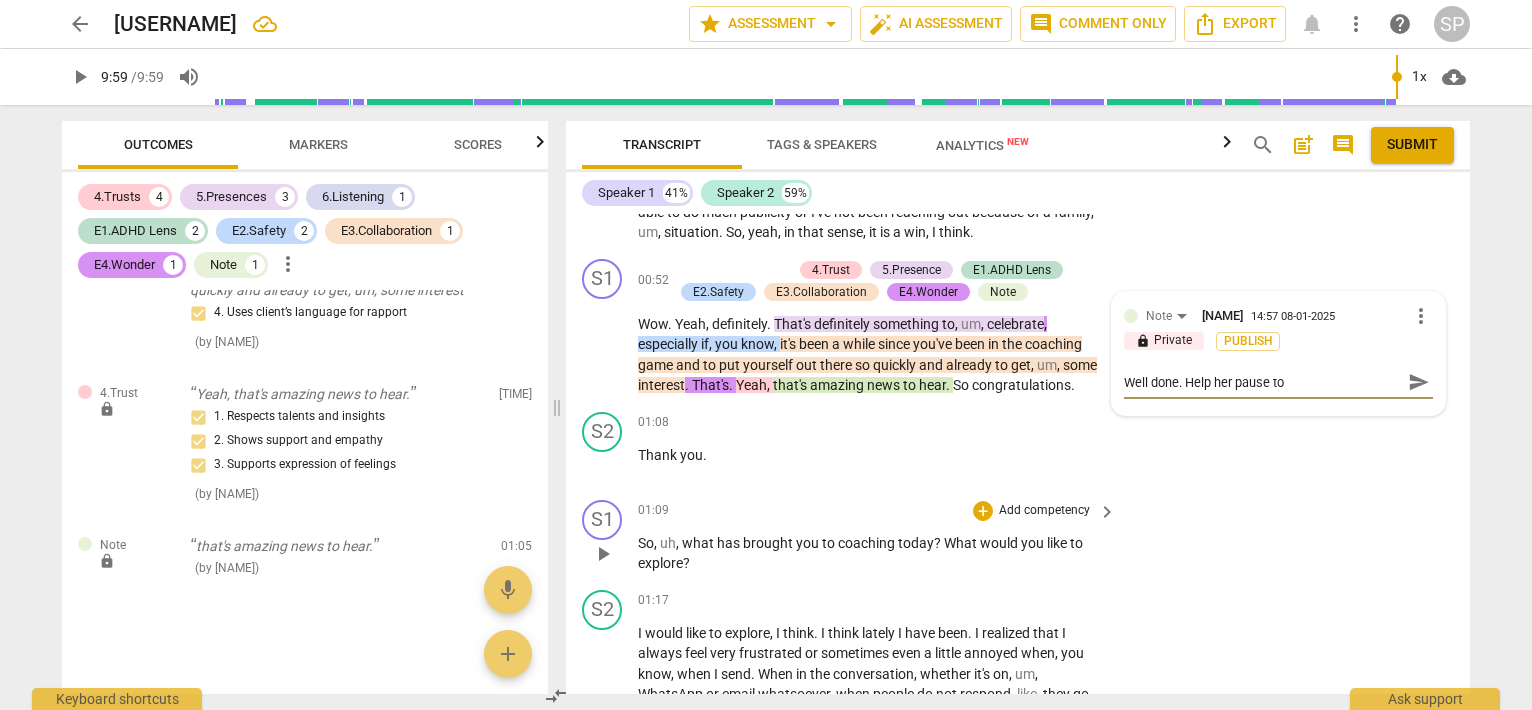 type on "Well done. Help her pause to c" 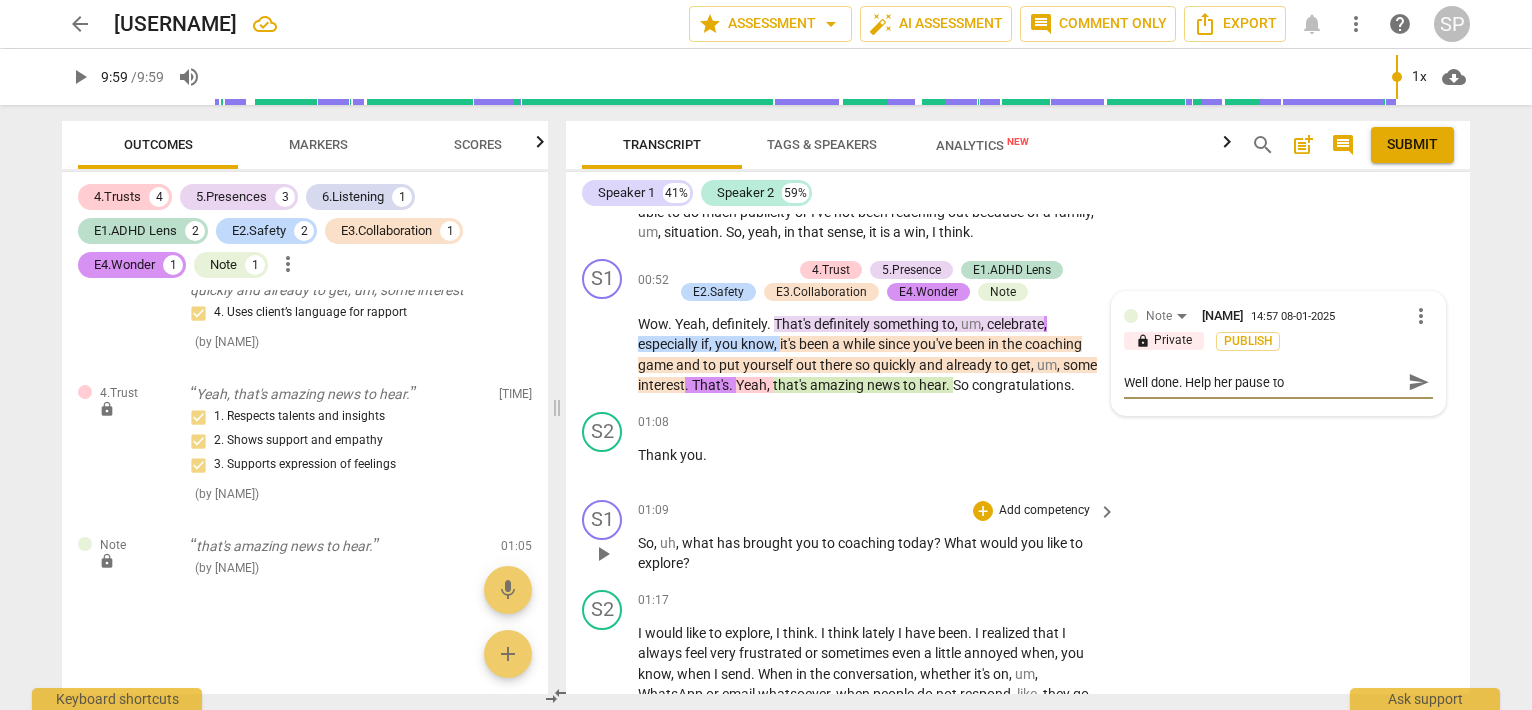 type on "Well done. Help her pause to c" 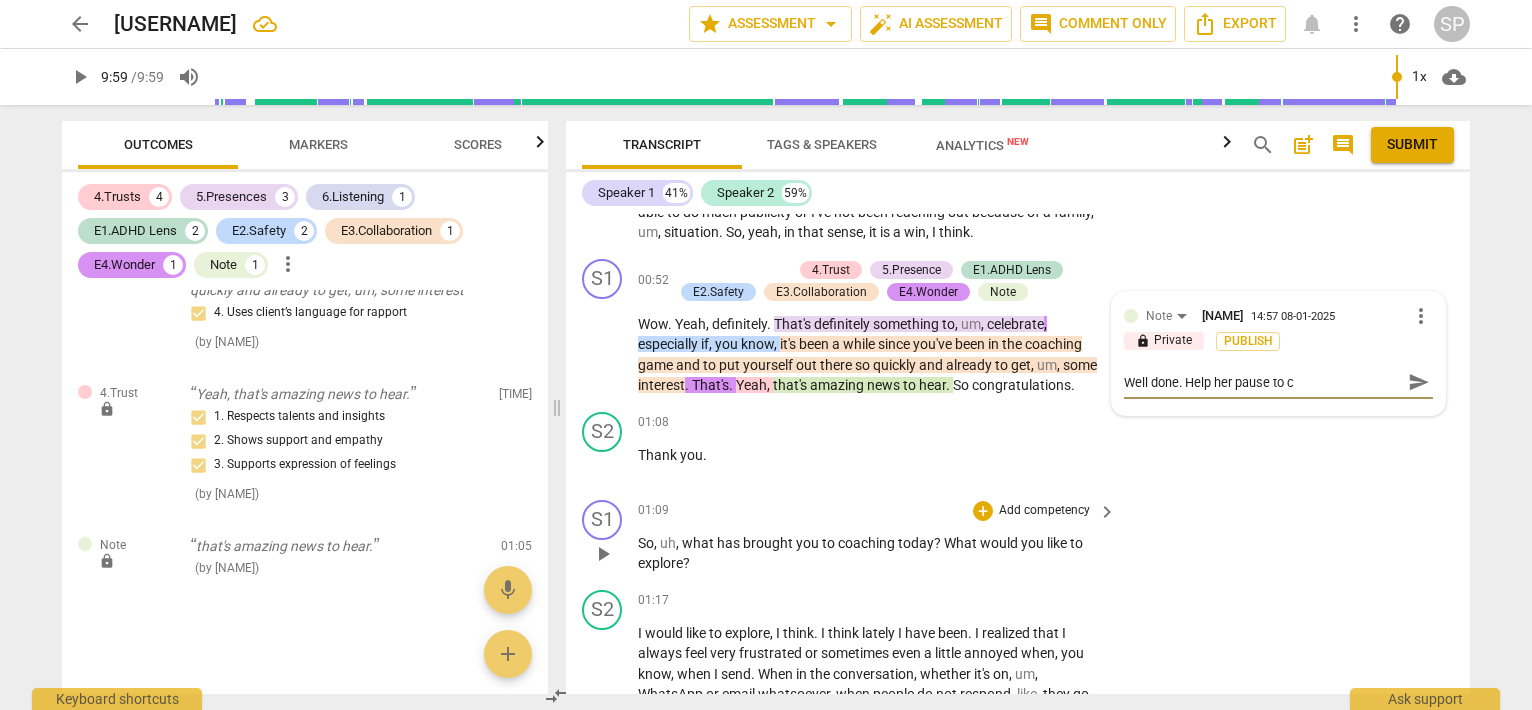 type on "Well done. Help her pause to ce" 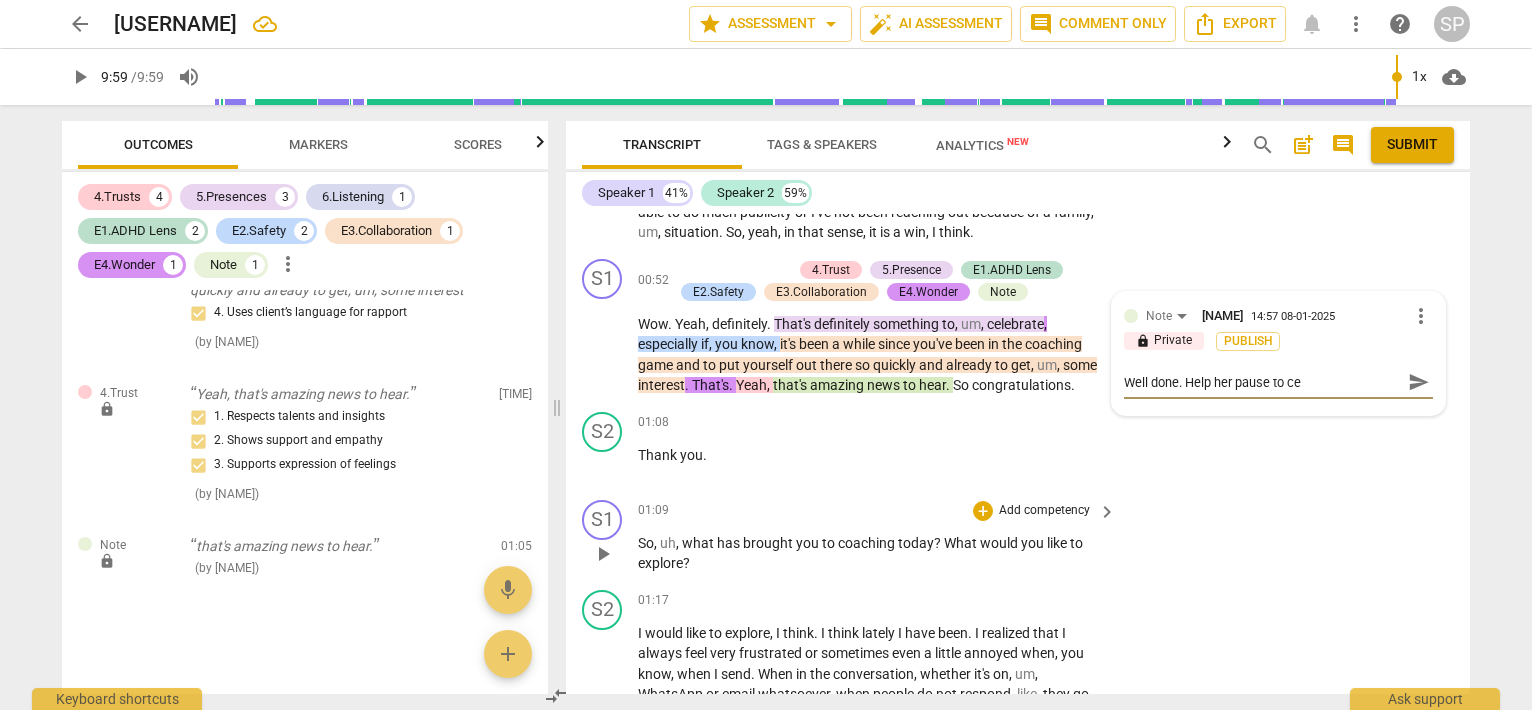 type on "Well done. Help her" 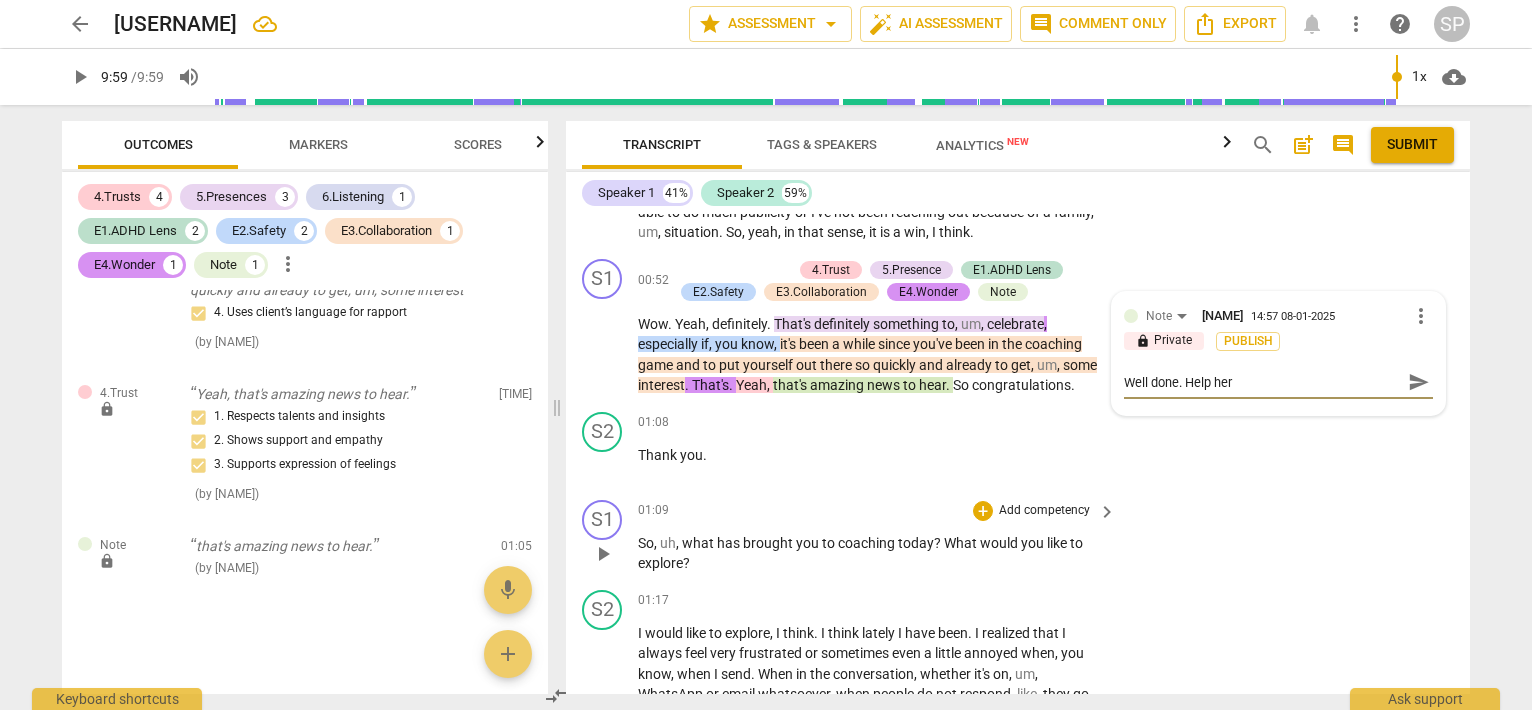 type on "Well done. Help her pause to cele" 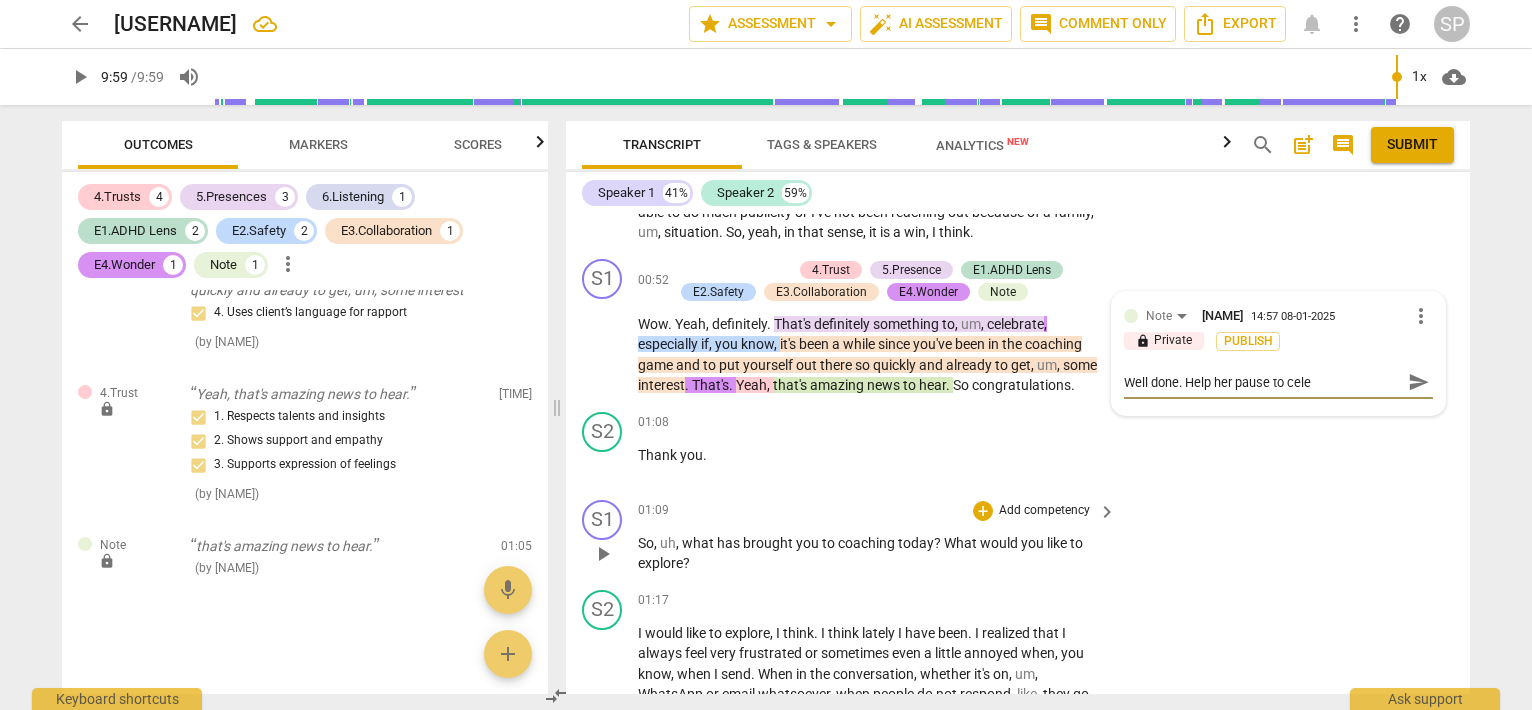 type on "Well done. Help her pause to celeb" 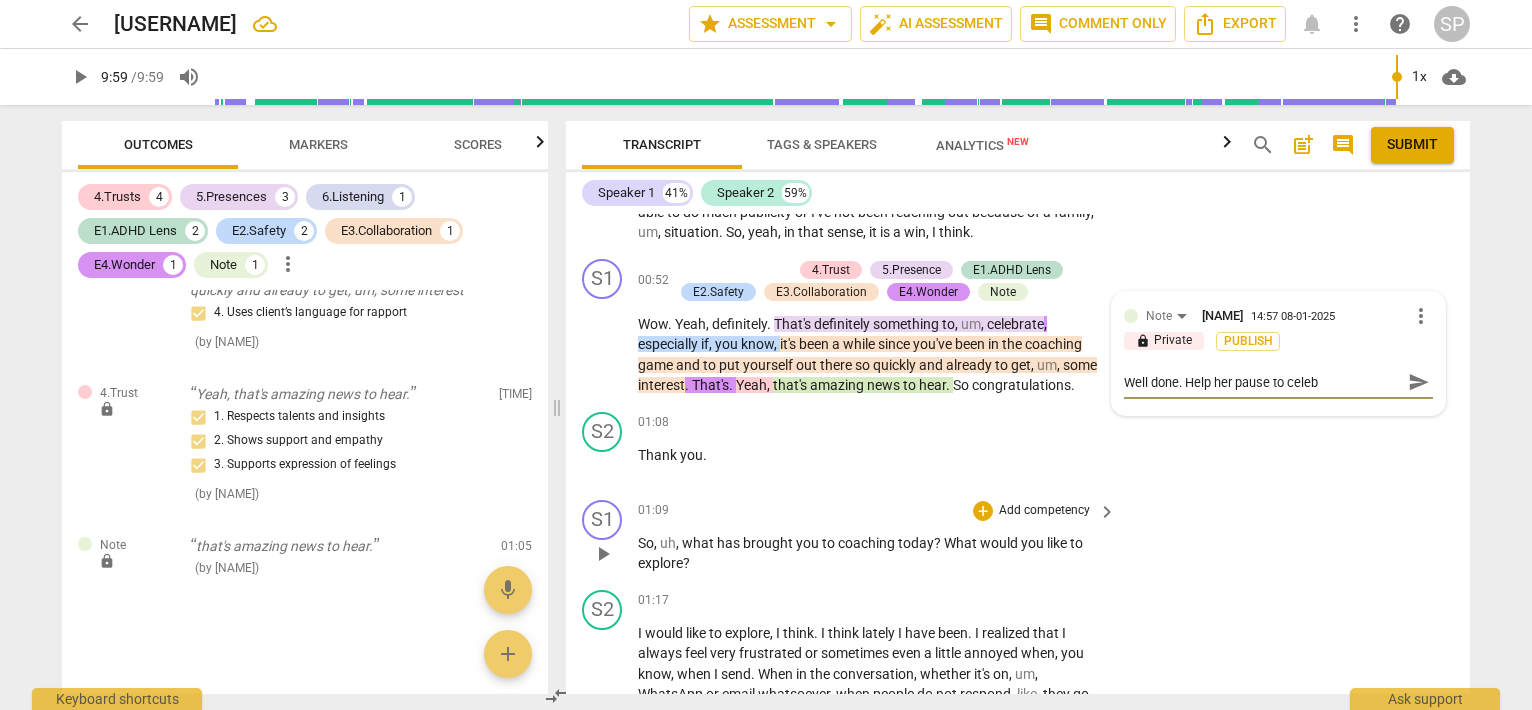 type on "Well done. Help her pause to celebr" 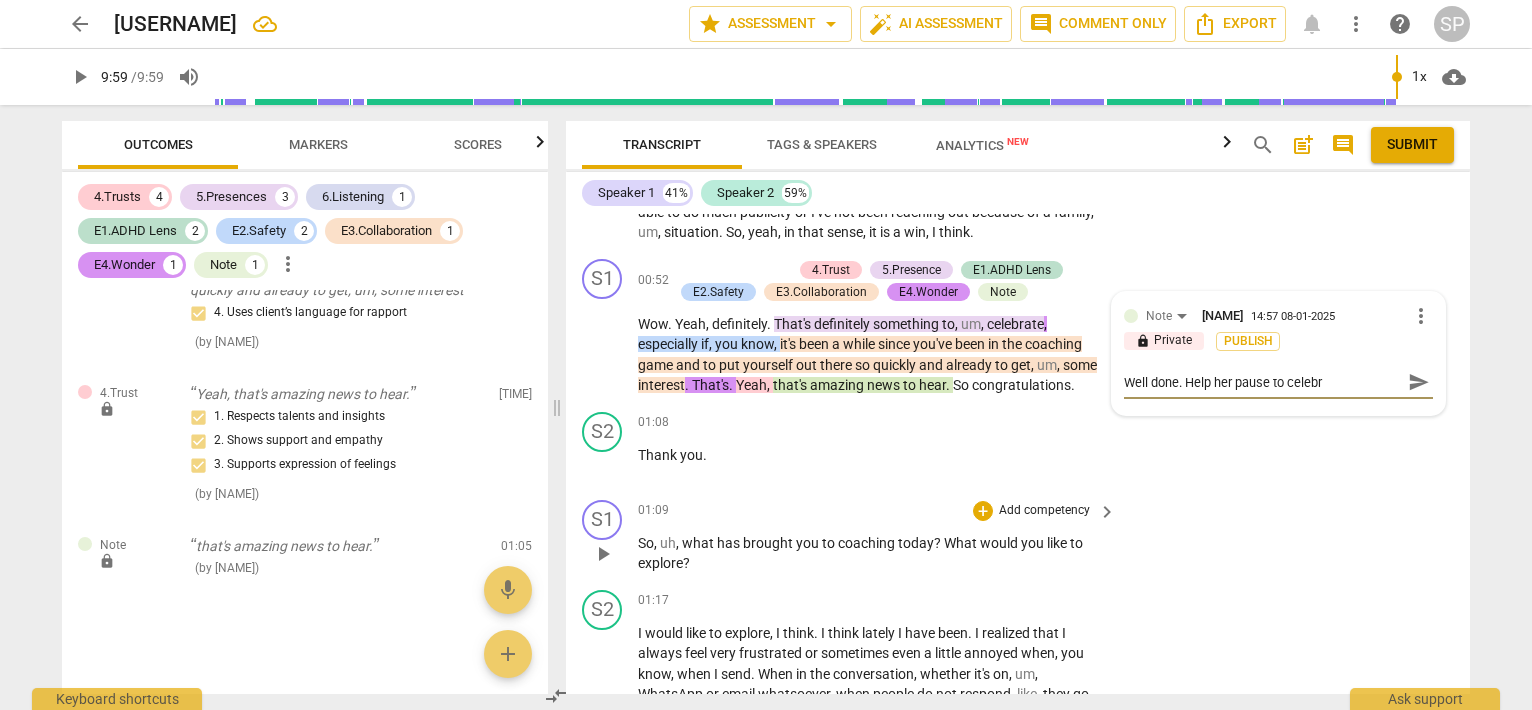 type on "Well done. Help her pause to celebra" 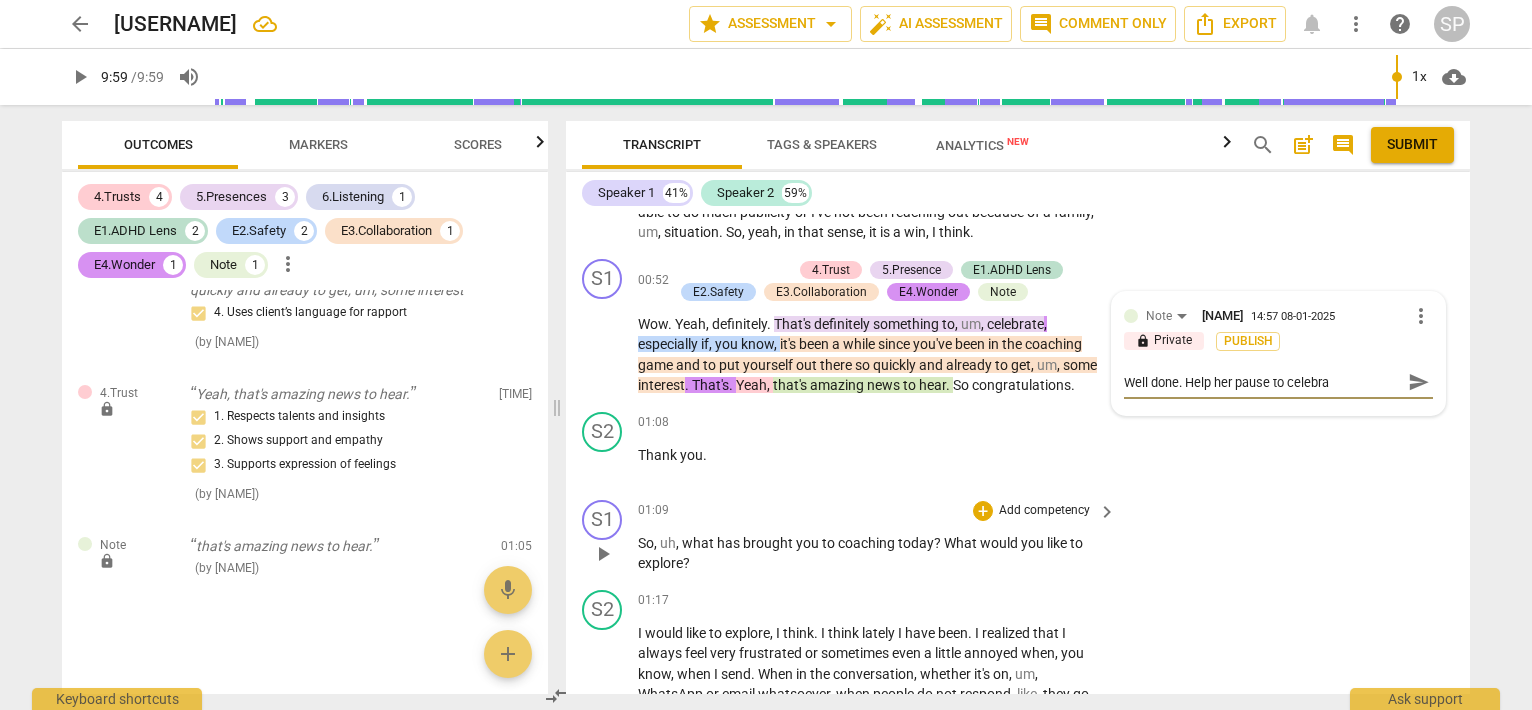type on "Well done. Help her pause to celebrat" 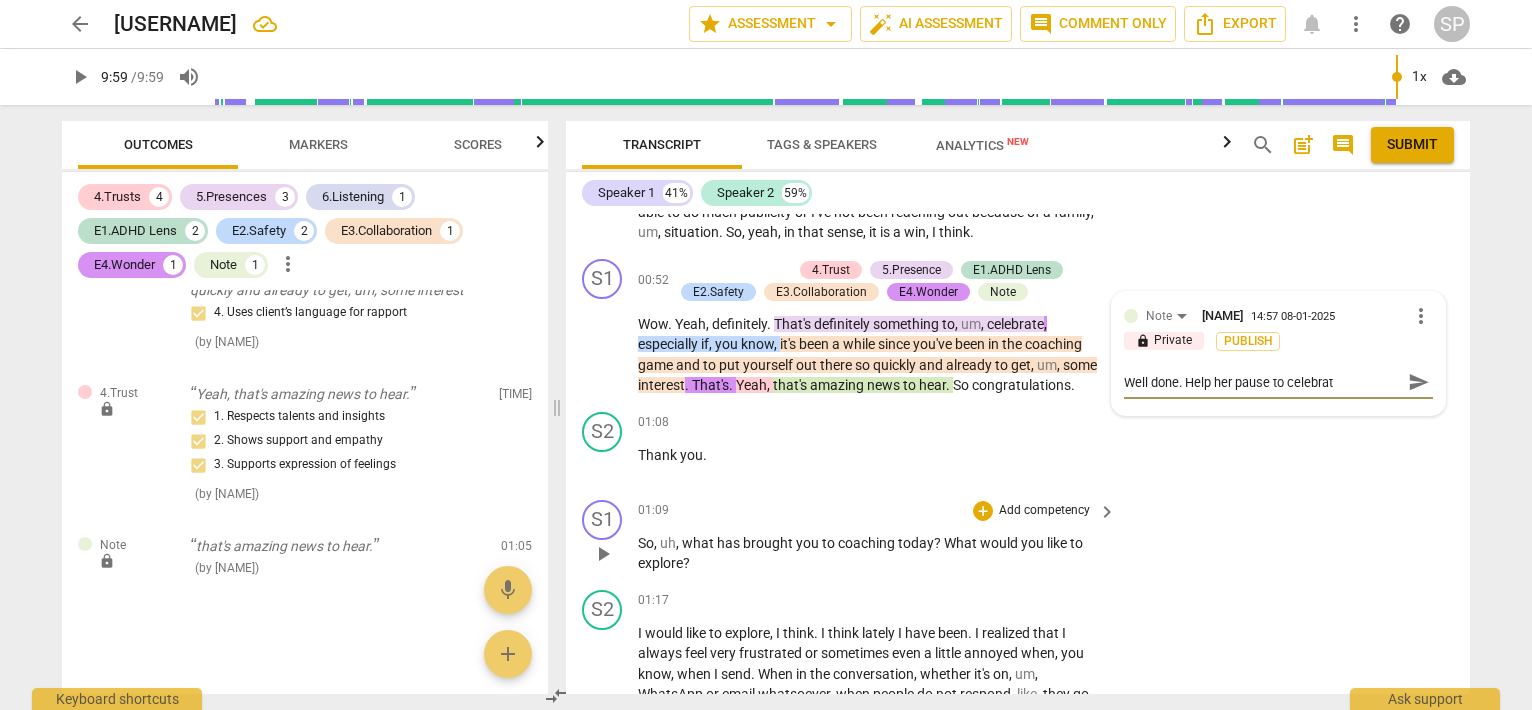 type on "Well done. Help her pause to celebrate" 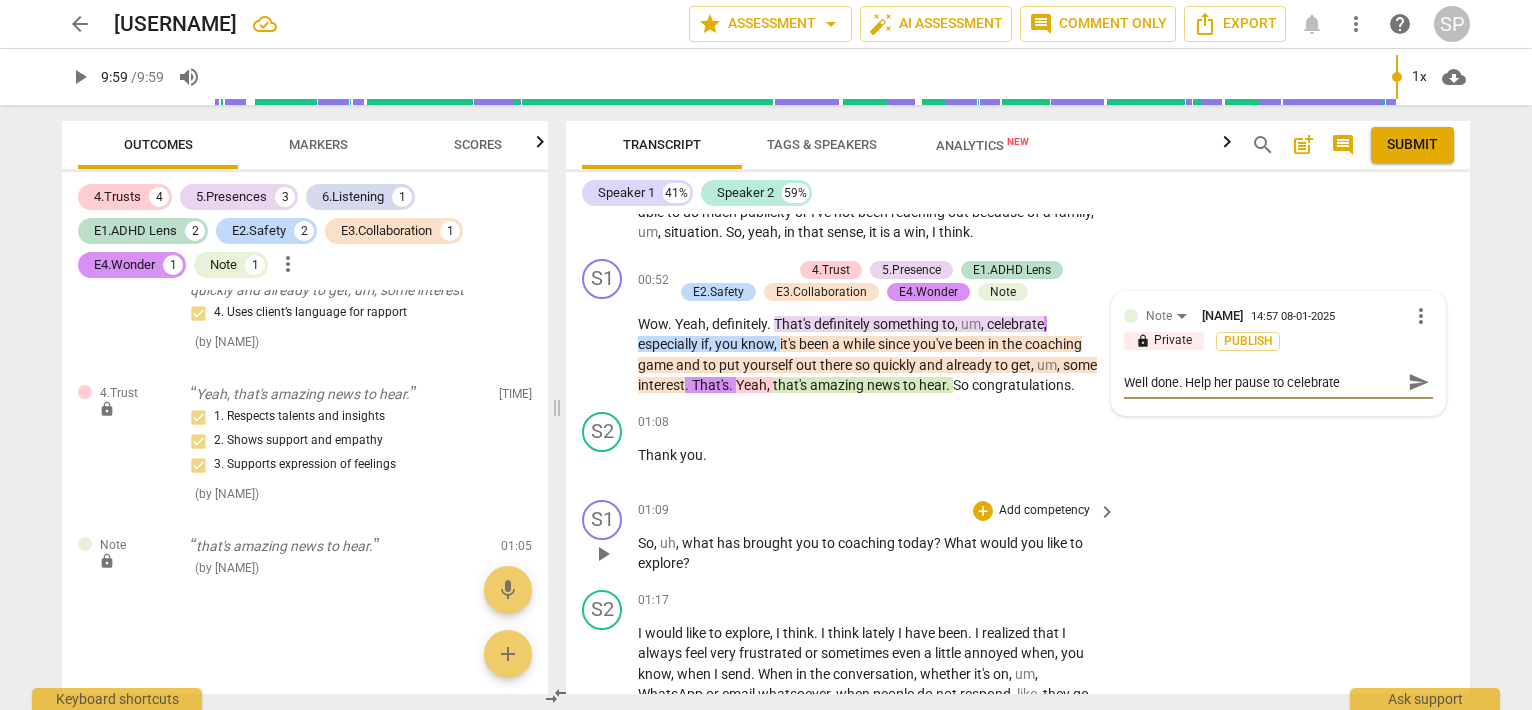 type on "Well done. Help her pause to celebrate." 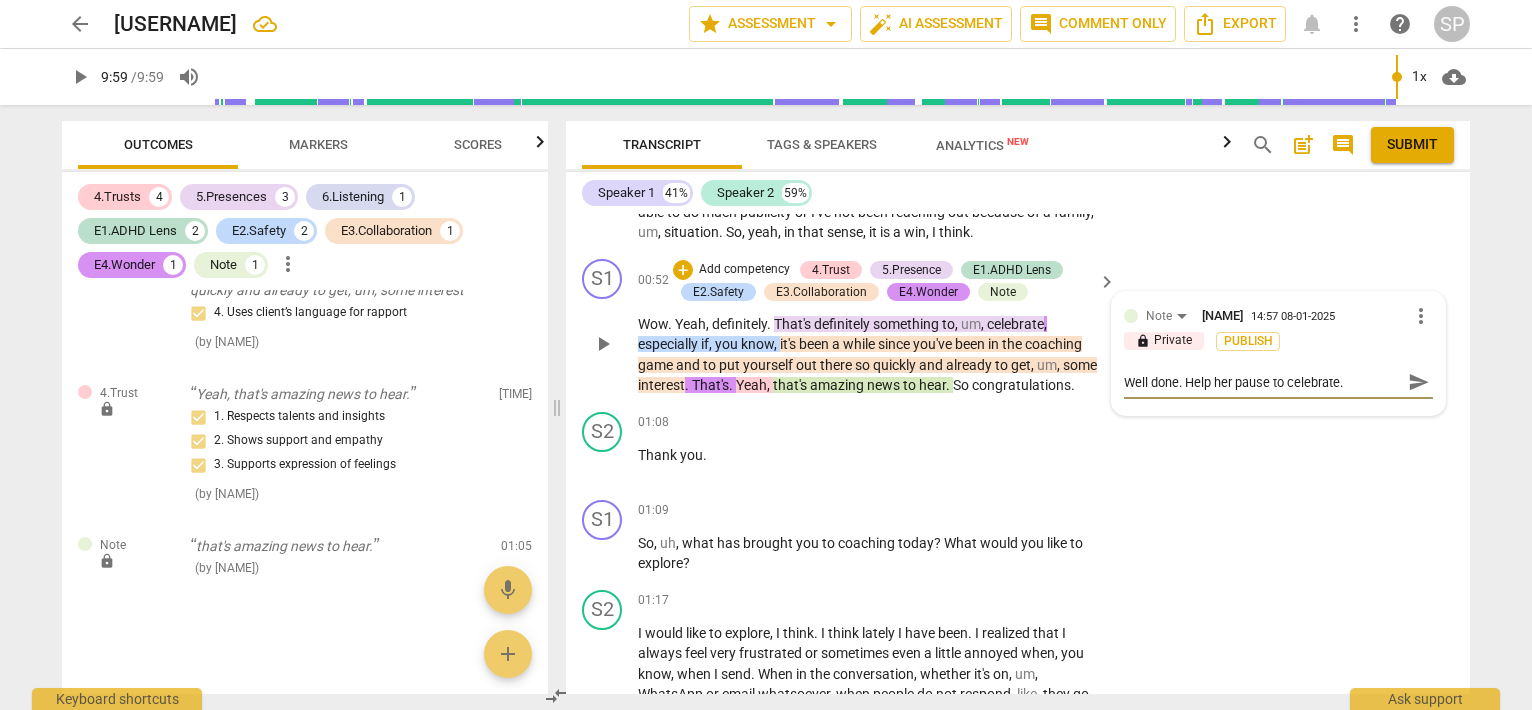 type on "Well done. Help her pause to celebrate." 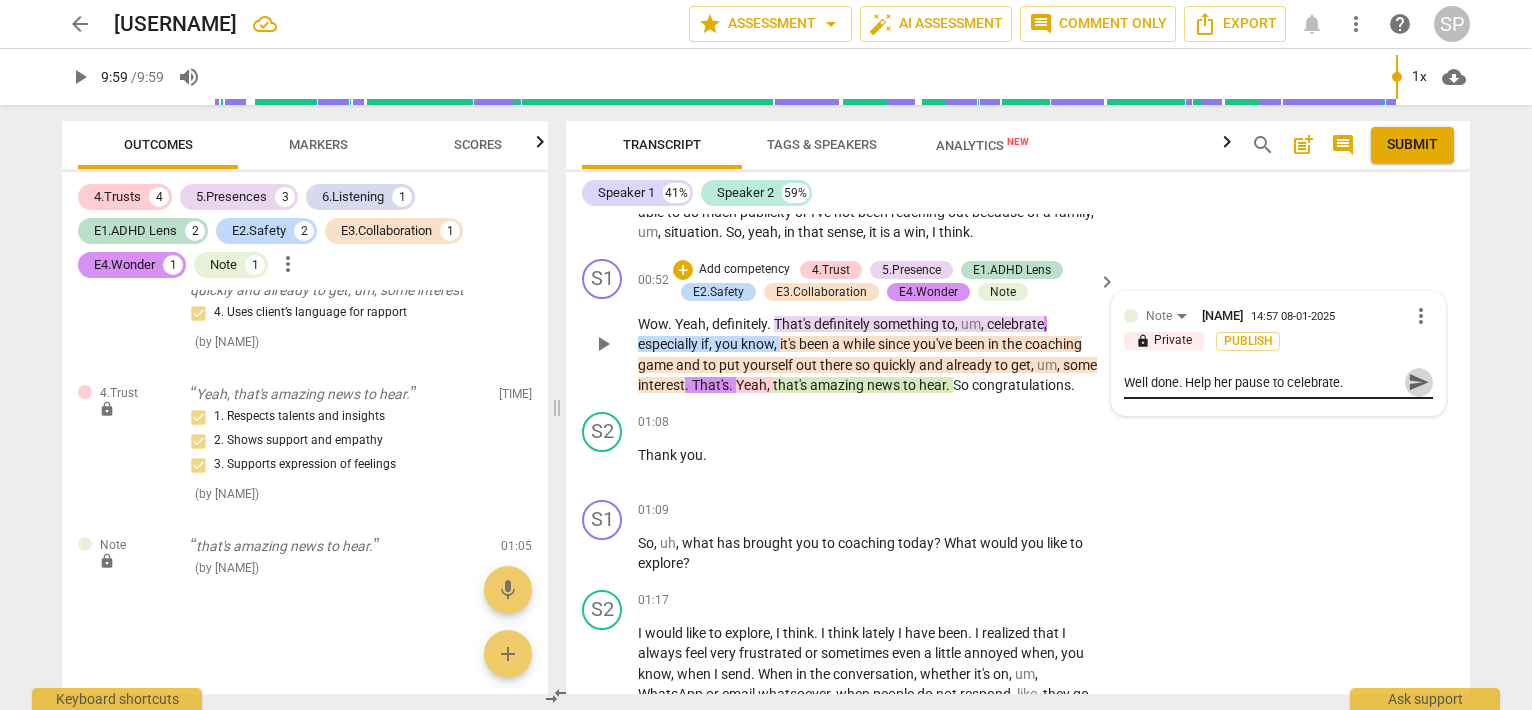 click on "send" at bounding box center [1419, 382] 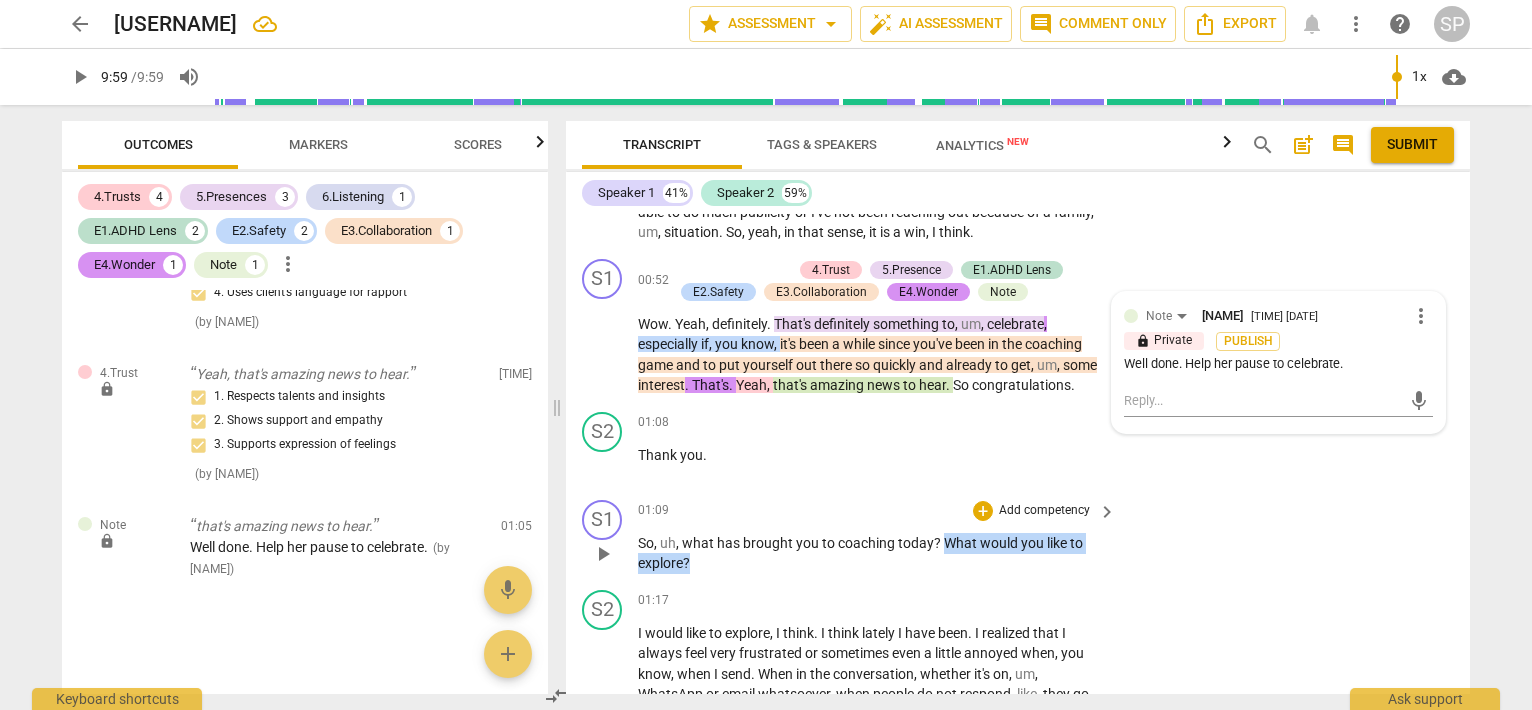 drag, startPoint x: 939, startPoint y: 534, endPoint x: 946, endPoint y: 565, distance: 31.780497 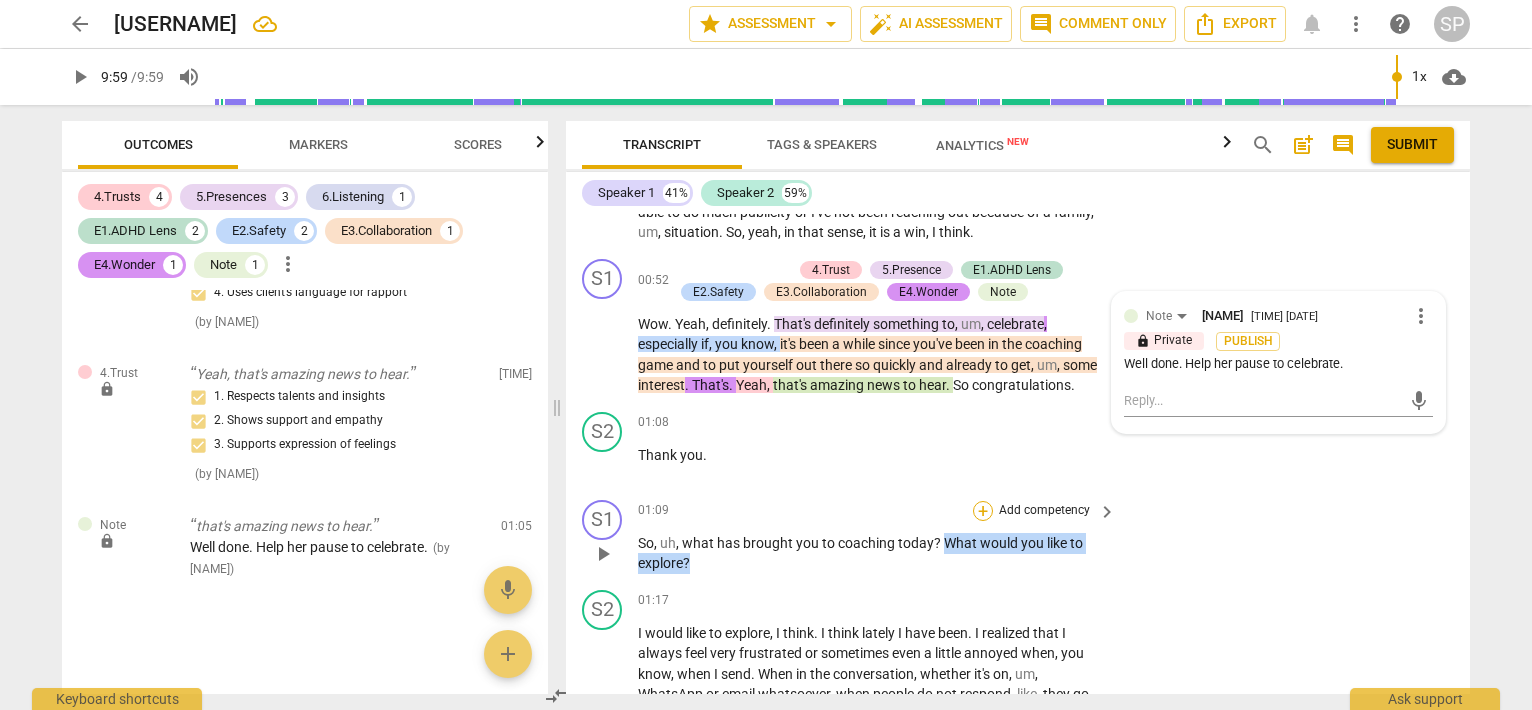 click on "+" at bounding box center [983, 511] 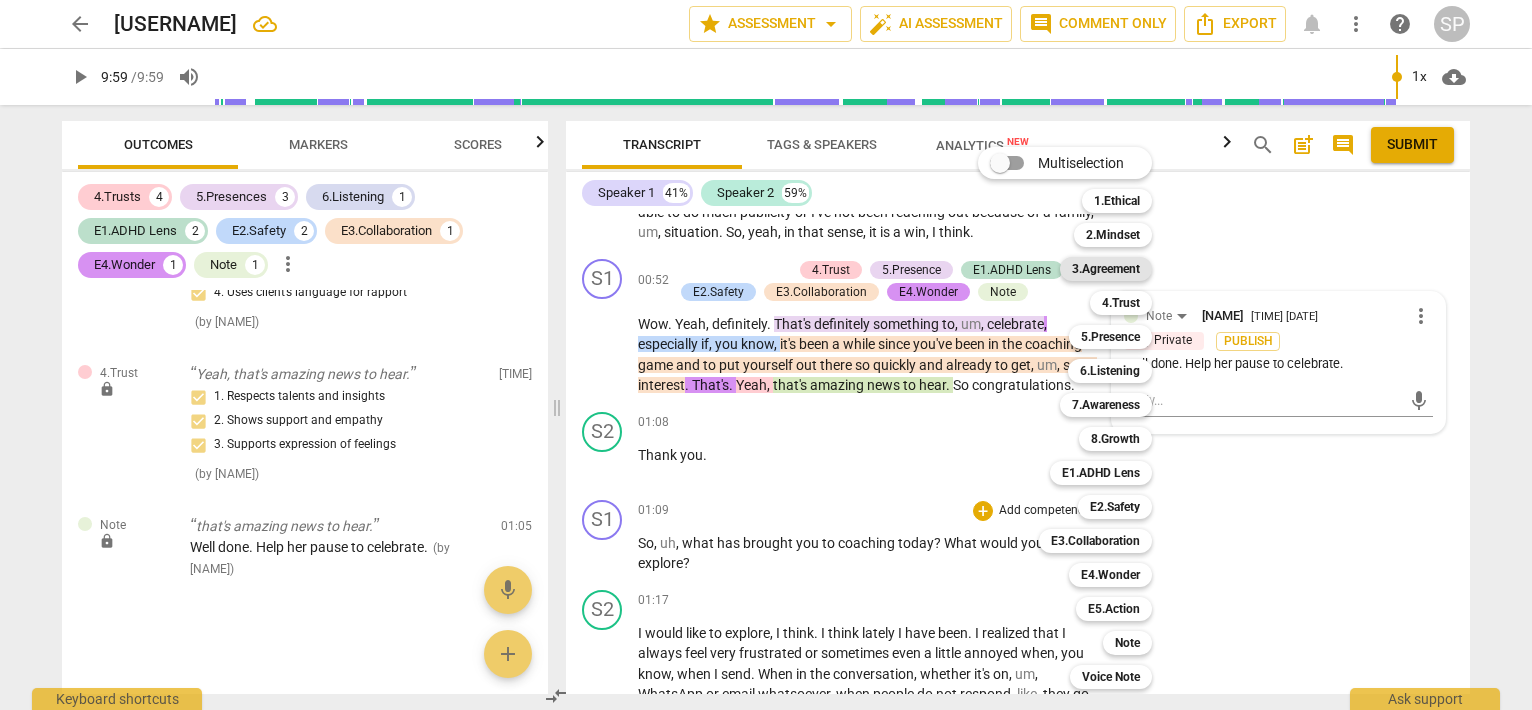 click on "3.Agreement" at bounding box center [1106, 269] 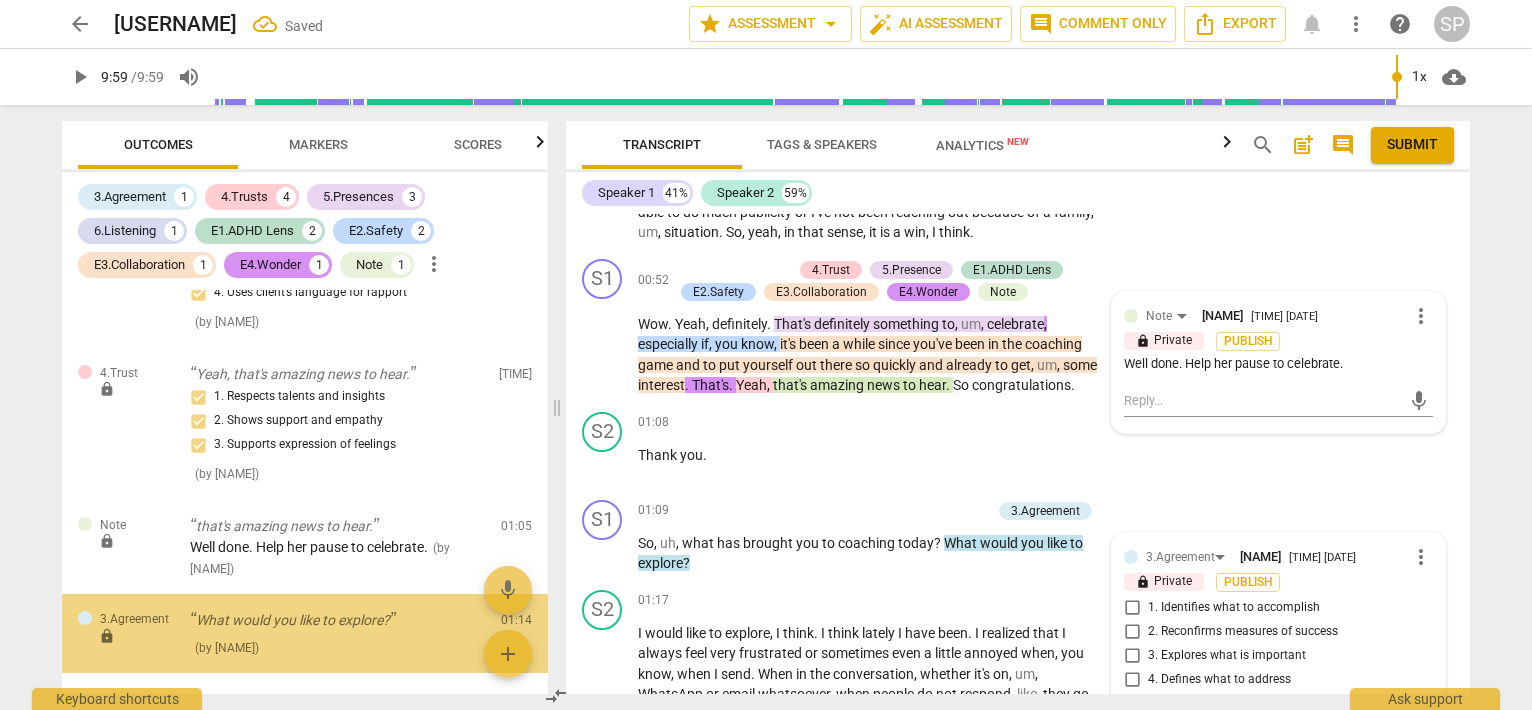 scroll, scrollTop: 712, scrollLeft: 0, axis: vertical 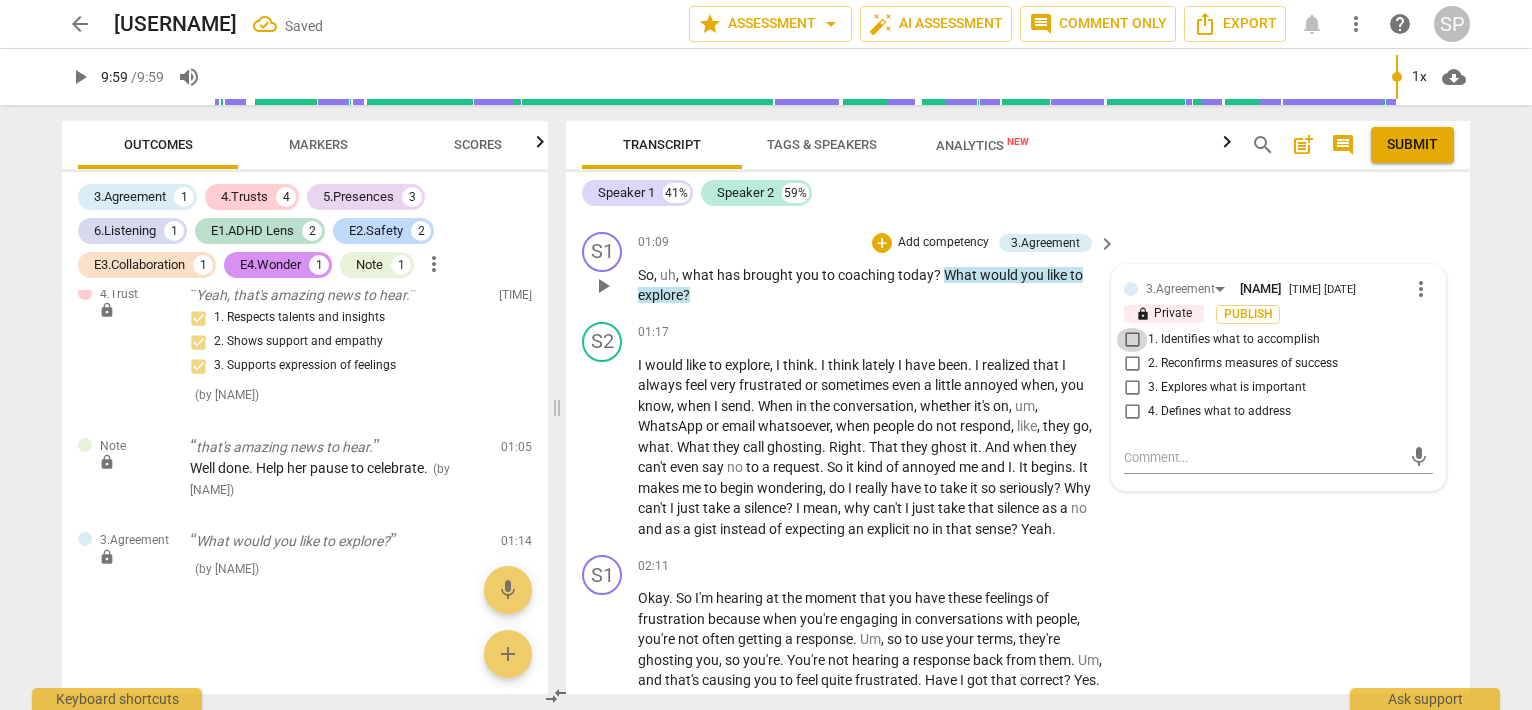 click on "1. Identifies what to accomplish" at bounding box center (1132, 340) 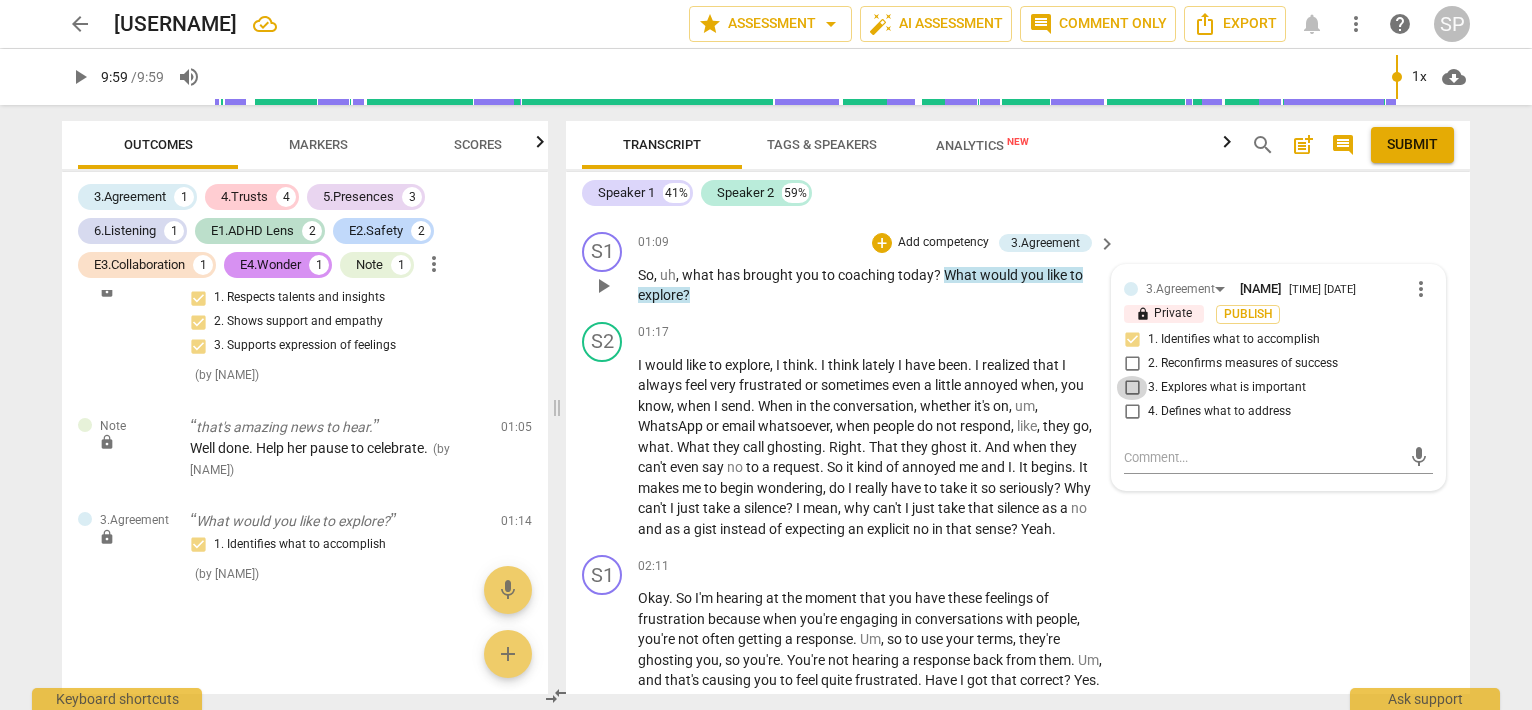 click on "3. Explores what is important" at bounding box center [1132, 388] 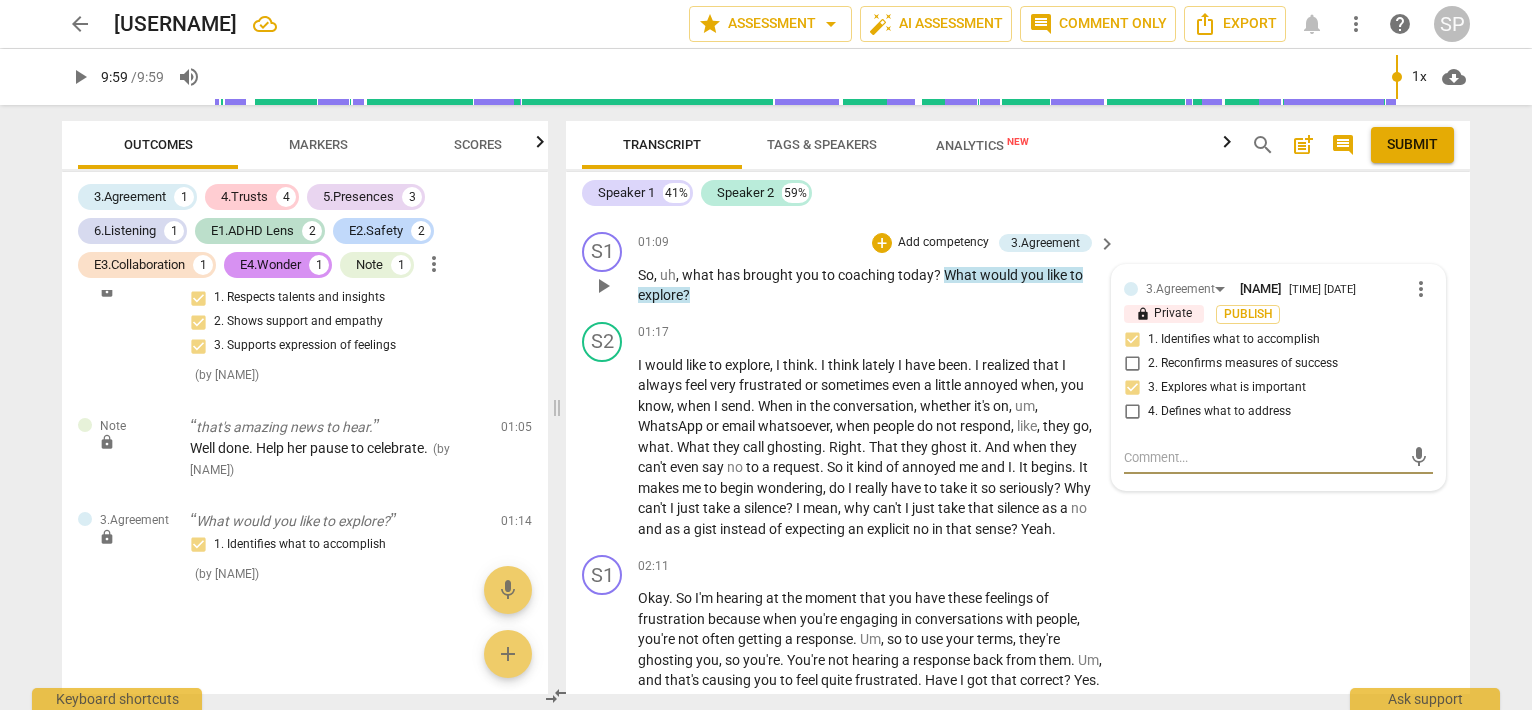 click at bounding box center (1262, 457) 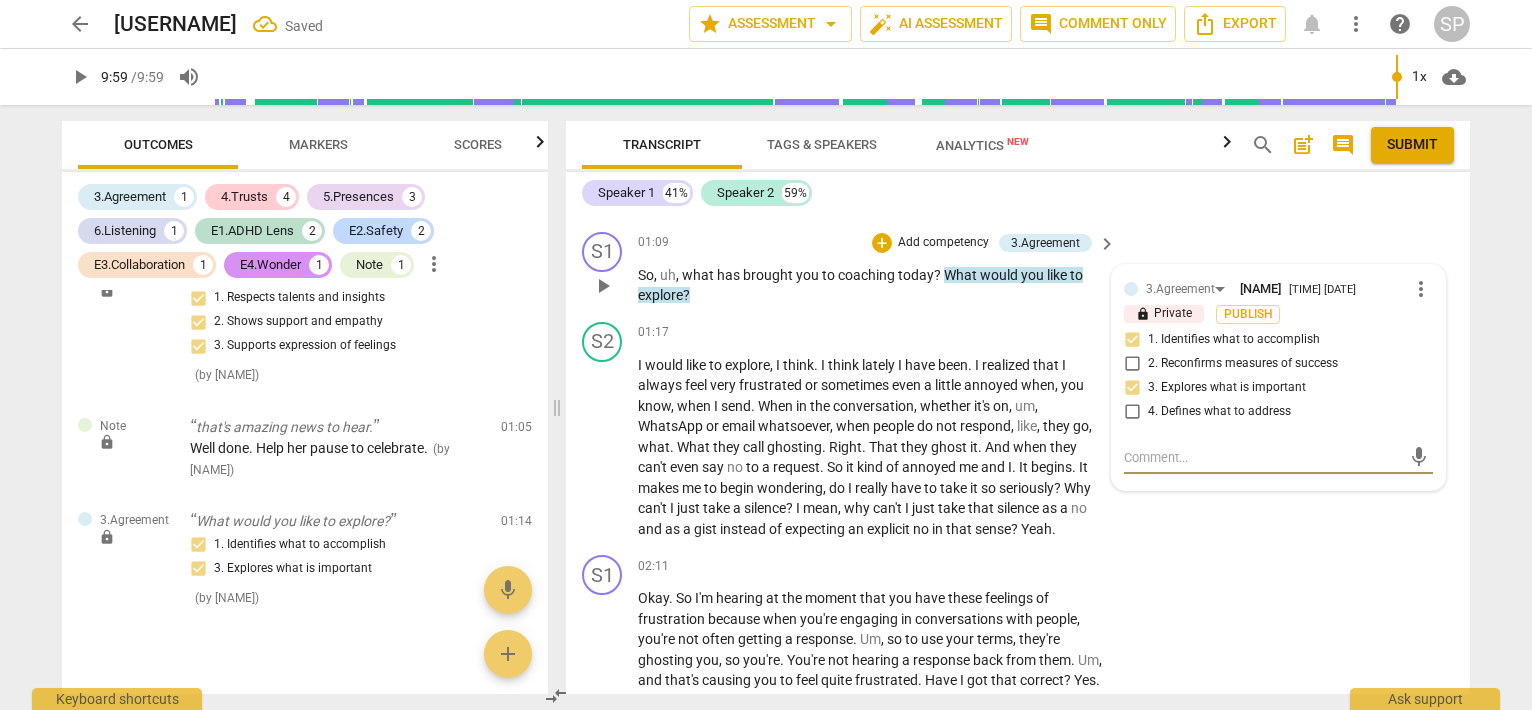 type on "W" 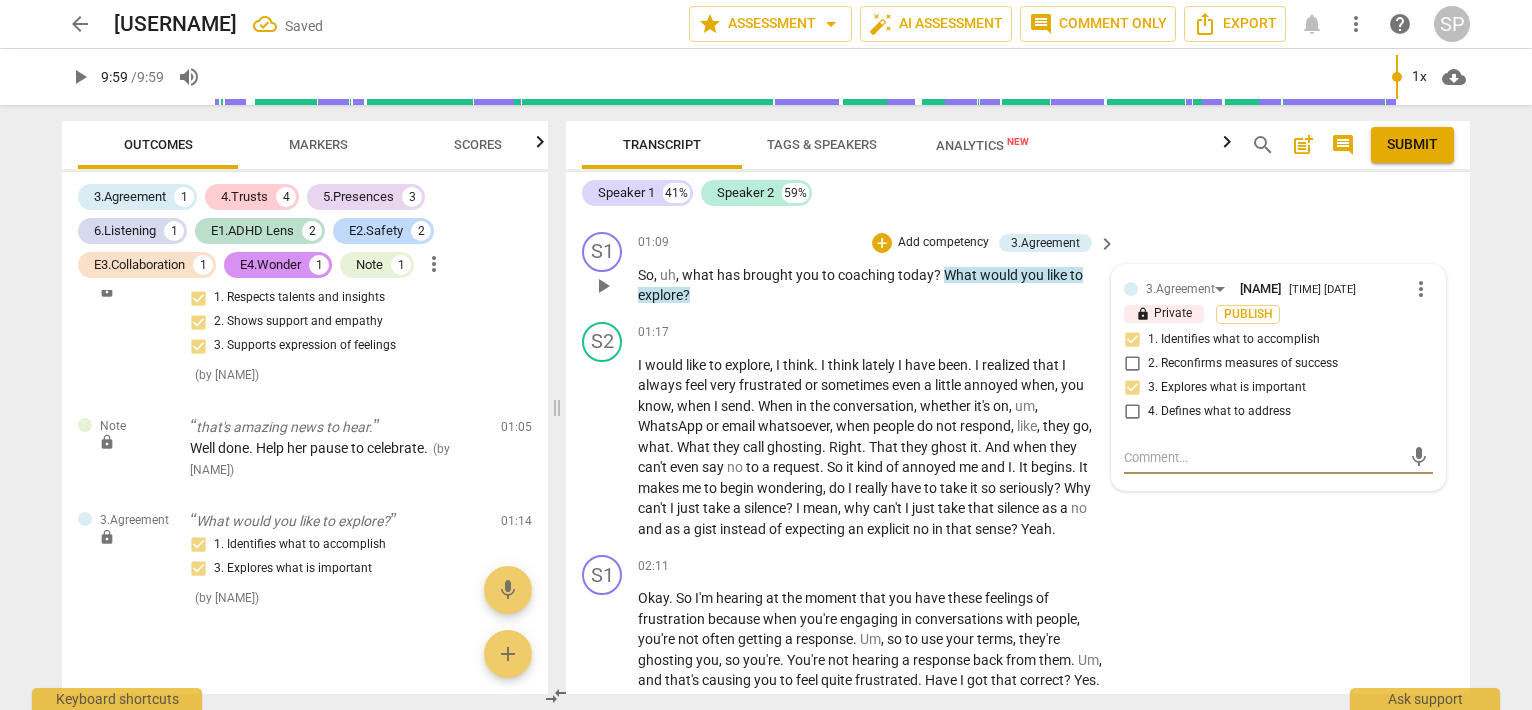 type on "W" 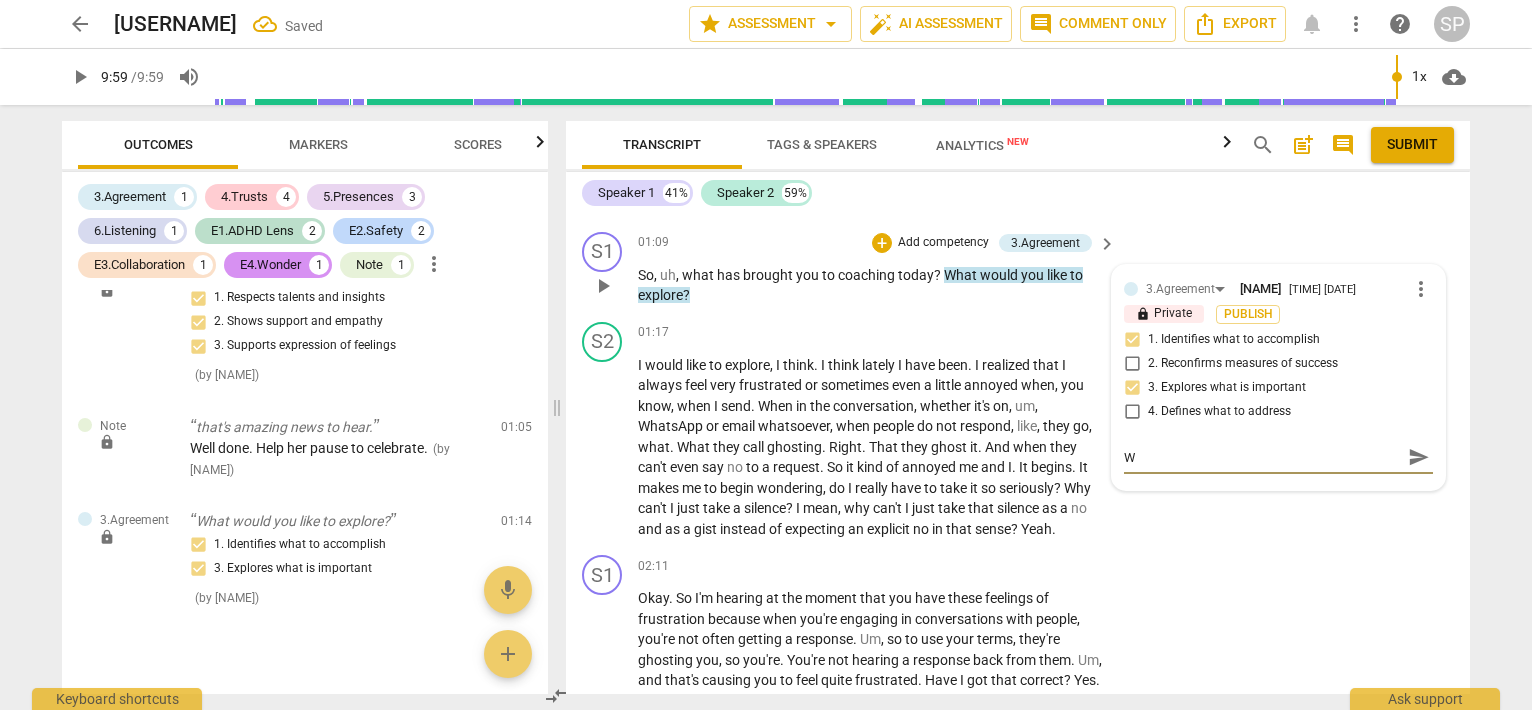 type on "Wh" 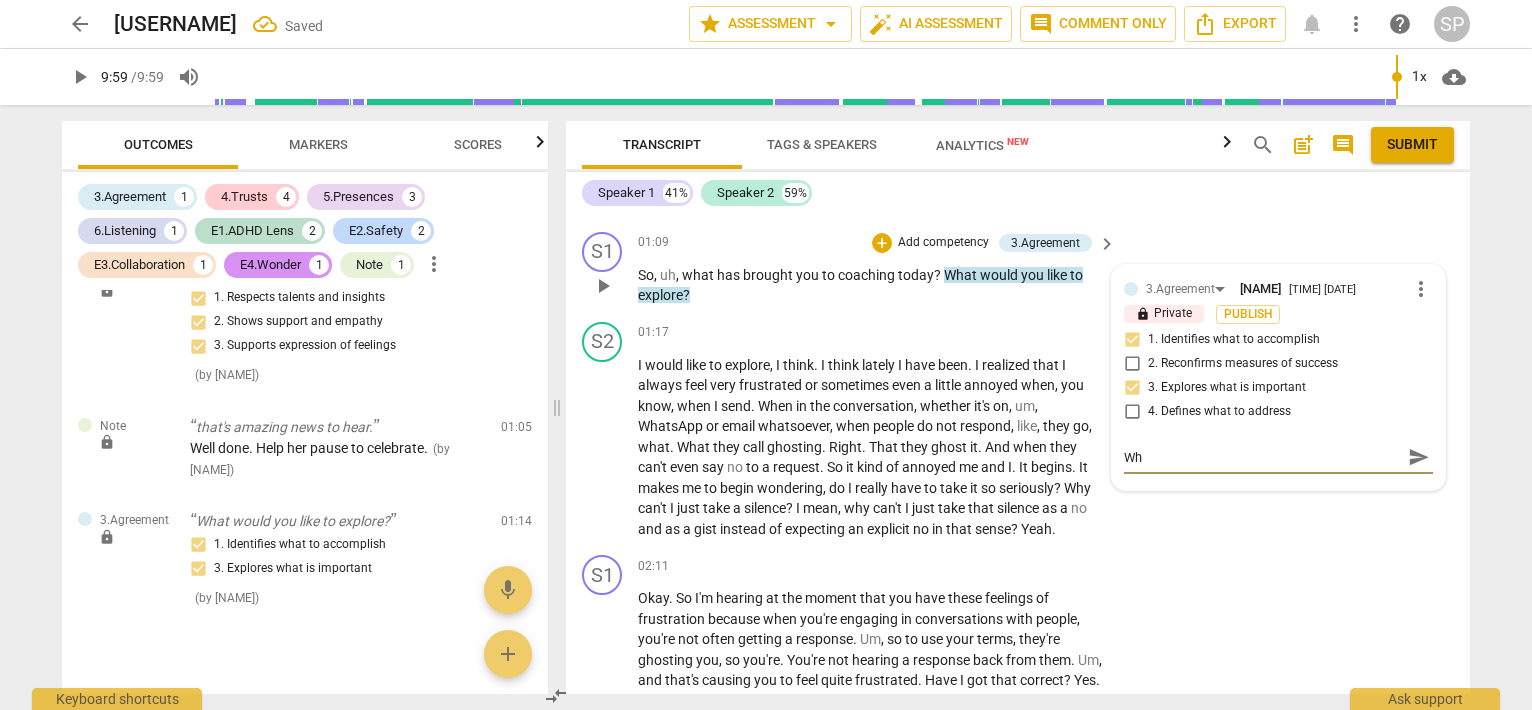 type on "Wha" 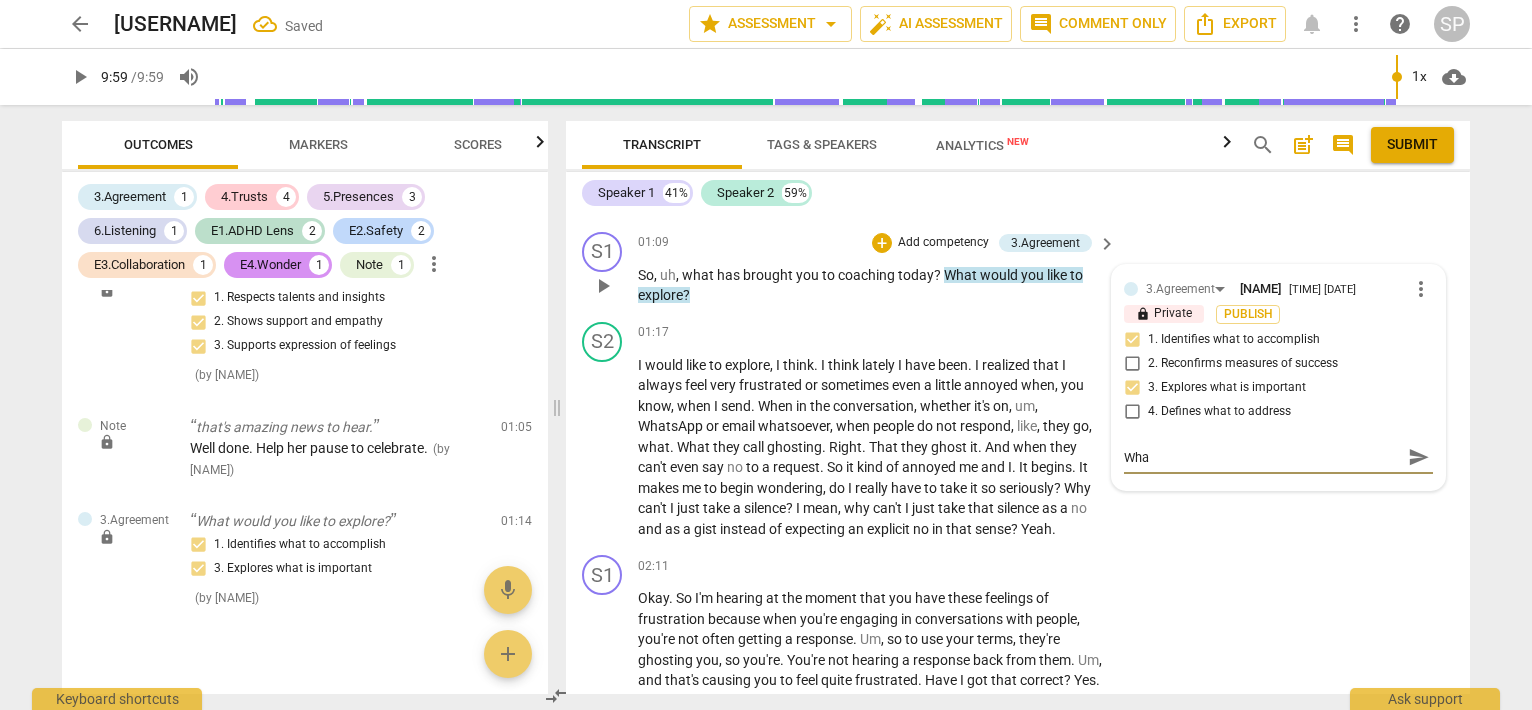 type on "What" 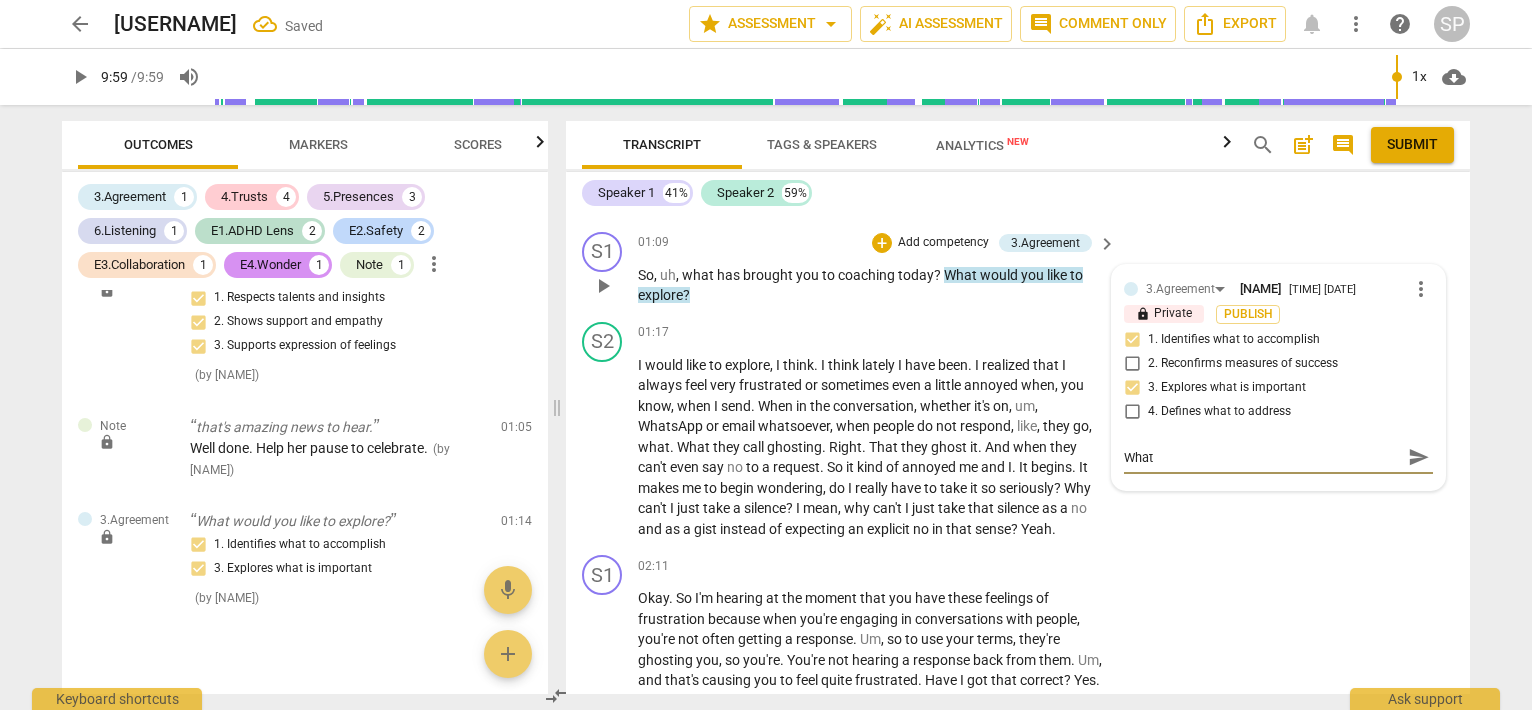 type on "What" 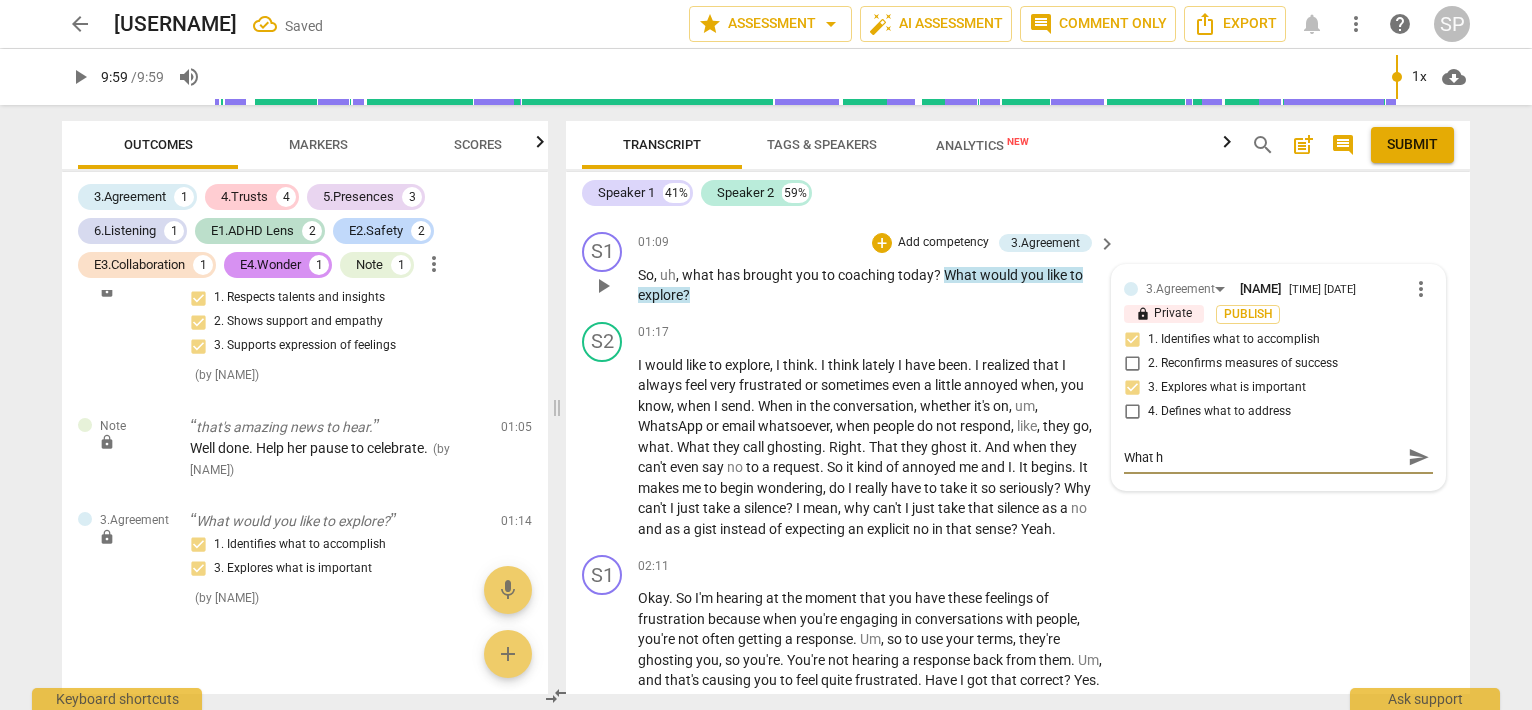 type on "What ha" 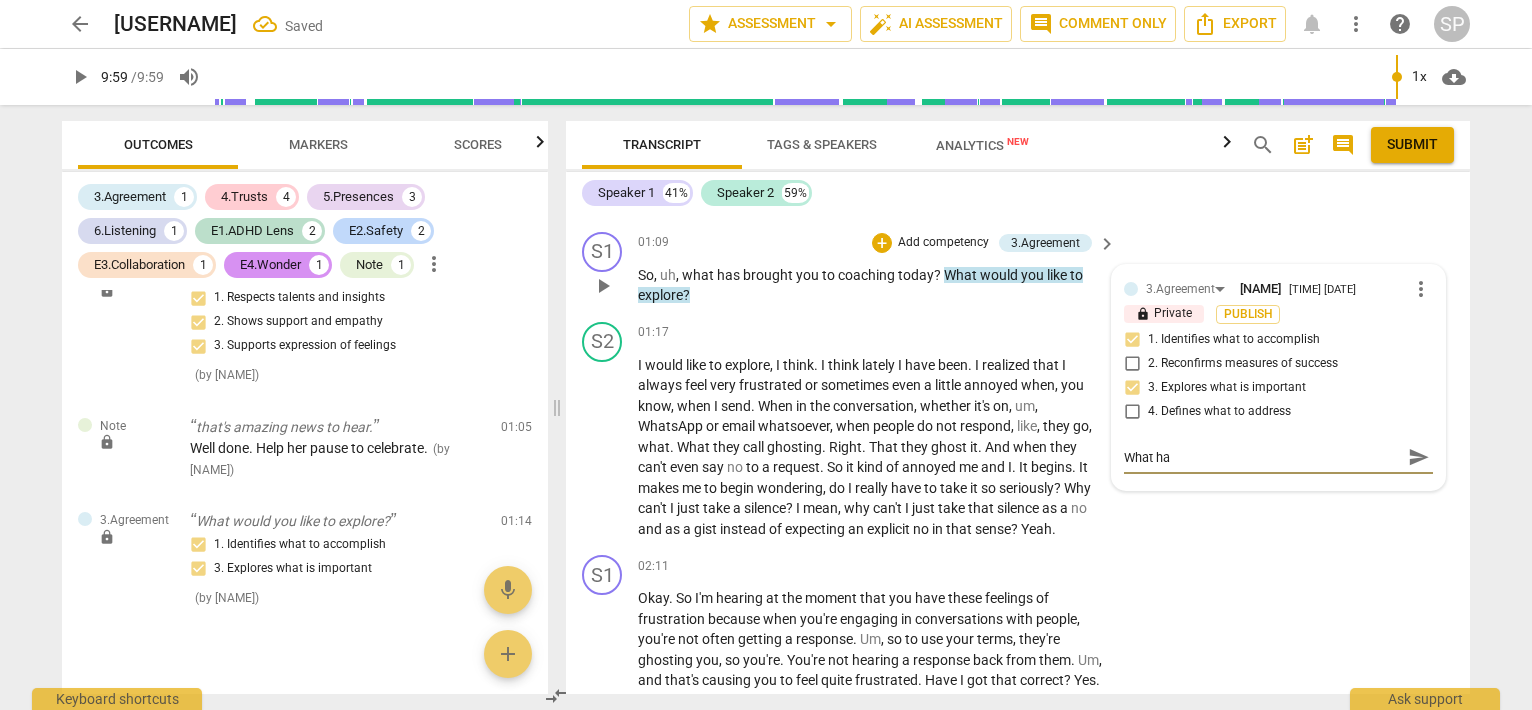 type on "What has" 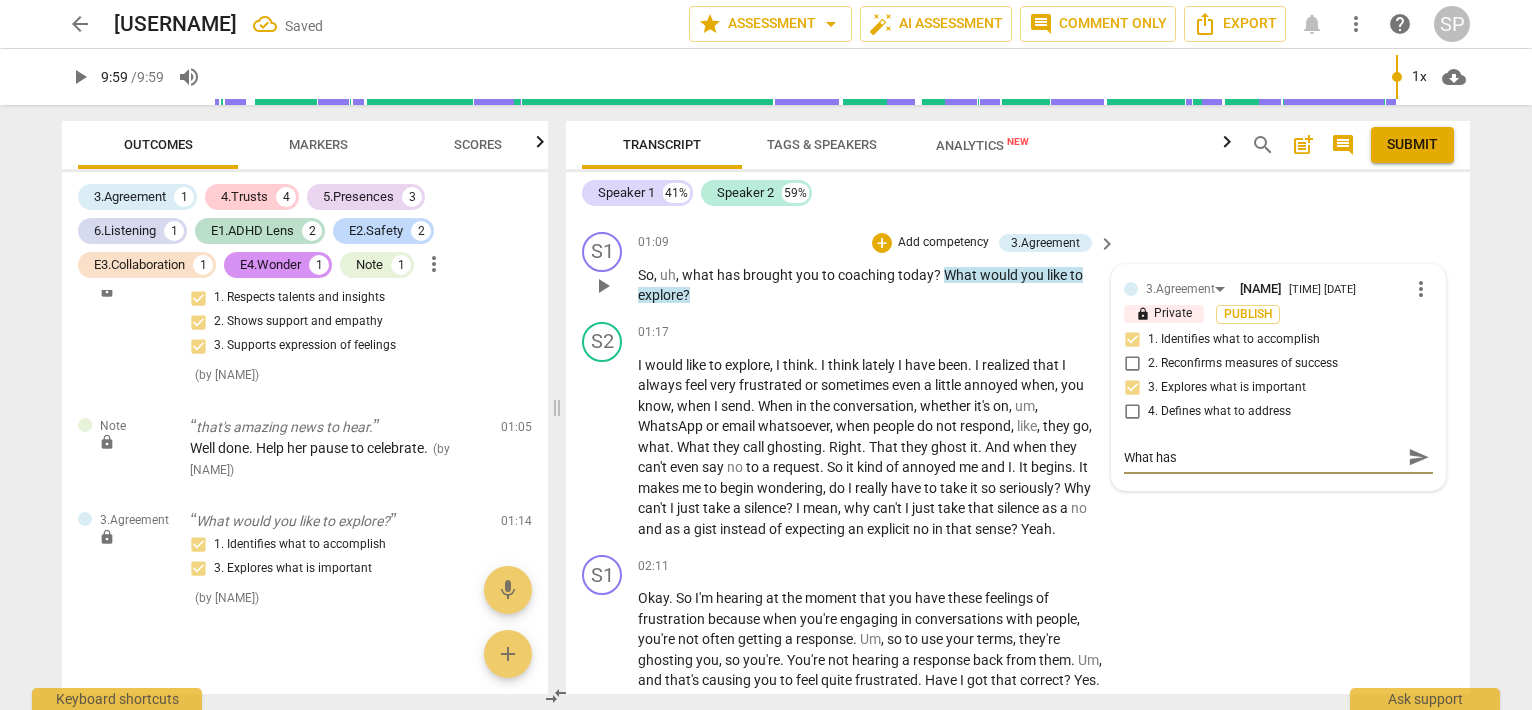 type on "What has" 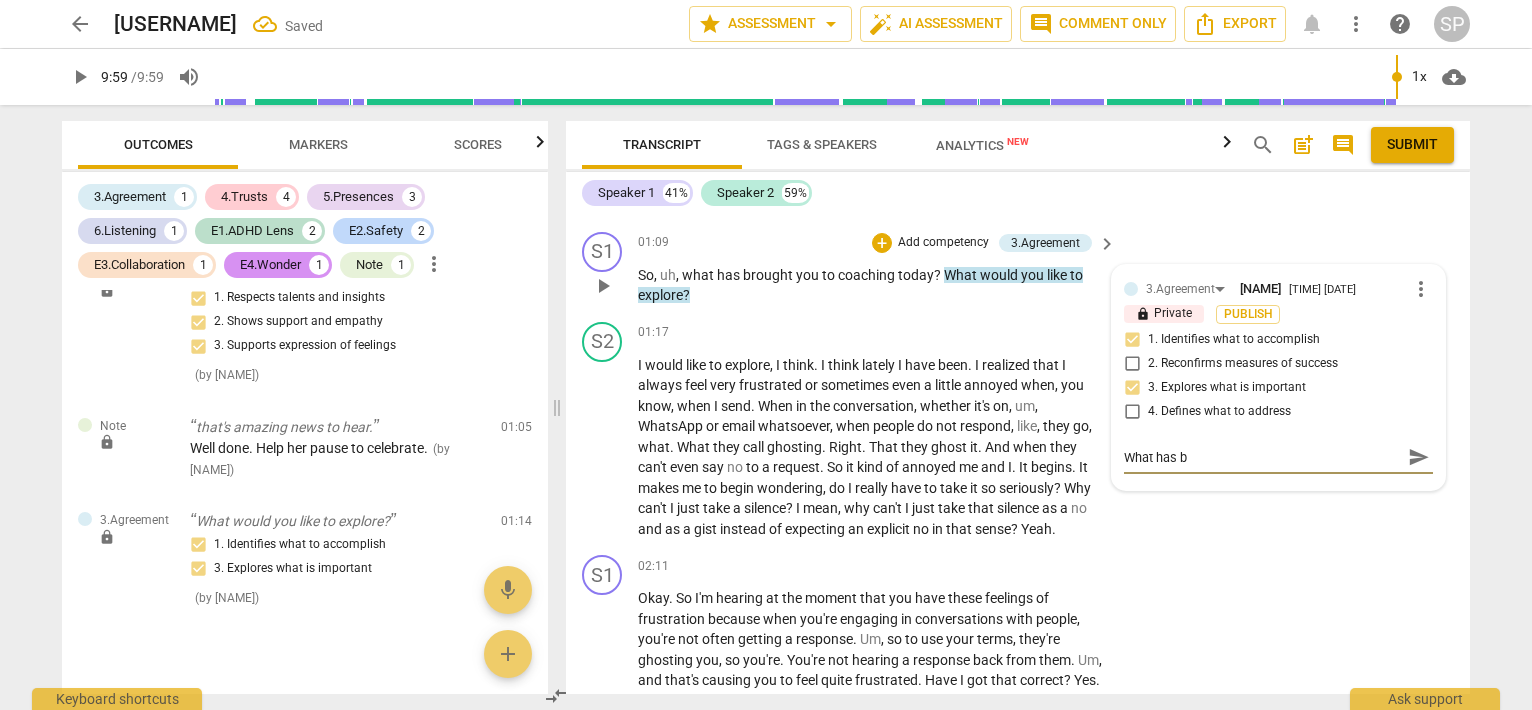 type on "What has br" 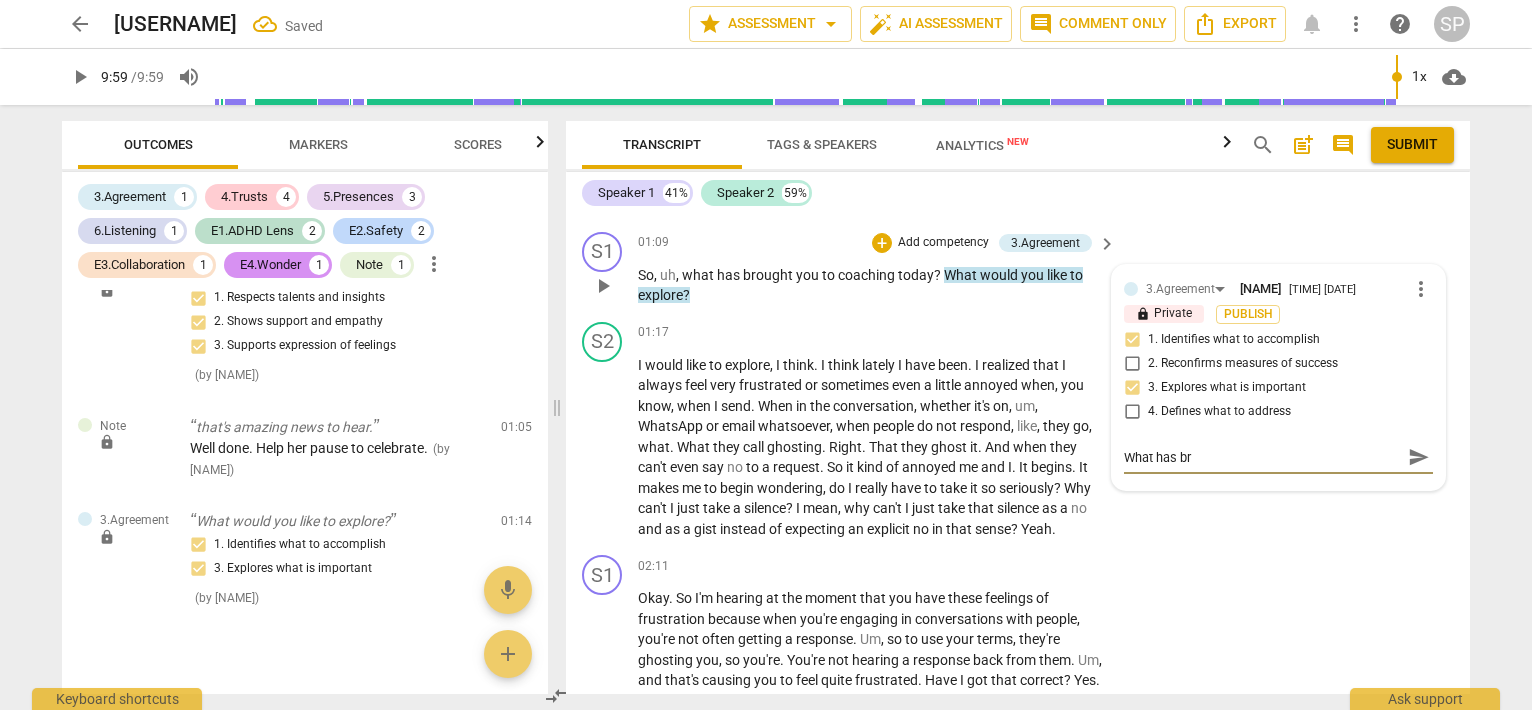 type on "What has bro" 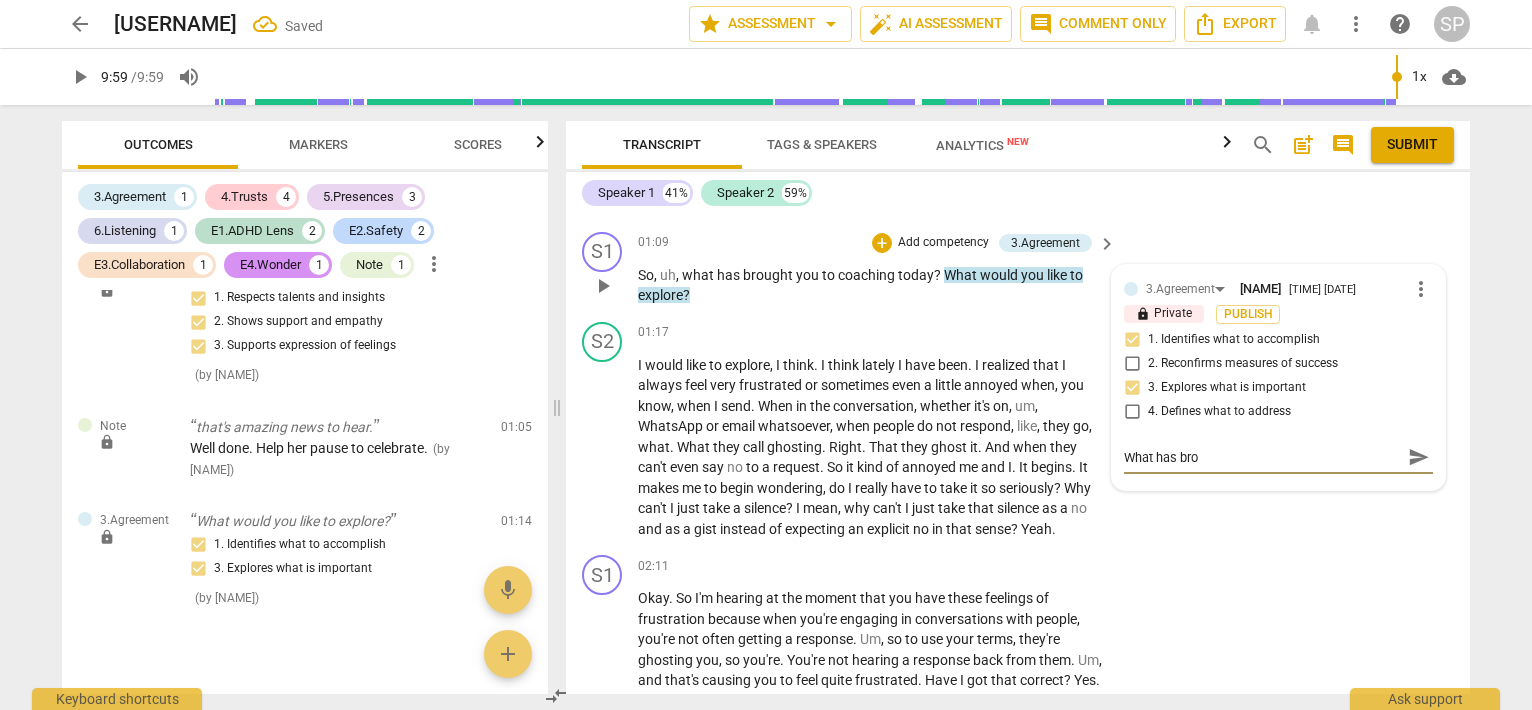 type on "What has brou" 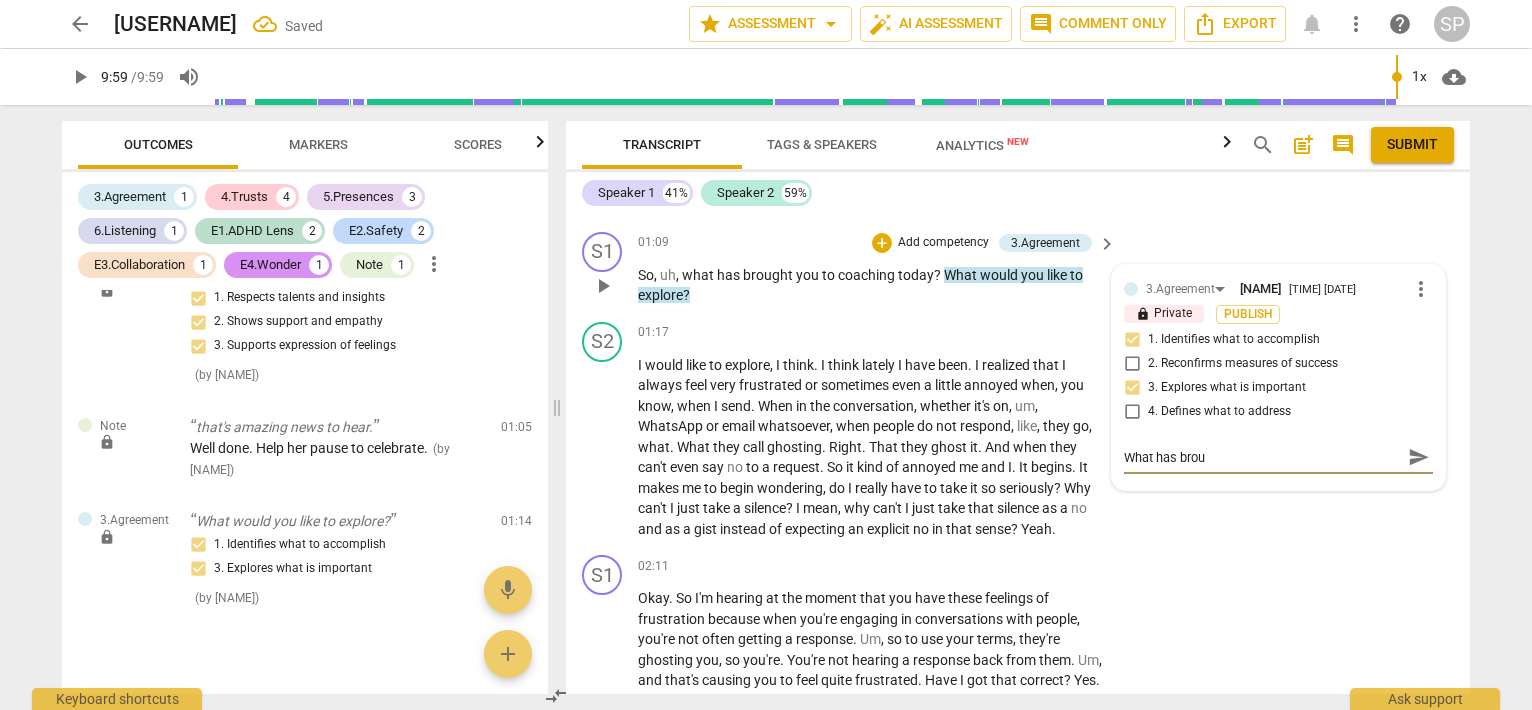 type on "What has broug" 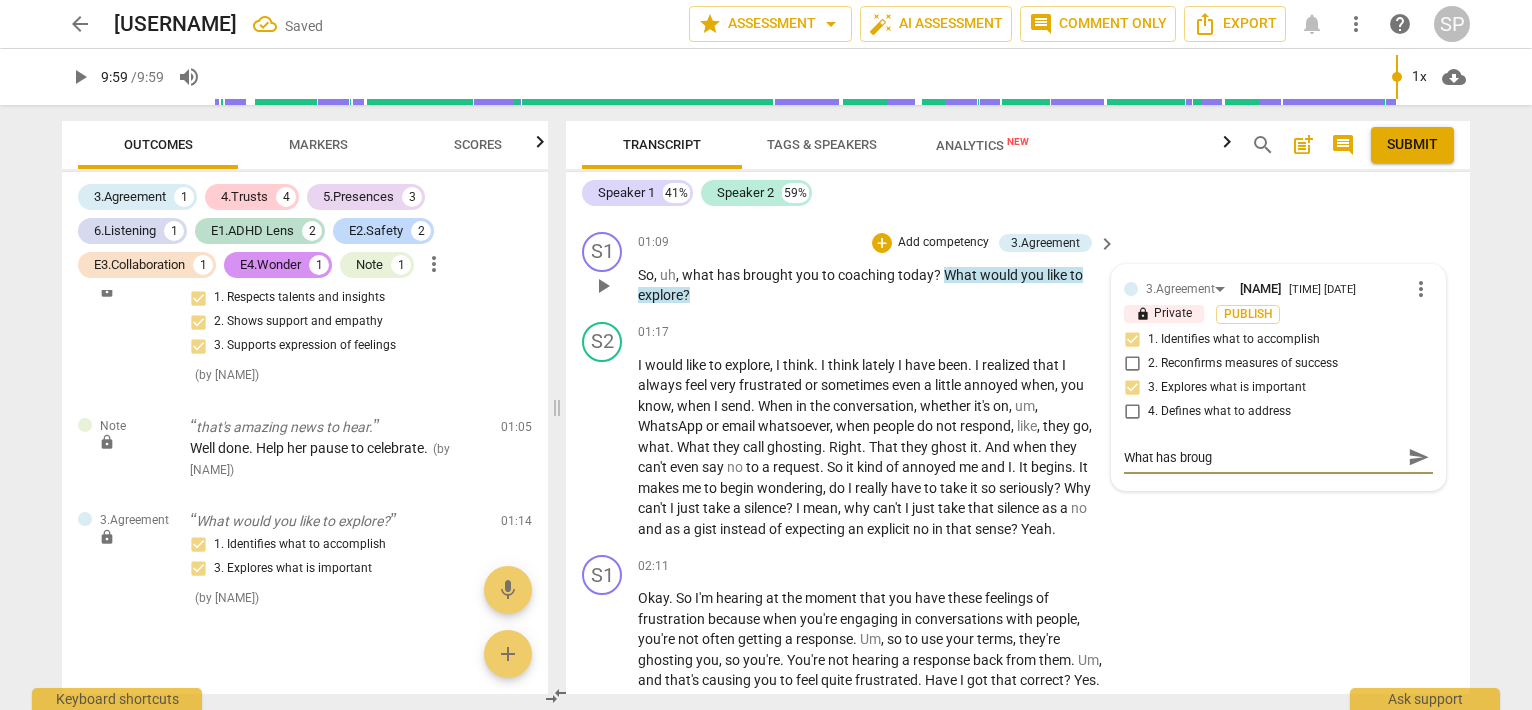 type on "What has brough" 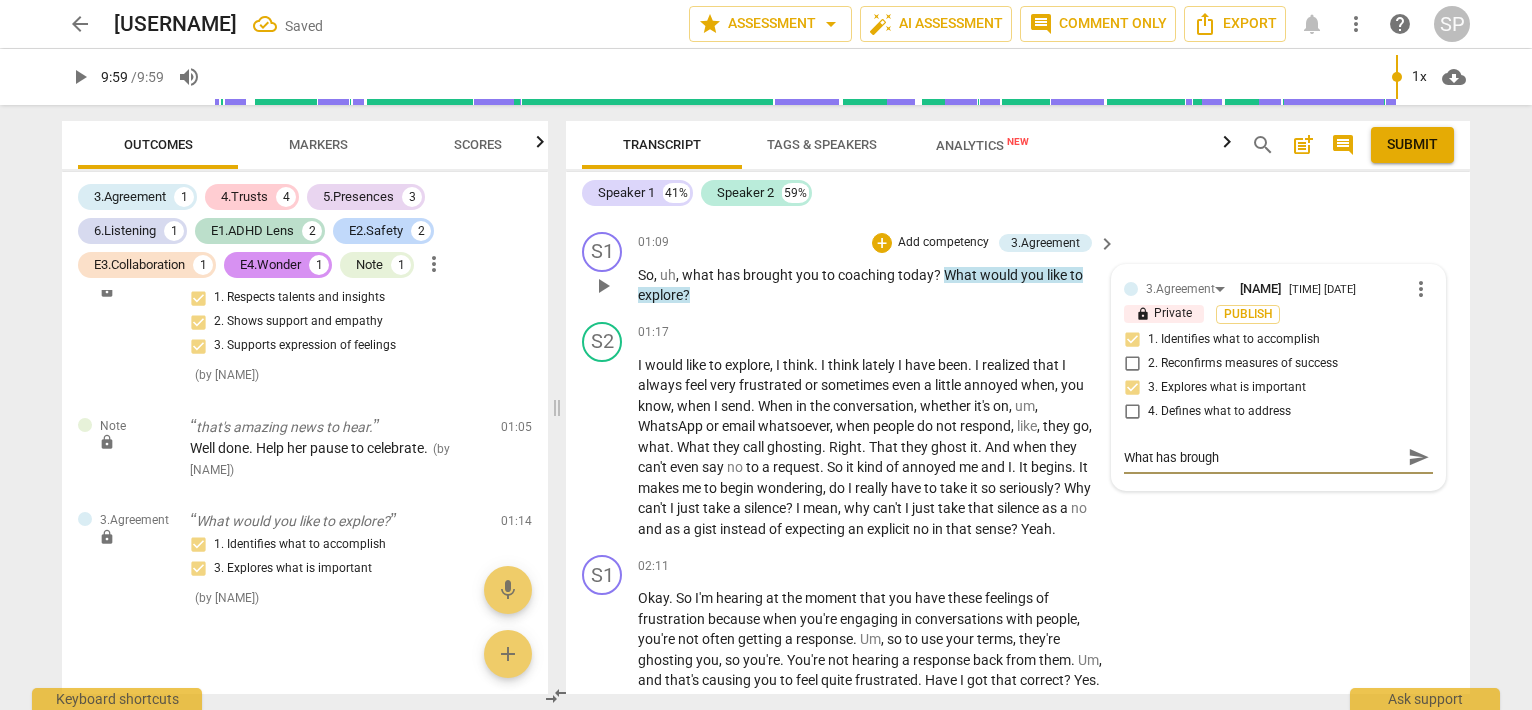 type on "What has brought" 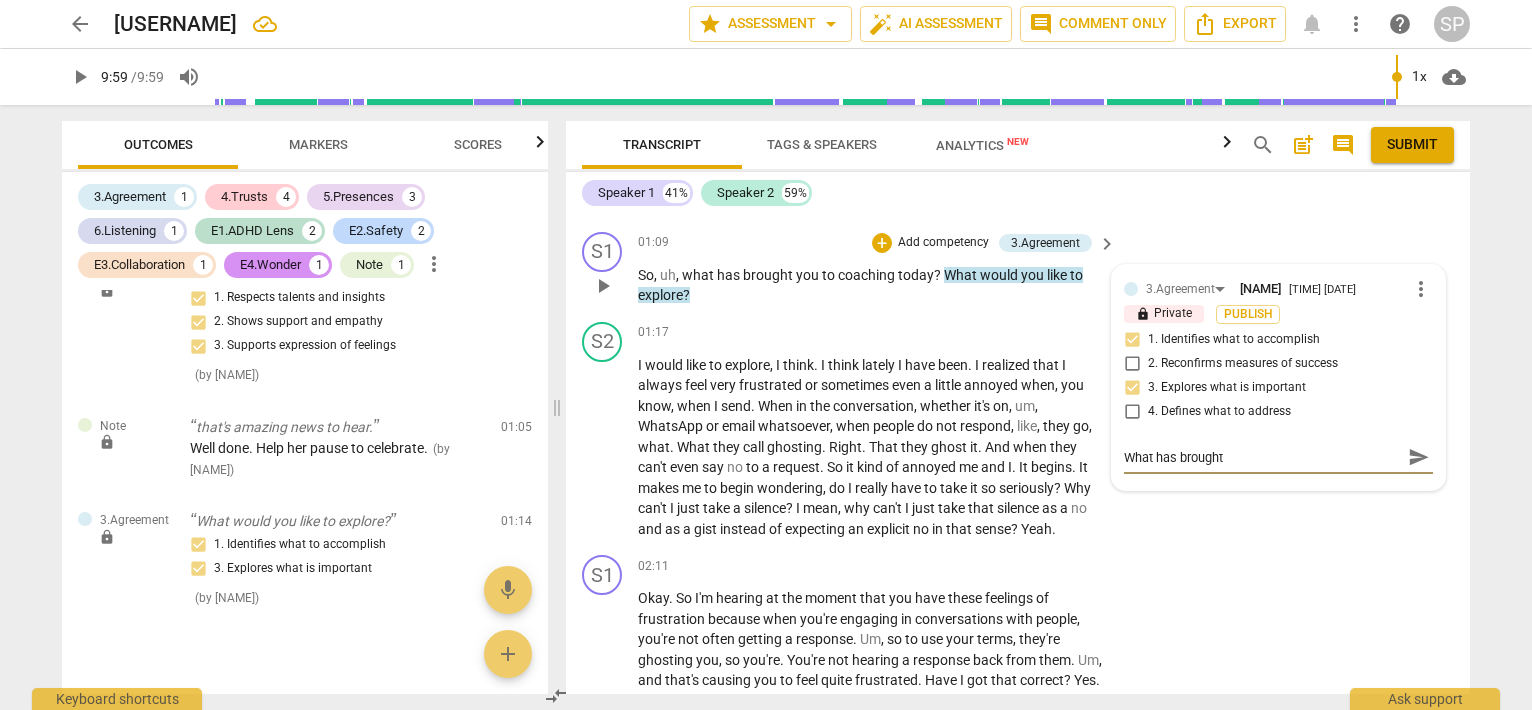 type on "What has brought" 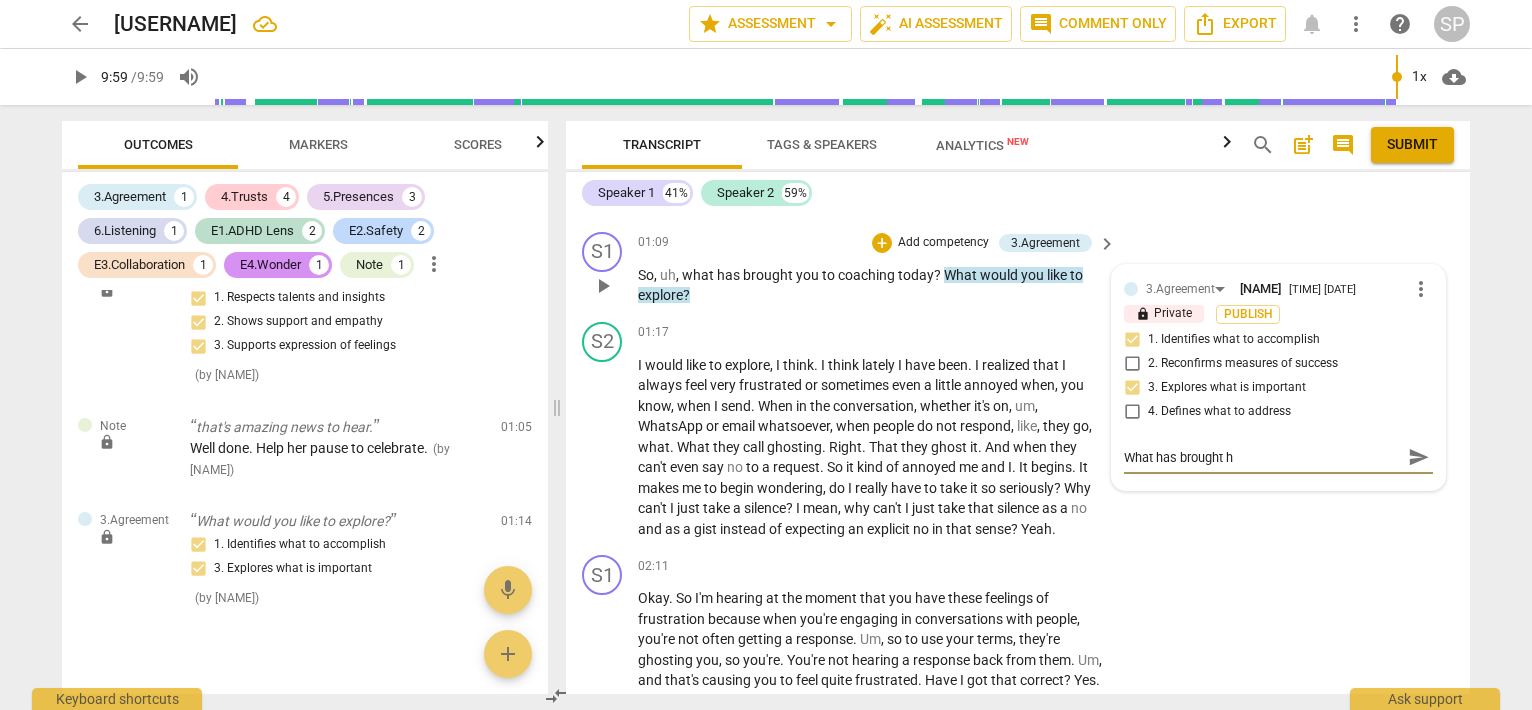 type on "What has brought he" 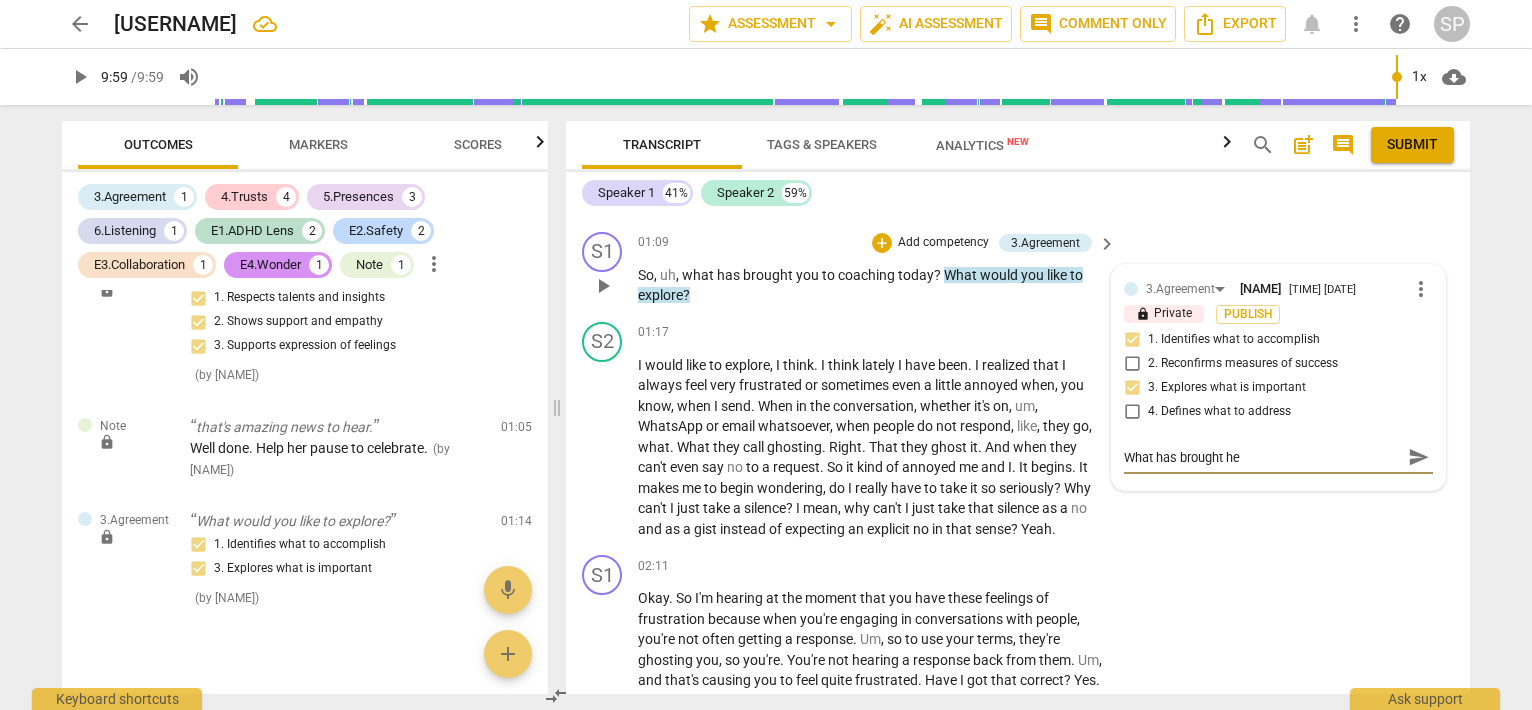 type on "What has brought her" 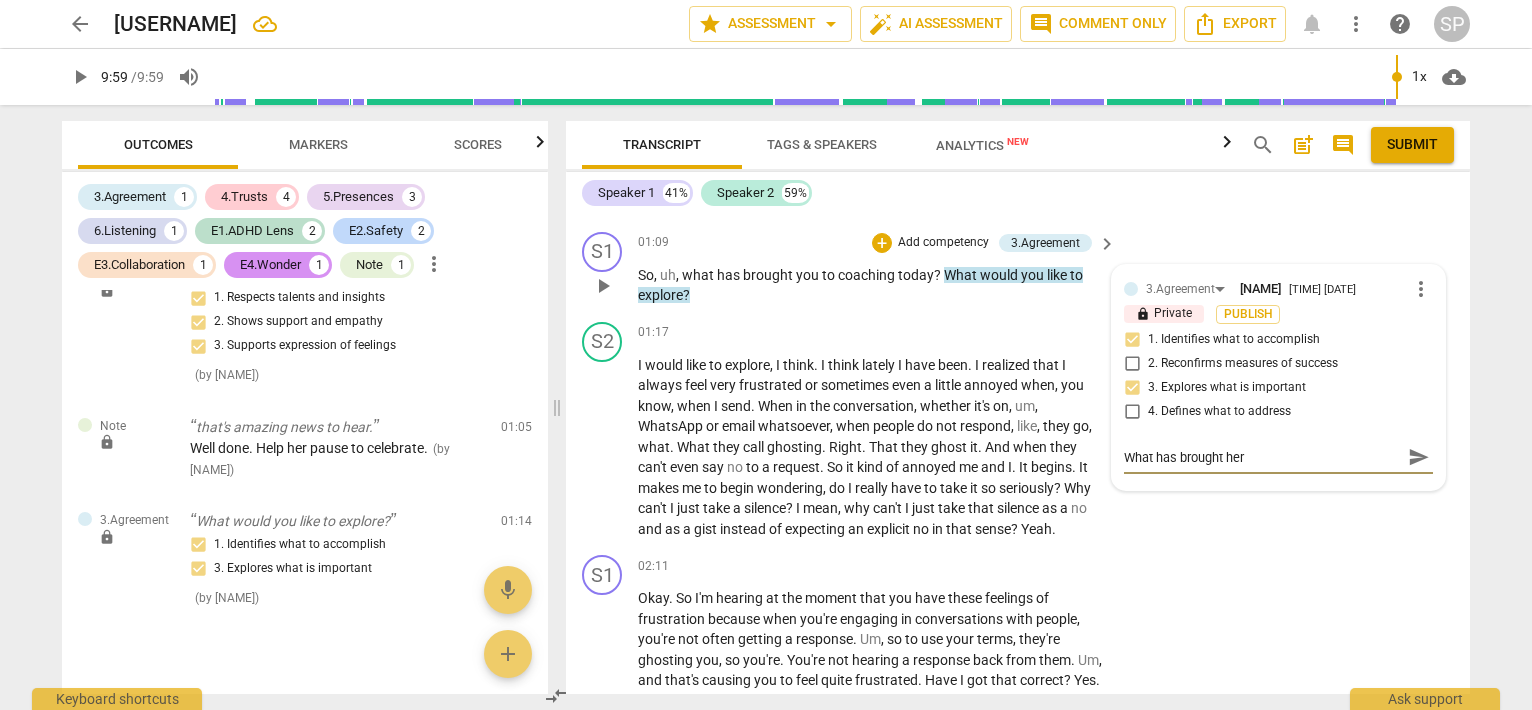 type on "What has brought her" 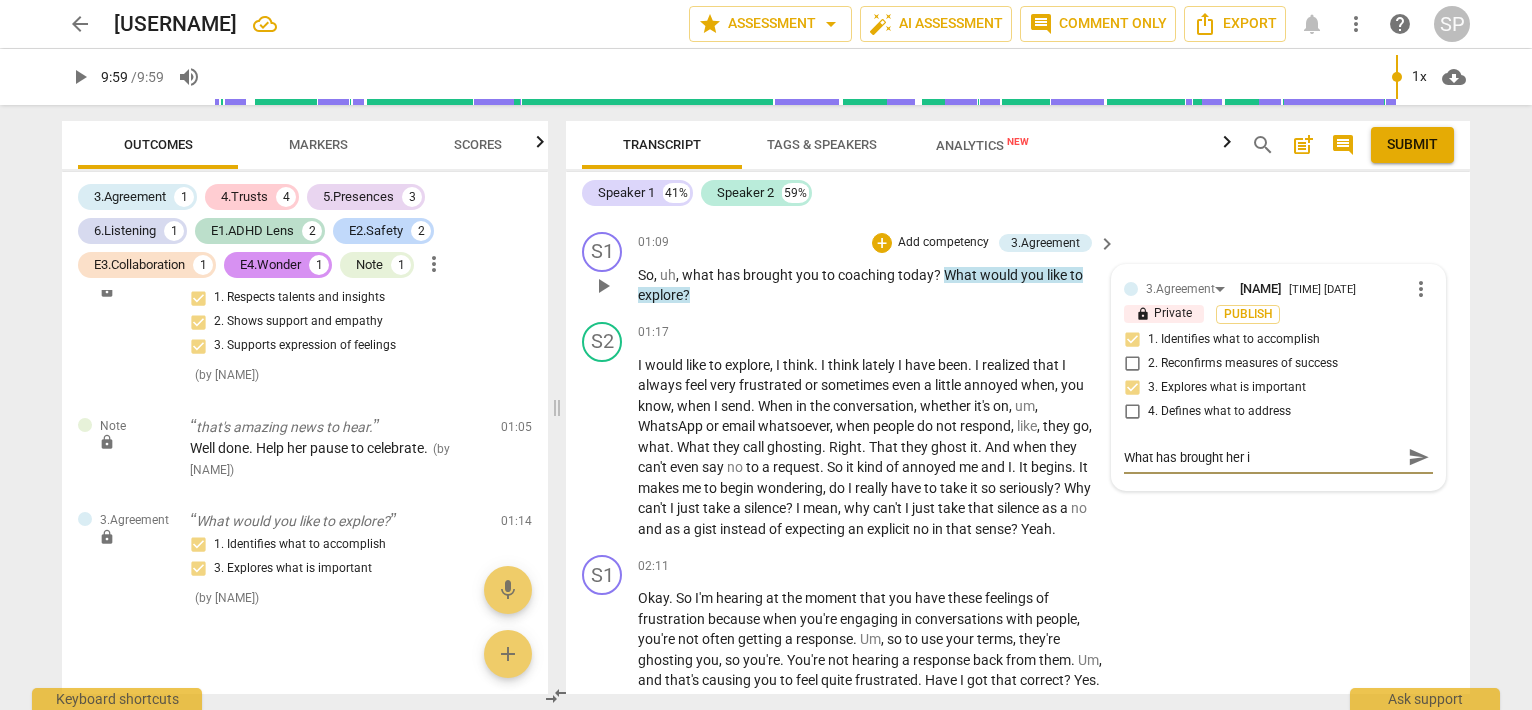 type on "What has brought her is" 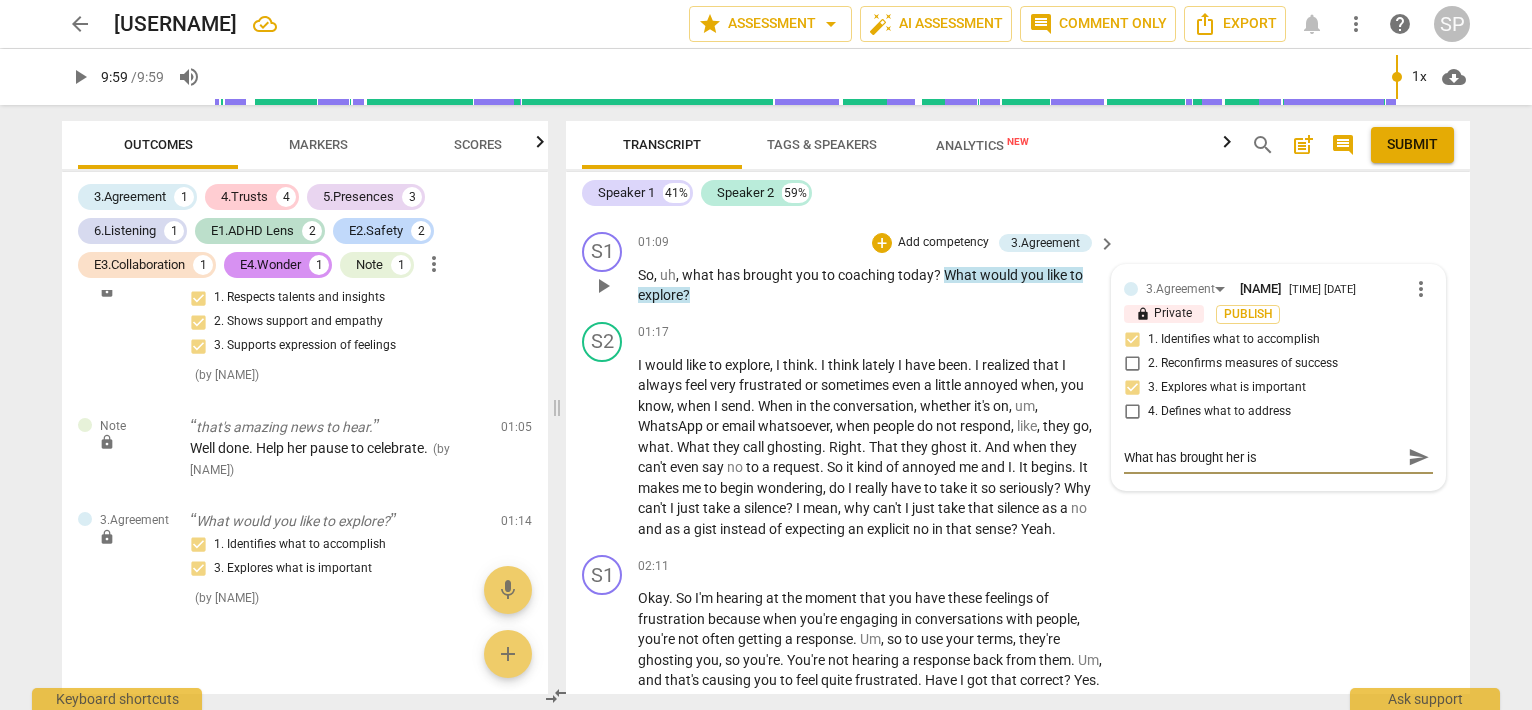 type on "What has brought her is" 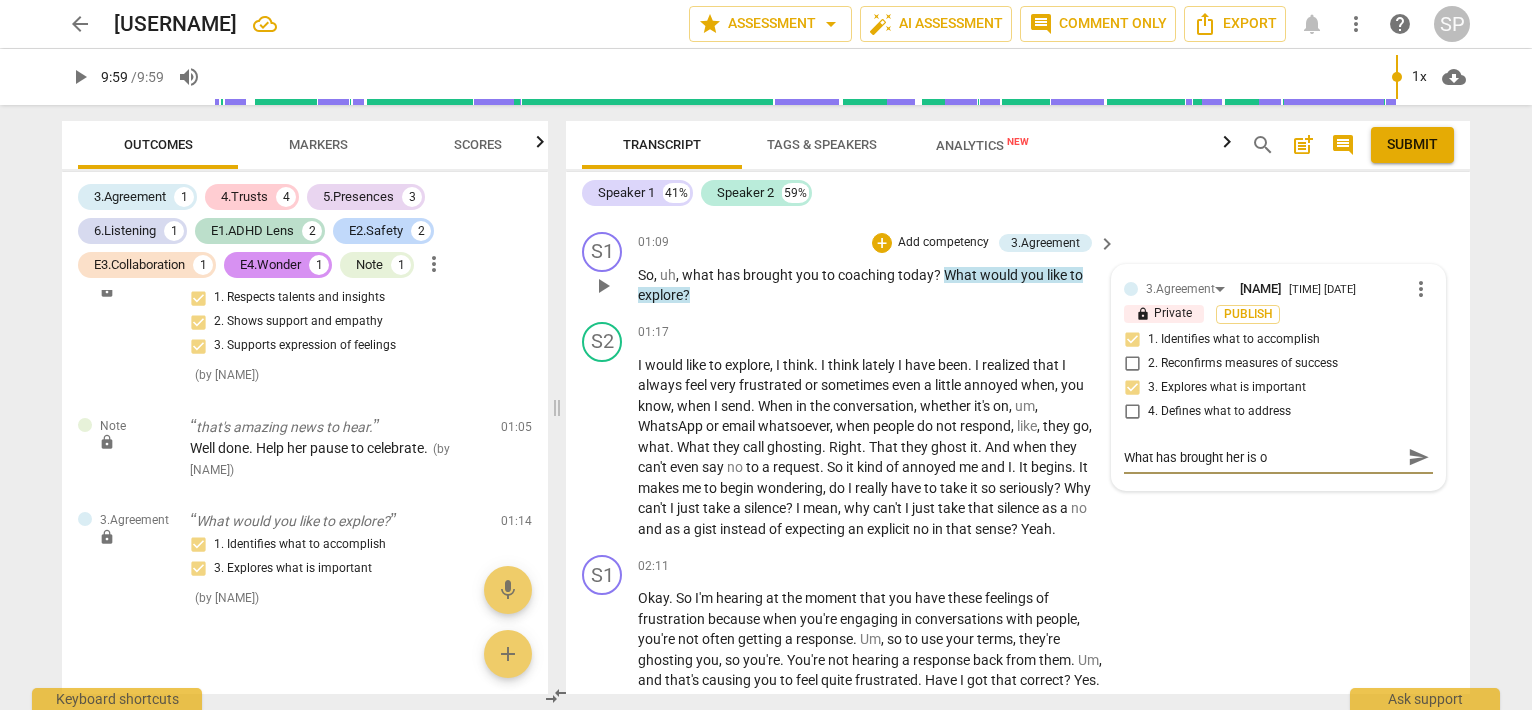 type on "What has brought her is on" 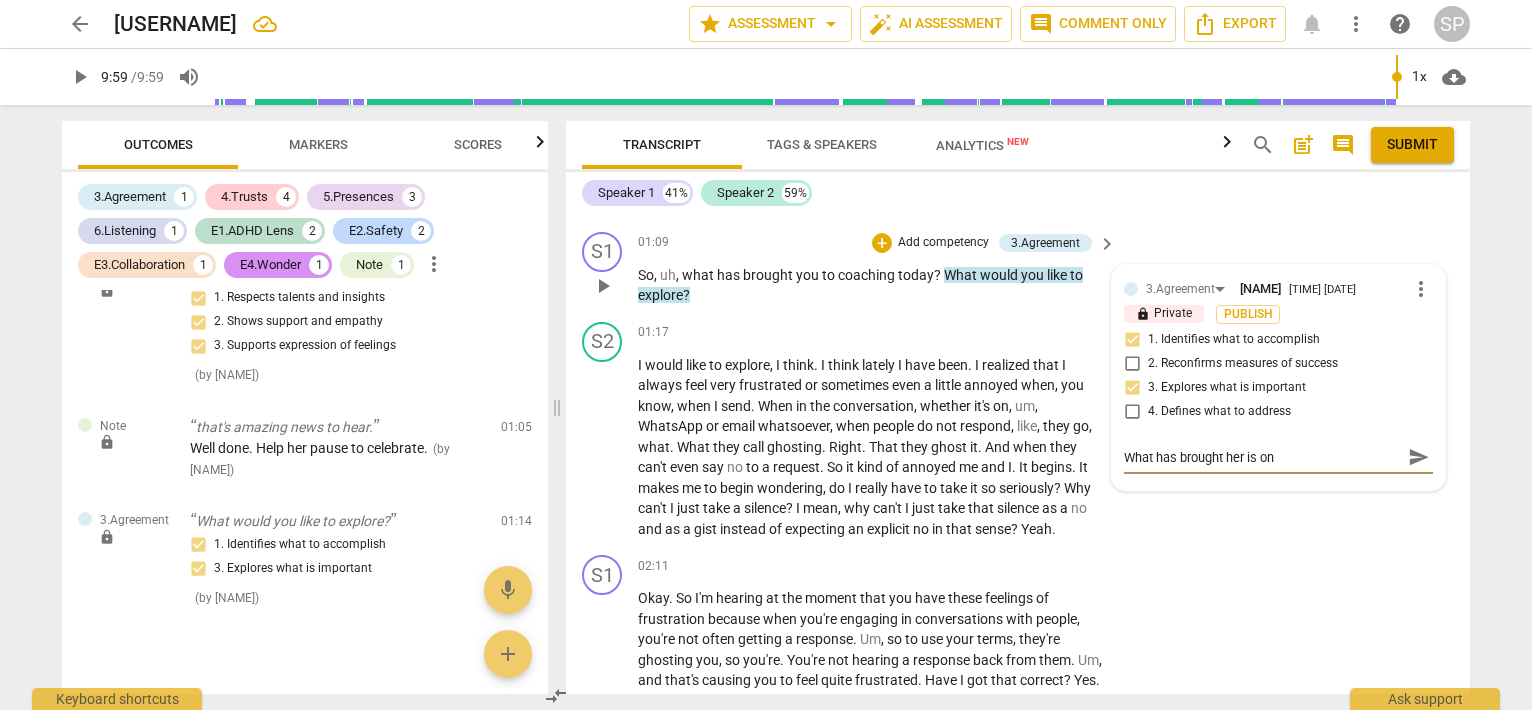 type on "What has brought her is one" 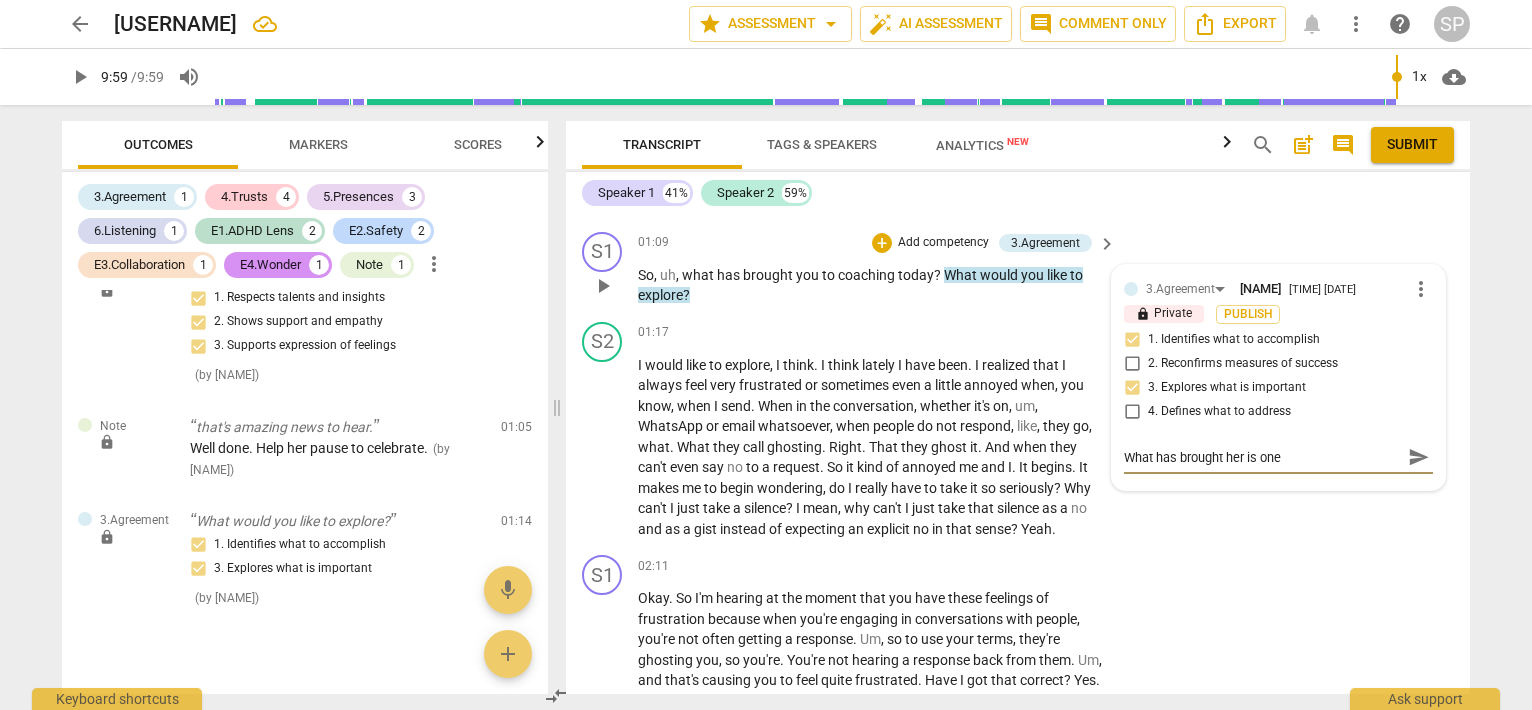 type on "What has brought her is one" 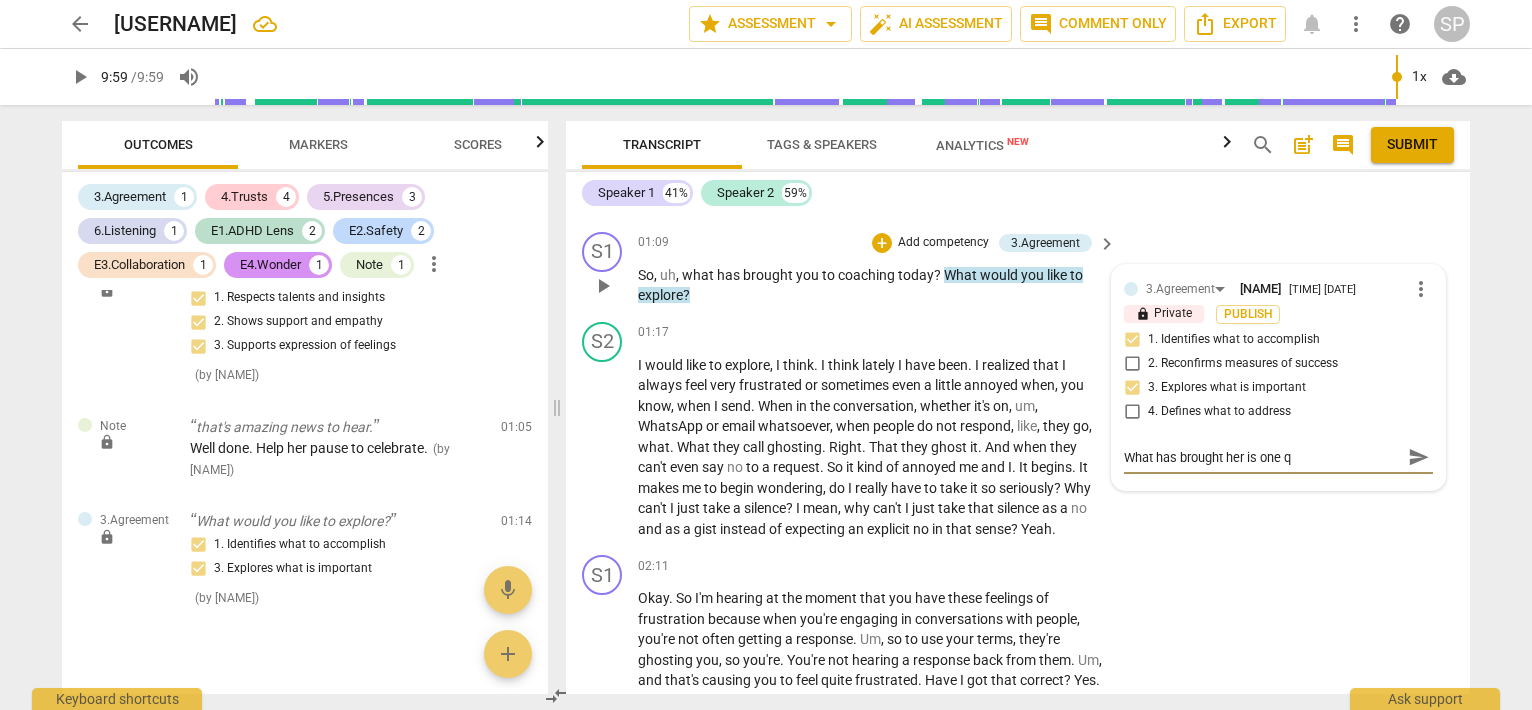 type on "What has brought her is one qu" 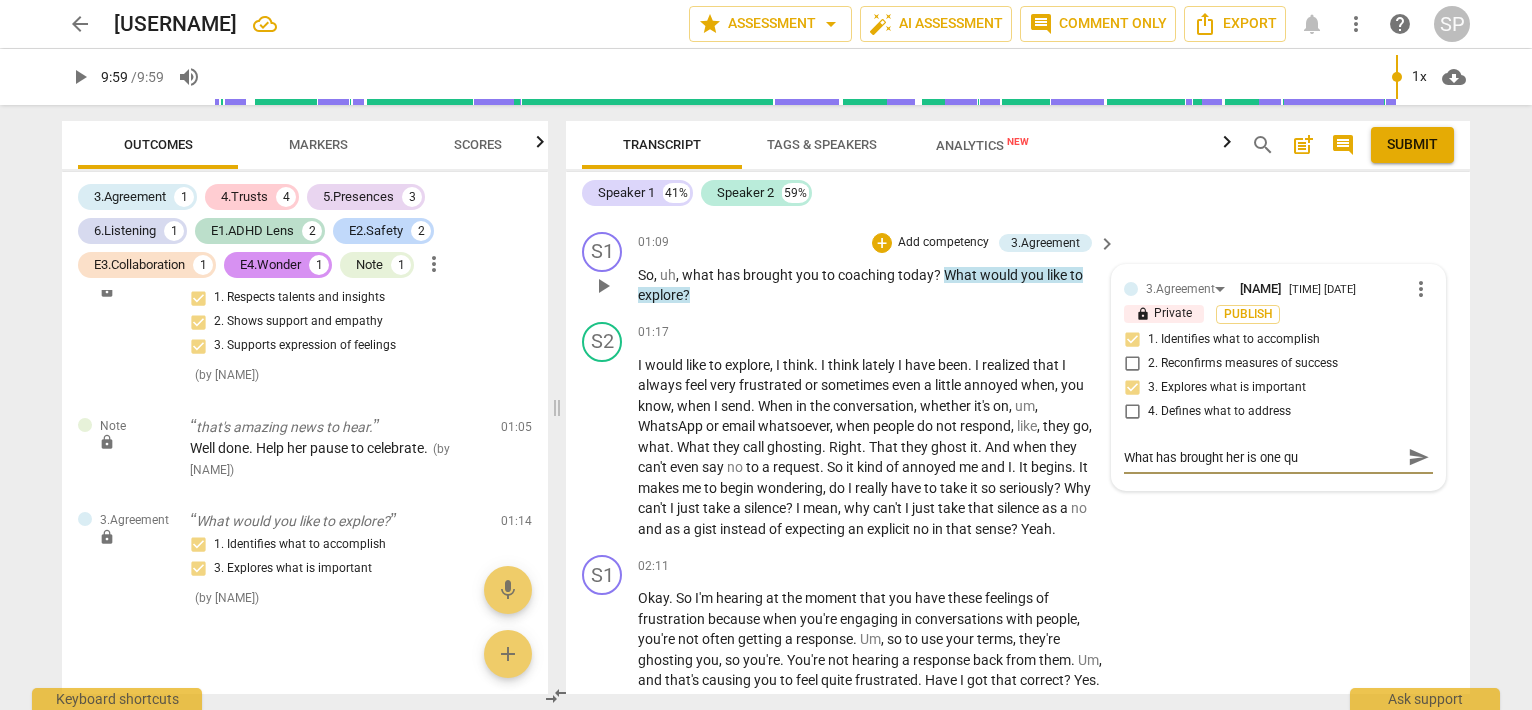 type on "What has brought her is one que" 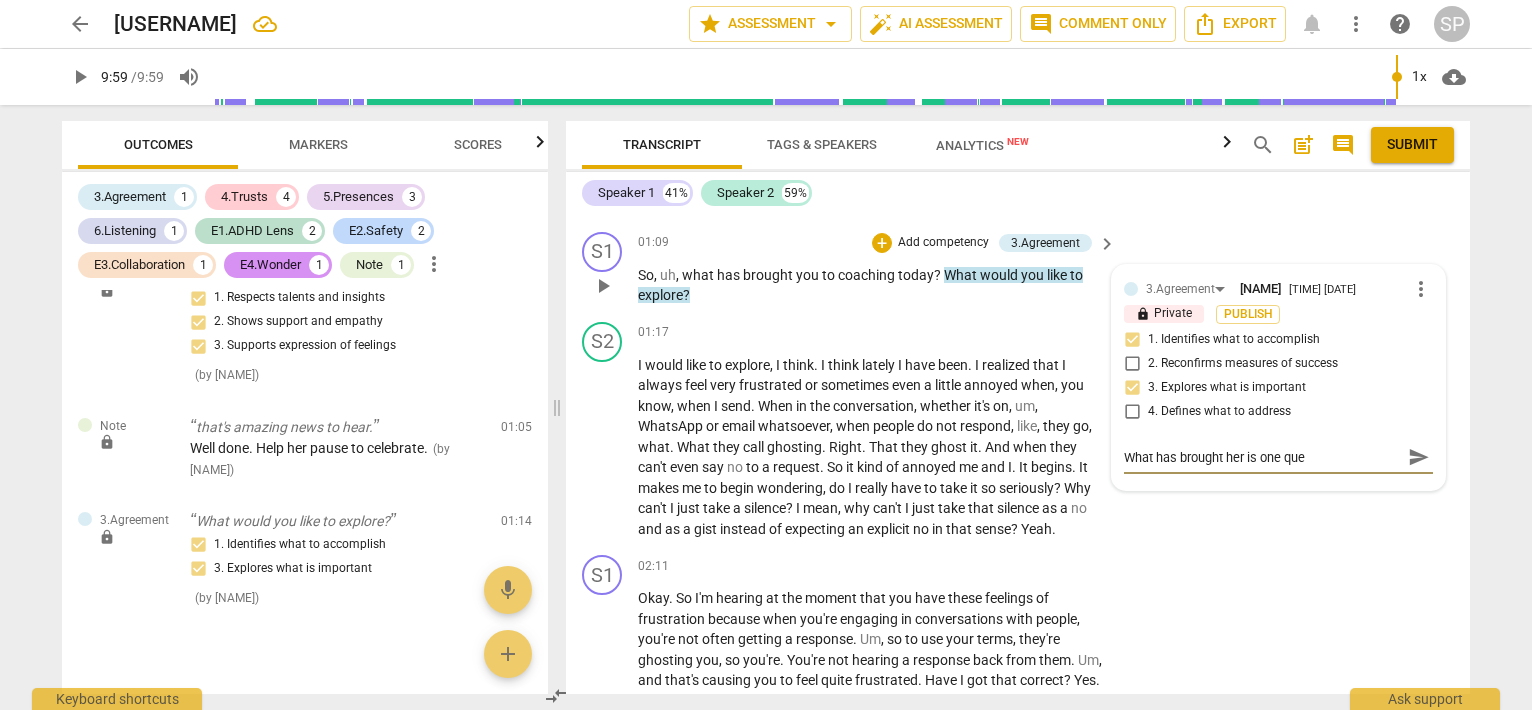 type on "What has brought her is one ques" 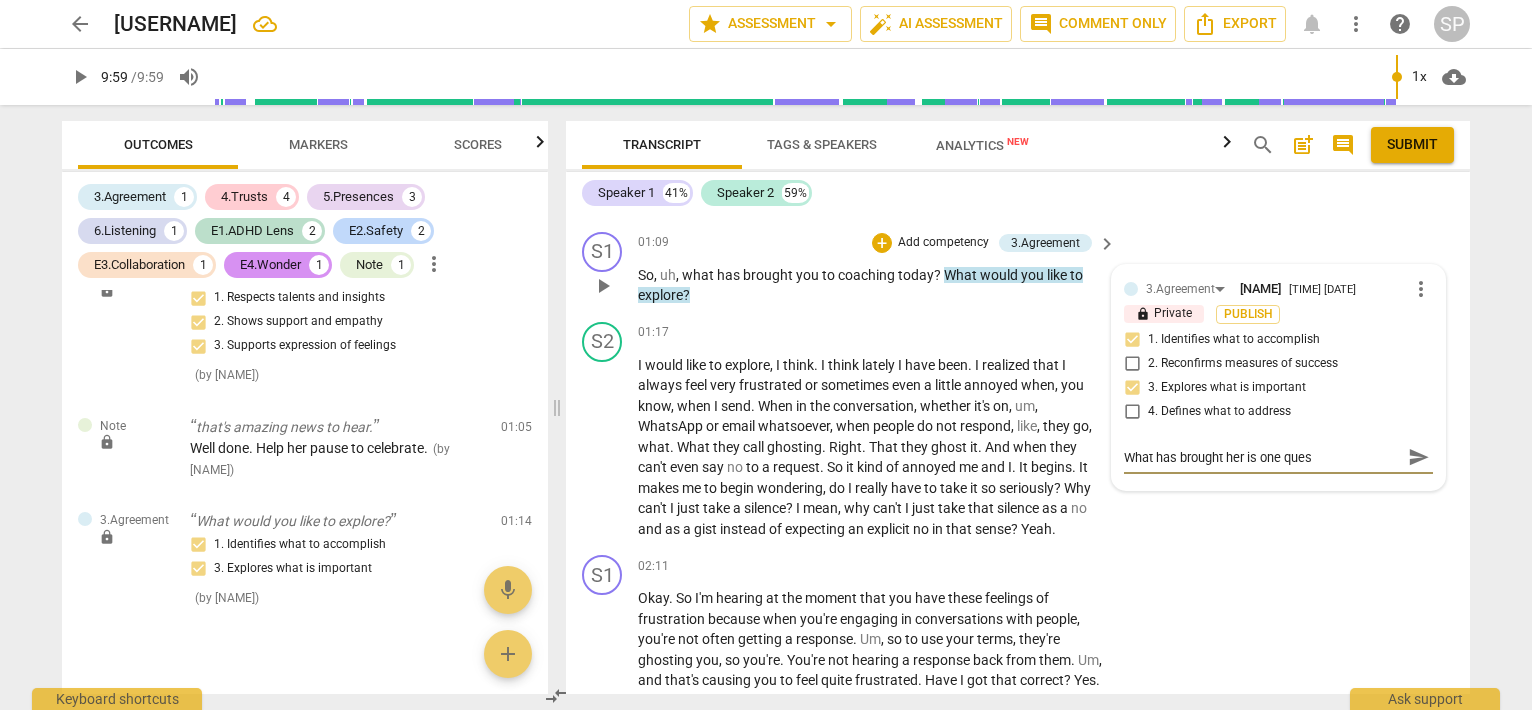 type on "What has brought her is one quest" 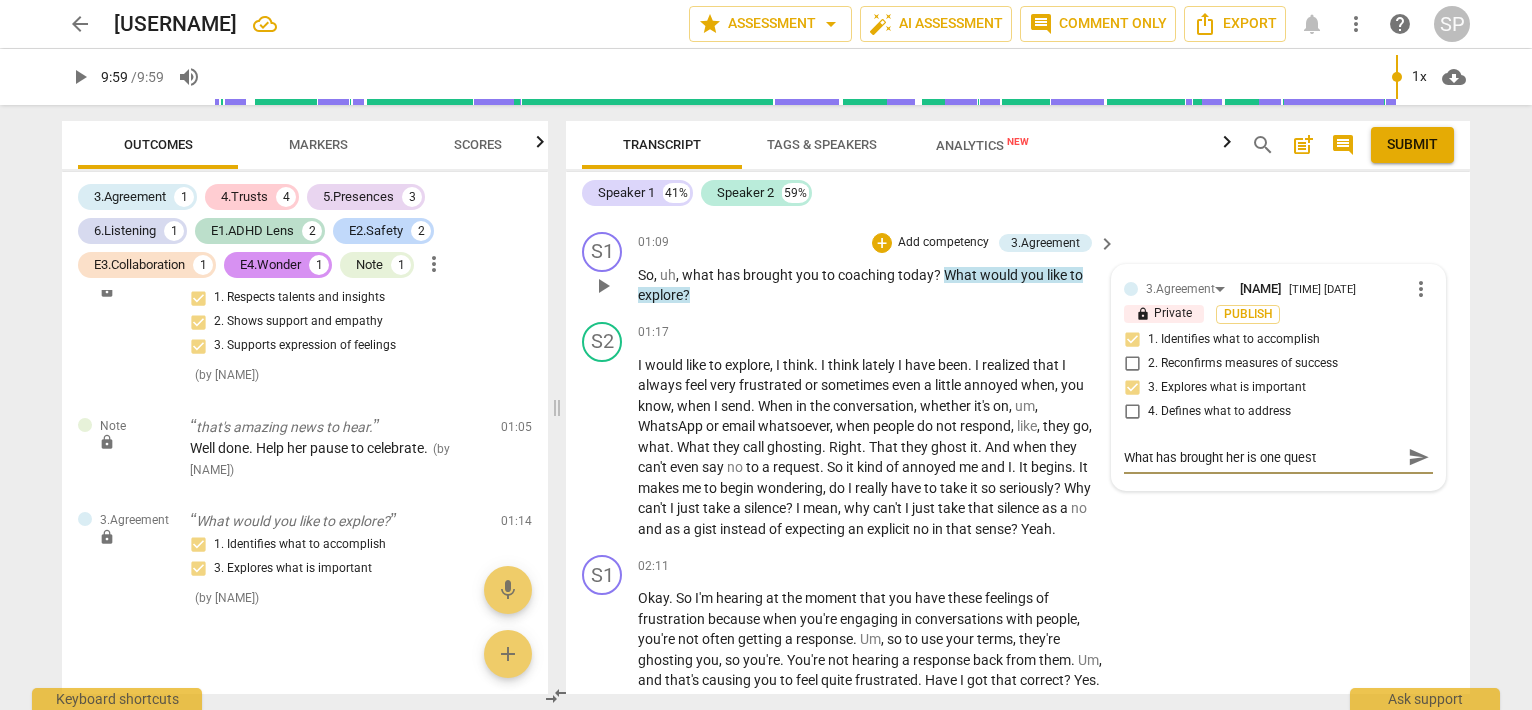 type on "What has brought her is one questi" 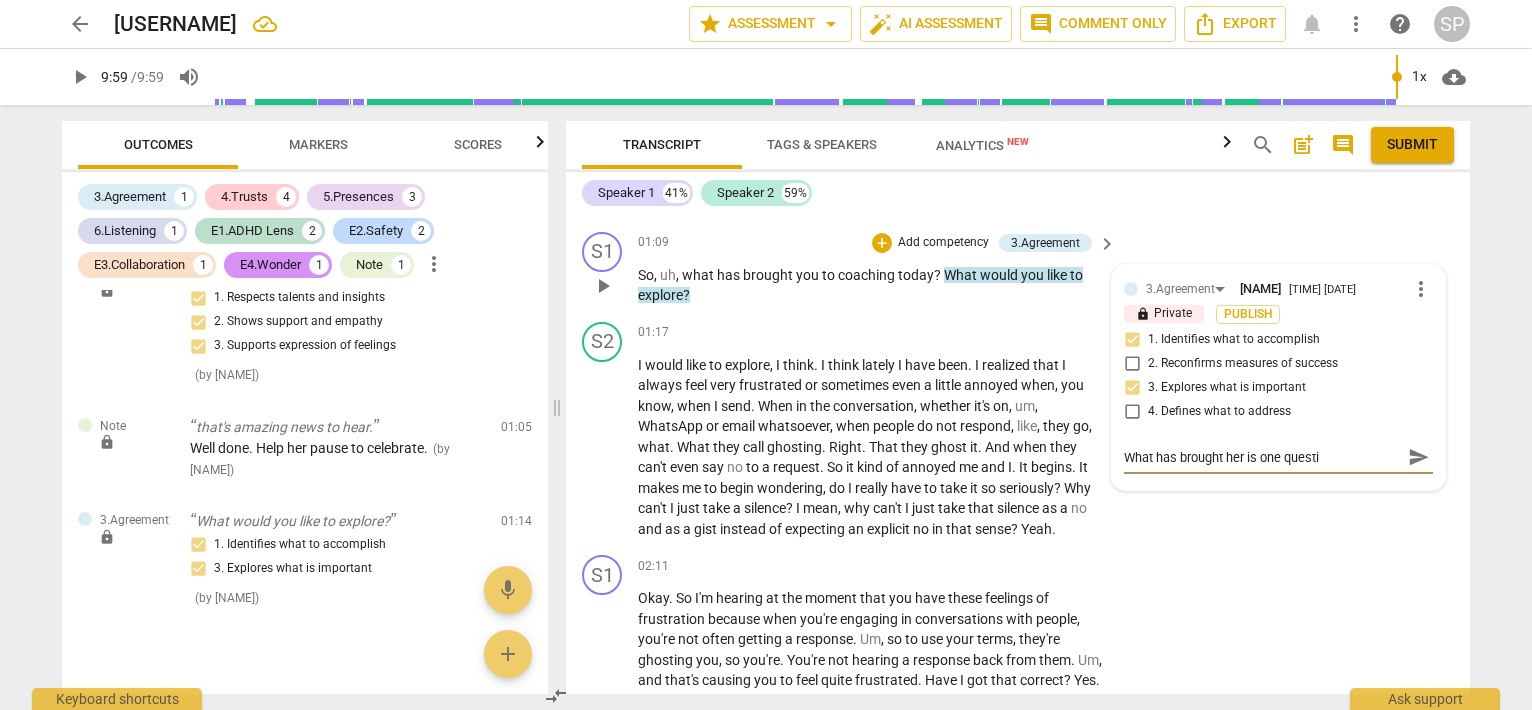 type on "What has brought her is one questio" 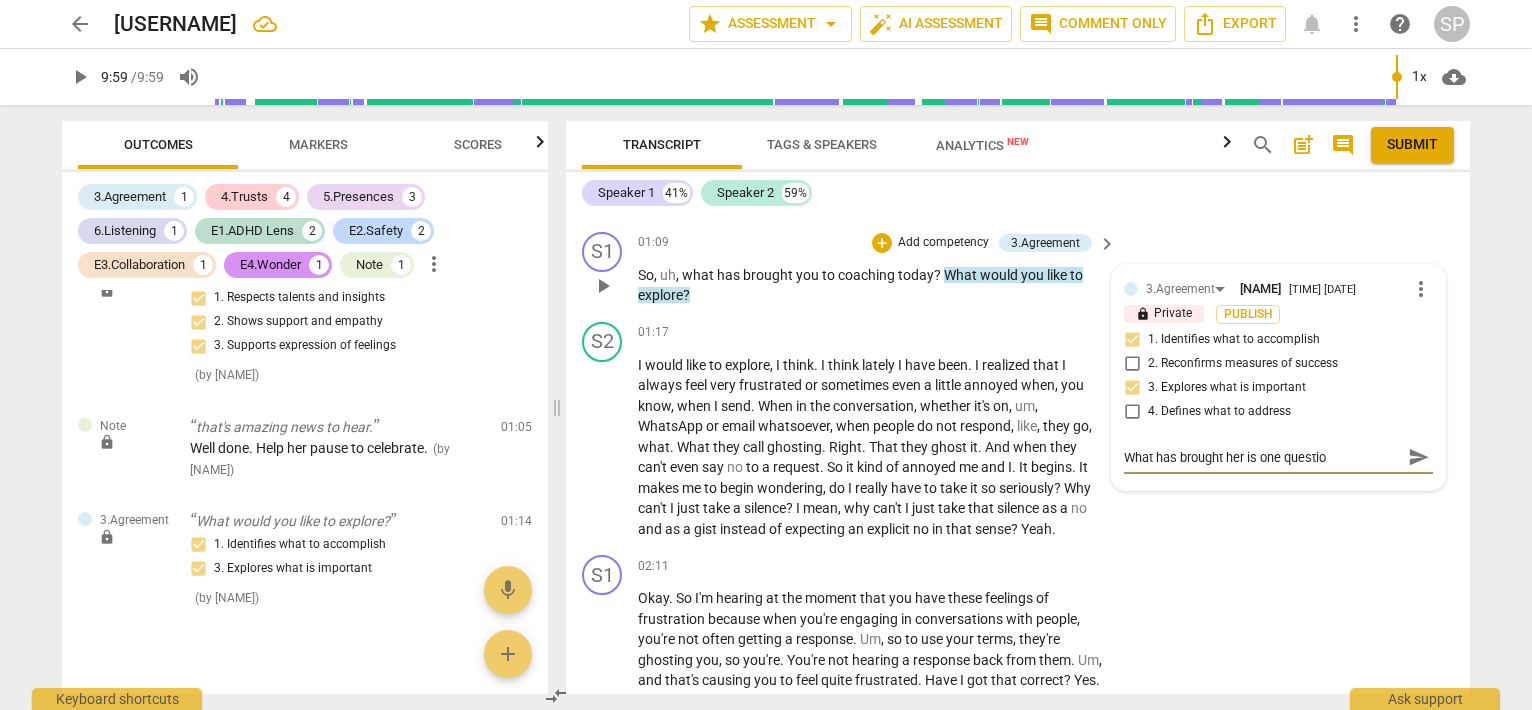 type on "What has brought her is one question" 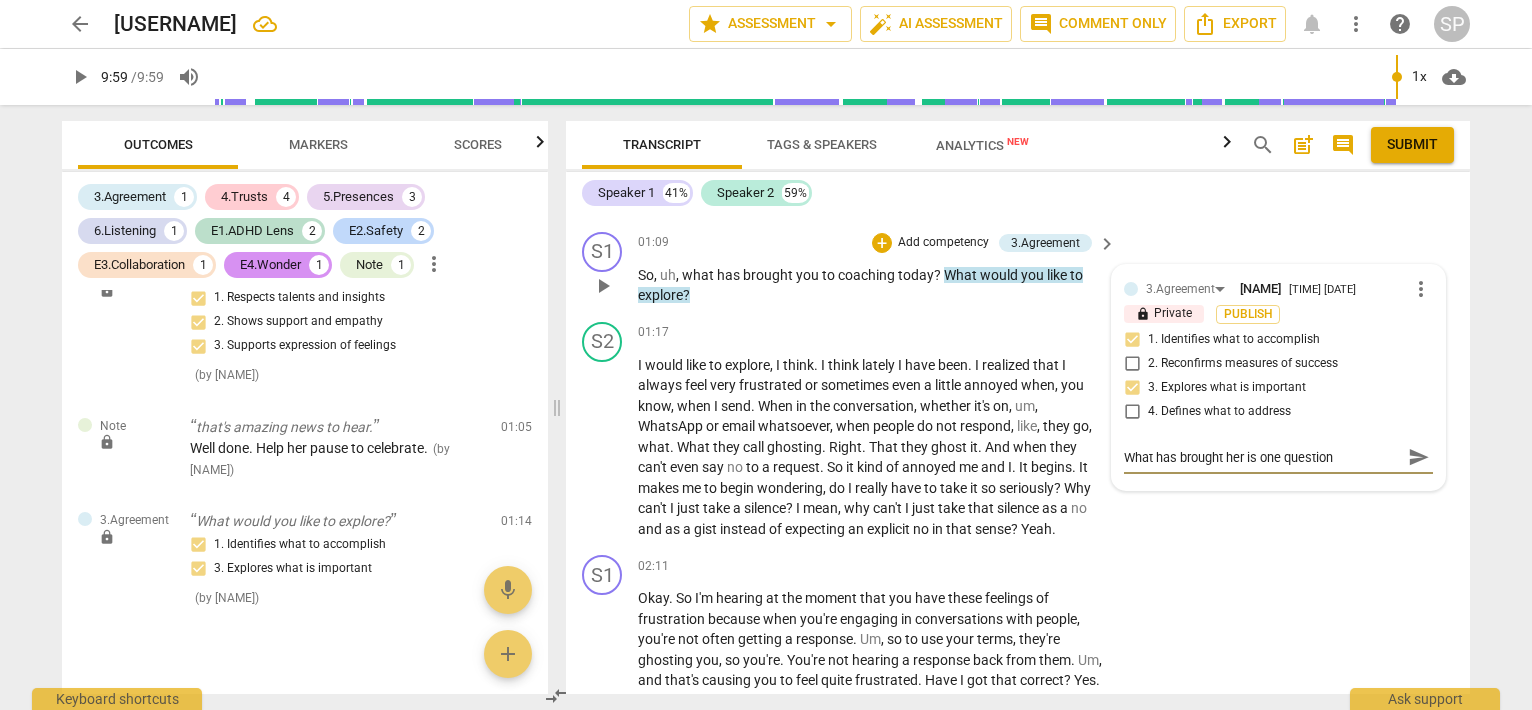 type on "What has brought her is one question" 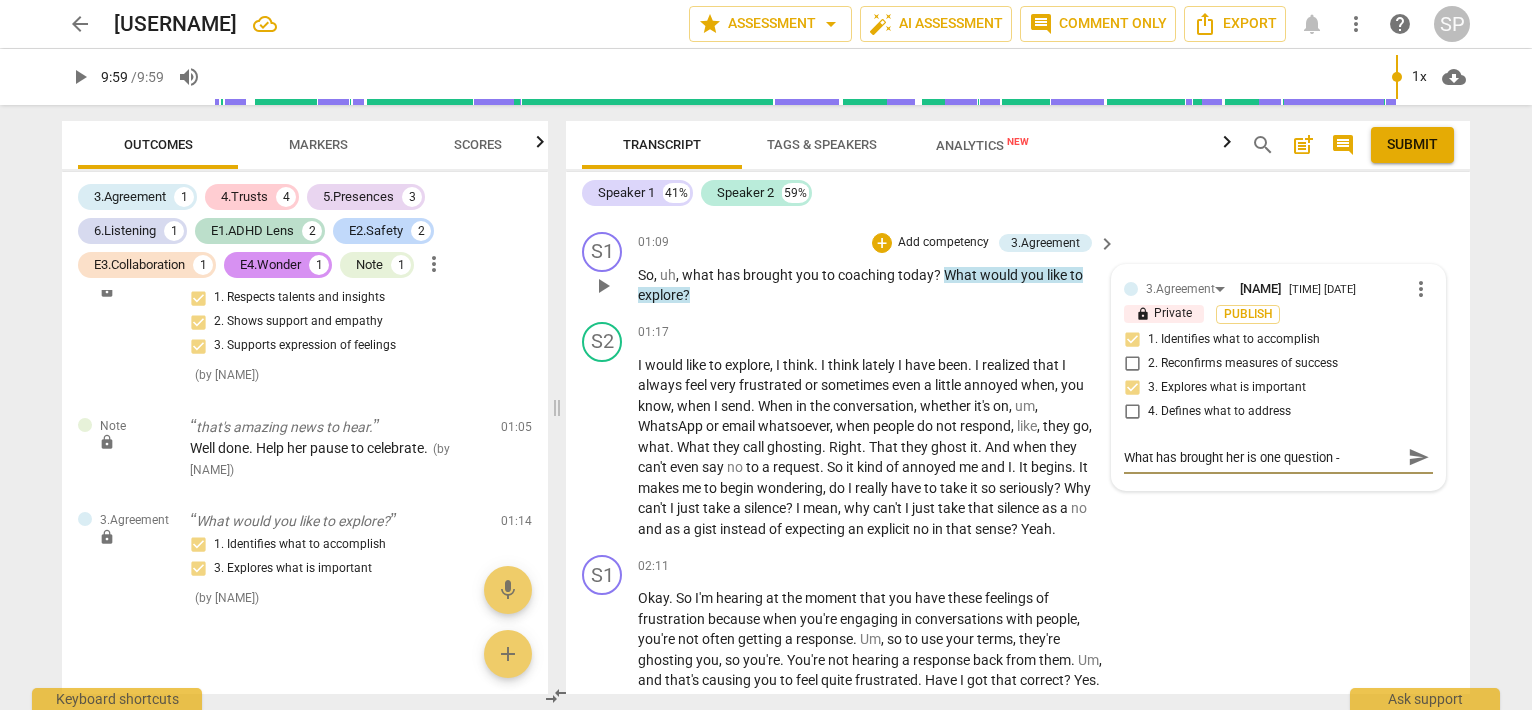 type on "What has brought her is one question --" 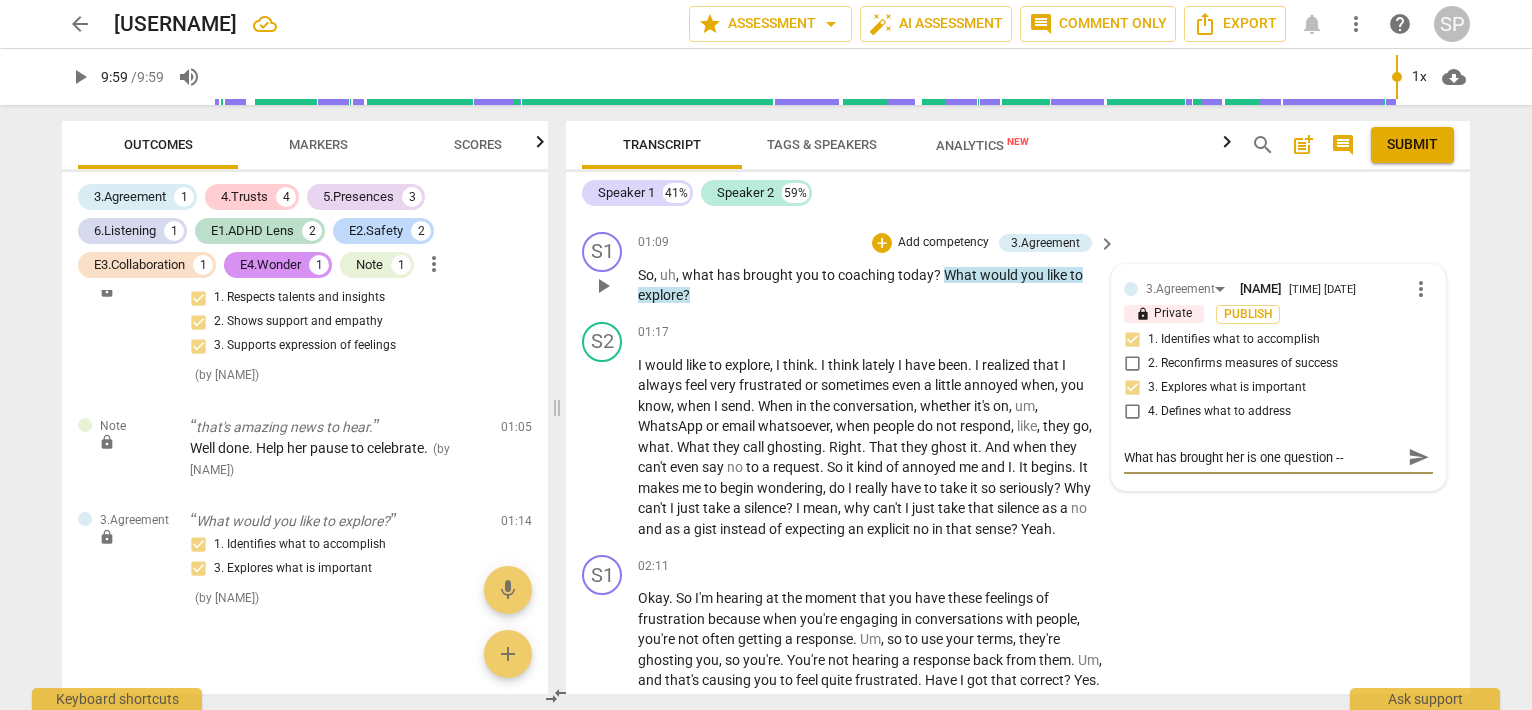 type on "What has brought her is one question --" 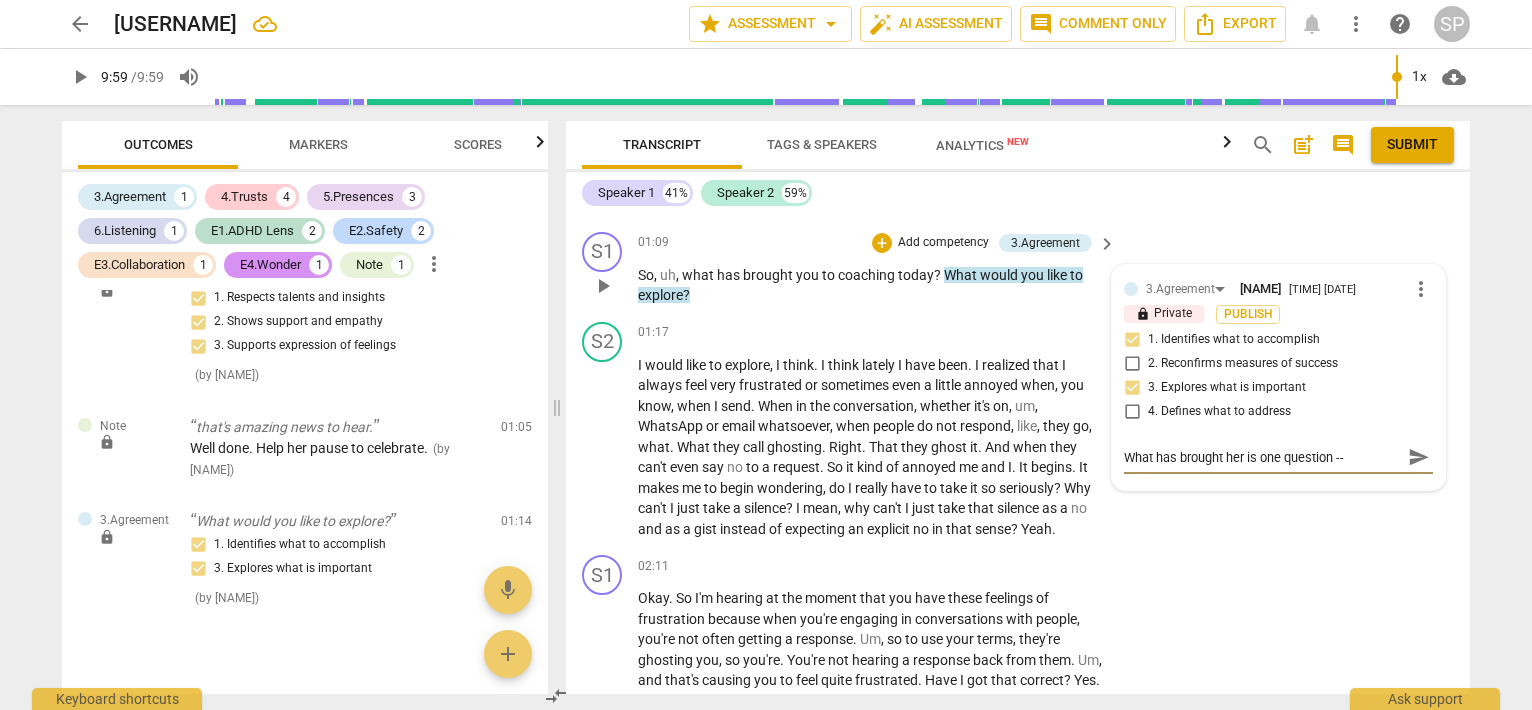 type 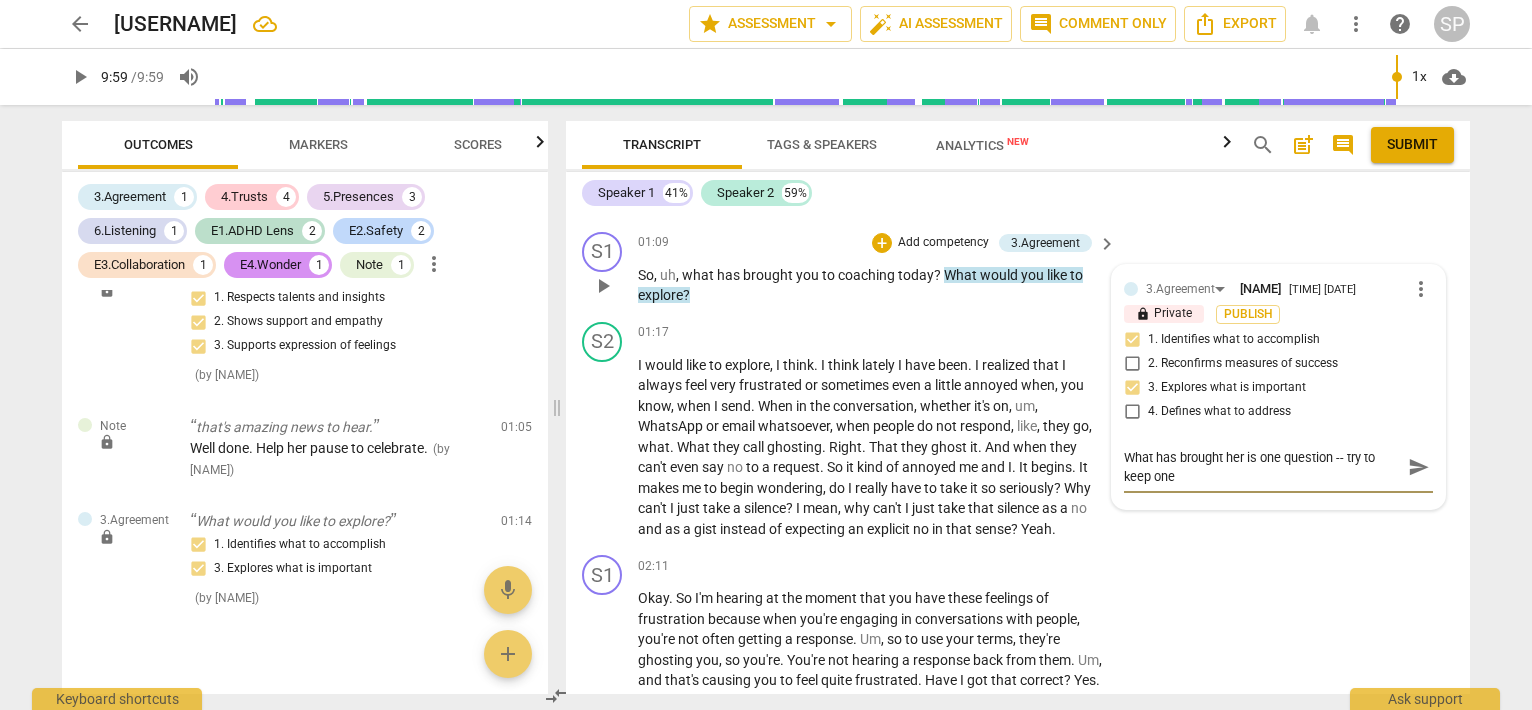 scroll, scrollTop: 0, scrollLeft: 0, axis: both 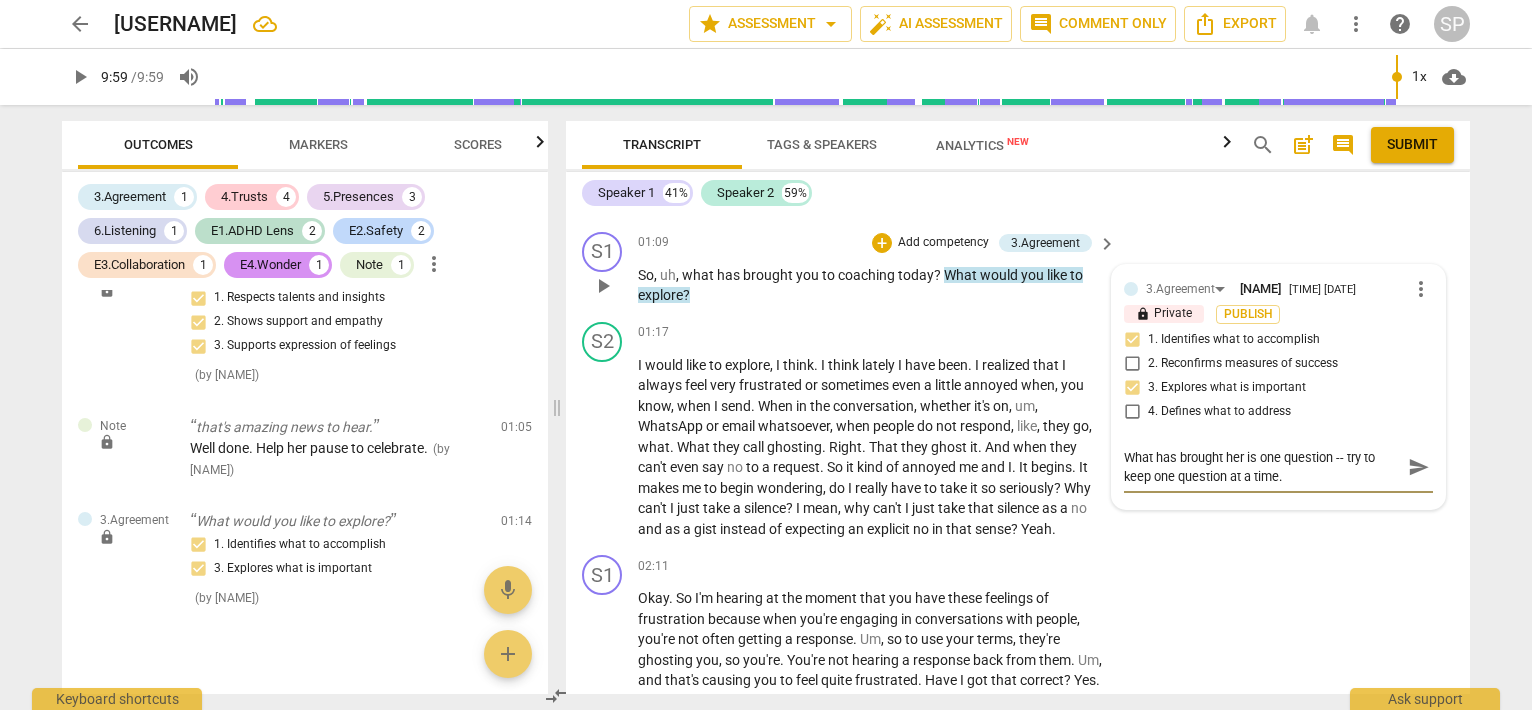 click on "What has brought her is one question -- try to keep one question at a time." at bounding box center (1262, 467) 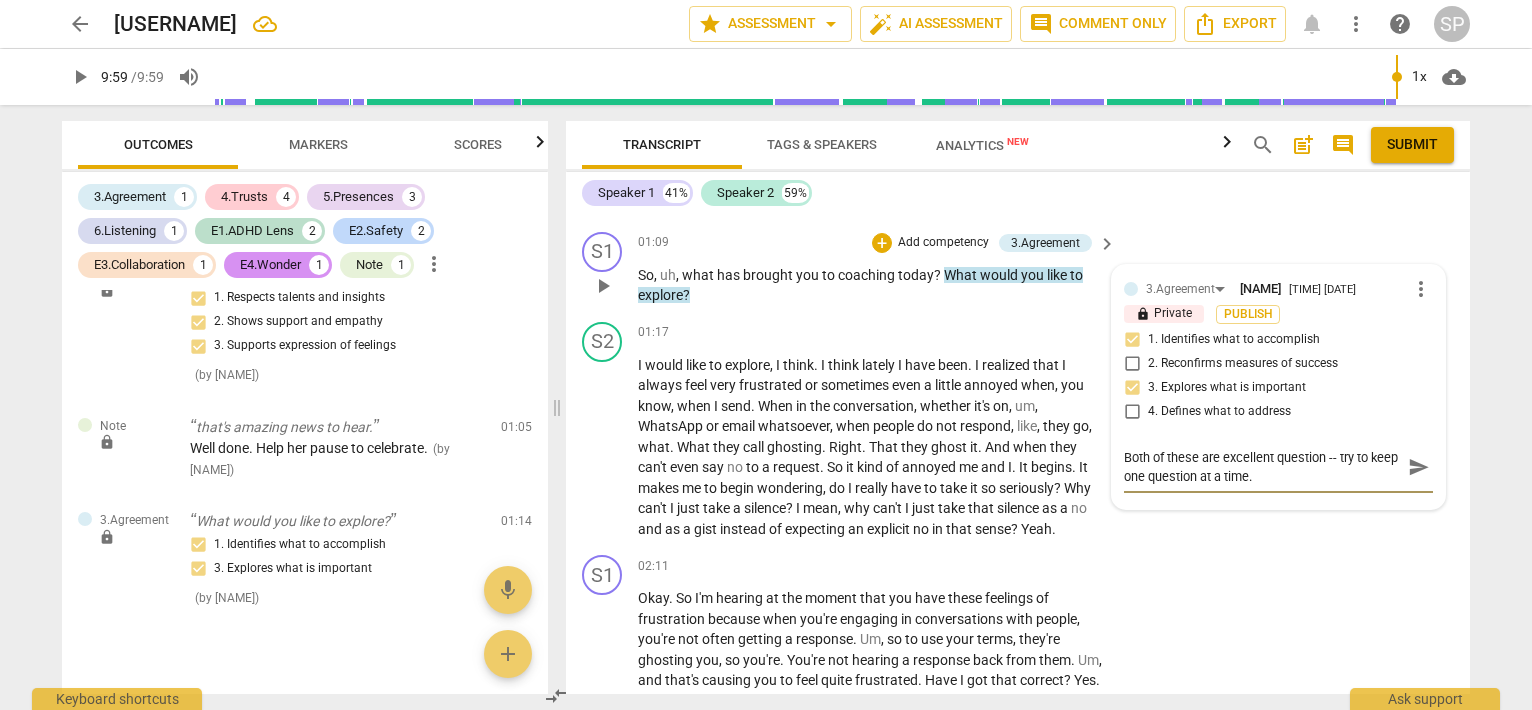click on "Both of these are excellent question -- try to keep one question at a time." at bounding box center (1262, 467) 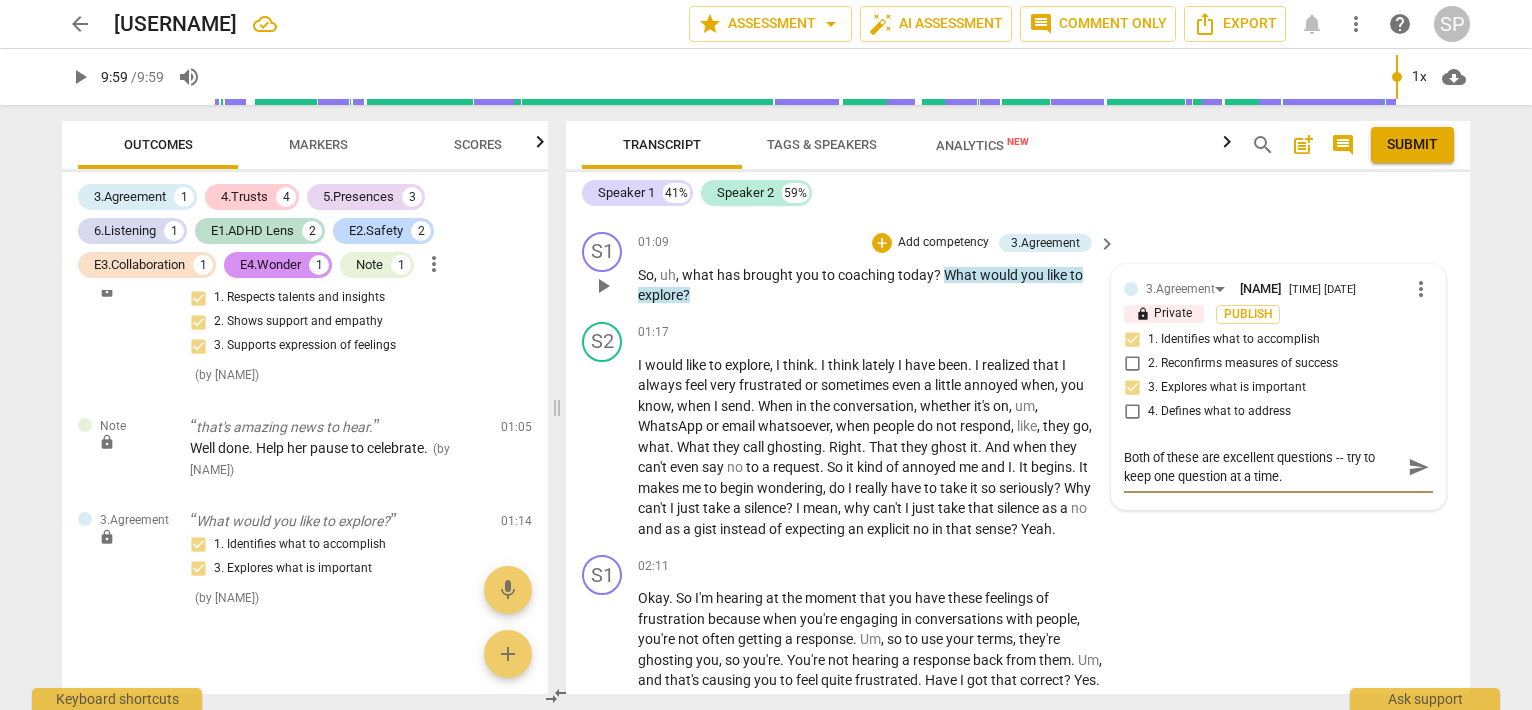 click on "Both of these are excellent questions -- try to keep one question at a time." at bounding box center (1262, 467) 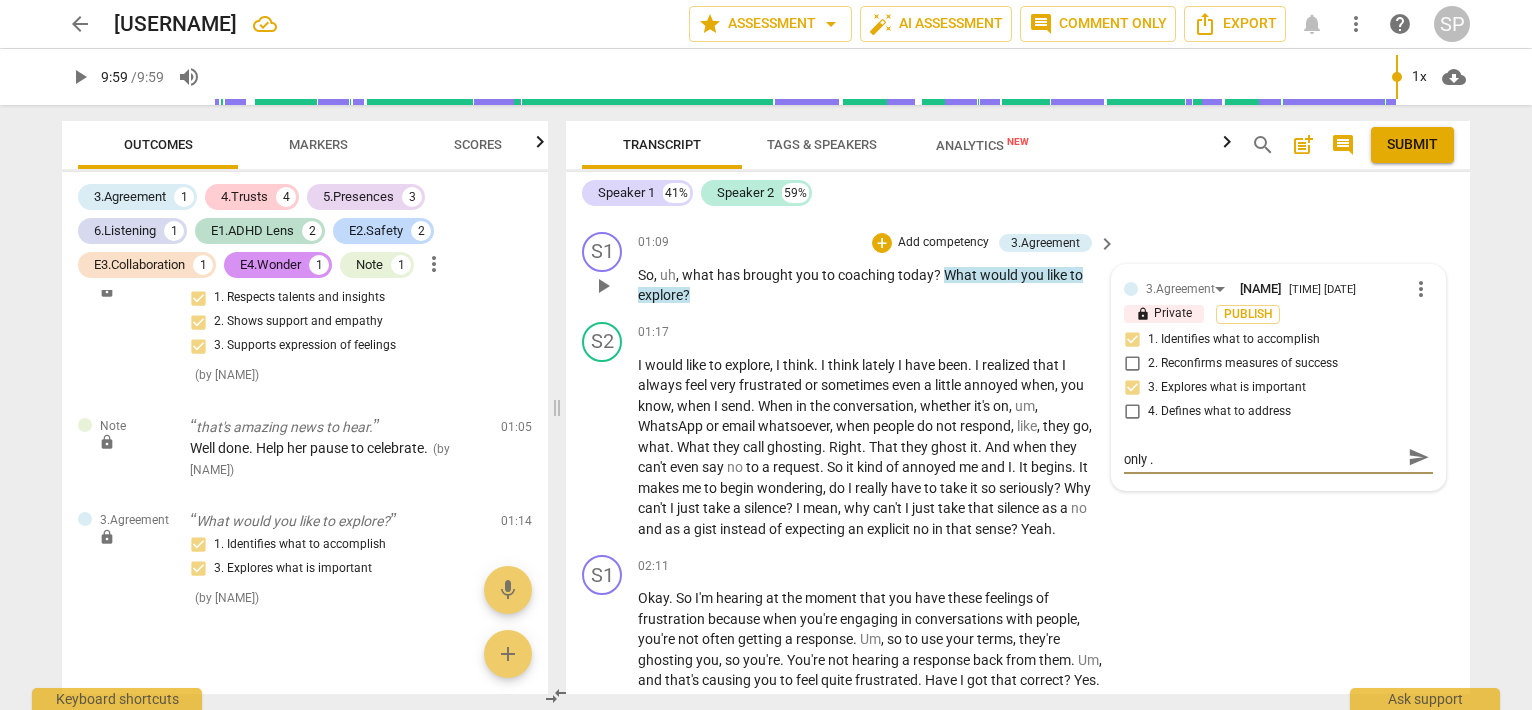 scroll, scrollTop: 0, scrollLeft: 0, axis: both 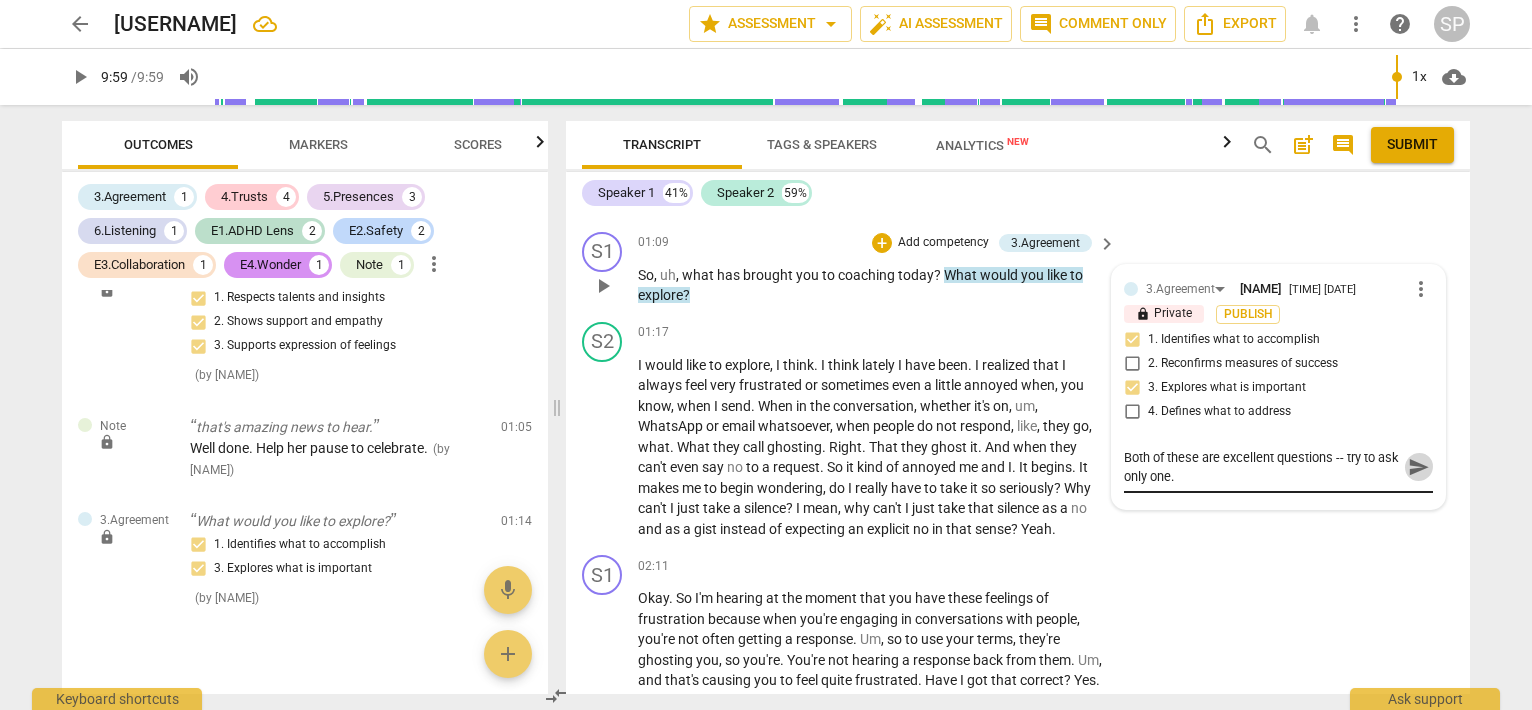 click on "send" at bounding box center (1418, 467) 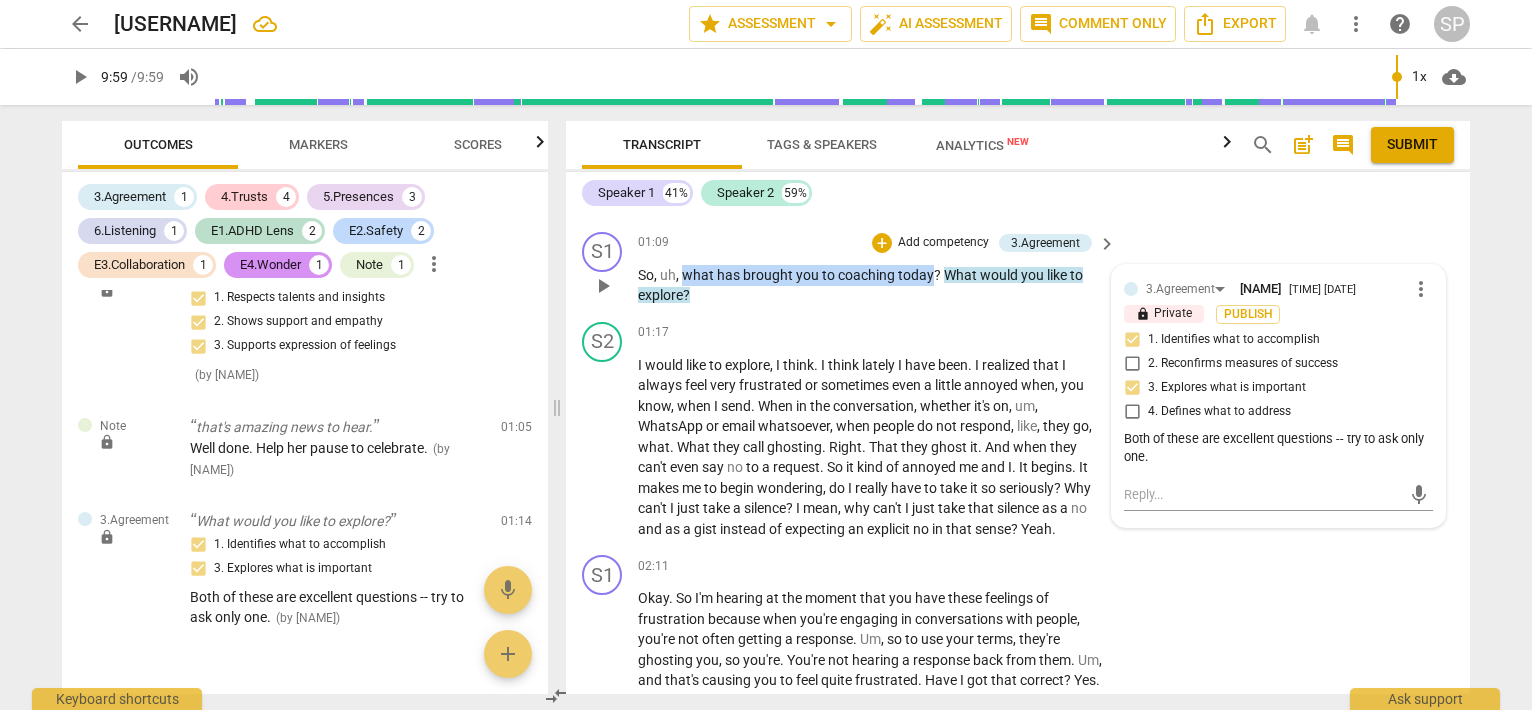 drag, startPoint x: 682, startPoint y: 267, endPoint x: 930, endPoint y: 272, distance: 248.0504 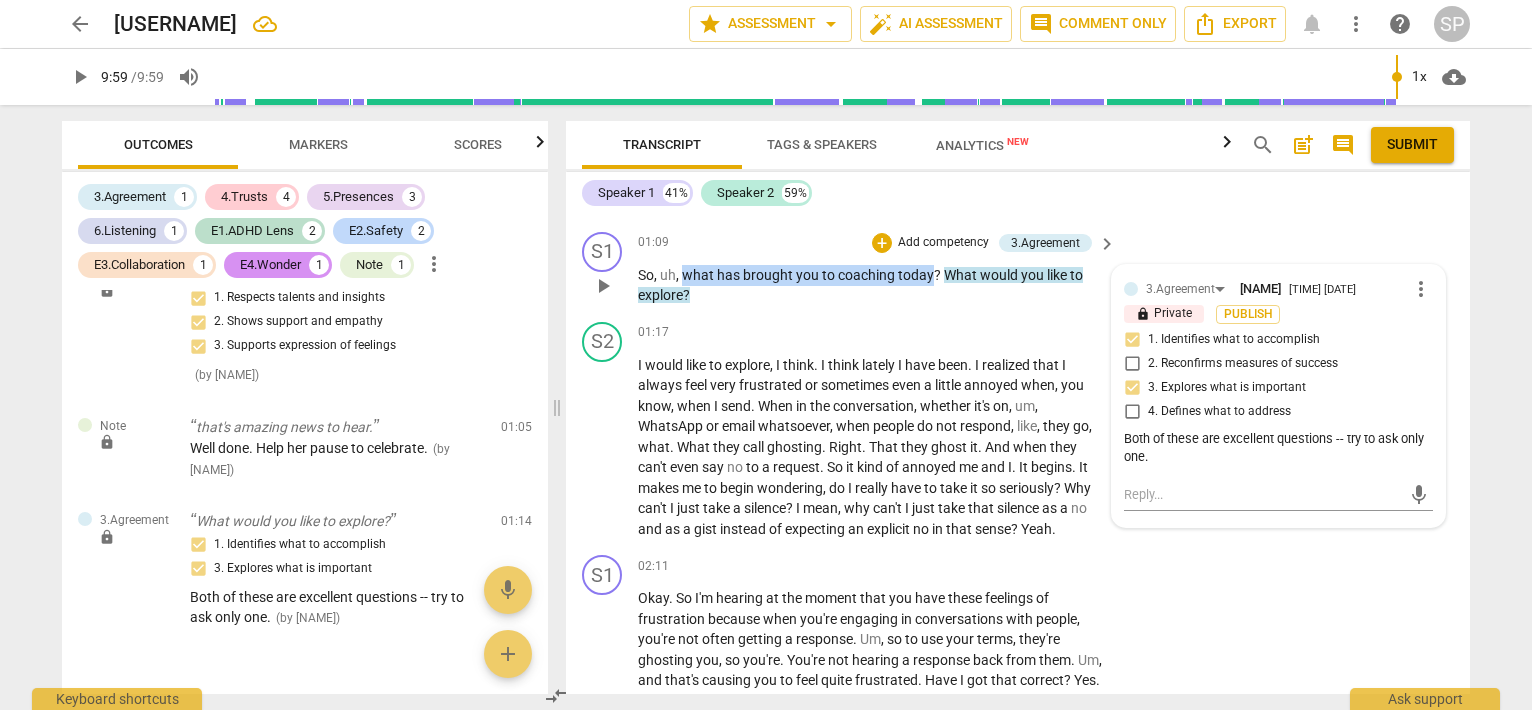 click on "So ,   uh ,   what   has   brought   you   to   coaching   today ?   What   would   you   like   to   explore ?" at bounding box center [872, 285] 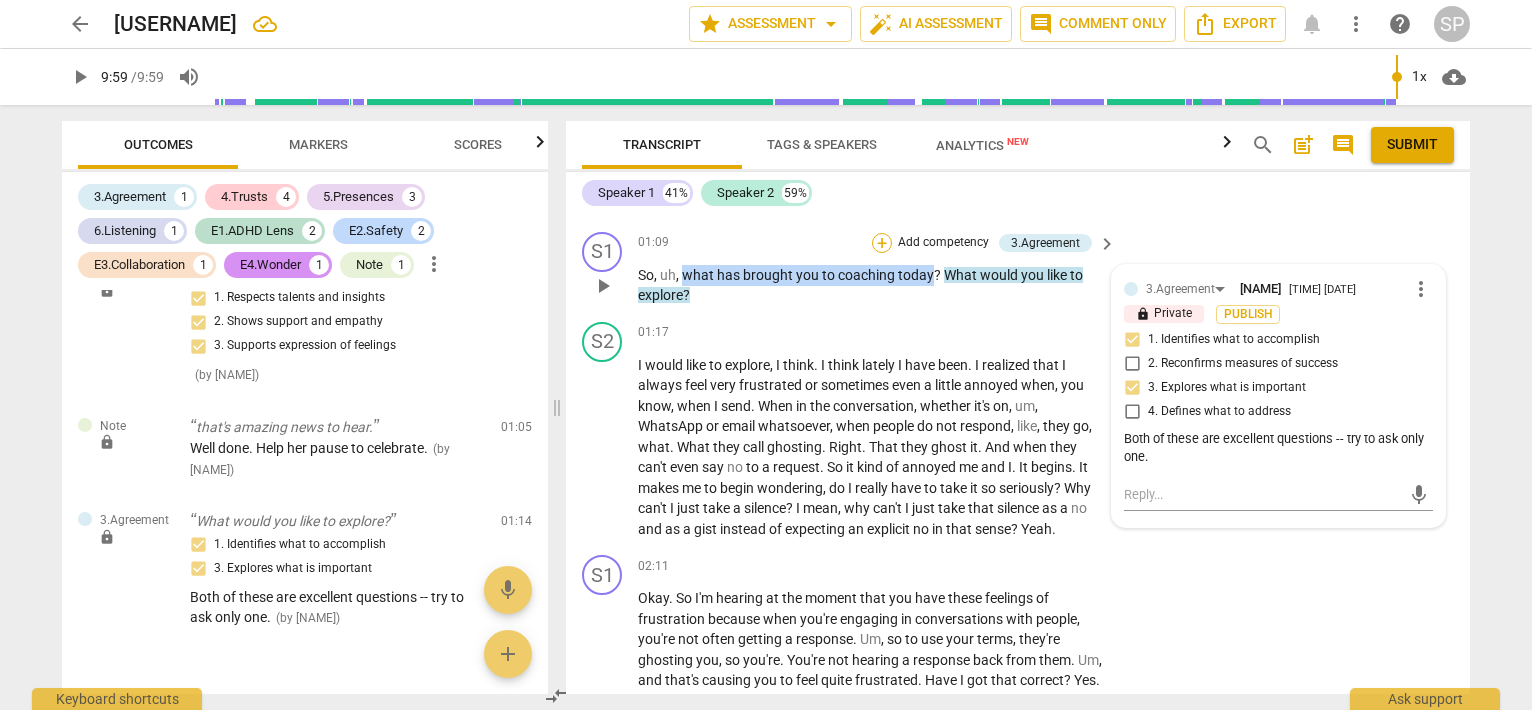 click on "+" at bounding box center [882, 243] 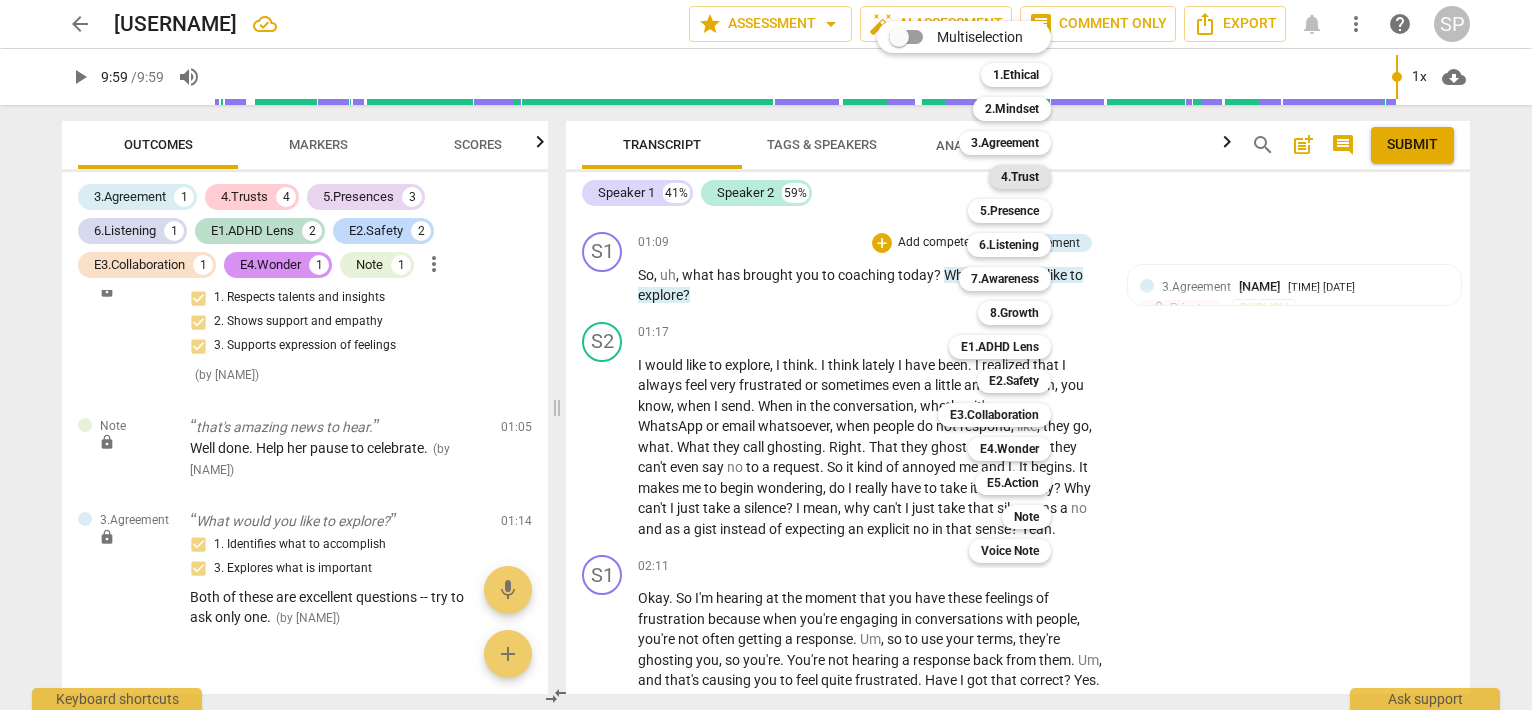 click on "4.Trust" at bounding box center (1020, 177) 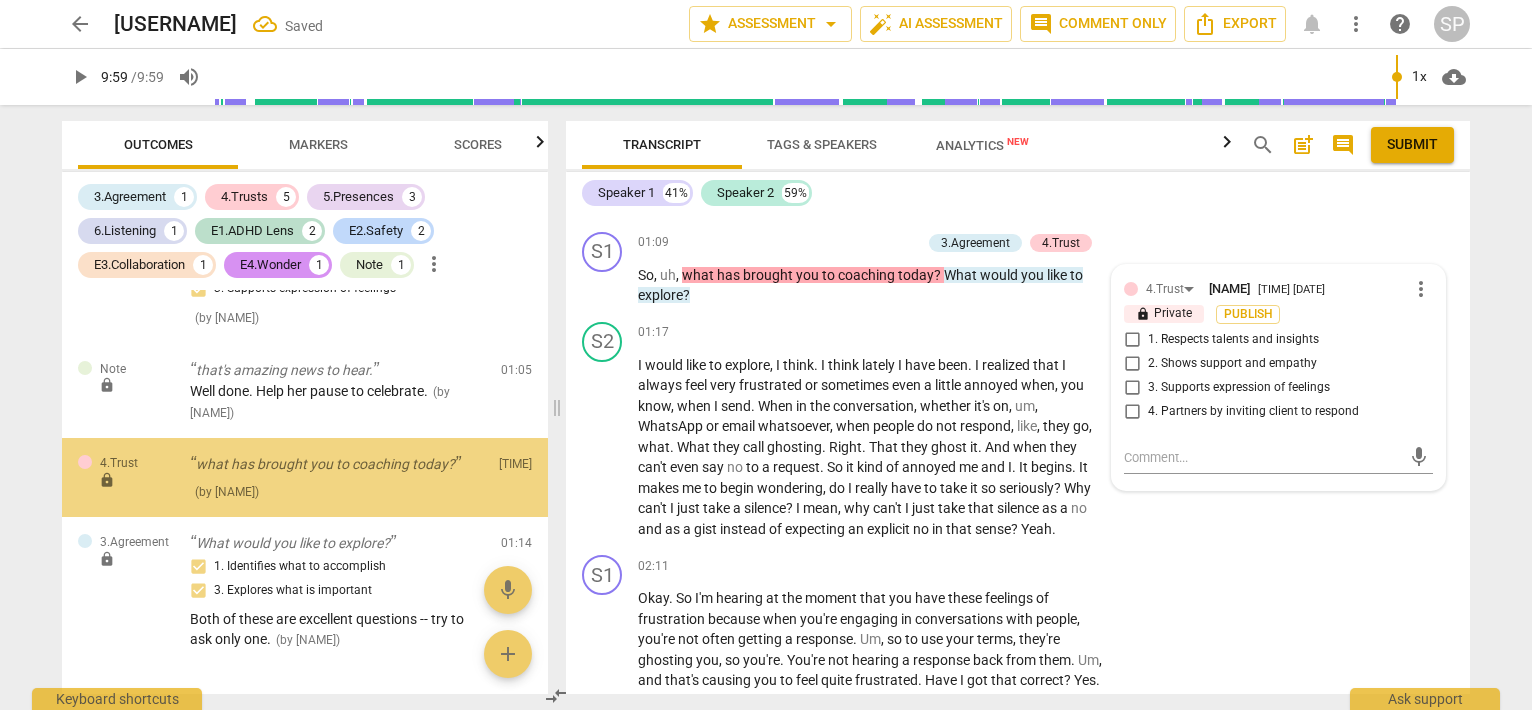 scroll, scrollTop: 1962, scrollLeft: 0, axis: vertical 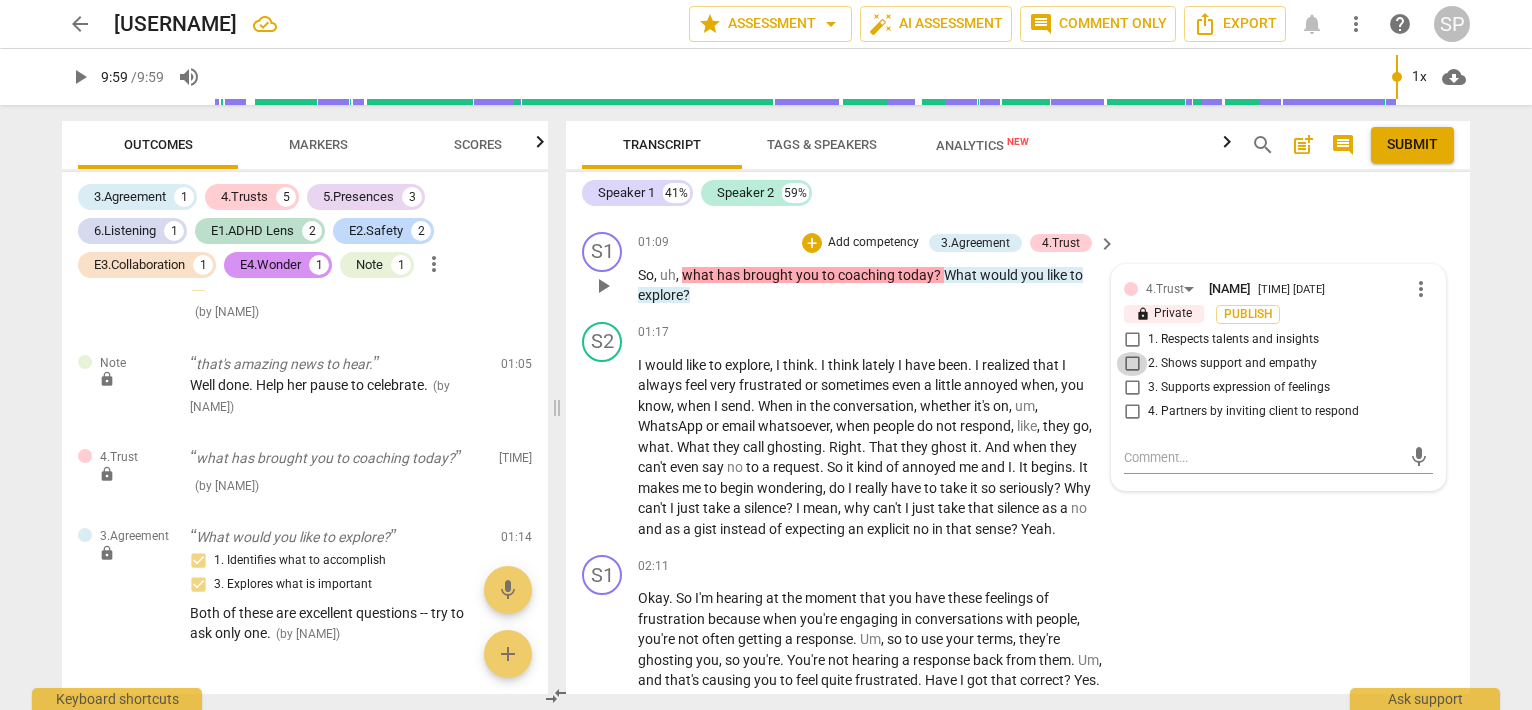 click on "2. Shows support and empathy" at bounding box center [1132, 364] 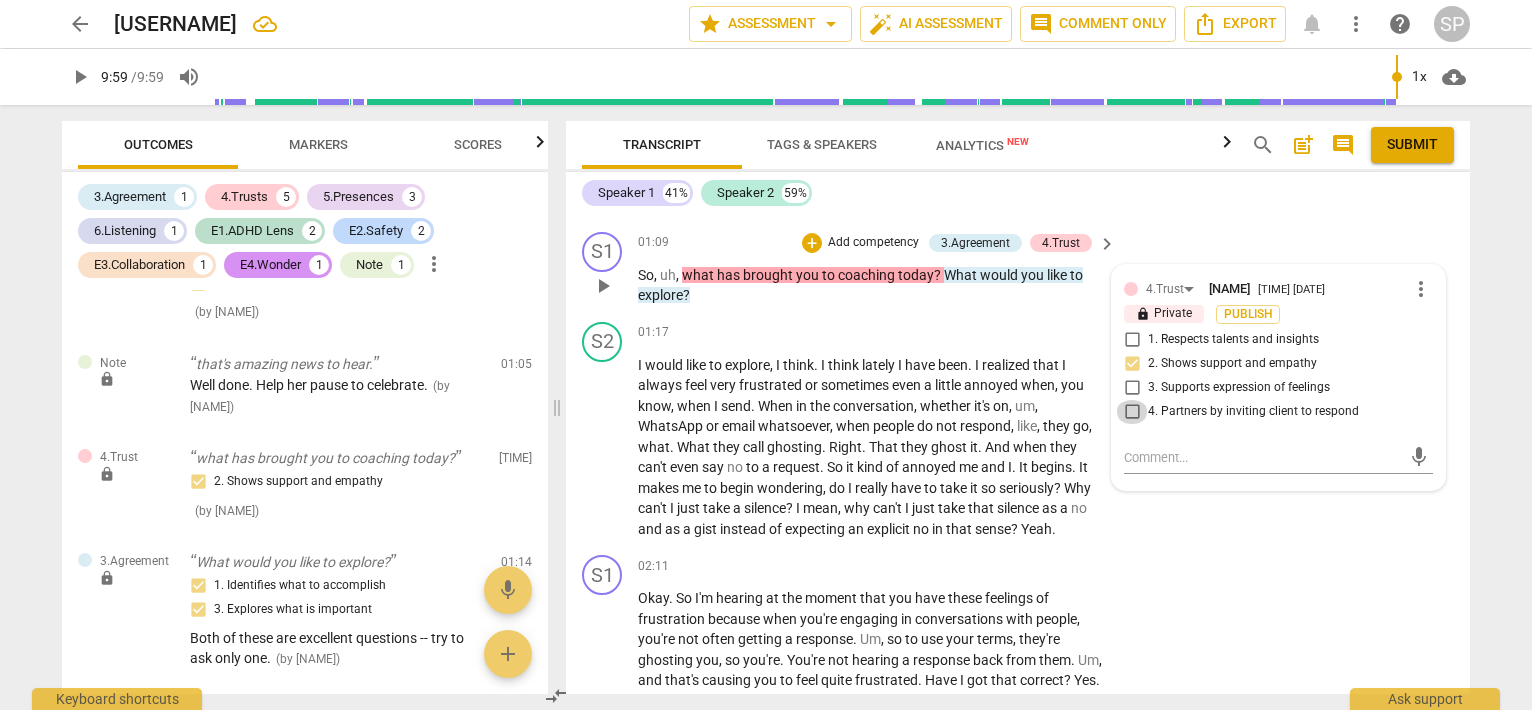click on "4. Partners by inviting client to respond" at bounding box center [1132, 412] 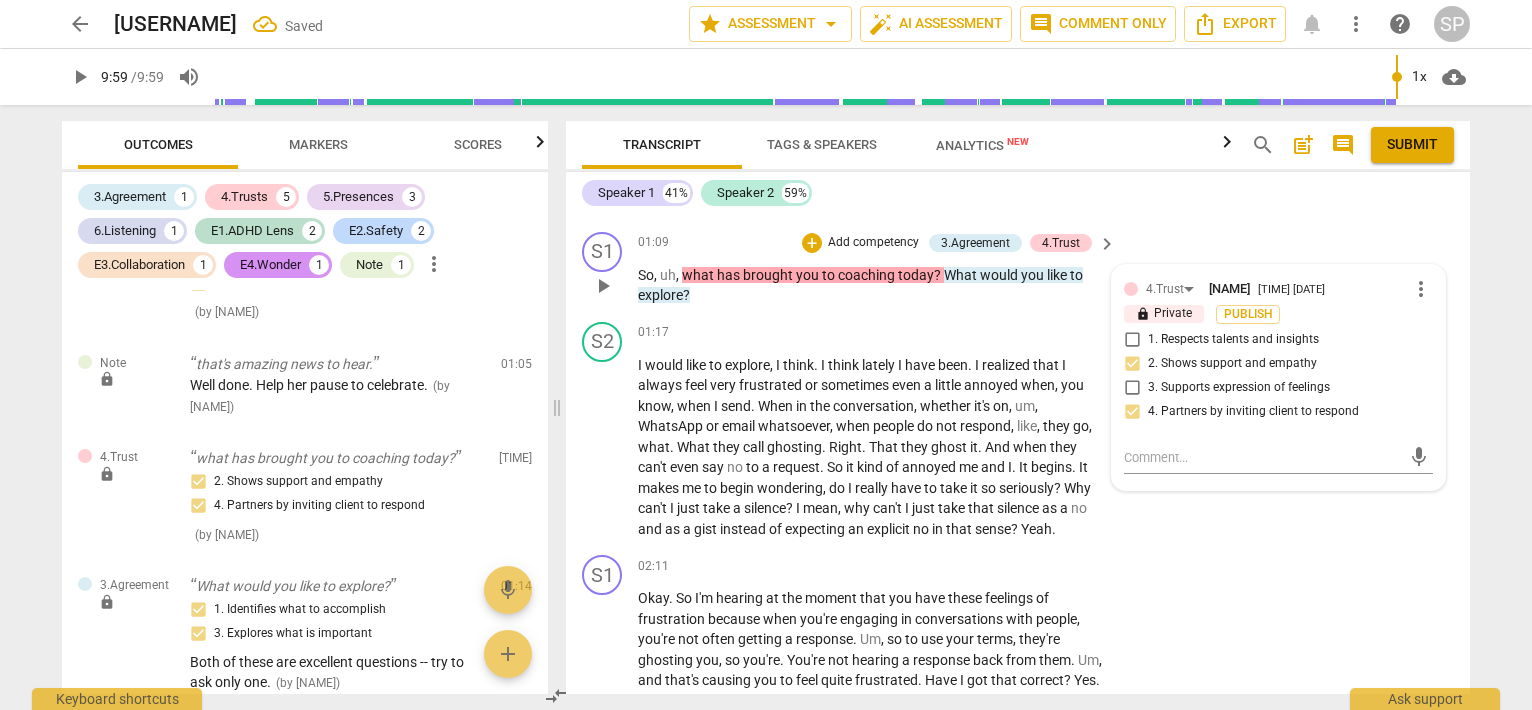 click on "So ,   uh ,   what   has   brought   you   to   coaching   today ?   What   would   you   like   to   explore ?" at bounding box center [872, 285] 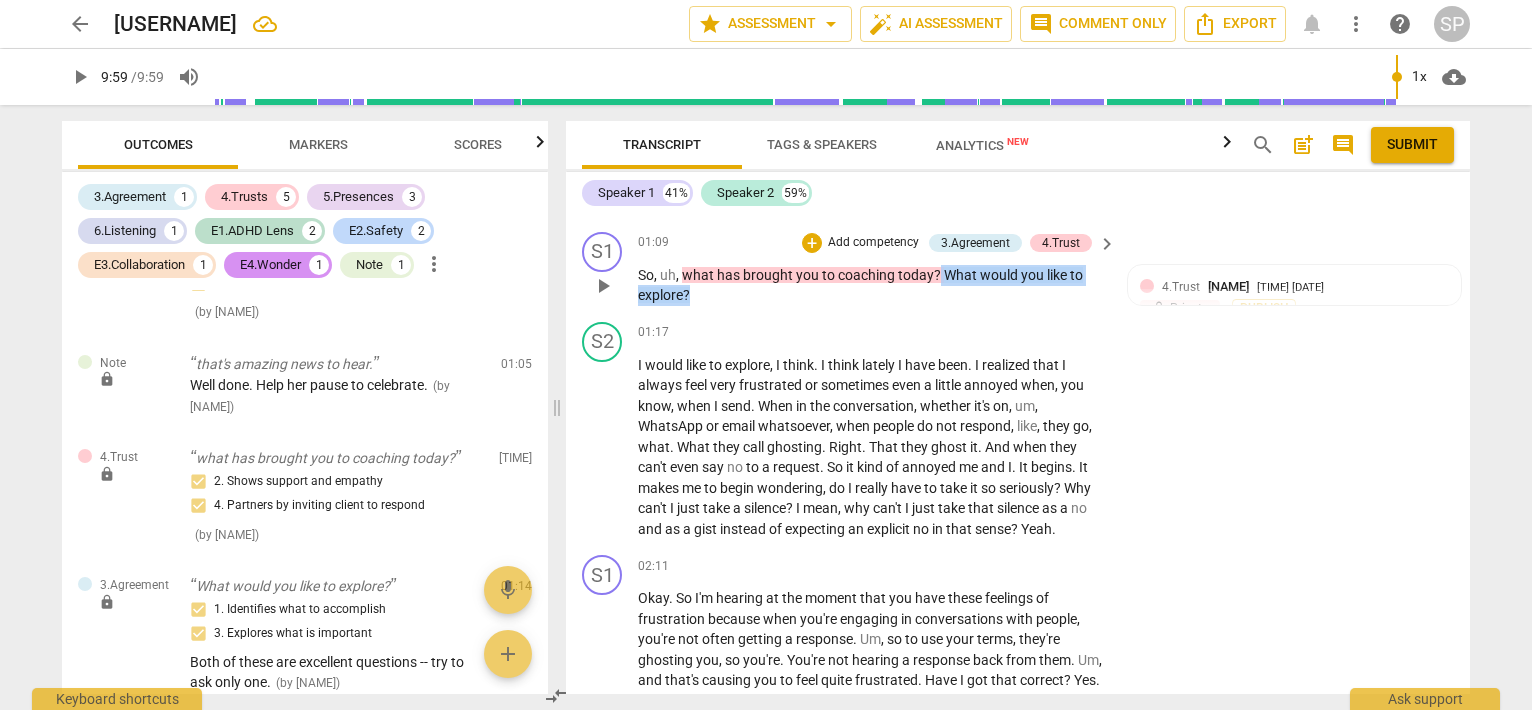 drag, startPoint x: 937, startPoint y: 261, endPoint x: 944, endPoint y: 286, distance: 25.96151 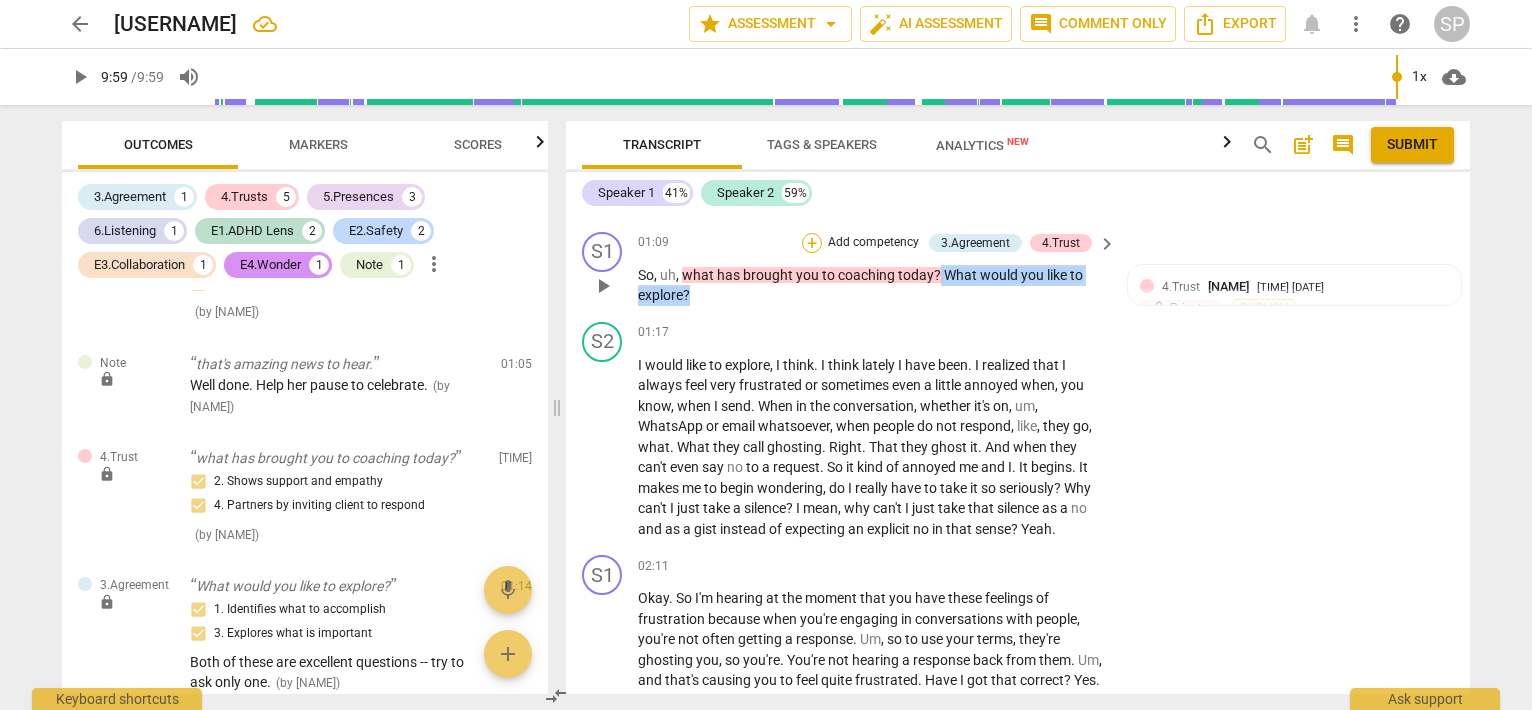 click on "+" at bounding box center [812, 243] 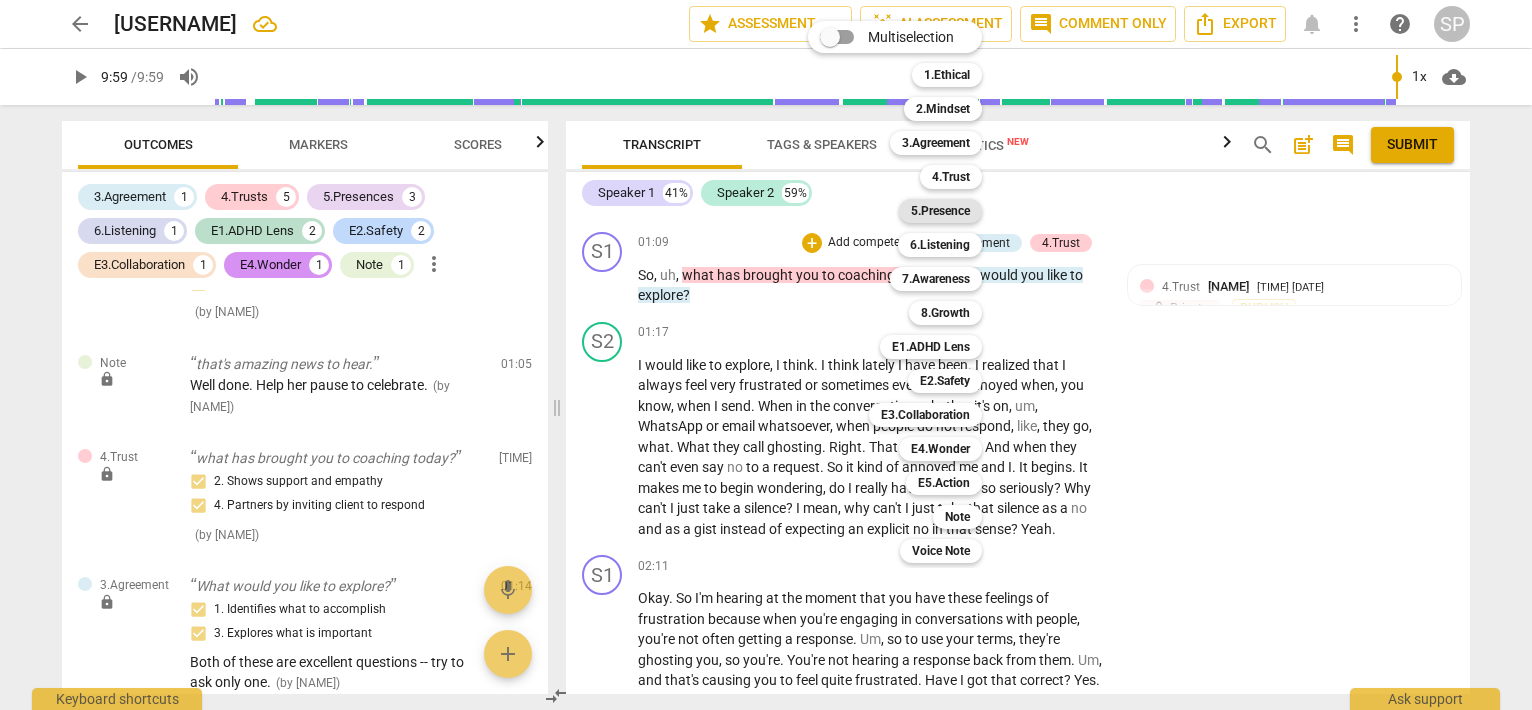 click on "5.Presence" at bounding box center (940, 211) 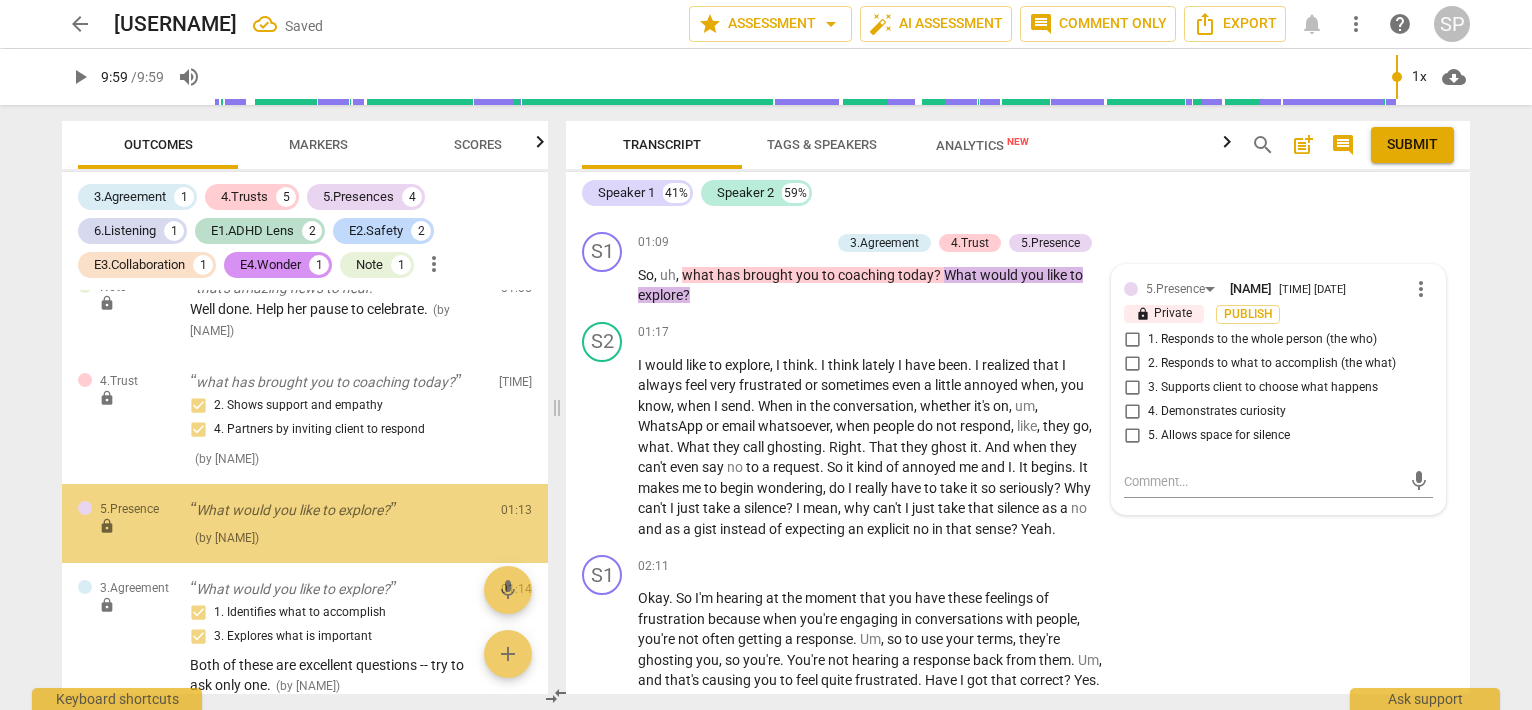 scroll, scrollTop: 2090, scrollLeft: 0, axis: vertical 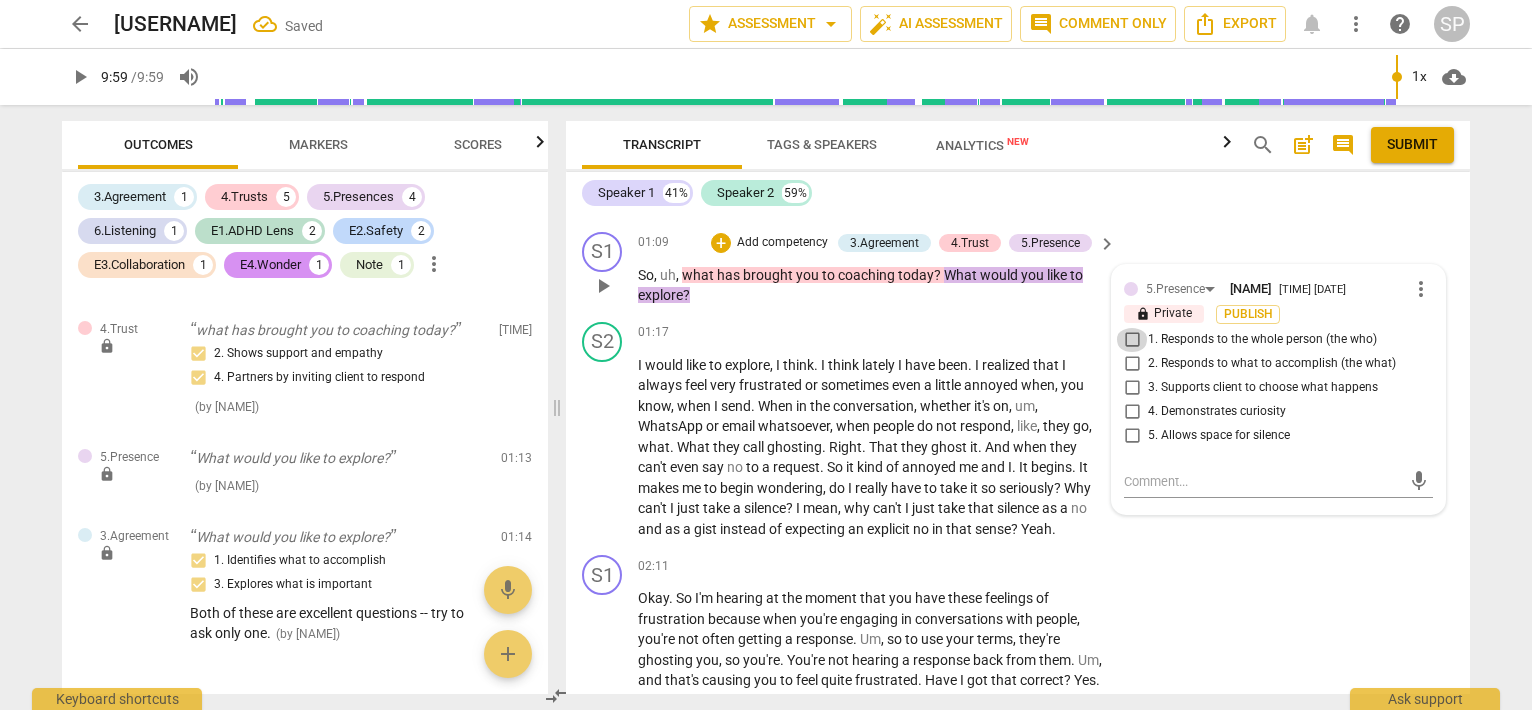 click on "1. Responds to the whole person (the who)" at bounding box center (1132, 340) 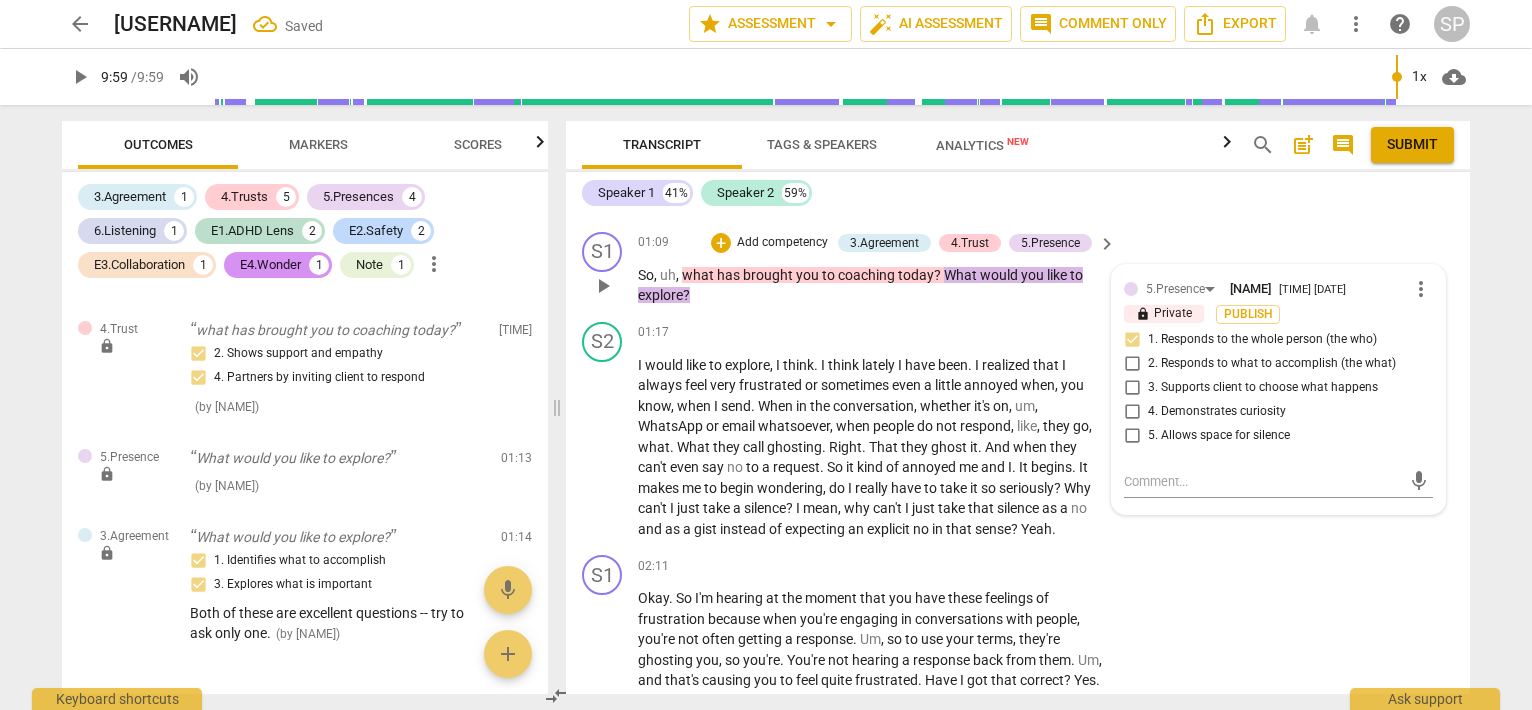 click on "2. Responds to what to accomplish (the what)" at bounding box center [1132, 364] 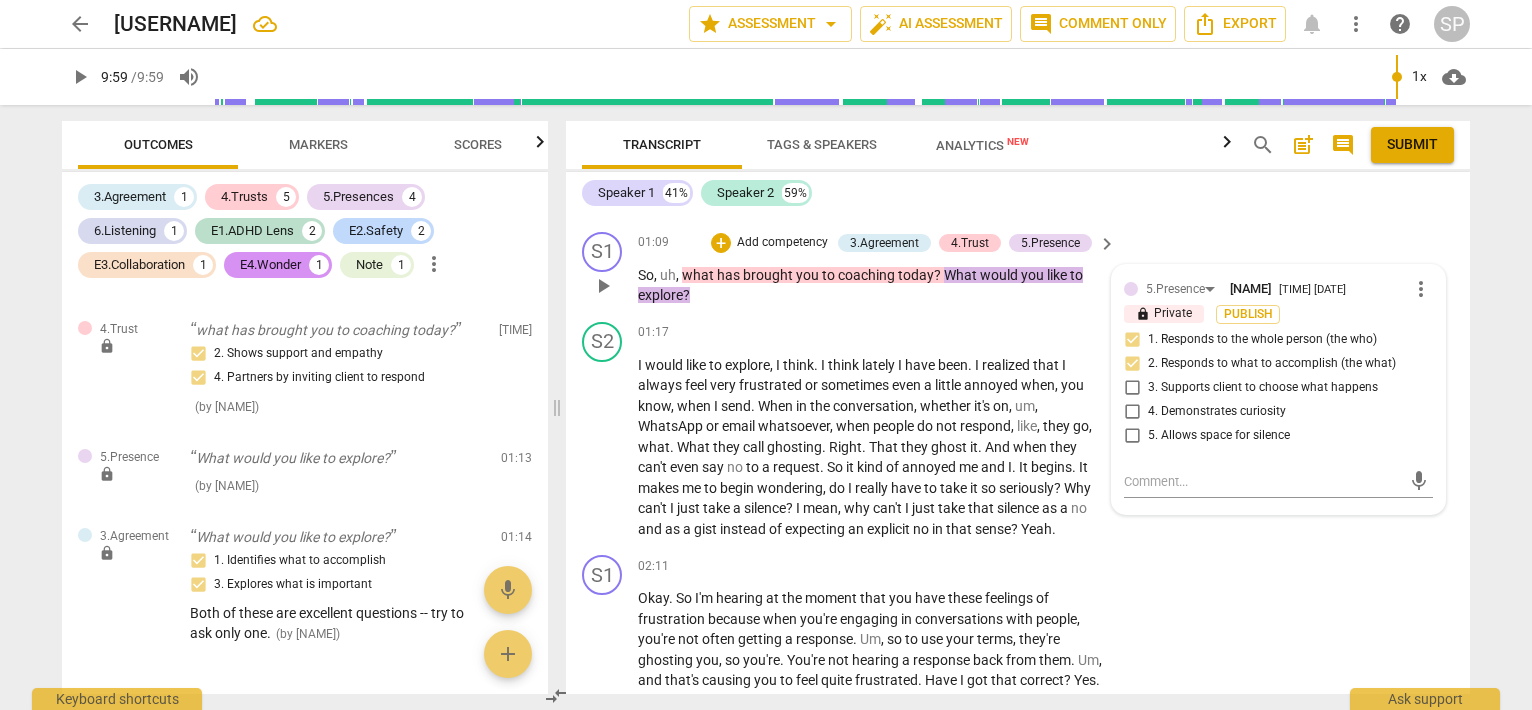 click on "3. Supports client to choose what happens" at bounding box center (1132, 388) 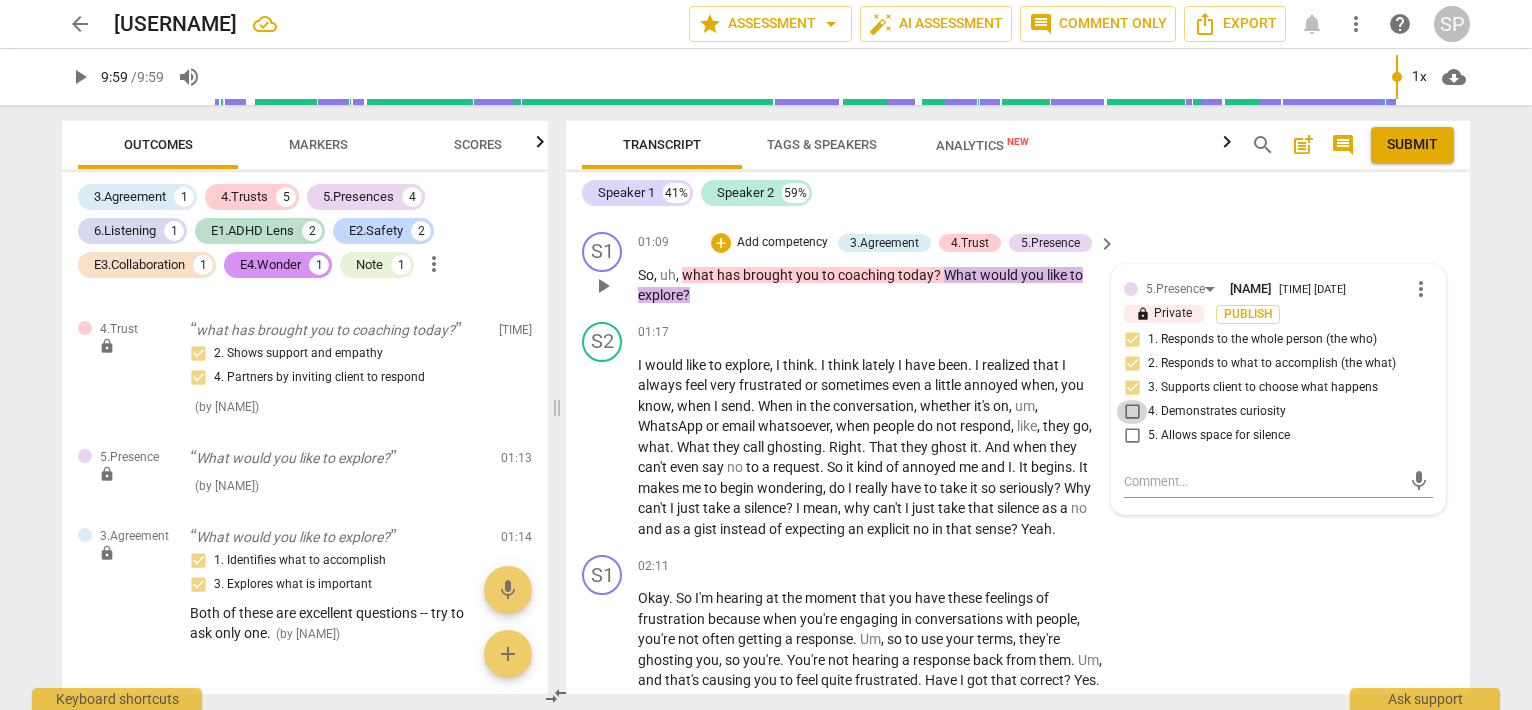 click on "4. Demonstrates curiosity" at bounding box center [1132, 412] 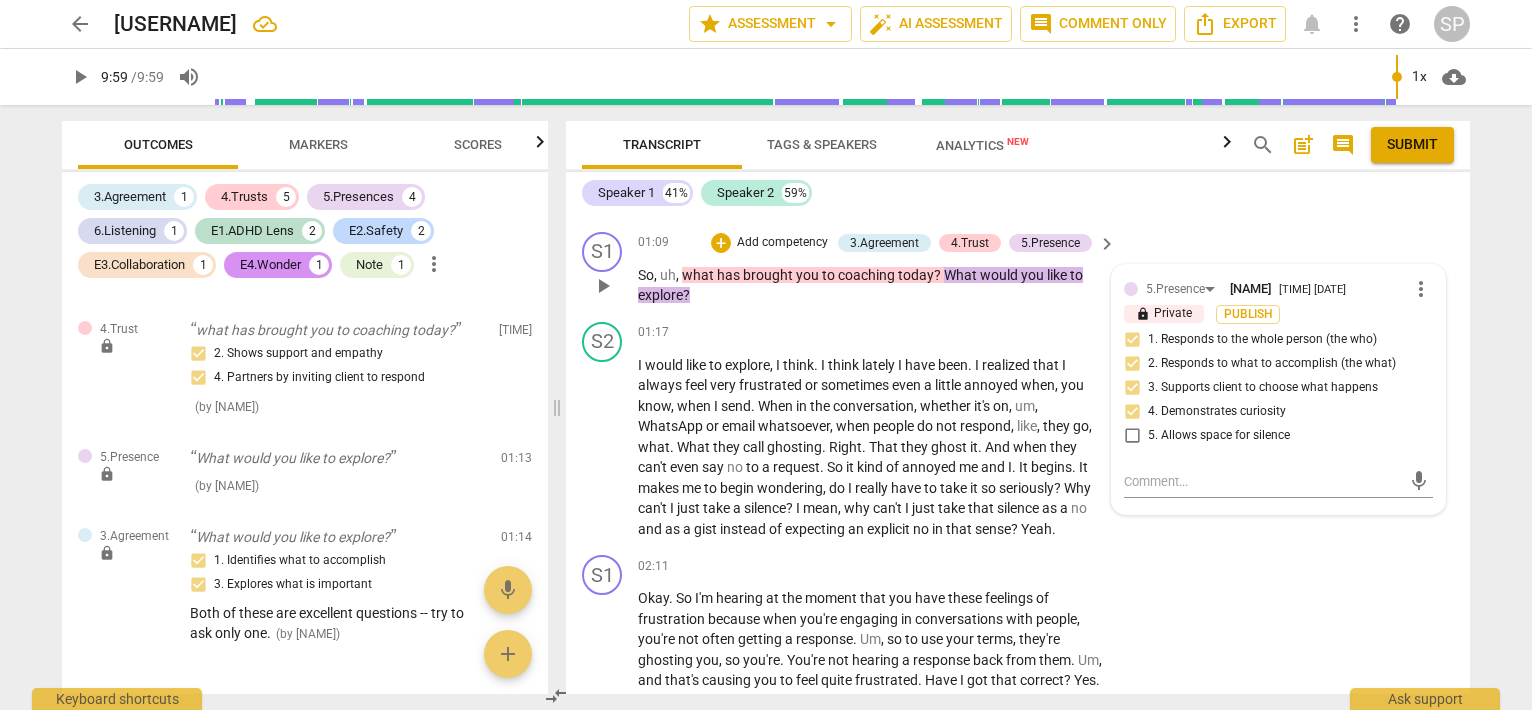 click on "5. Allows space for silence" at bounding box center (1132, 436) 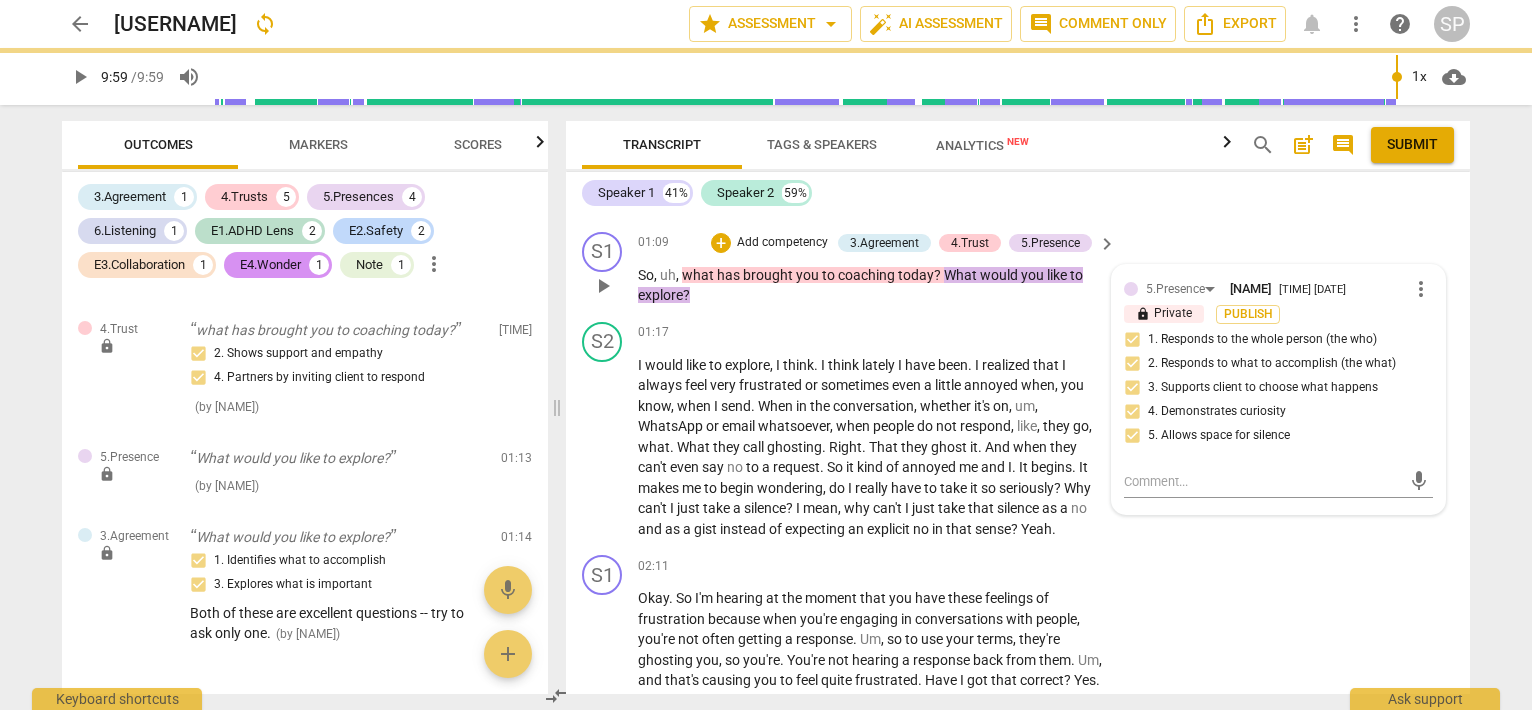 click on "S1 play_arrow pause 01:09 + Add competency 3.Agreement 4.Trust 5.Presence keyboard_arrow_right So ,   uh ,   what   has   brought   you   to   coaching   today ?   What   would   you   like   to   explore ? 5.Presence [PERSON] [LASTNAME] 15:02 08-01-2025 more_vert lock Private Publish 1. Responds to the whole person (the who) 2. Responds to what to accomplish (the what) 3. Supports client to choose what happens 4. Demonstrates curiosity 5. Allows space for silence mic" at bounding box center (1018, 269) 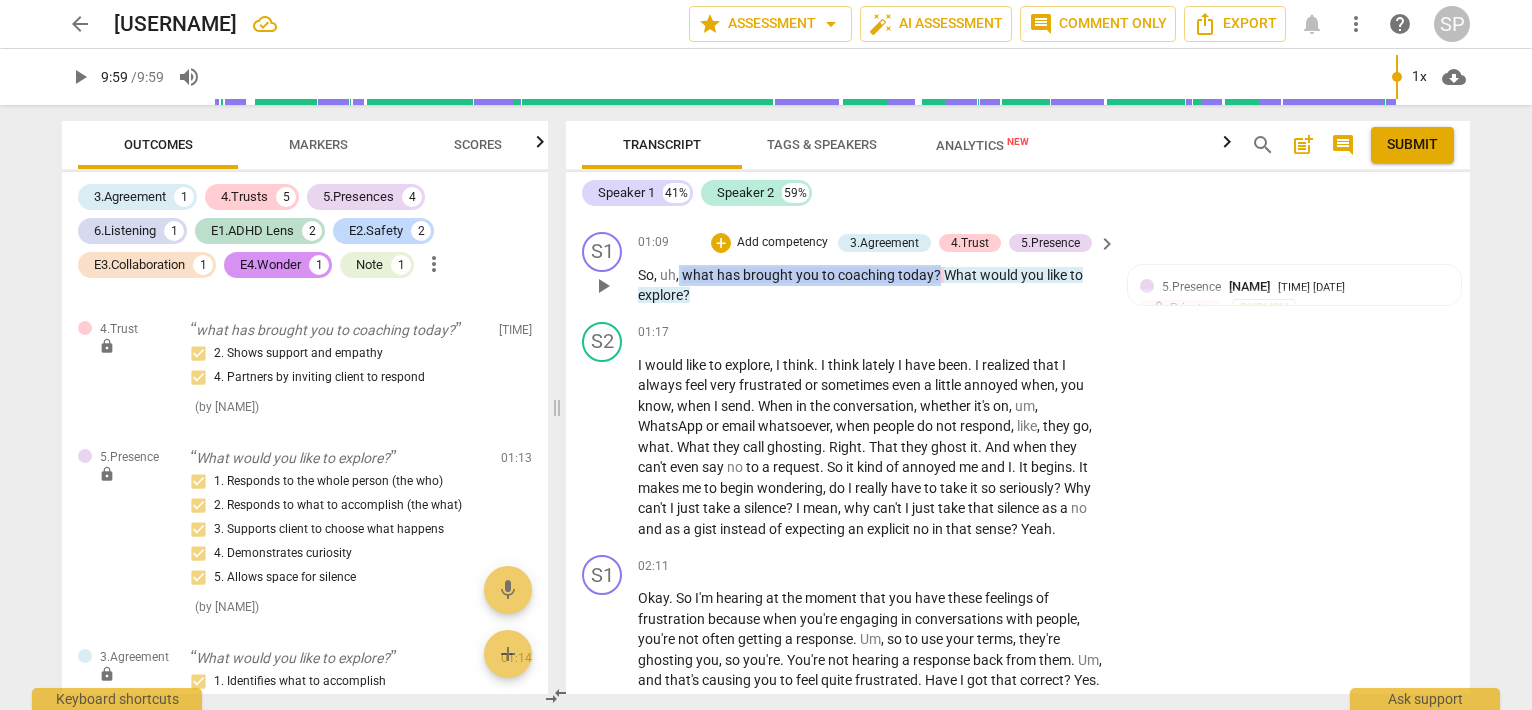 drag, startPoint x: 679, startPoint y: 272, endPoint x: 933, endPoint y: 269, distance: 254.01772 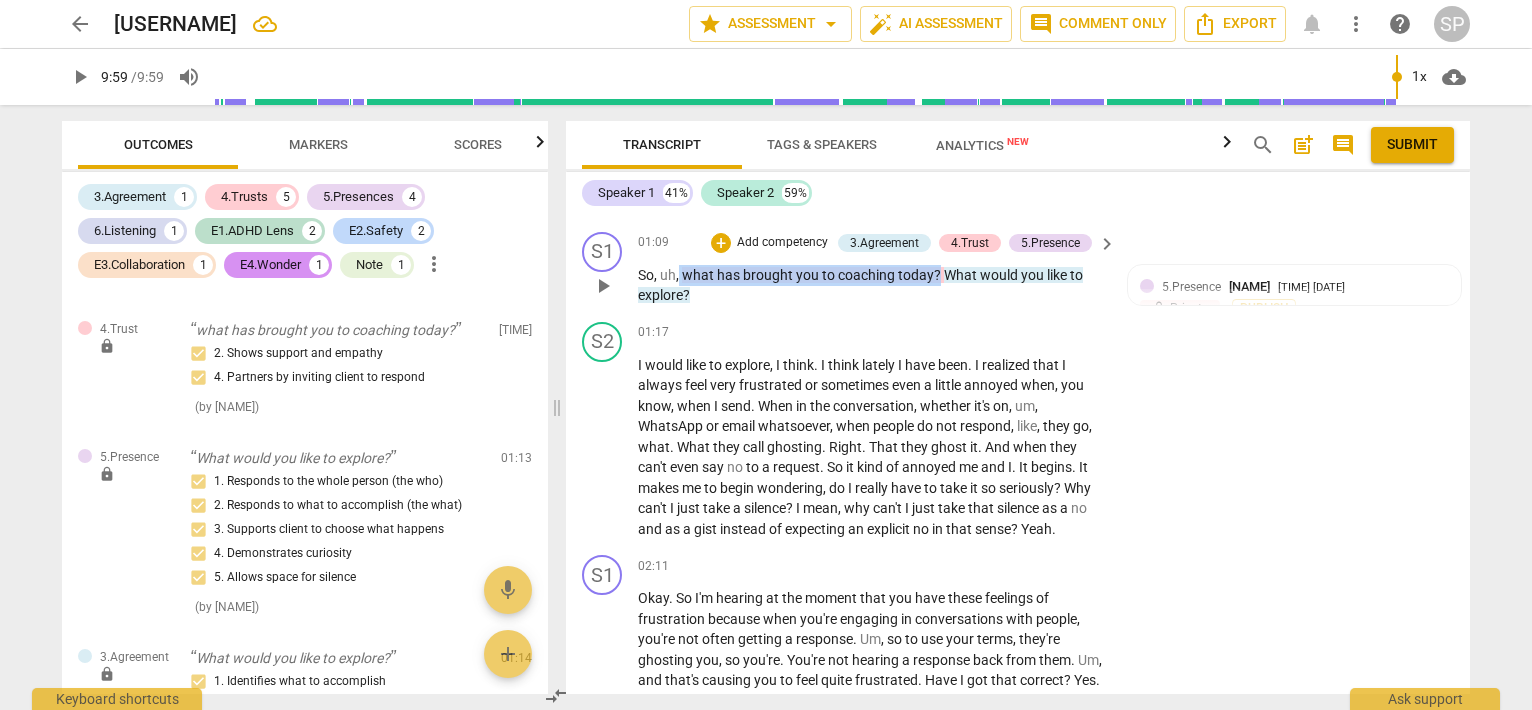 click on "So ,   uh ,   what   has   brought   you   to   coaching   today ?   What   would   you   like   to   explore ?" at bounding box center [872, 285] 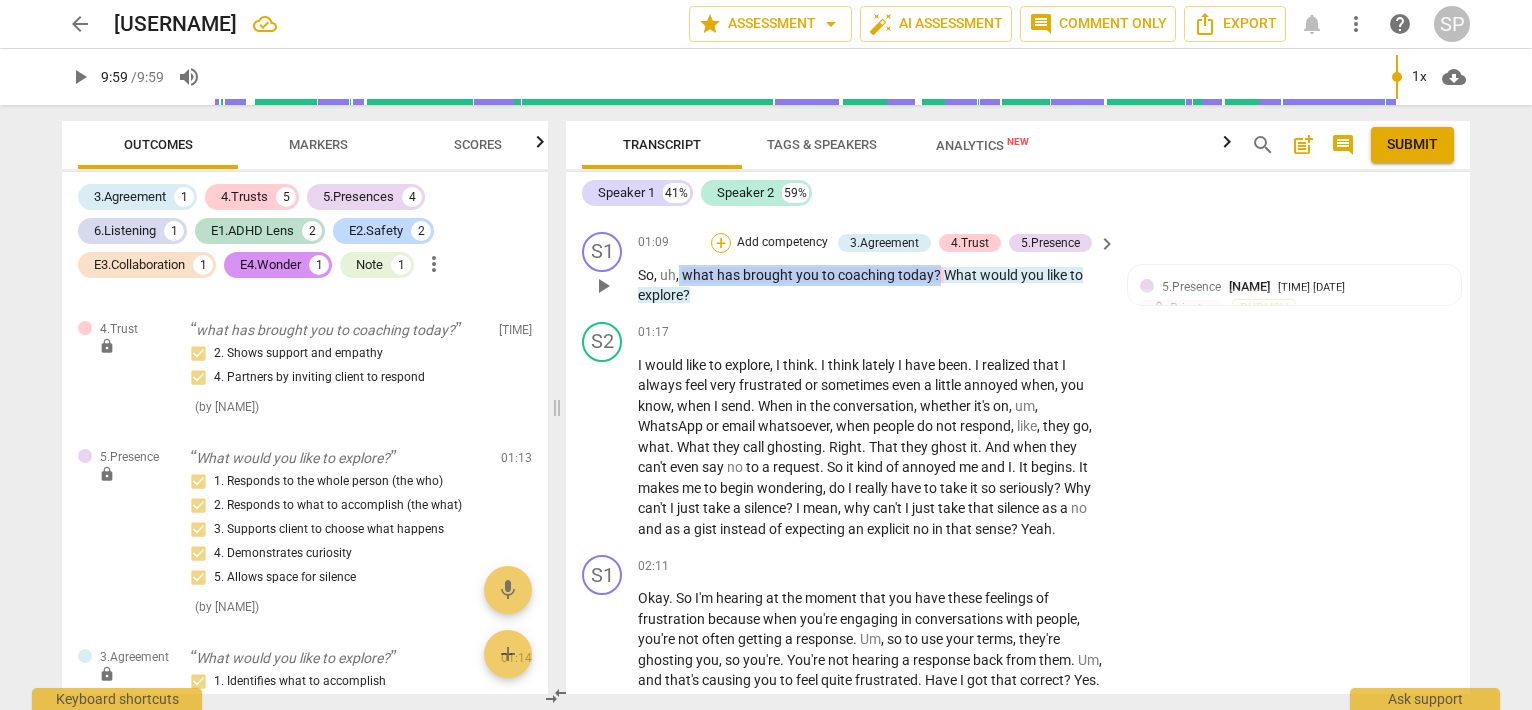 click on "+" at bounding box center [721, 243] 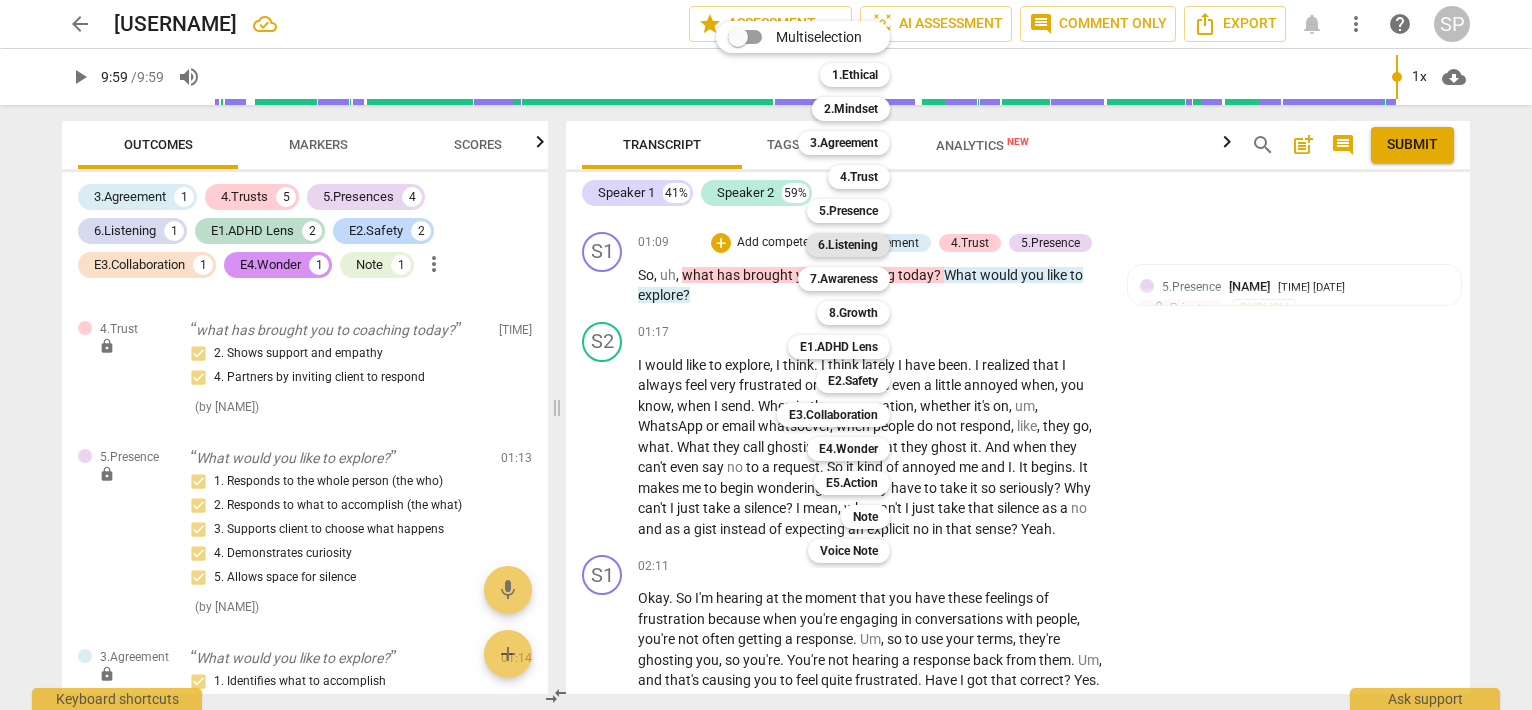 click on "6.Listening" at bounding box center [848, 245] 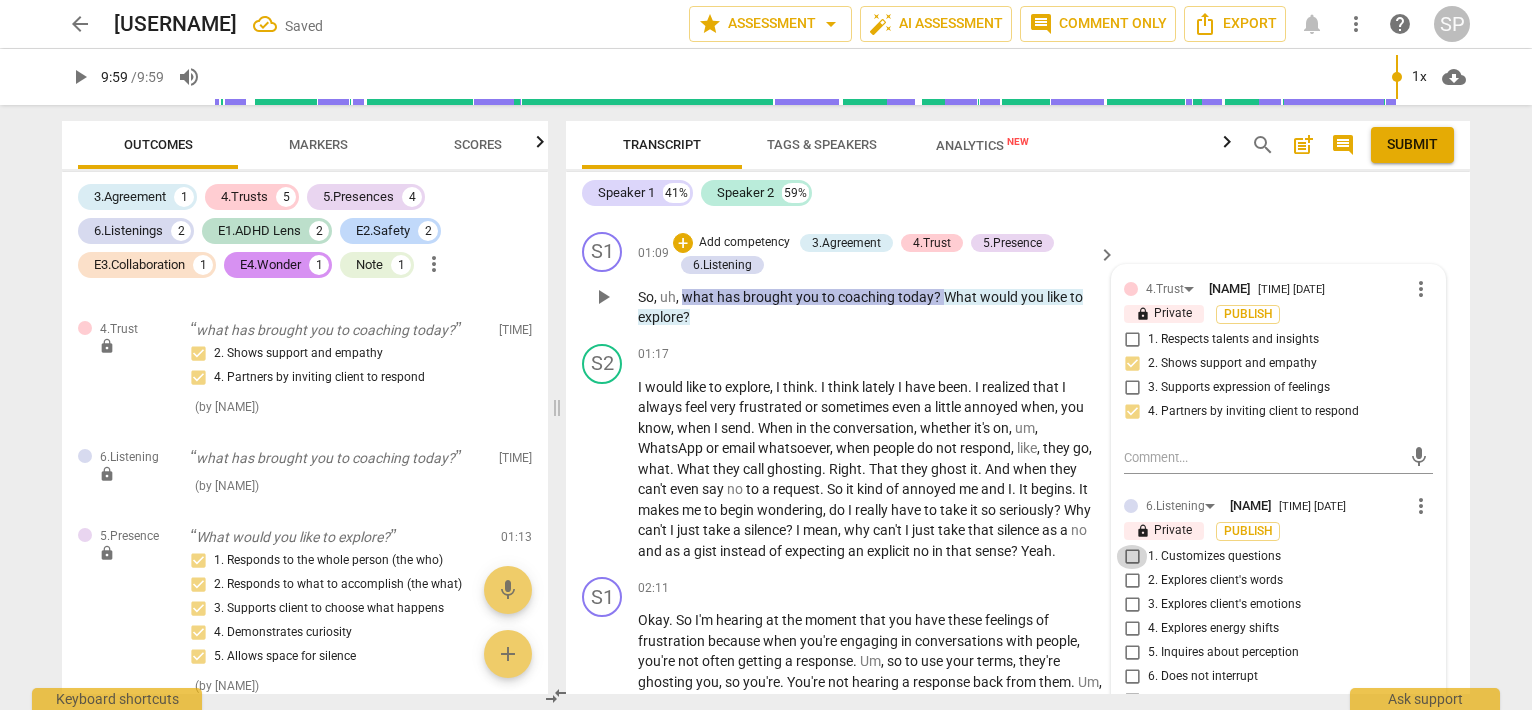 click on "1. Customizes questions" at bounding box center (1132, 557) 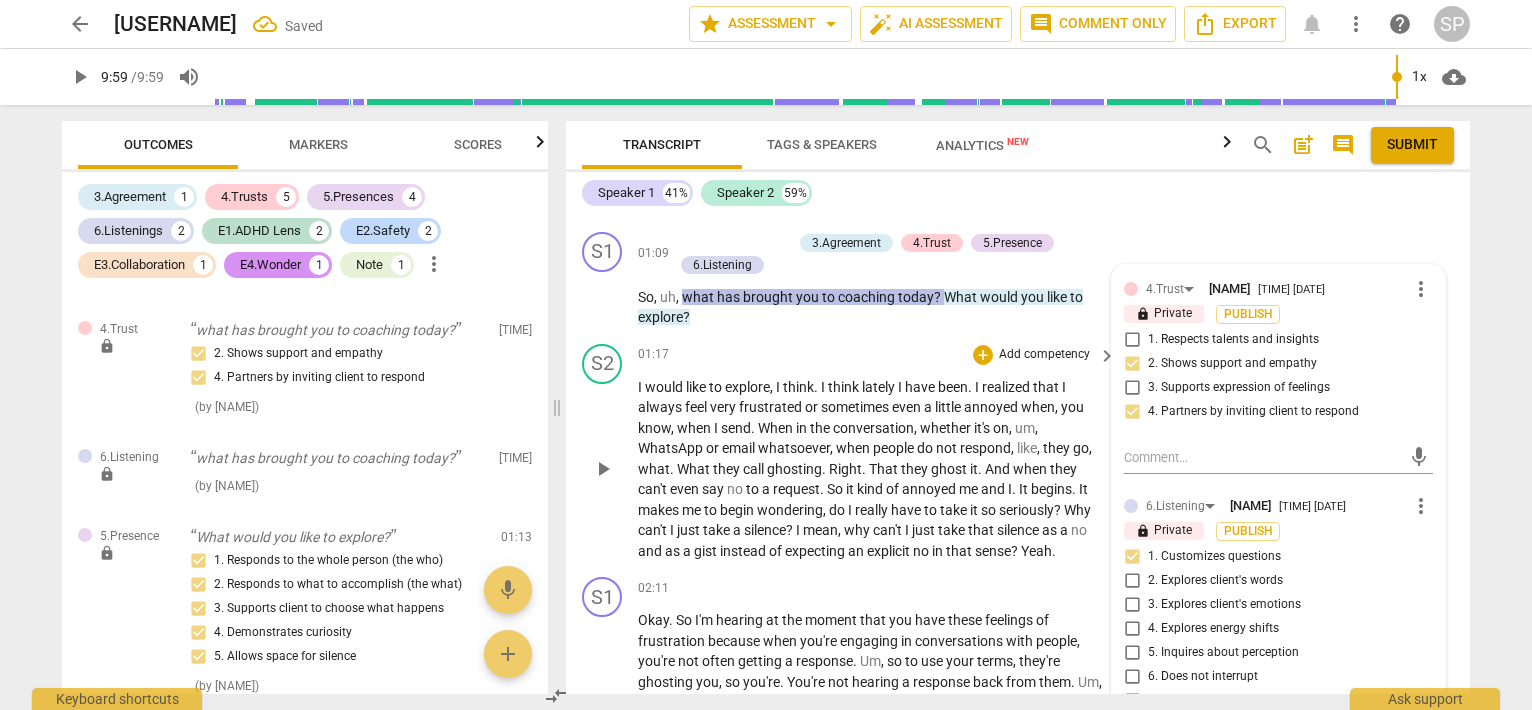 click on "S2 play_arrow pause 01:17 + Add competency keyboard_arrow_right I   would   like   to   explore ,   I   think .   I   think   lately   I   have   been .   I   realized   that   I   always   feel   very   frustrated   or   sometimes   even   a   little   annoyed   when ,   you   know ,   when   I   send .   When   in   the   conversation ,   whether   it's   on ,   um ,   WhatsApp   or   email   whatsoever ,   when   people   do   not   respond ,   like ,   they   go ,   what .   What   they   call   ghosting .   Right .   That   they   ghost   it .   And   when   they   can't   even   say   no   to   a   request .   So   it   kind   of   annoyed   me   and   I .   It   begins .   It   makes   me   to   begin   wondering ,   do   I   really   have   to   take   it   so   seriously ?   Why   can't   I   just   take   a   silence ?   I   mean ,   why   can't   I   just   take   that   silence   as   a   no   and   as   a   gist   instead   of   expecting   an   explicit   no   in   that   sense ?   Yeah ." at bounding box center (1018, 453) 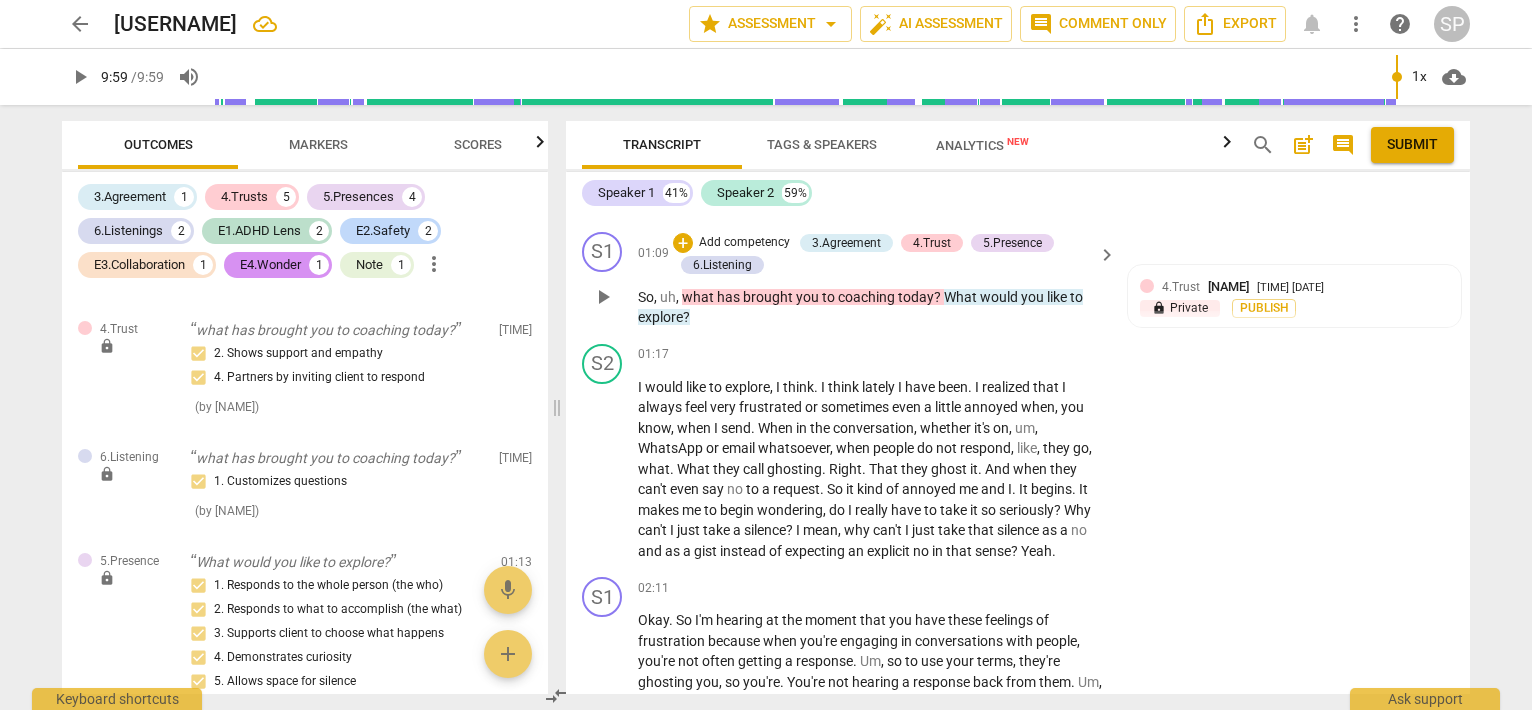 click on "So ,   uh ,   what   has   brought   you   to   coaching   today ?   What   would   you   like   to   explore ?" at bounding box center (872, 307) 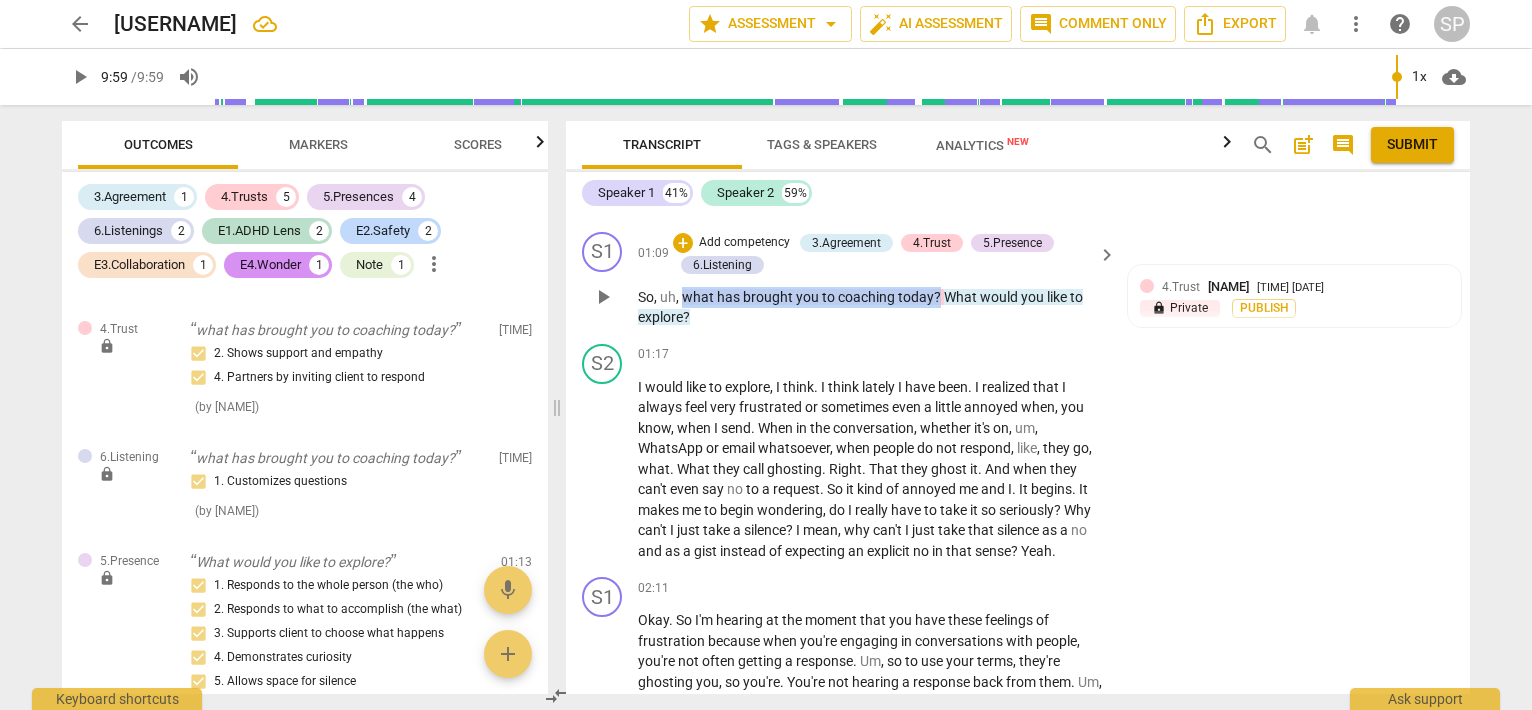 drag, startPoint x: 680, startPoint y: 292, endPoint x: 934, endPoint y: 300, distance: 254.12595 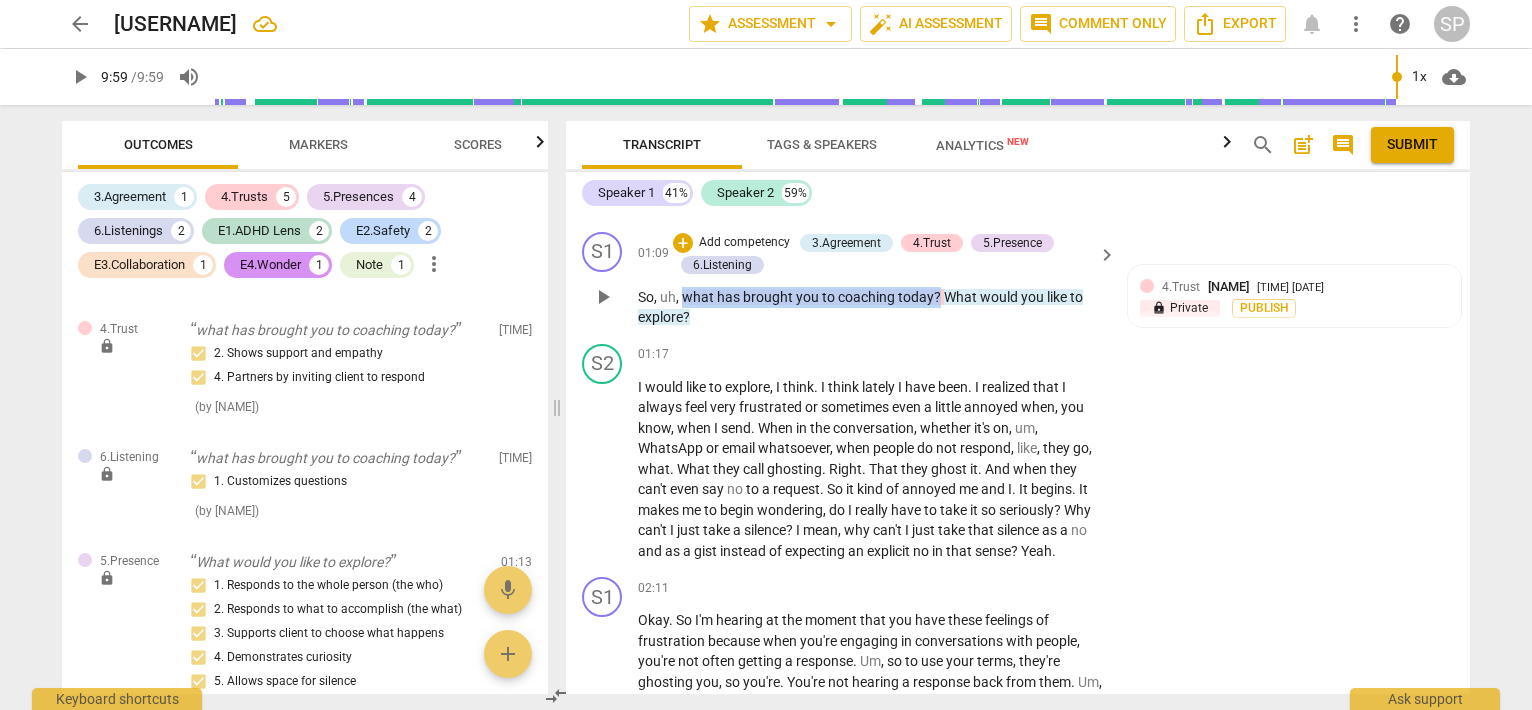 click on "So ,   uh ,   what   has   brought   you   to   coaching   today ?   What   would   you   like   to   explore ?" at bounding box center [872, 307] 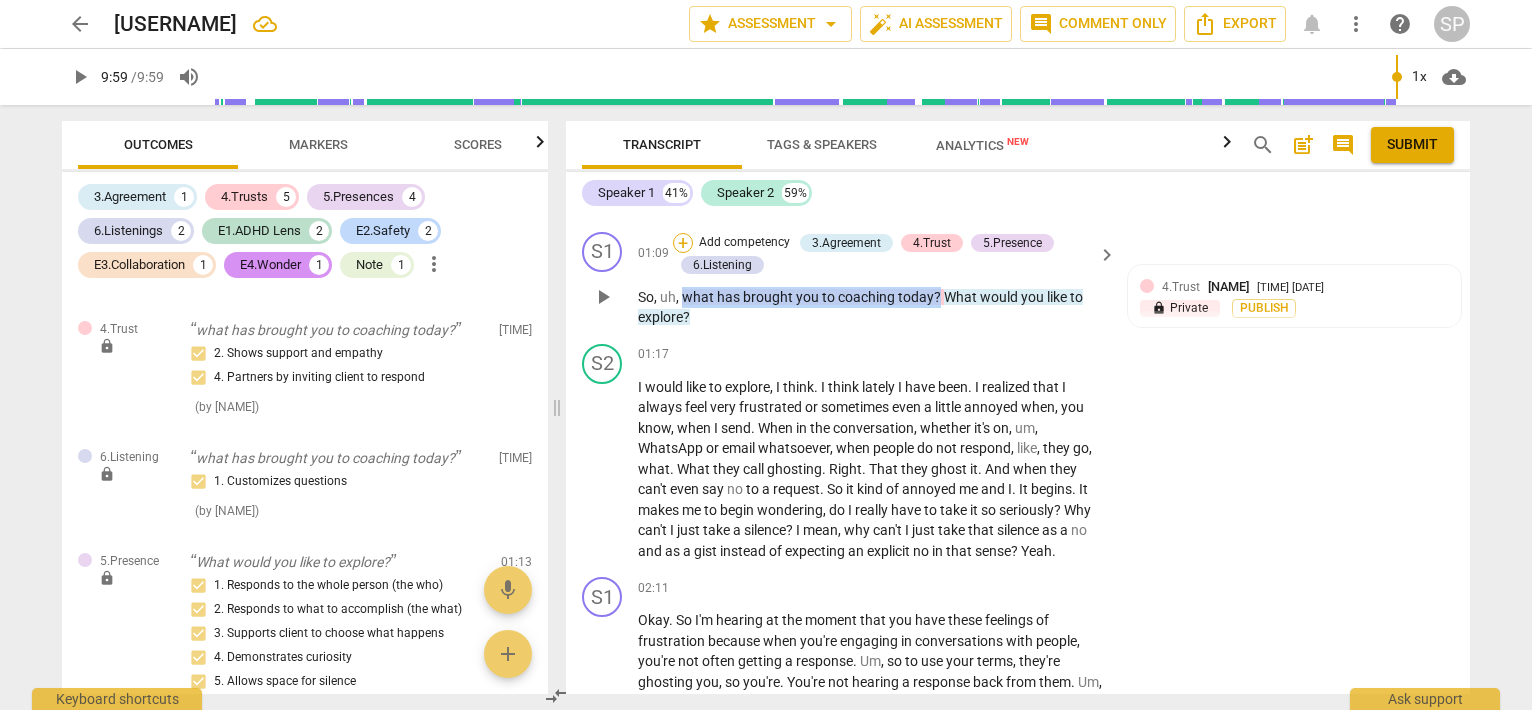 click on "+" at bounding box center (683, 243) 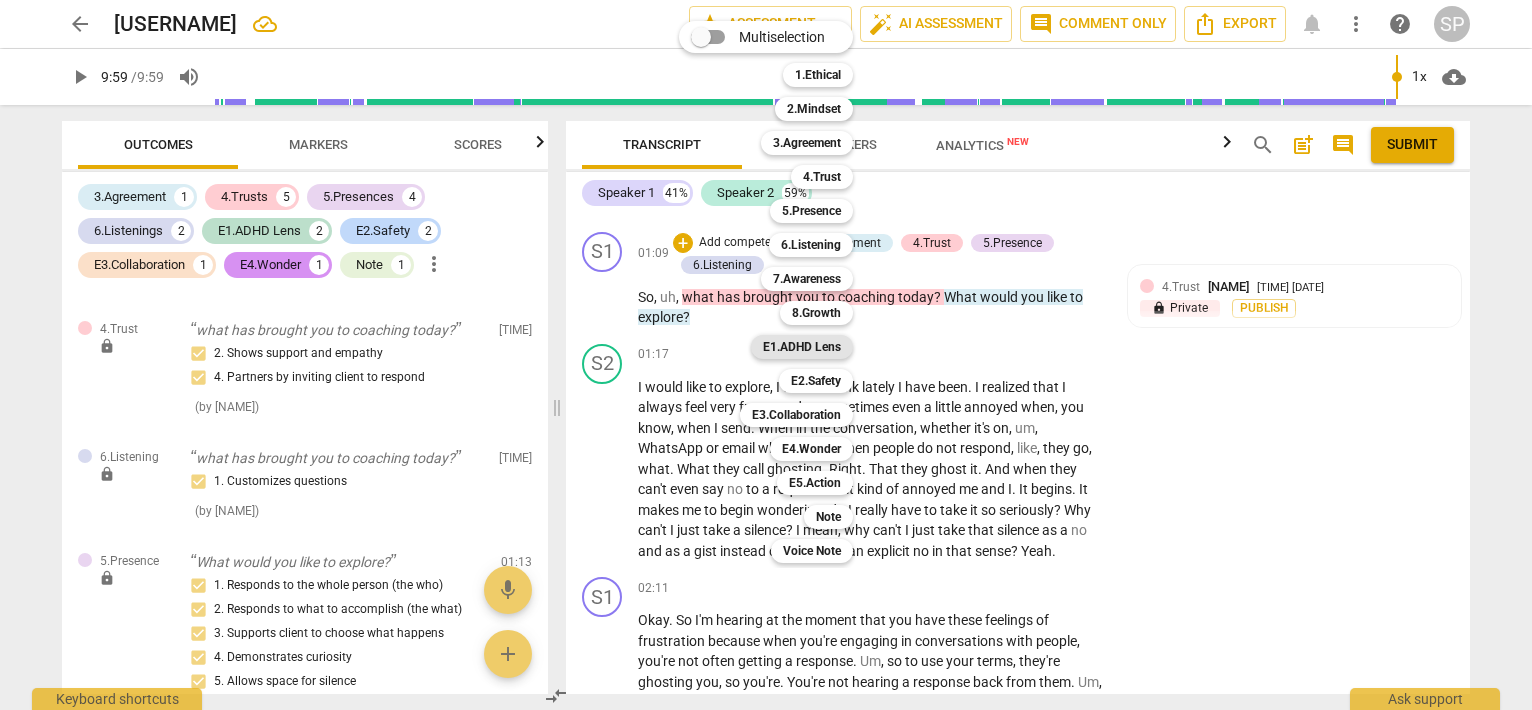 click on "E1.ADHD Lens" at bounding box center [802, 347] 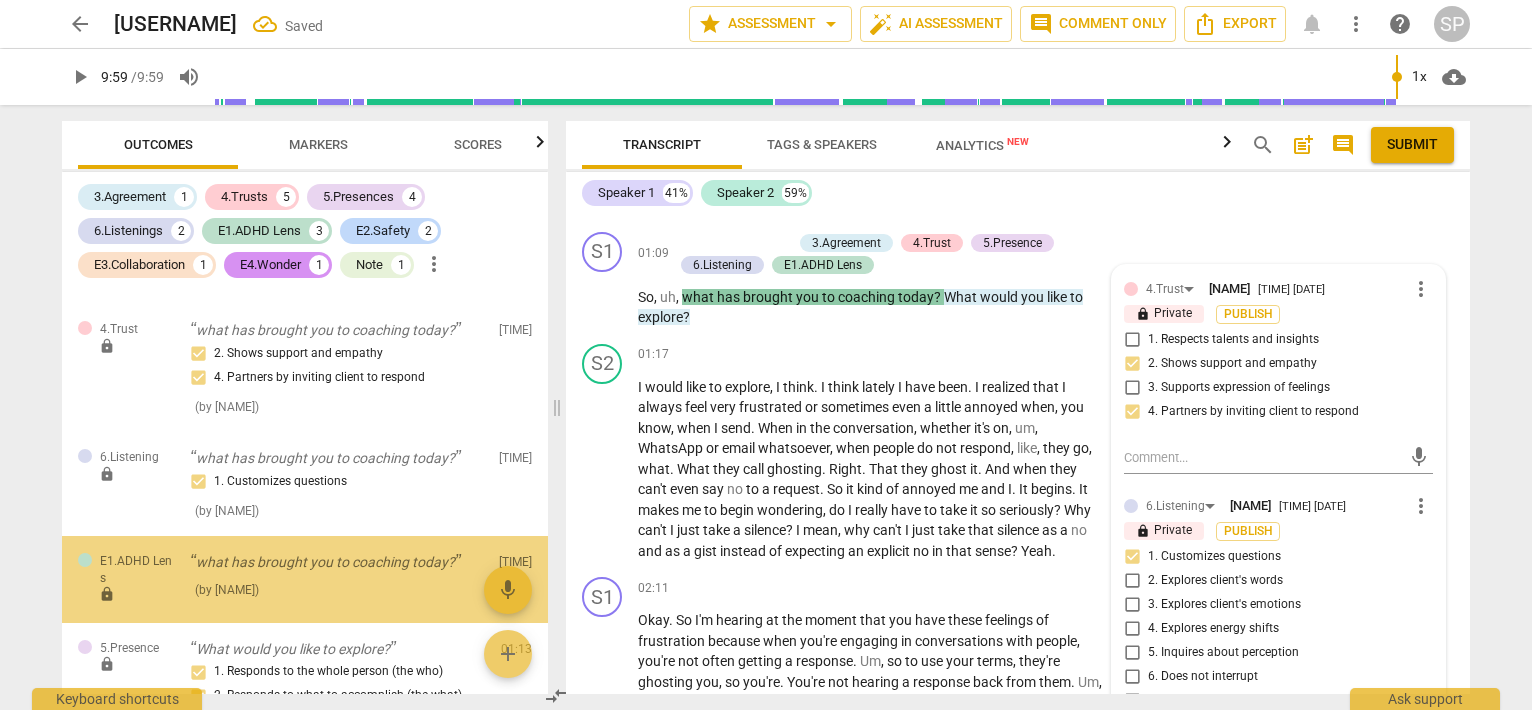 scroll, scrollTop: 2197, scrollLeft: 0, axis: vertical 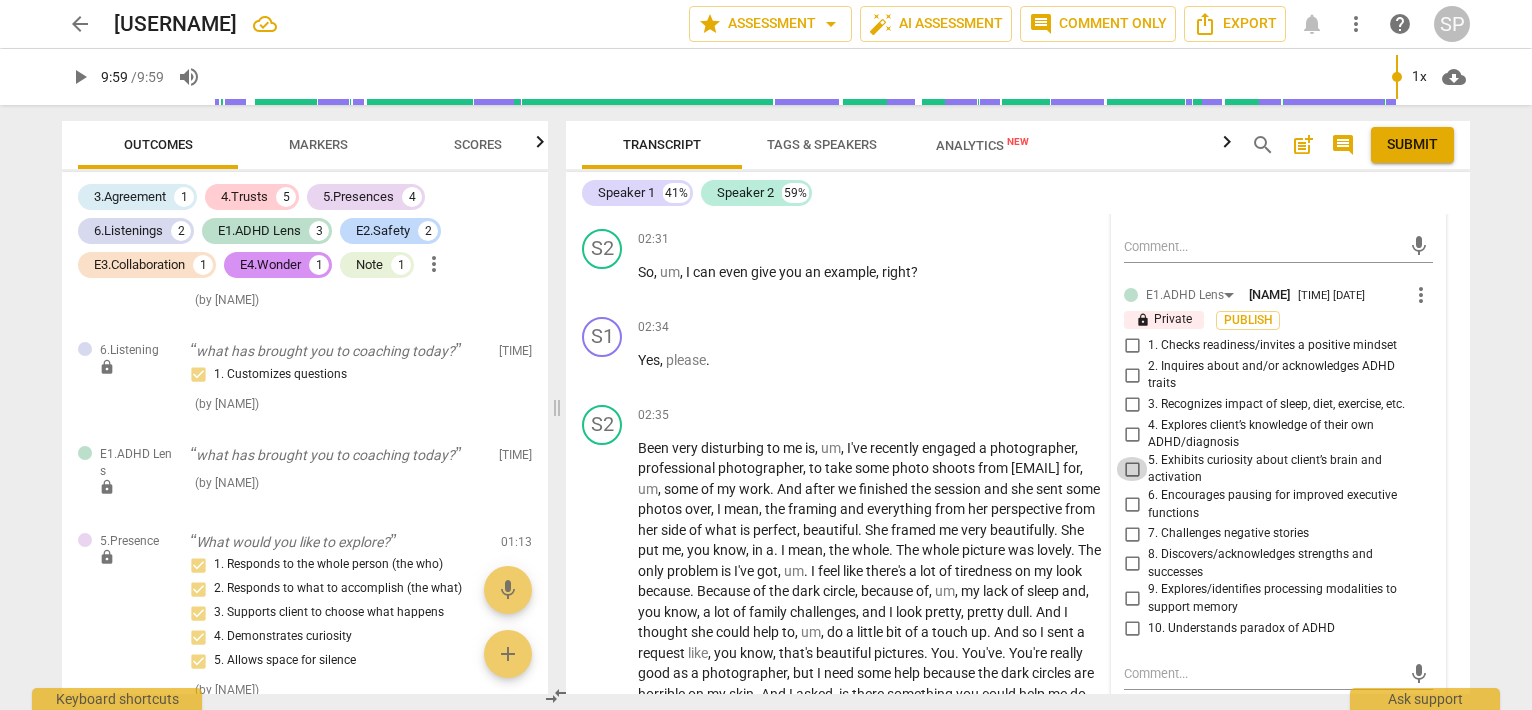 click on "5. Exhibits curiosity about client’s brain and activation" at bounding box center [1132, 469] 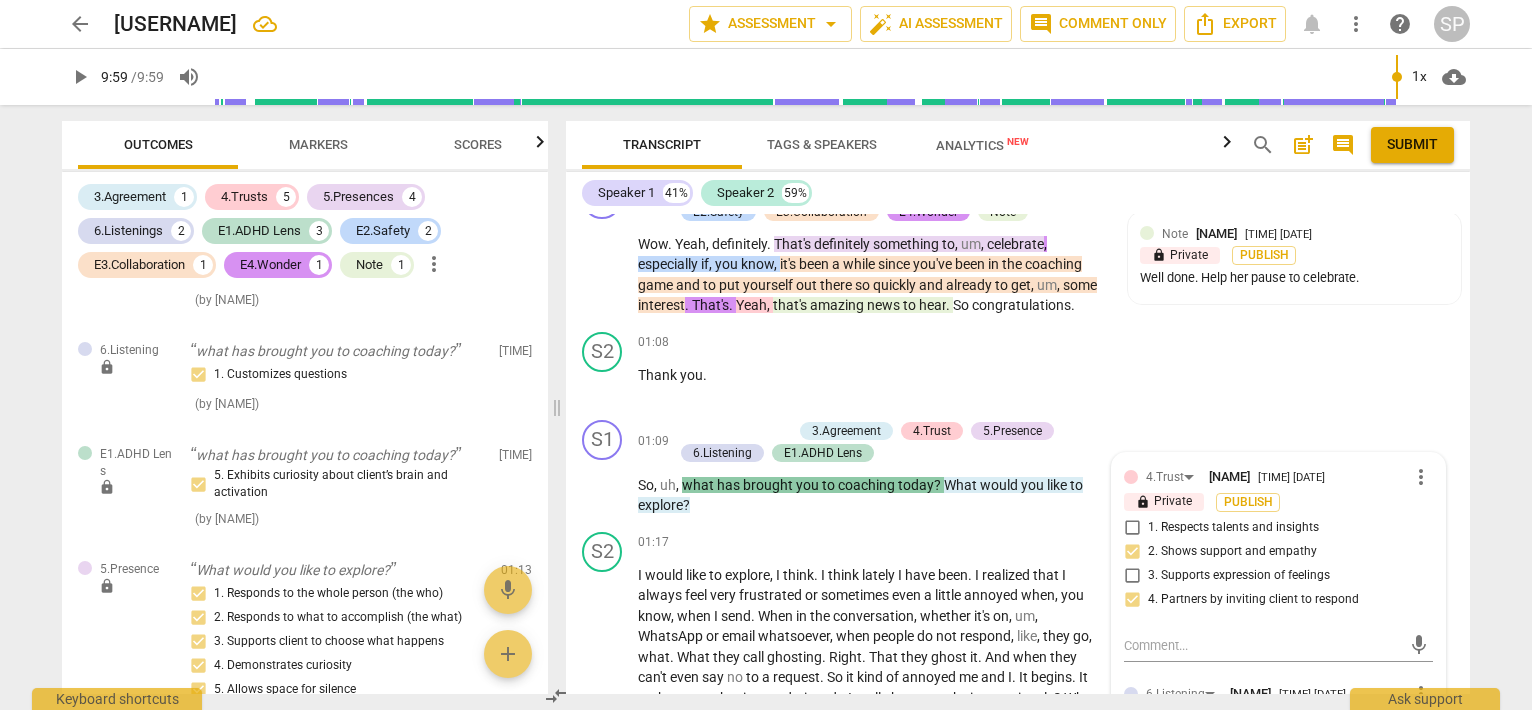 scroll, scrollTop: 512, scrollLeft: 0, axis: vertical 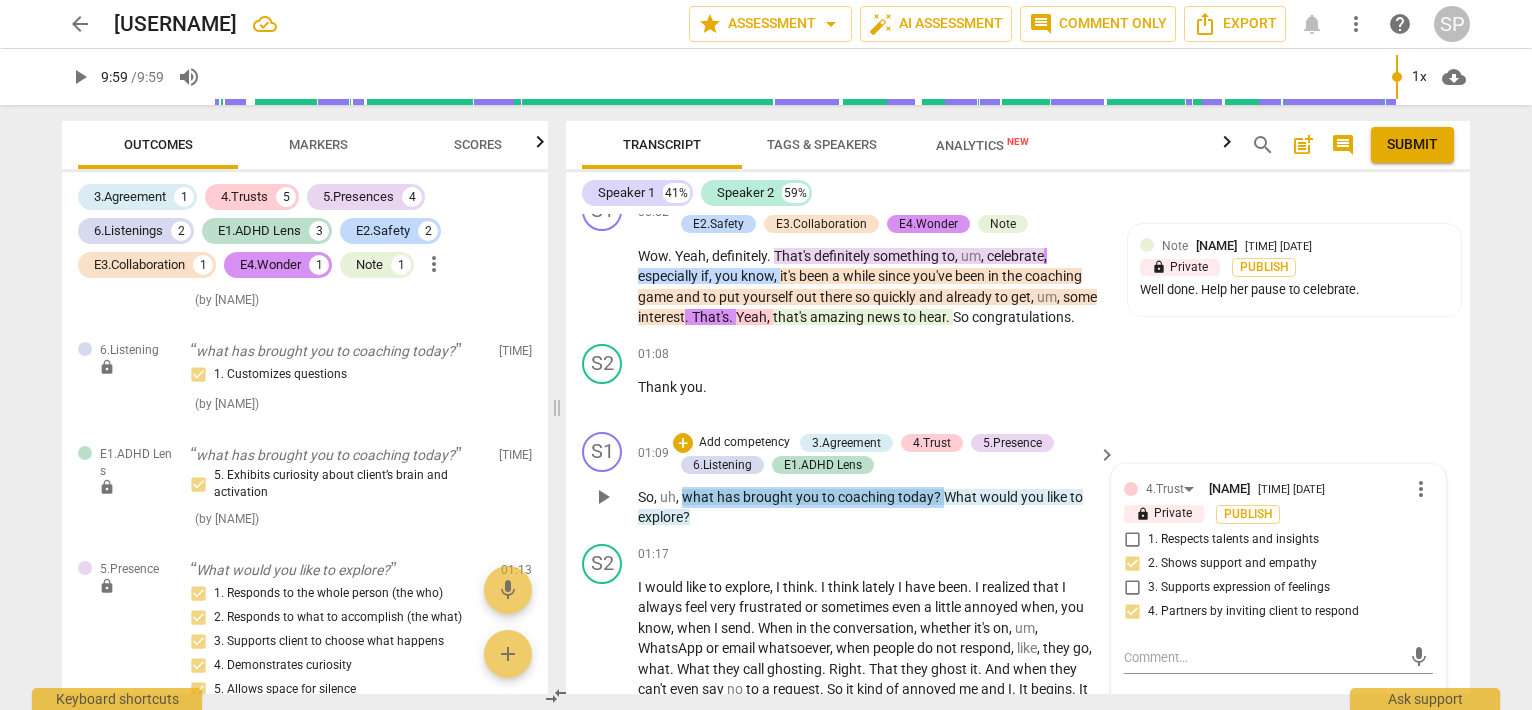 drag, startPoint x: 684, startPoint y: 493, endPoint x: 943, endPoint y: 503, distance: 259.193 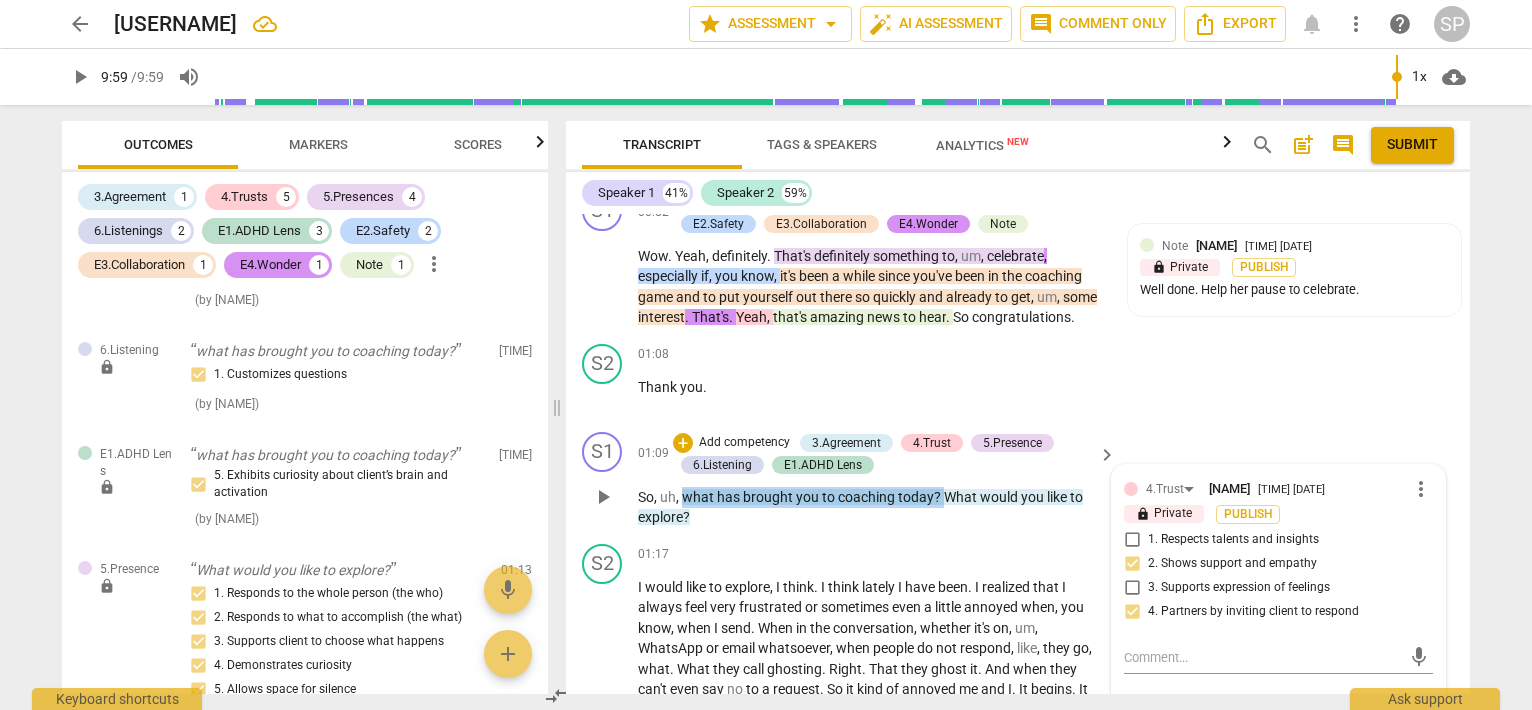 click on "So ,   uh ,   what   has   brought   you   to   coaching   today ?   What   would   you   like   to   explore ?" at bounding box center (872, 507) 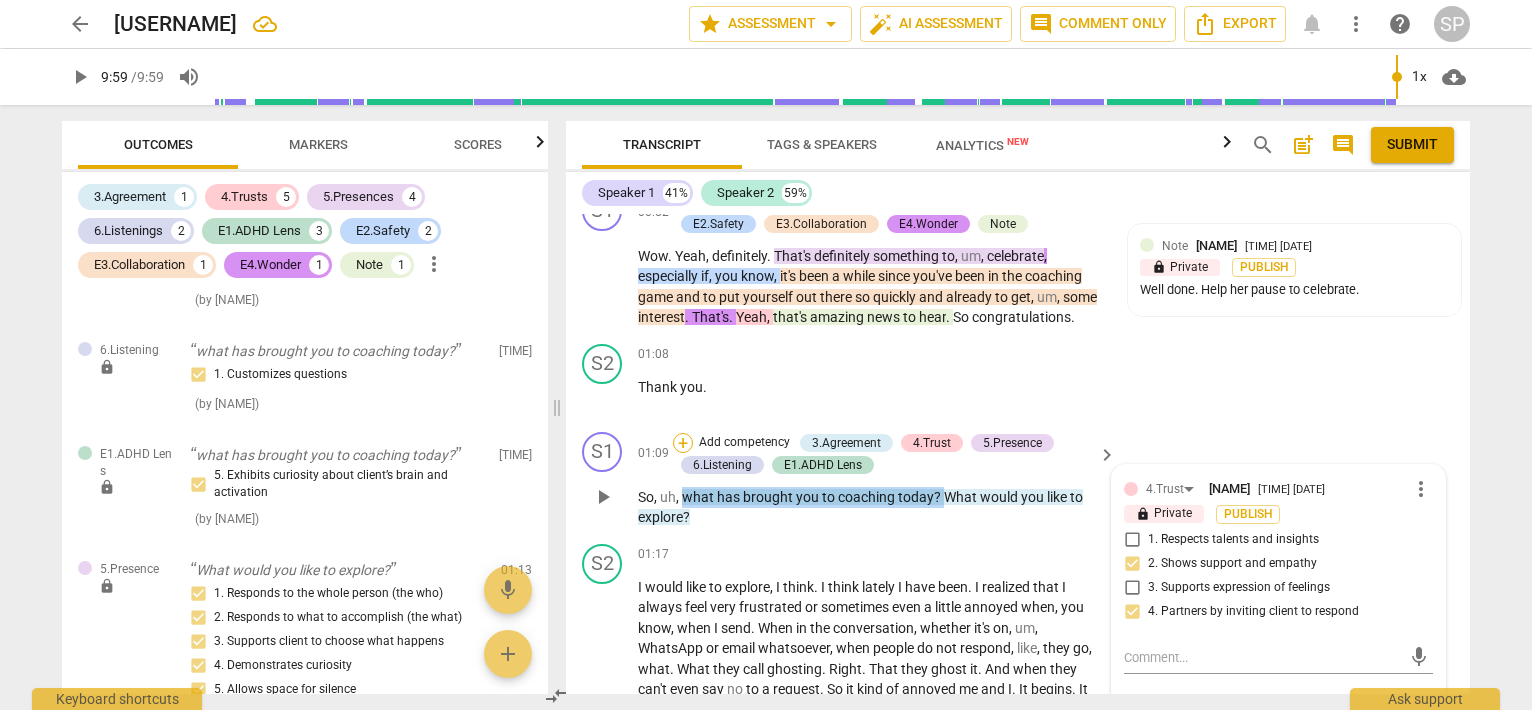 click on "+" at bounding box center (683, 443) 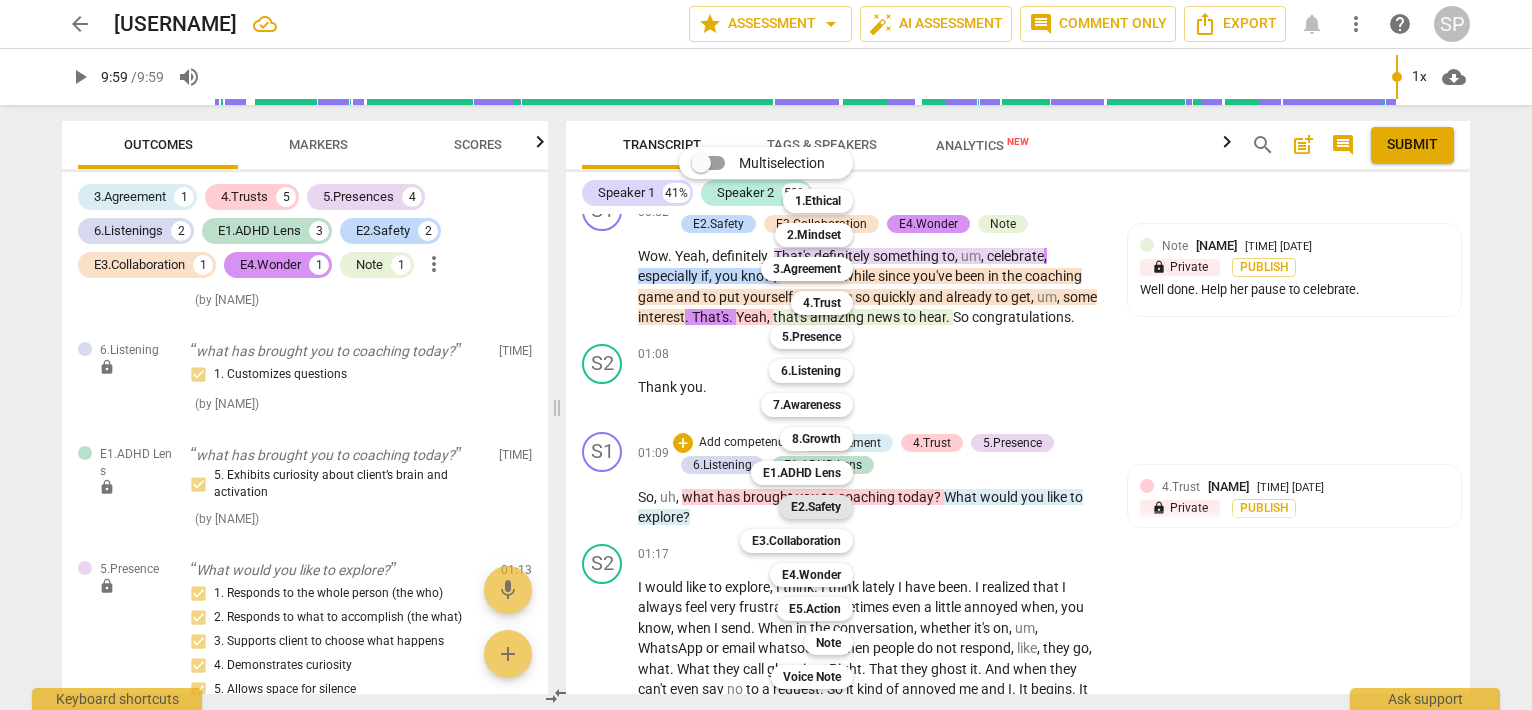 click on "E2.Safety" at bounding box center [816, 507] 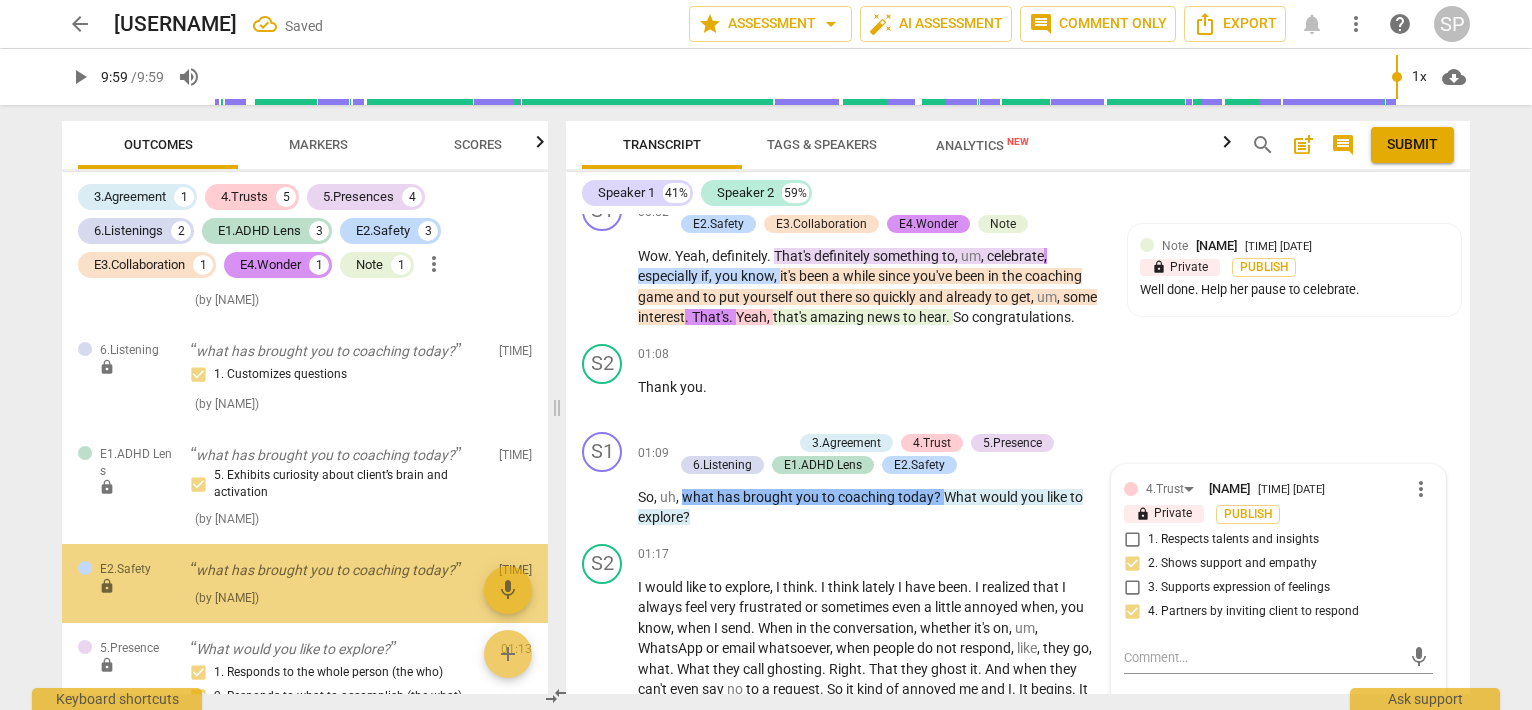 scroll, scrollTop: 2309, scrollLeft: 0, axis: vertical 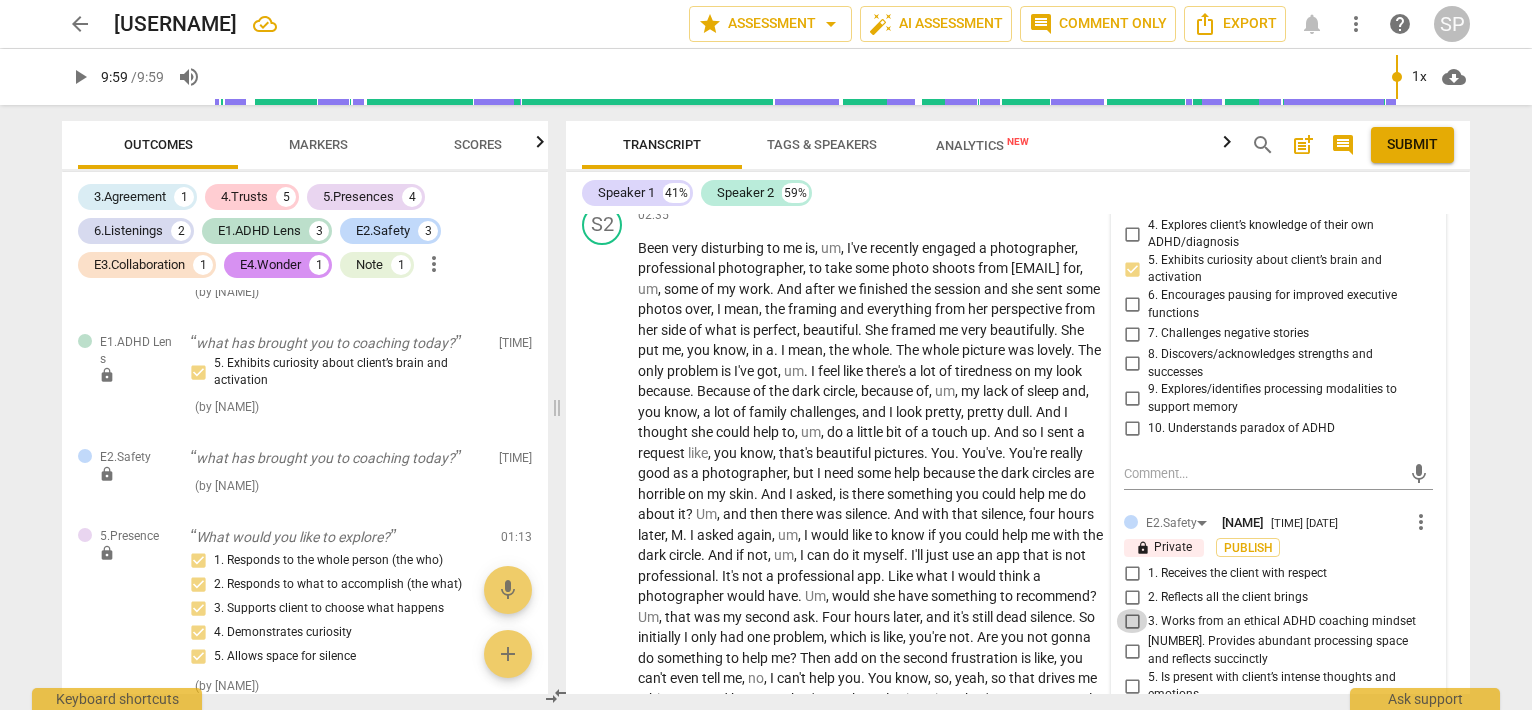 click on "3. Works from an ethical ADHD coaching mindset" at bounding box center [1132, 621] 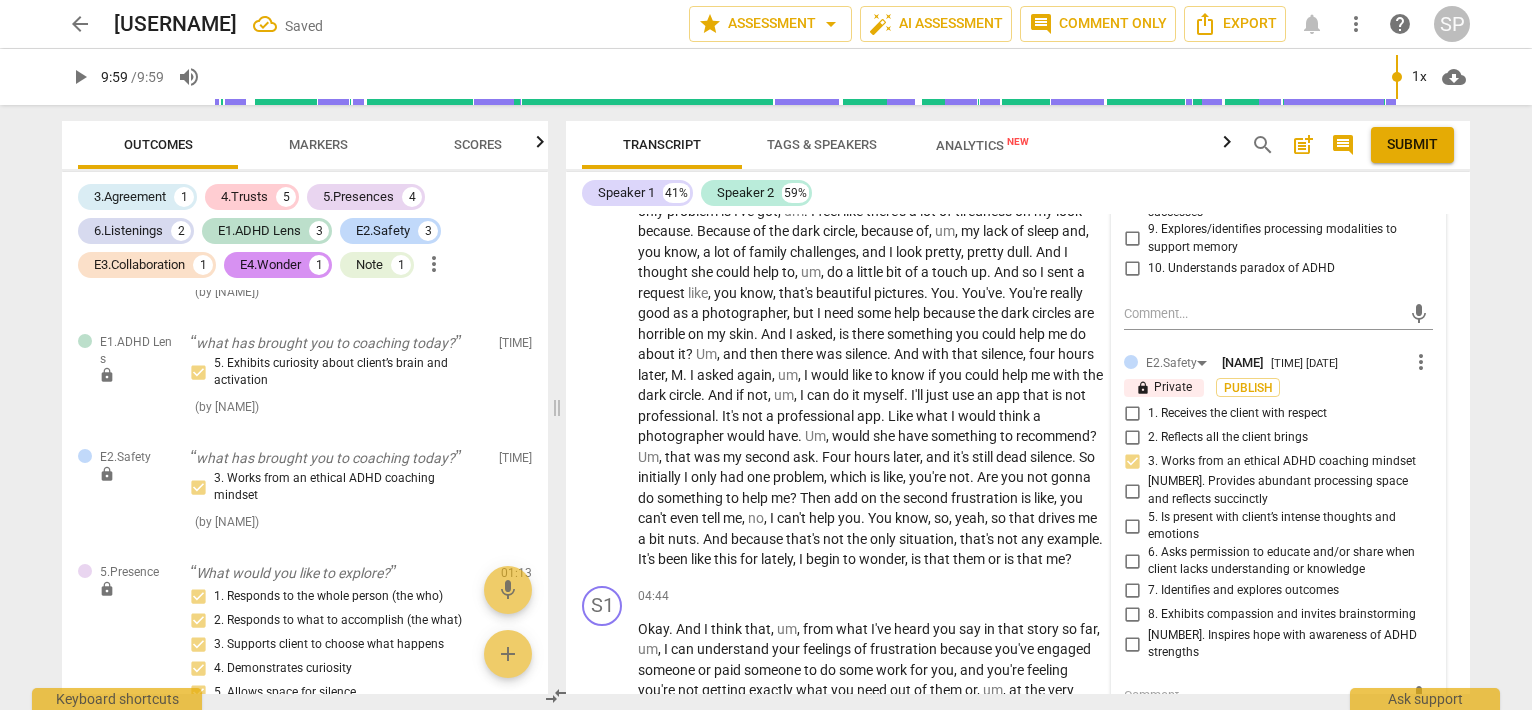 scroll, scrollTop: 1612, scrollLeft: 0, axis: vertical 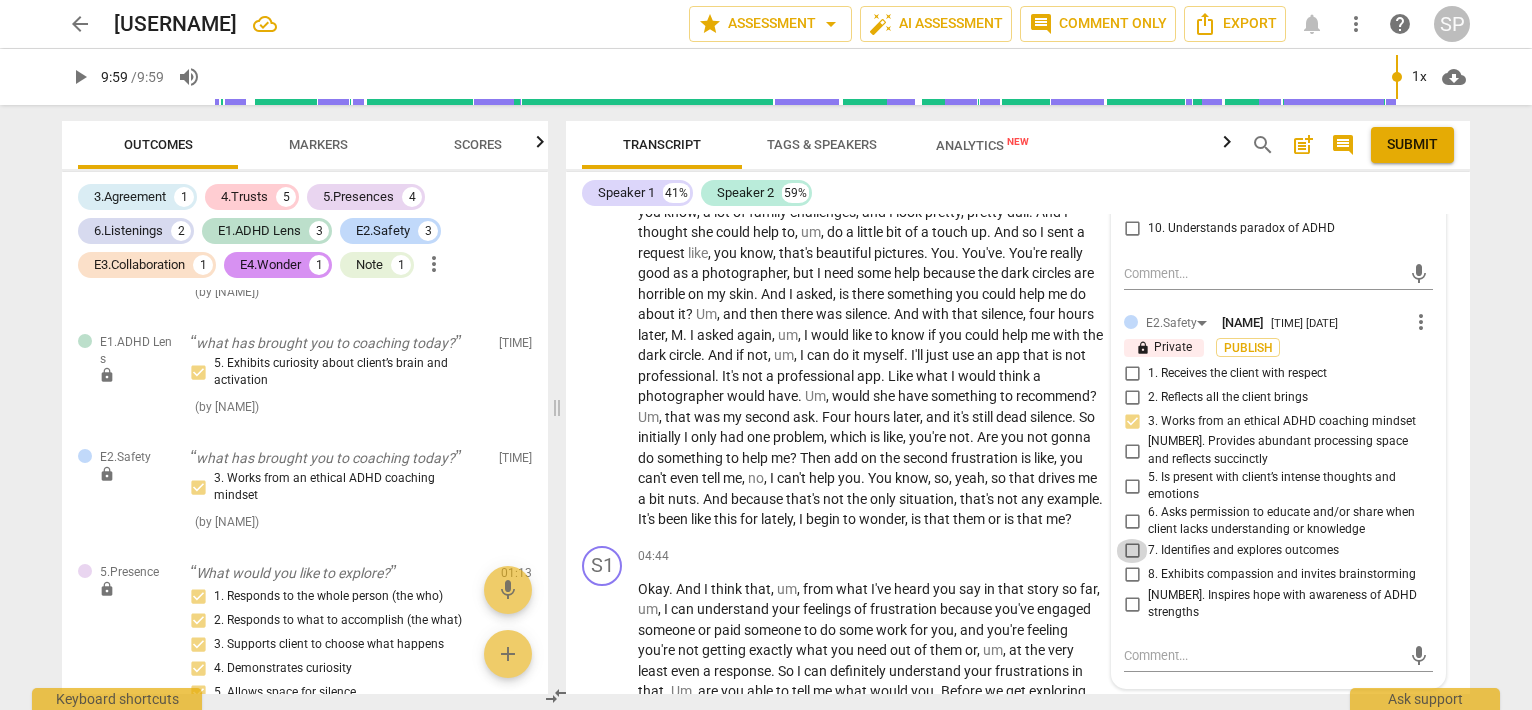 click on "7. Identifies and explores outcomes" at bounding box center (1132, 551) 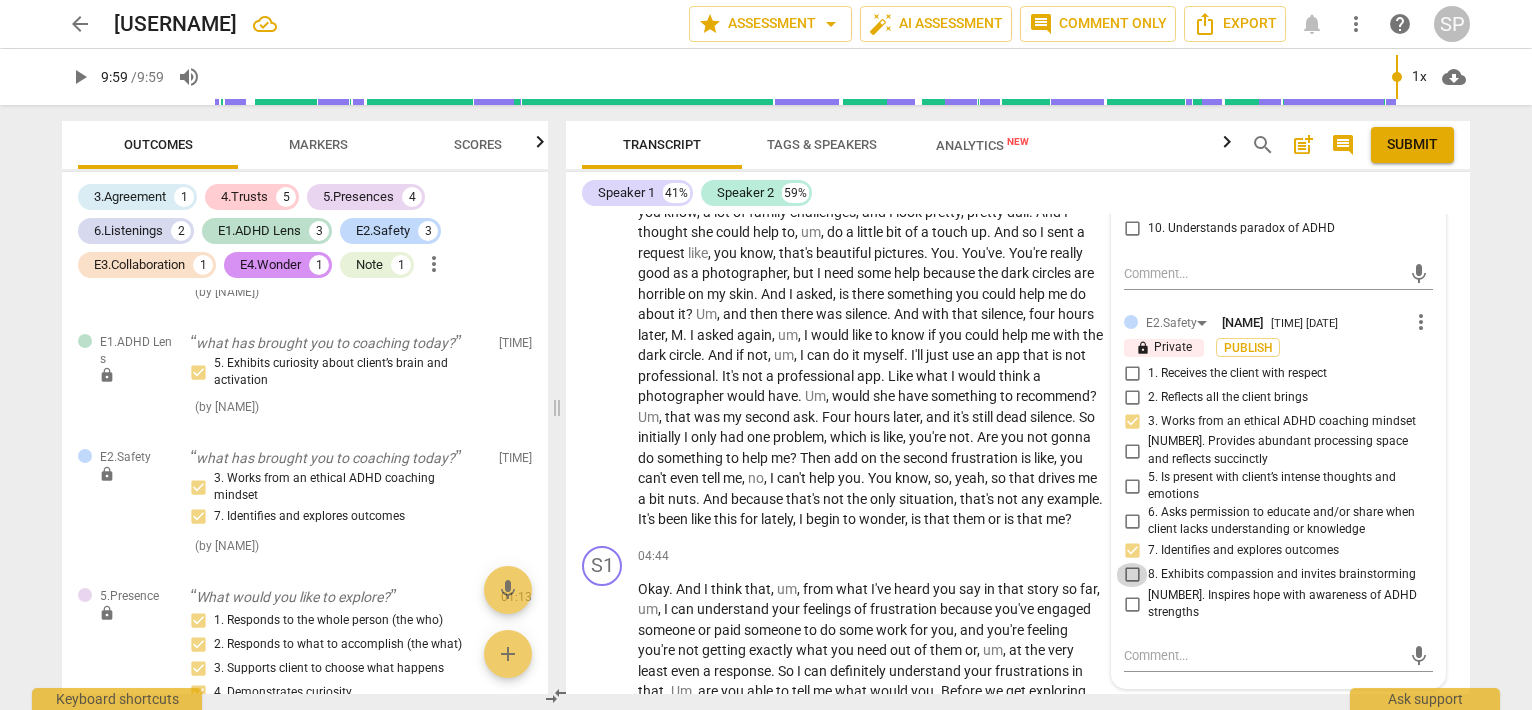 click on "8. Exhibits compassion and invites brainstorming" at bounding box center (1132, 575) 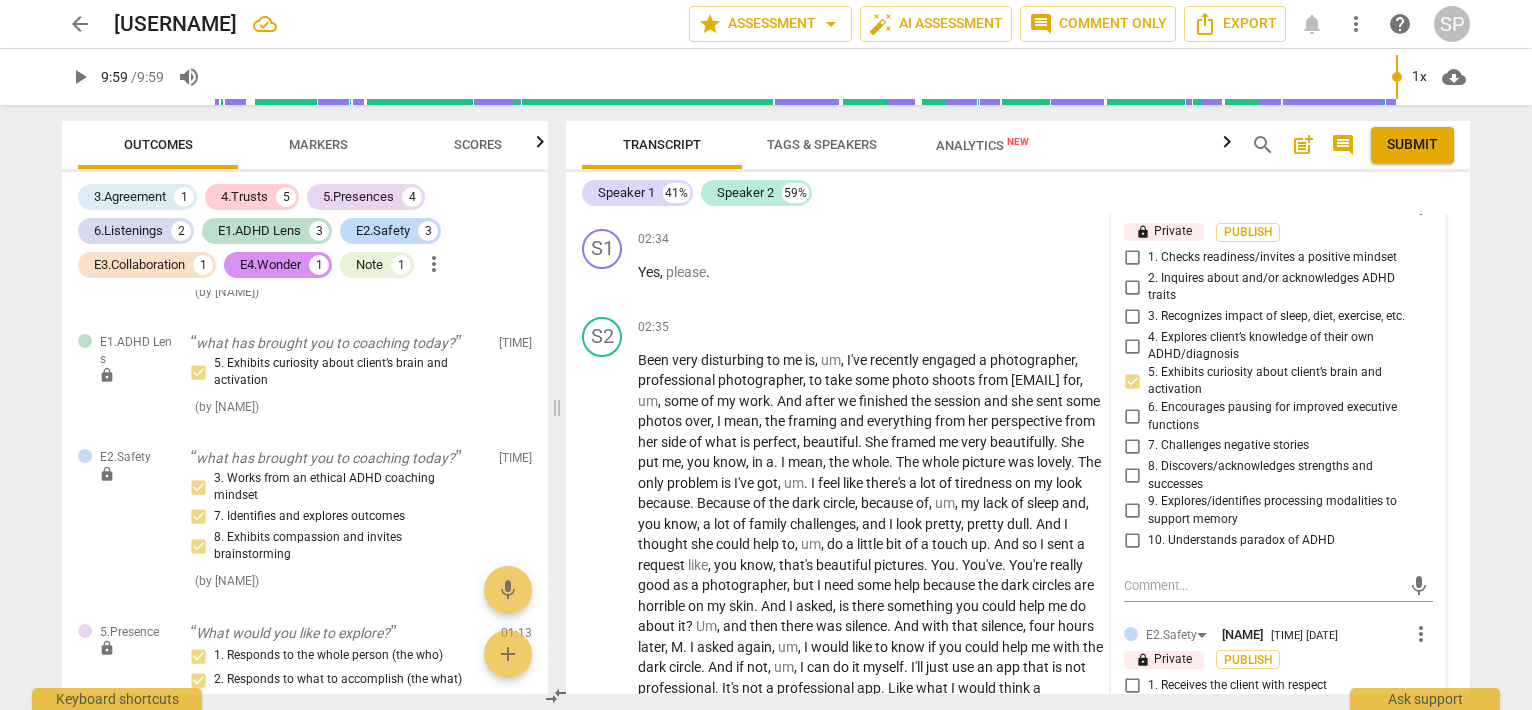scroll, scrollTop: 1312, scrollLeft: 0, axis: vertical 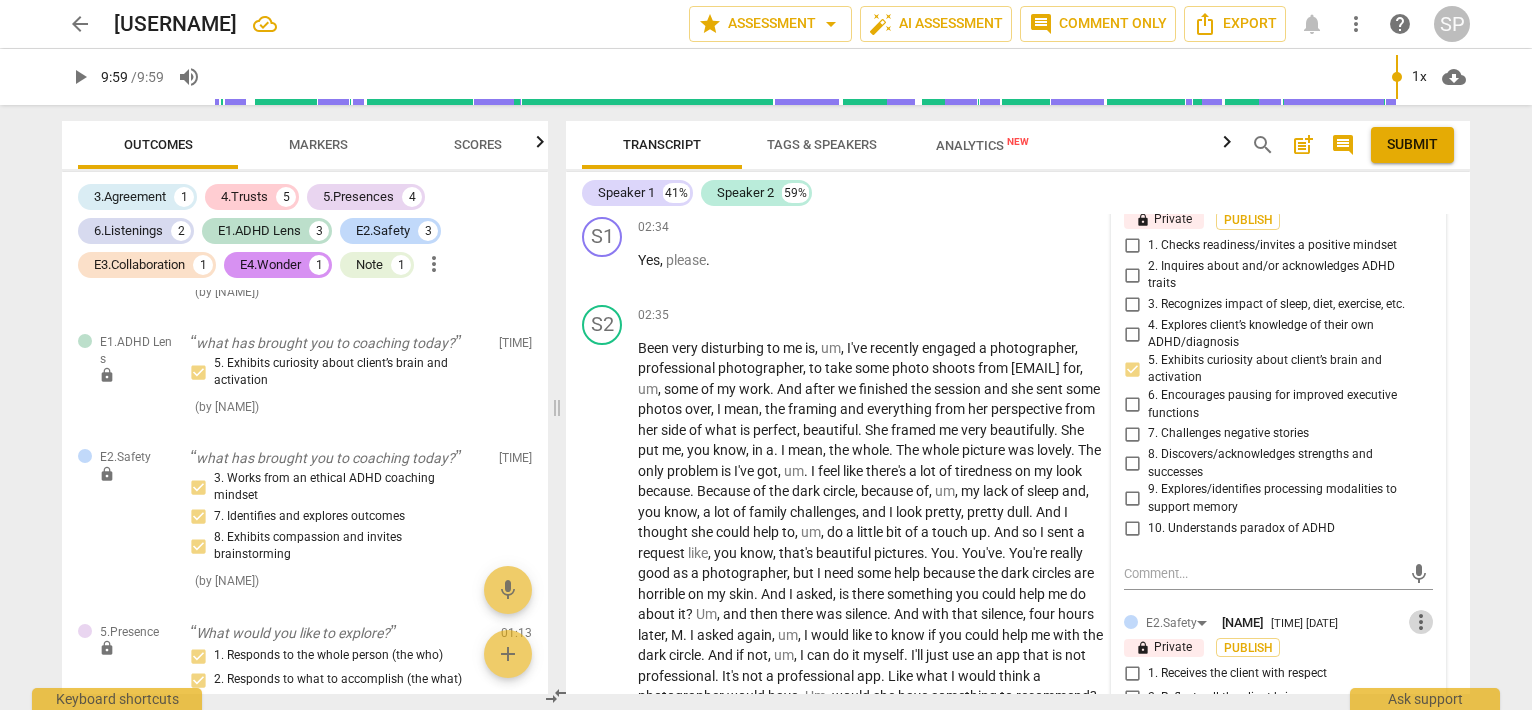 click on "more_vert" at bounding box center [1421, 622] 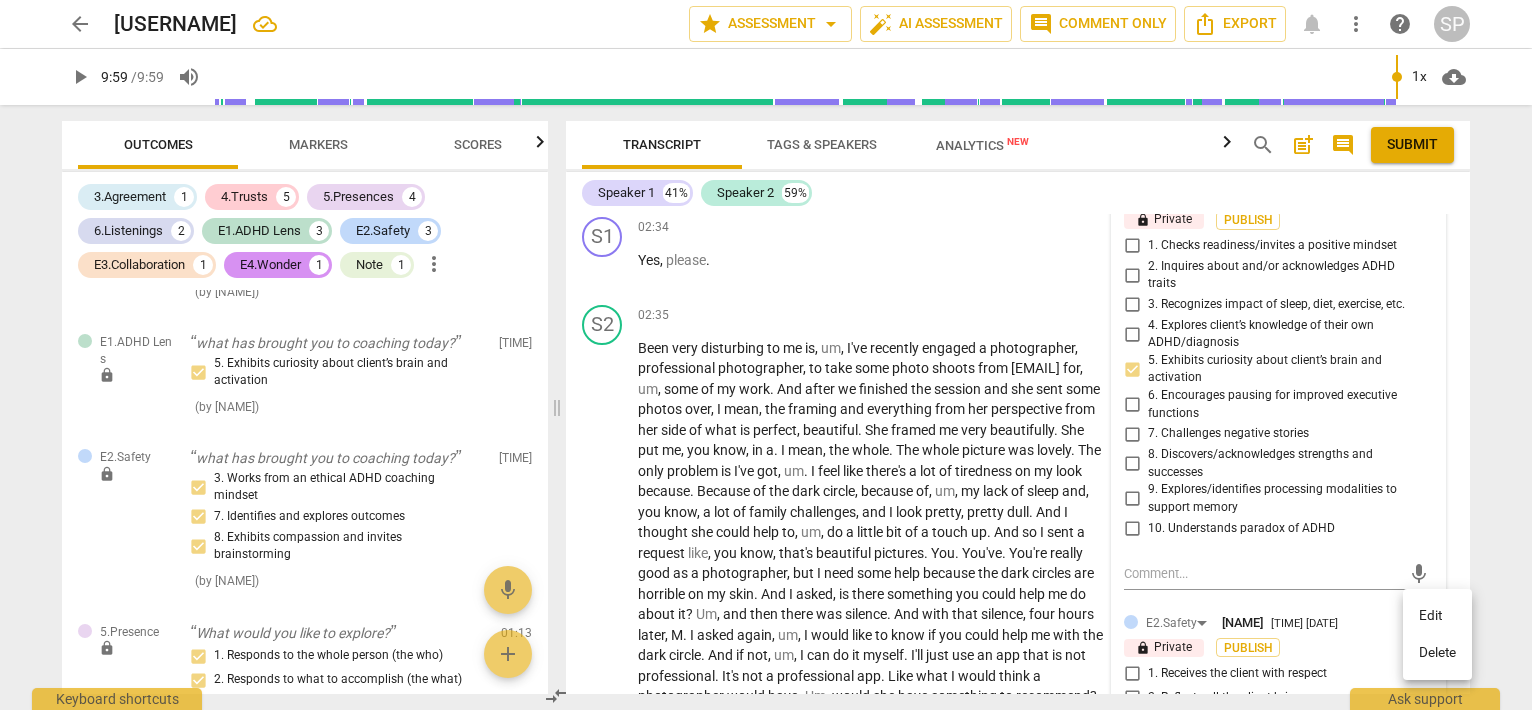 click on "Delete" at bounding box center (1437, 653) 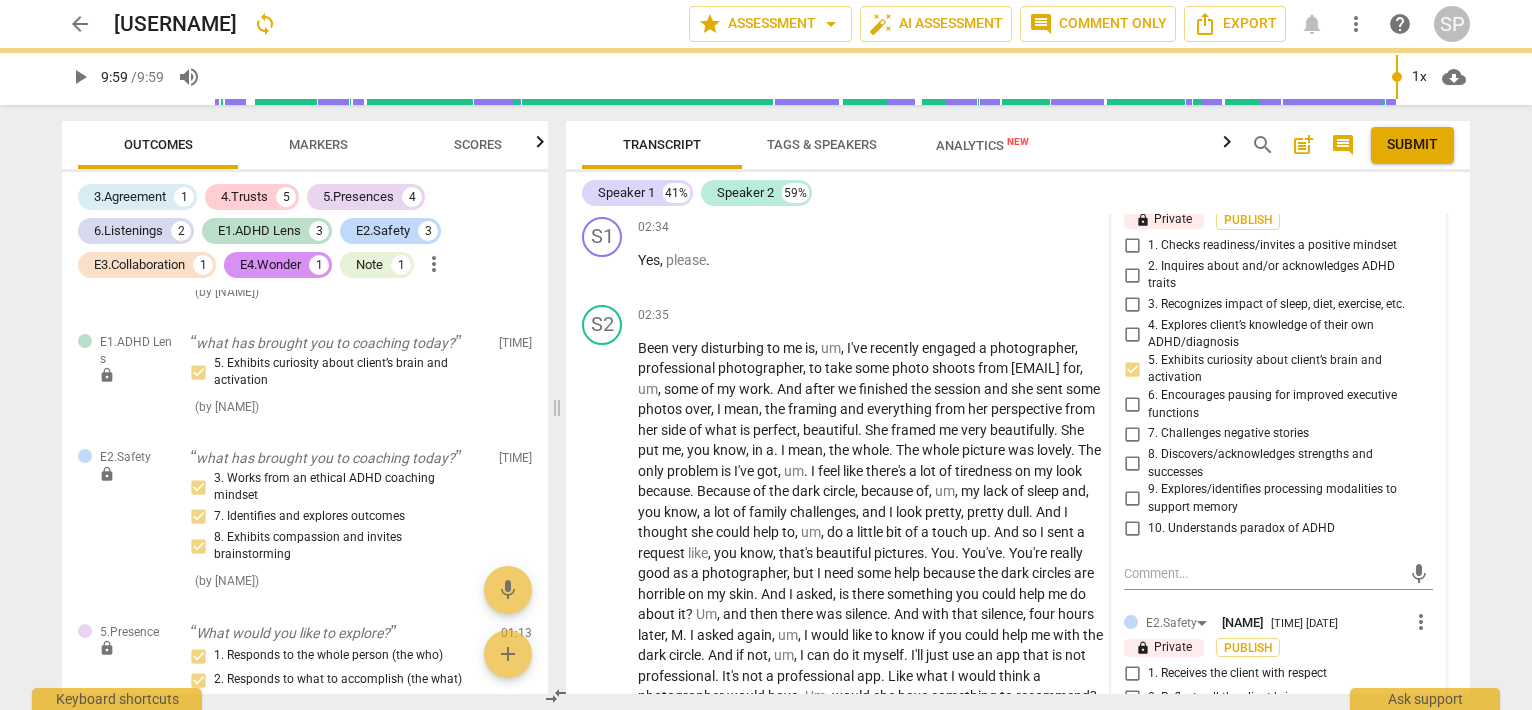 scroll, scrollTop: 382, scrollLeft: 0, axis: vertical 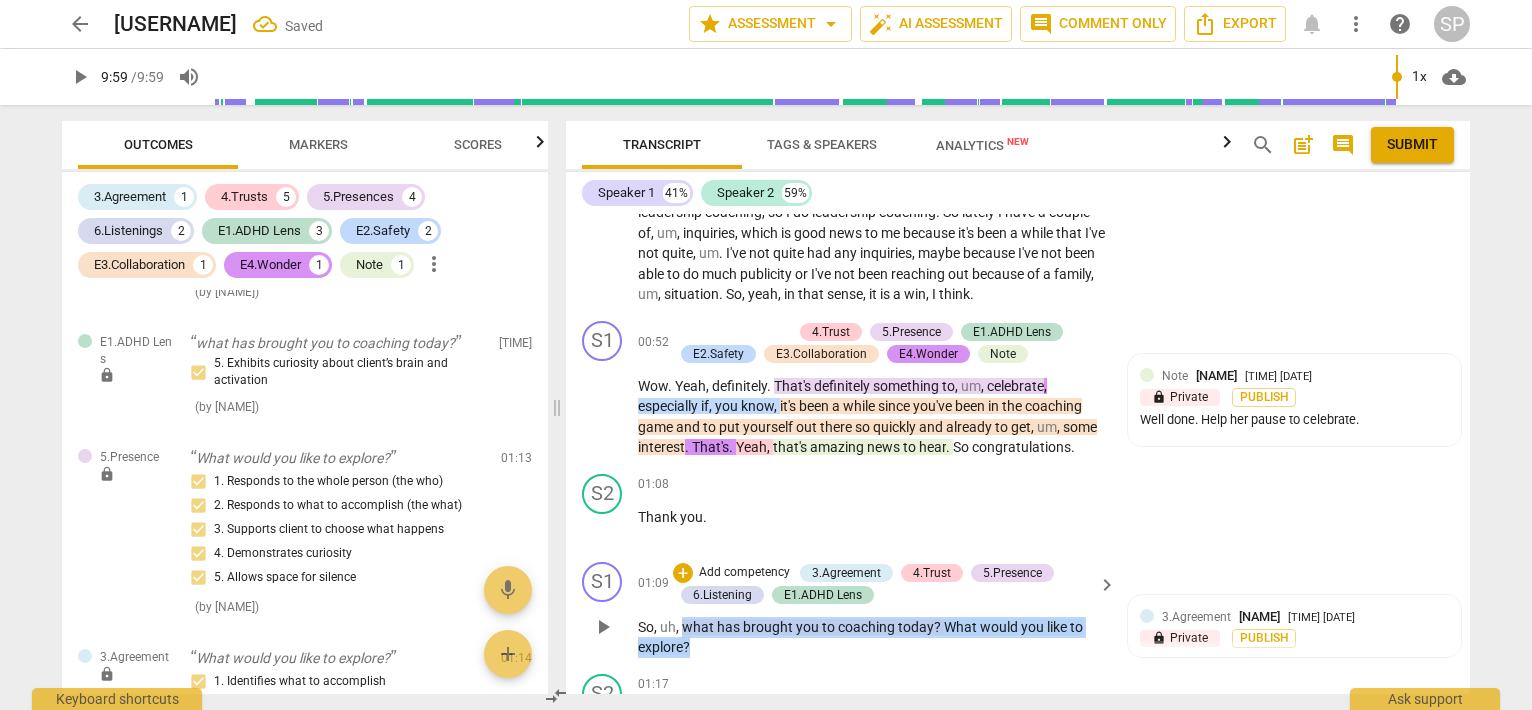 drag, startPoint x: 685, startPoint y: 614, endPoint x: 687, endPoint y: 638, distance: 24.083189 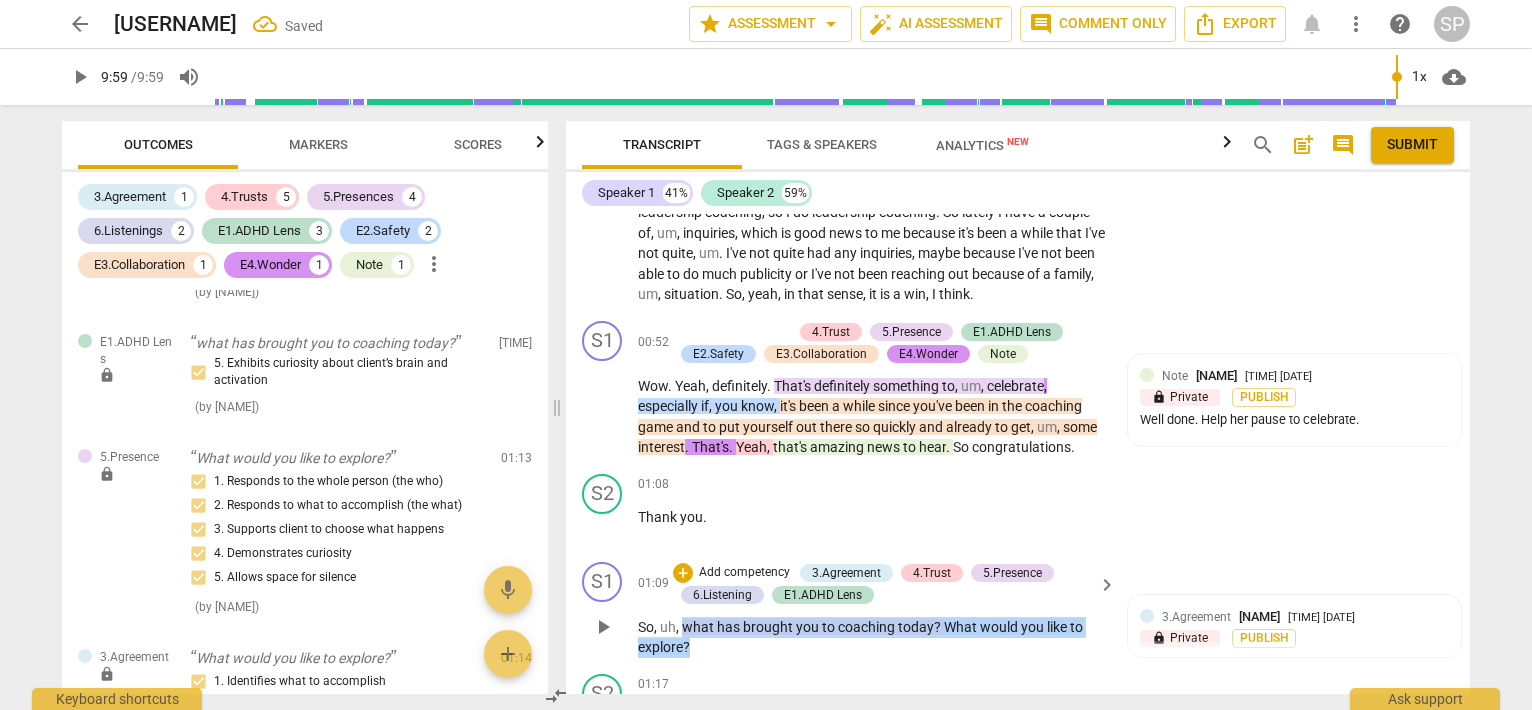click on "So ,   uh ,   what   has   brought   you   to   coaching   today ?   What   would   you   like   to   explore ?" at bounding box center [872, 637] 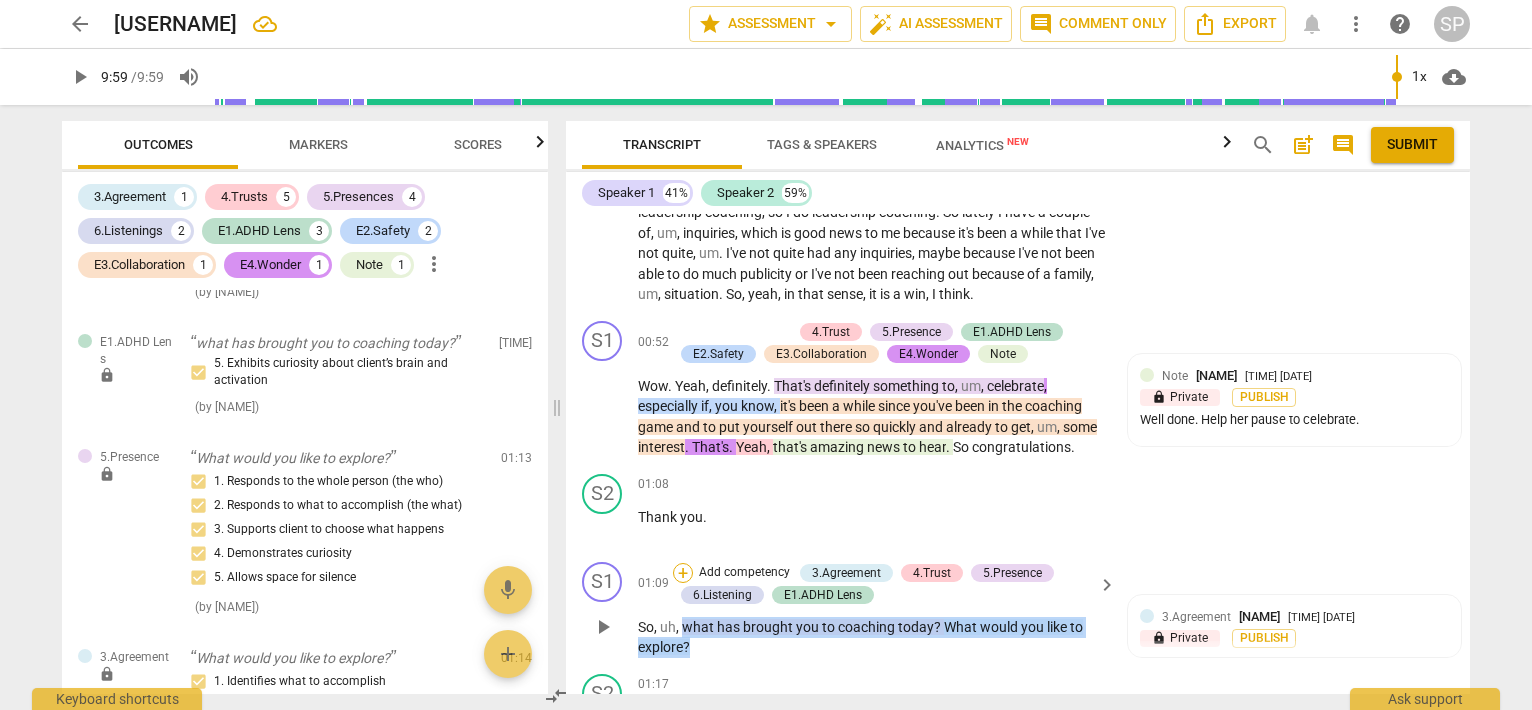 click on "+" at bounding box center [683, 573] 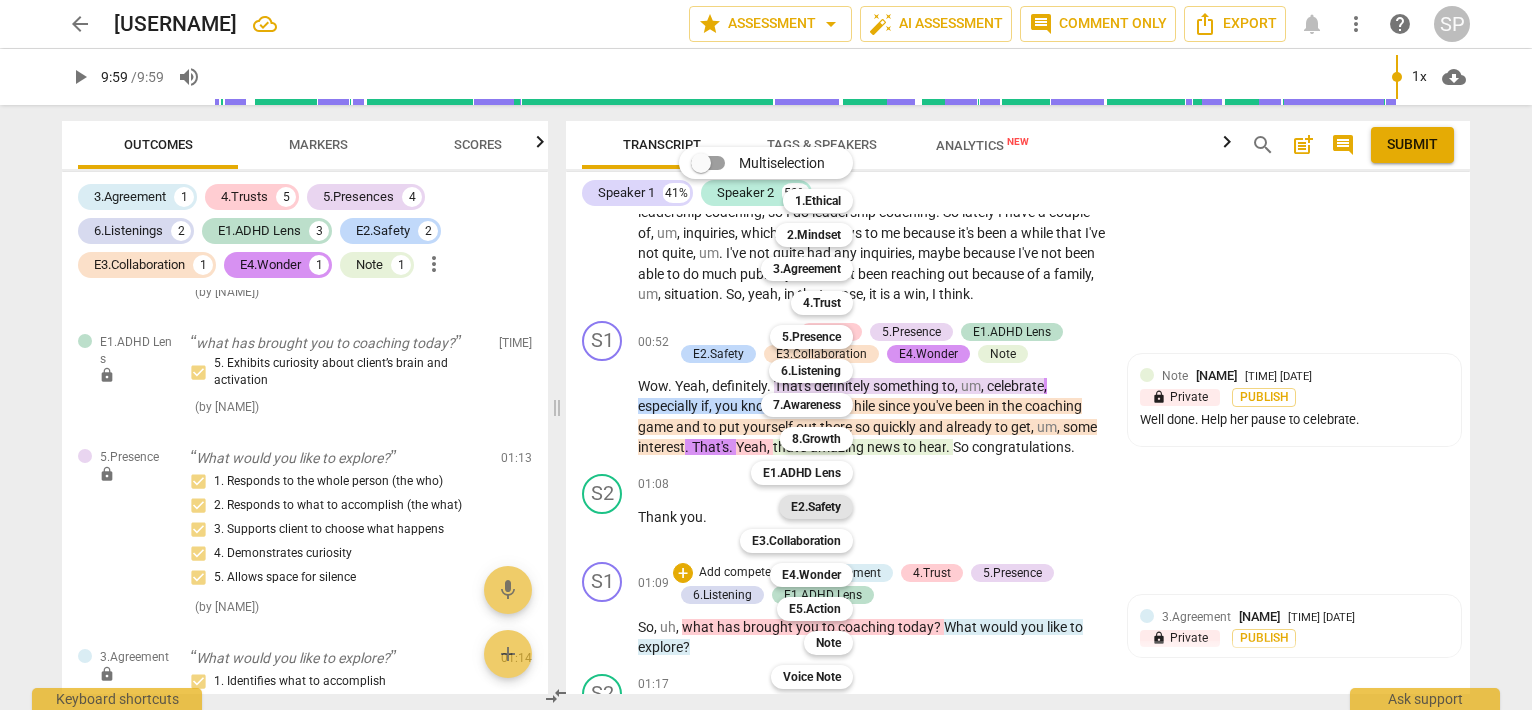 click on "E2.Safety" at bounding box center [816, 507] 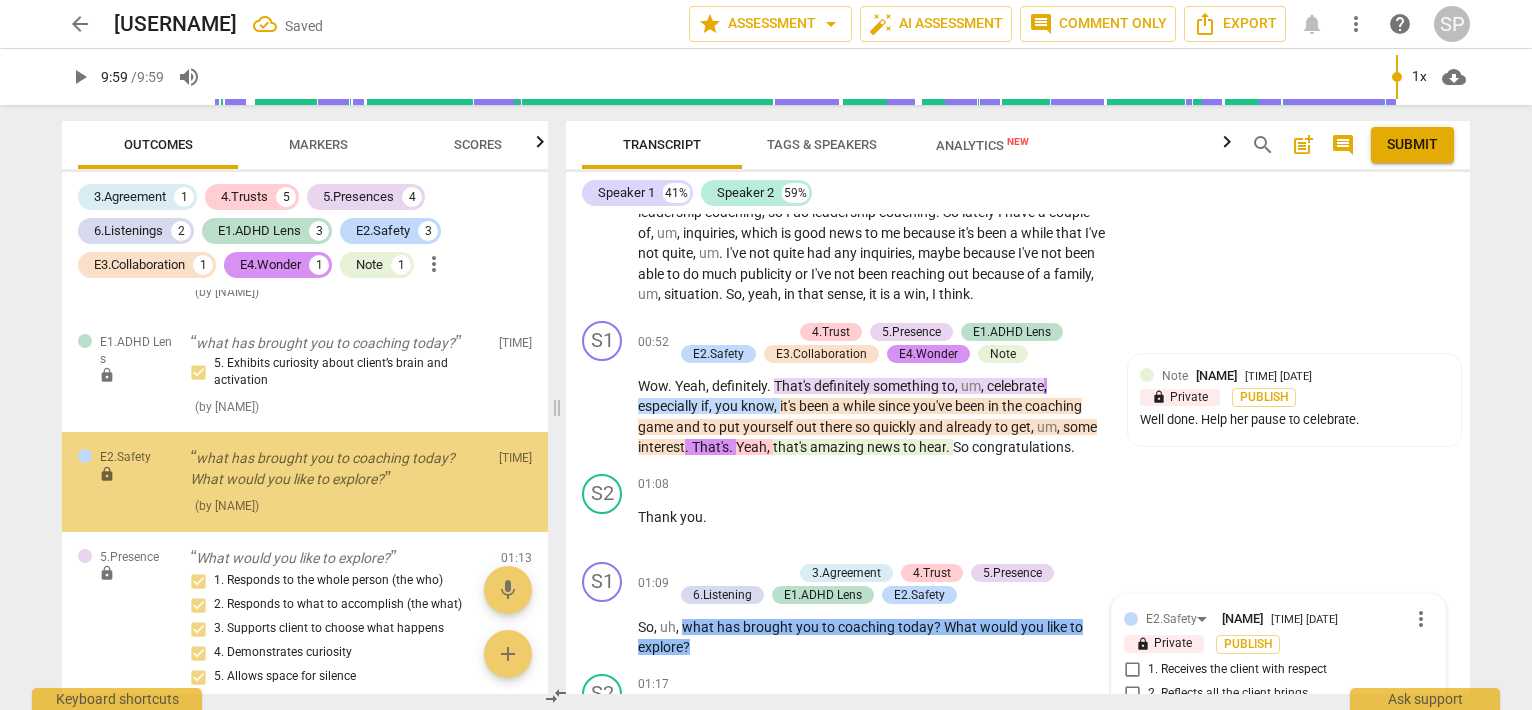 scroll, scrollTop: 865, scrollLeft: 0, axis: vertical 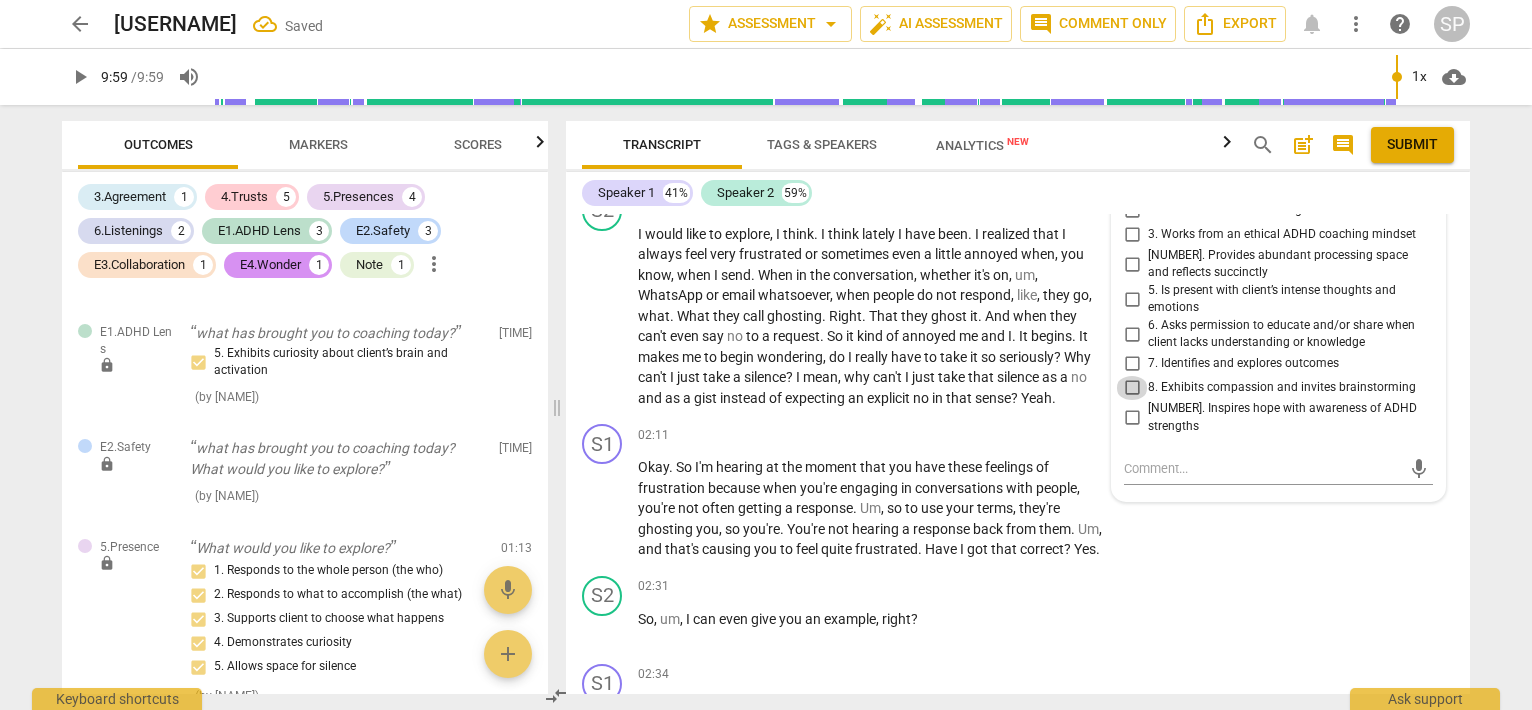 click on "8. Exhibits compassion and invites brainstorming" at bounding box center [1132, 388] 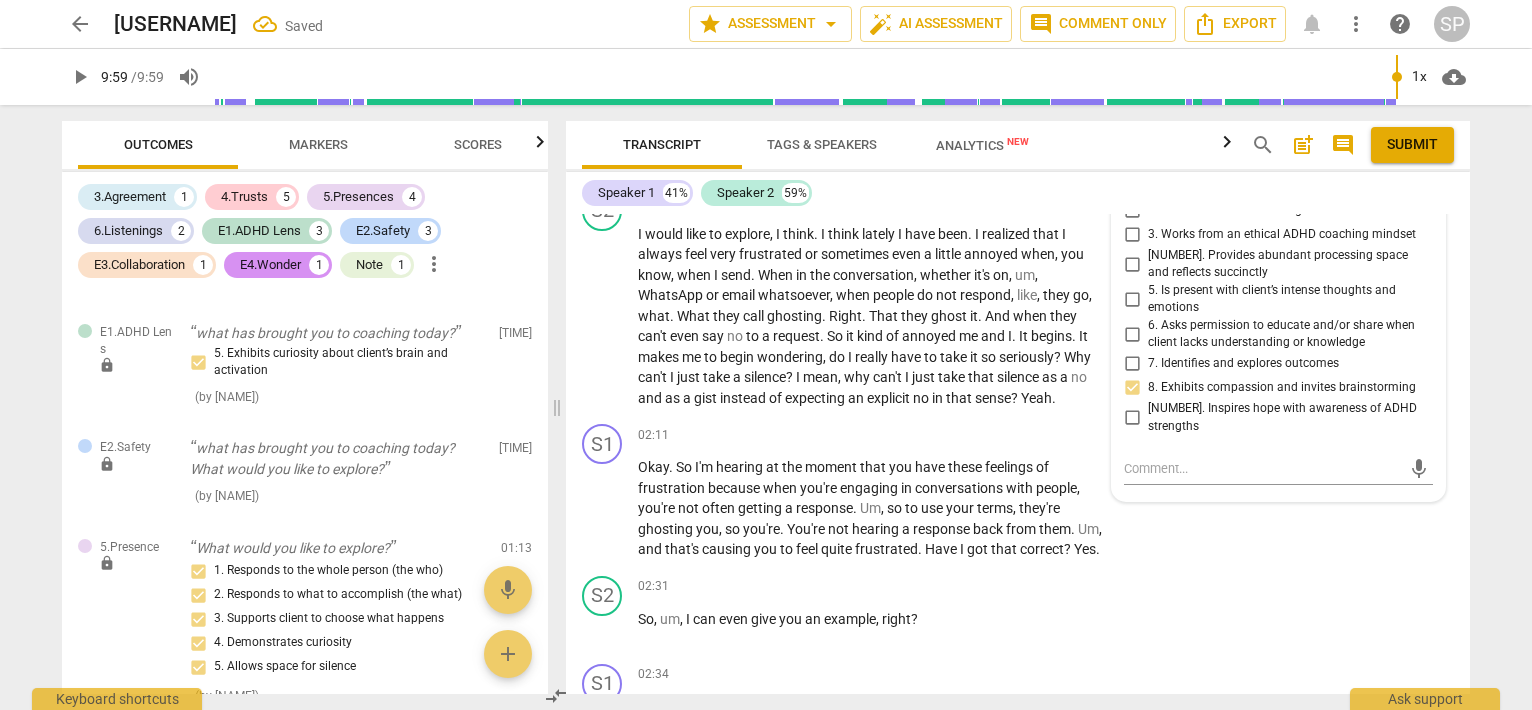 click on "7. Identifies and explores outcomes" at bounding box center [1132, 364] 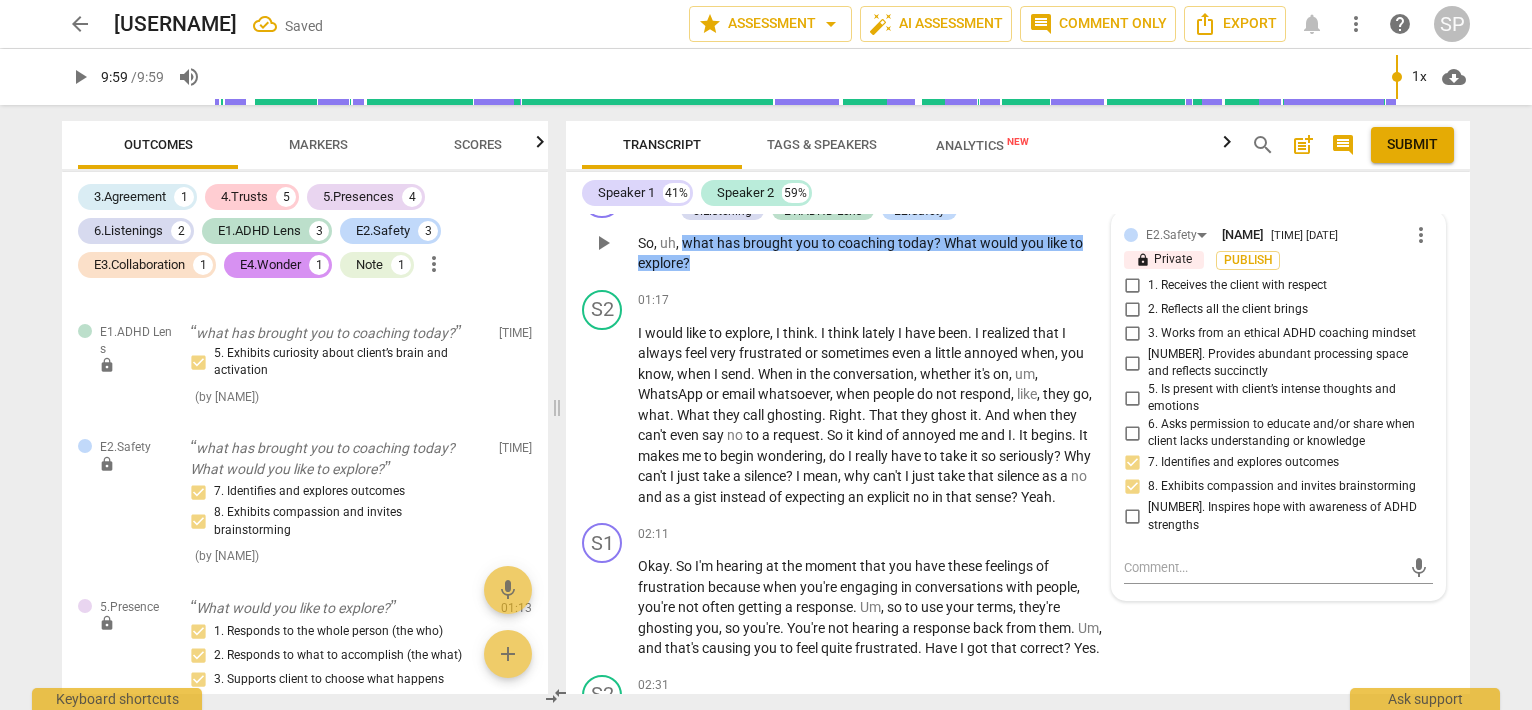 scroll, scrollTop: 765, scrollLeft: 0, axis: vertical 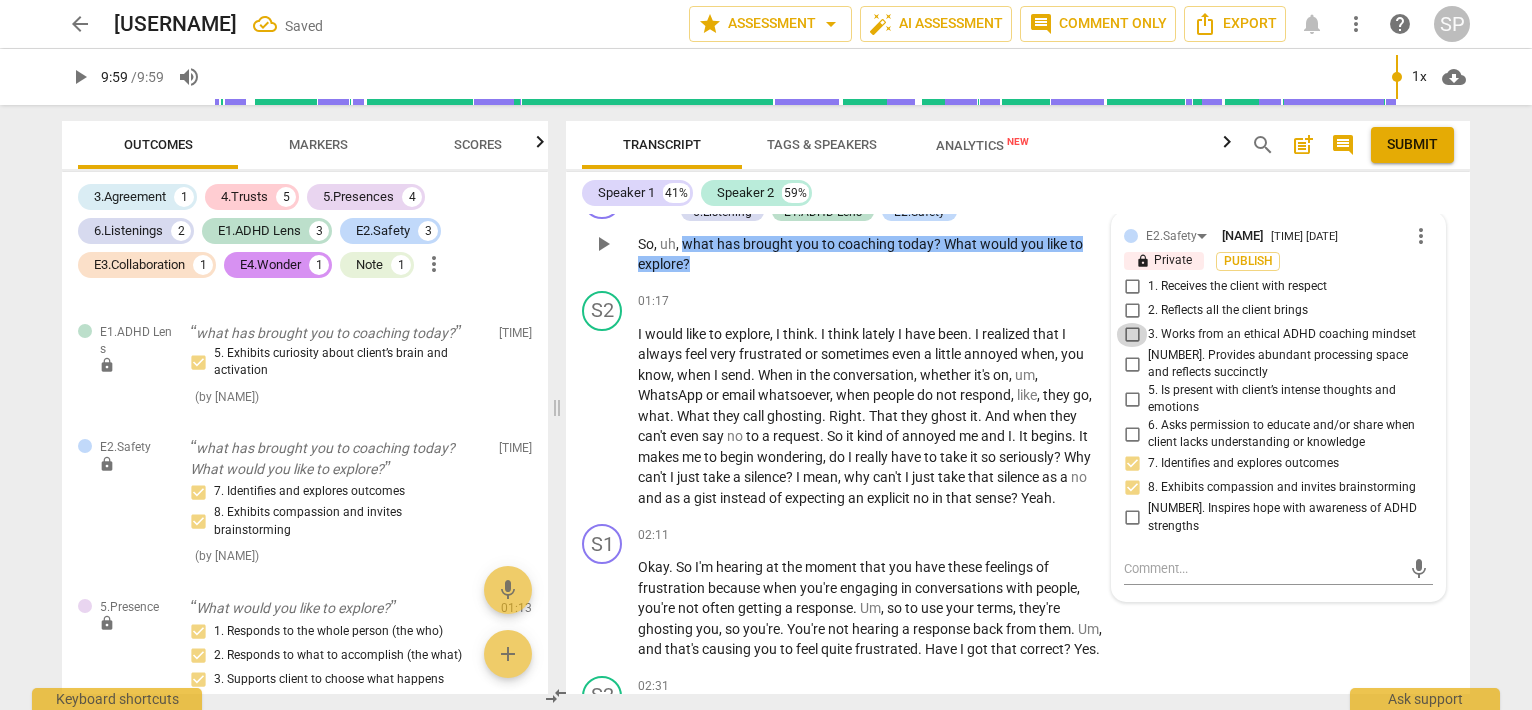 click on "3. Works from an ethical ADHD coaching mindset" at bounding box center [1132, 335] 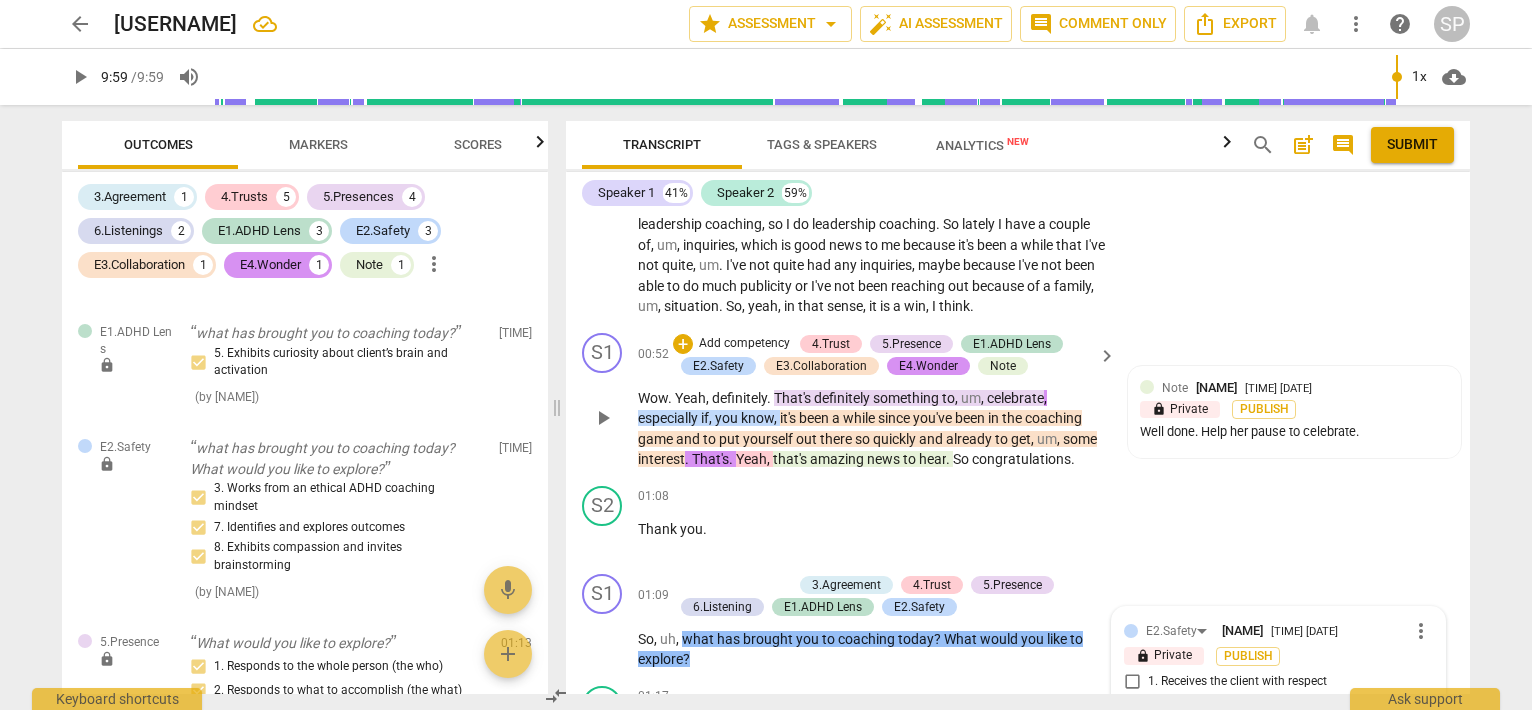 scroll, scrollTop: 765, scrollLeft: 0, axis: vertical 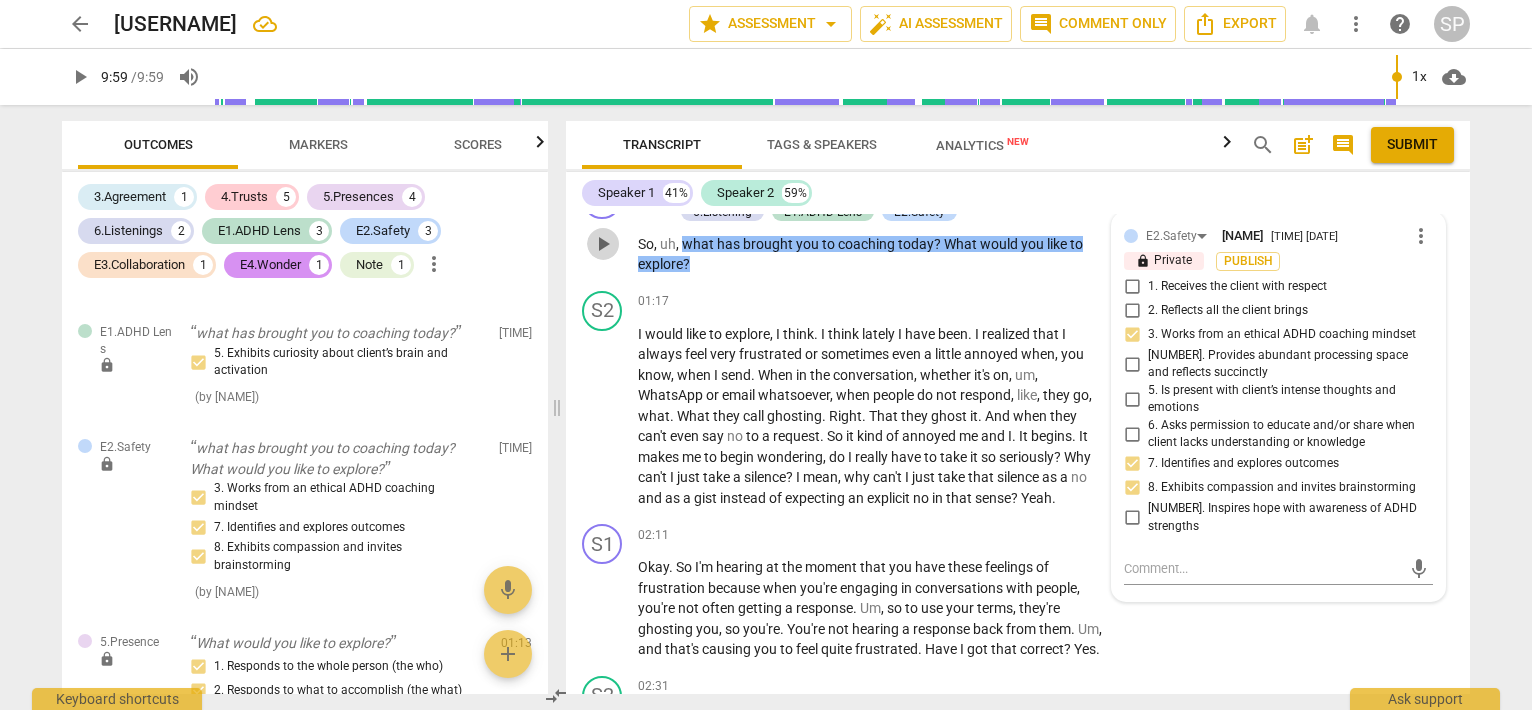 click on "play_arrow" at bounding box center (603, 244) 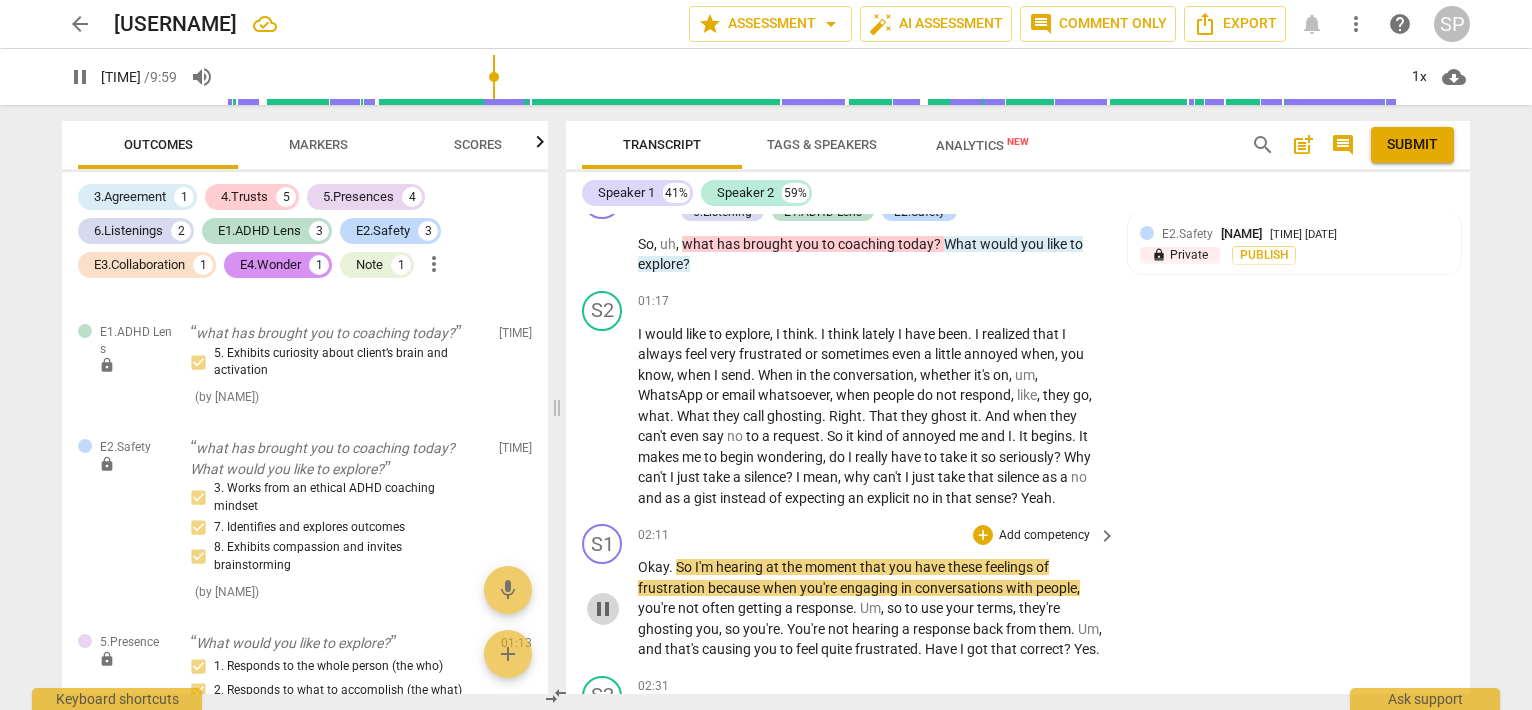 click on "pause" at bounding box center (603, 609) 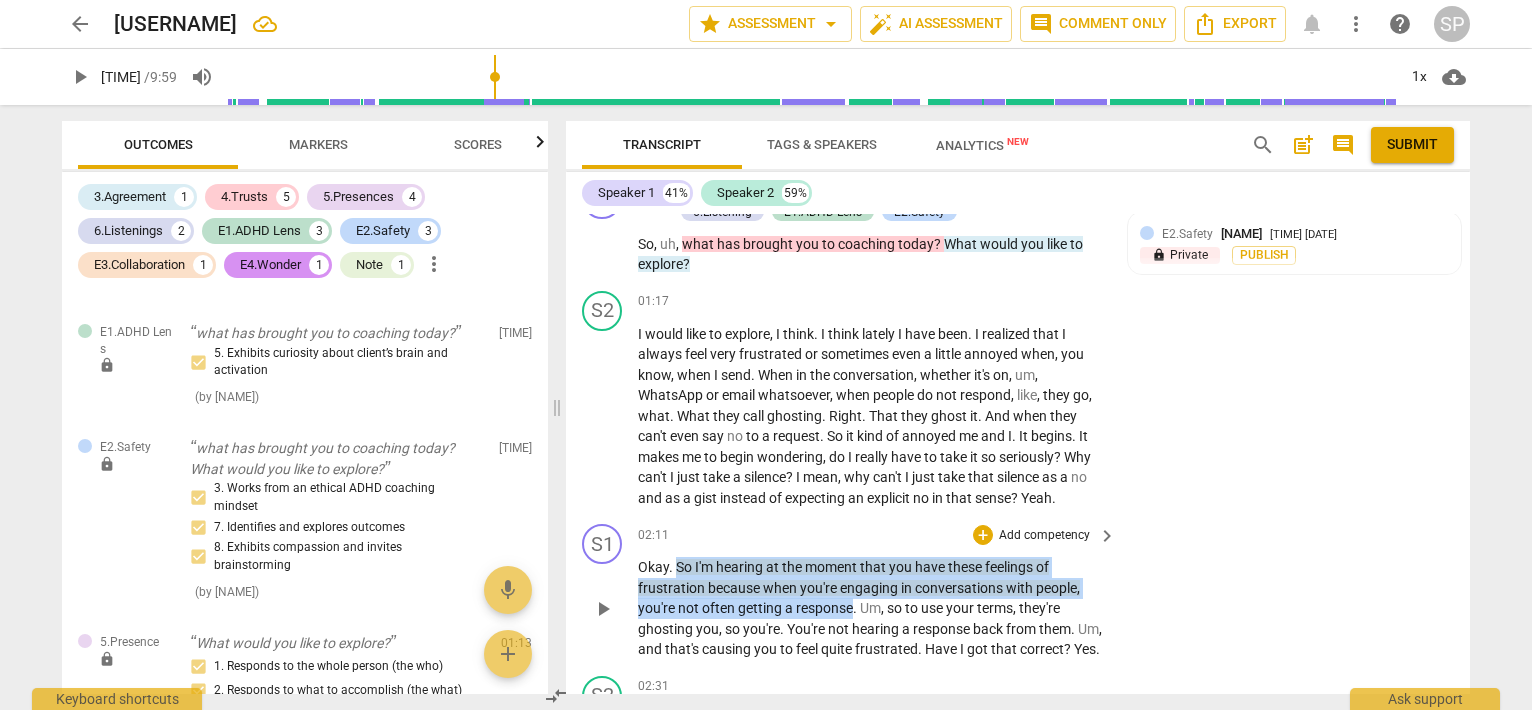 drag, startPoint x: 673, startPoint y: 561, endPoint x: 850, endPoint y: 605, distance: 182.38695 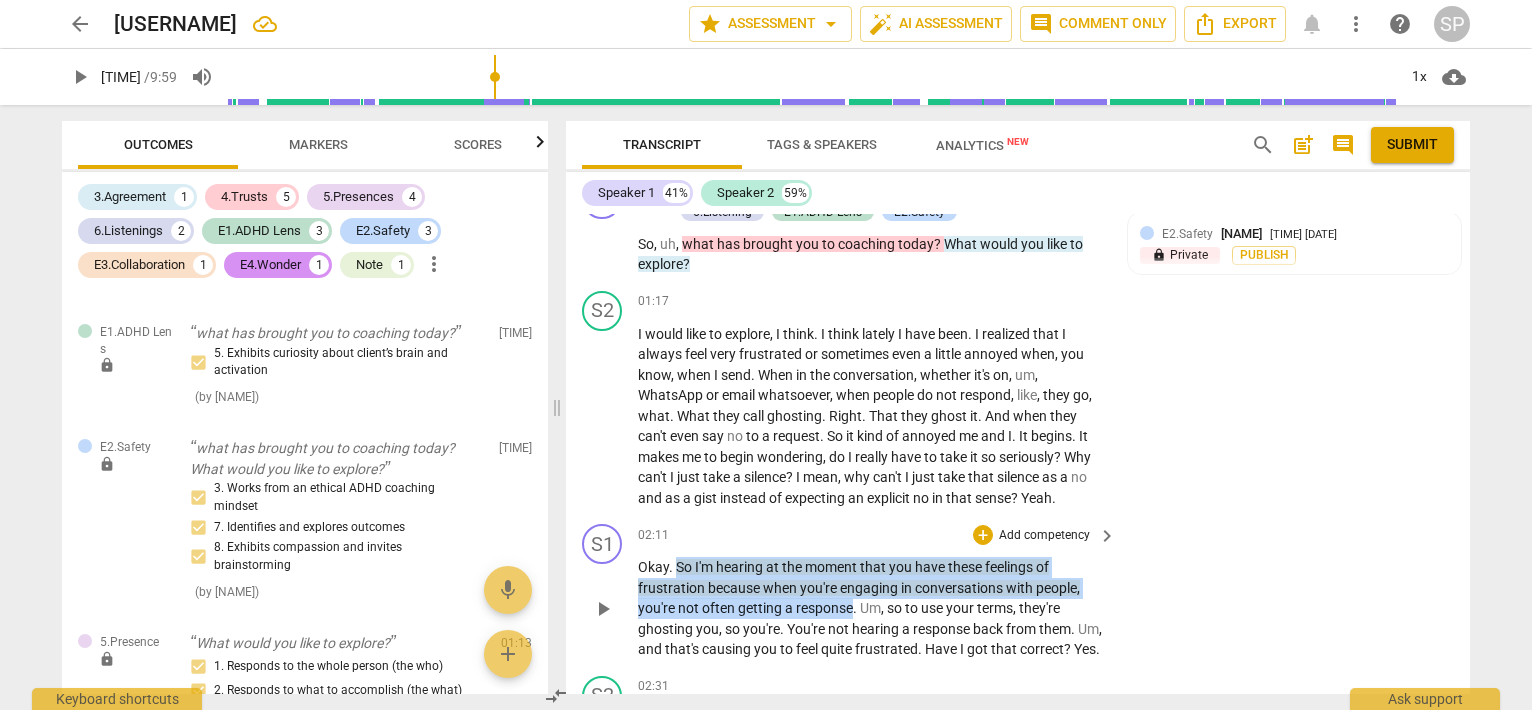 click on "Okay .   So   I'm   hearing   at   the   moment   that   you   have   these   feelings   of   frustration   because   when   you're   engaging   in   conversations   with   people ,   you're   not   often   getting   a   response .   Um ,   so   to   use   your   terms ,   they're   ghosting   you ,   so   you're .   You're   not   hearing   a   response   back   from   them .   Um ,   and   that's   causing   you   to   feel   quite   frustrated .   Have   I   got   that   correct ?   Yes ." at bounding box center [872, 608] 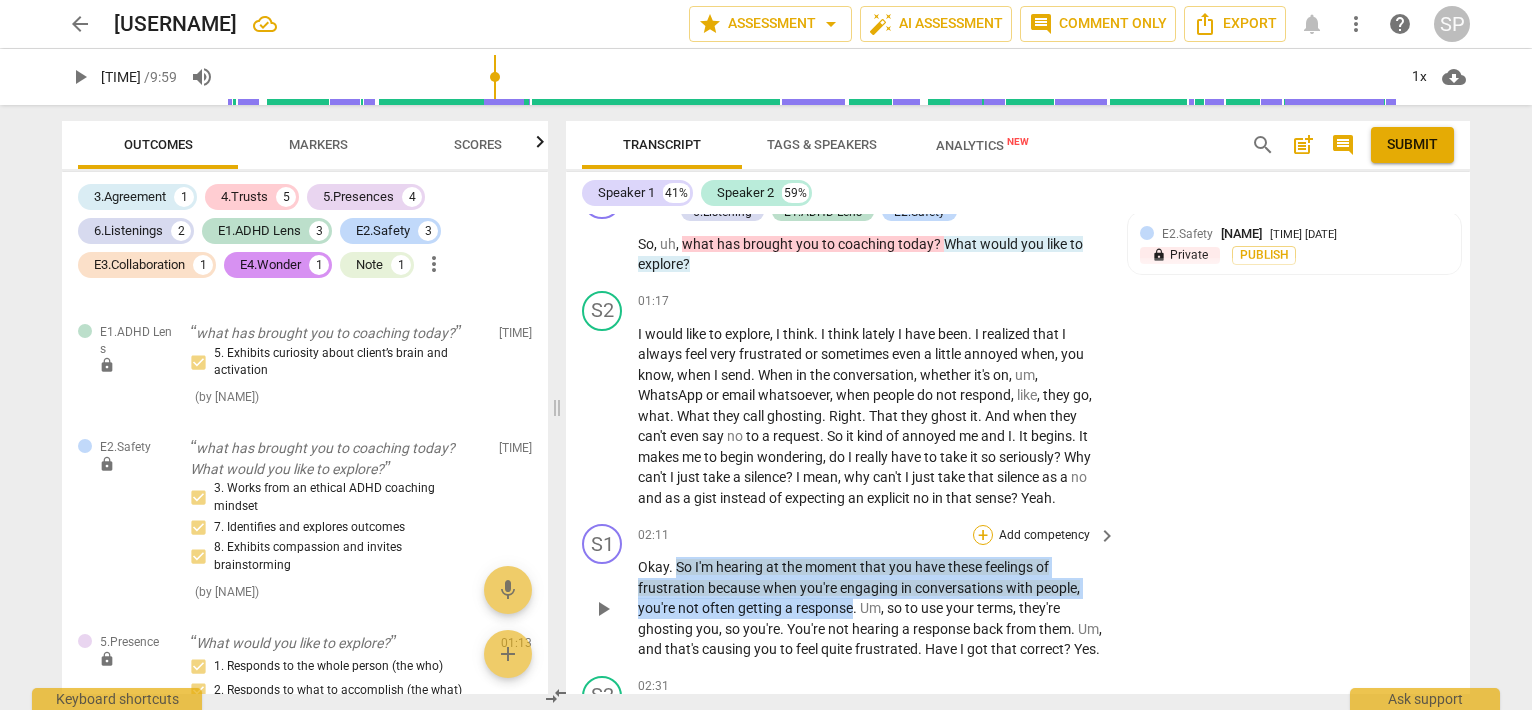 click on "+" at bounding box center [983, 535] 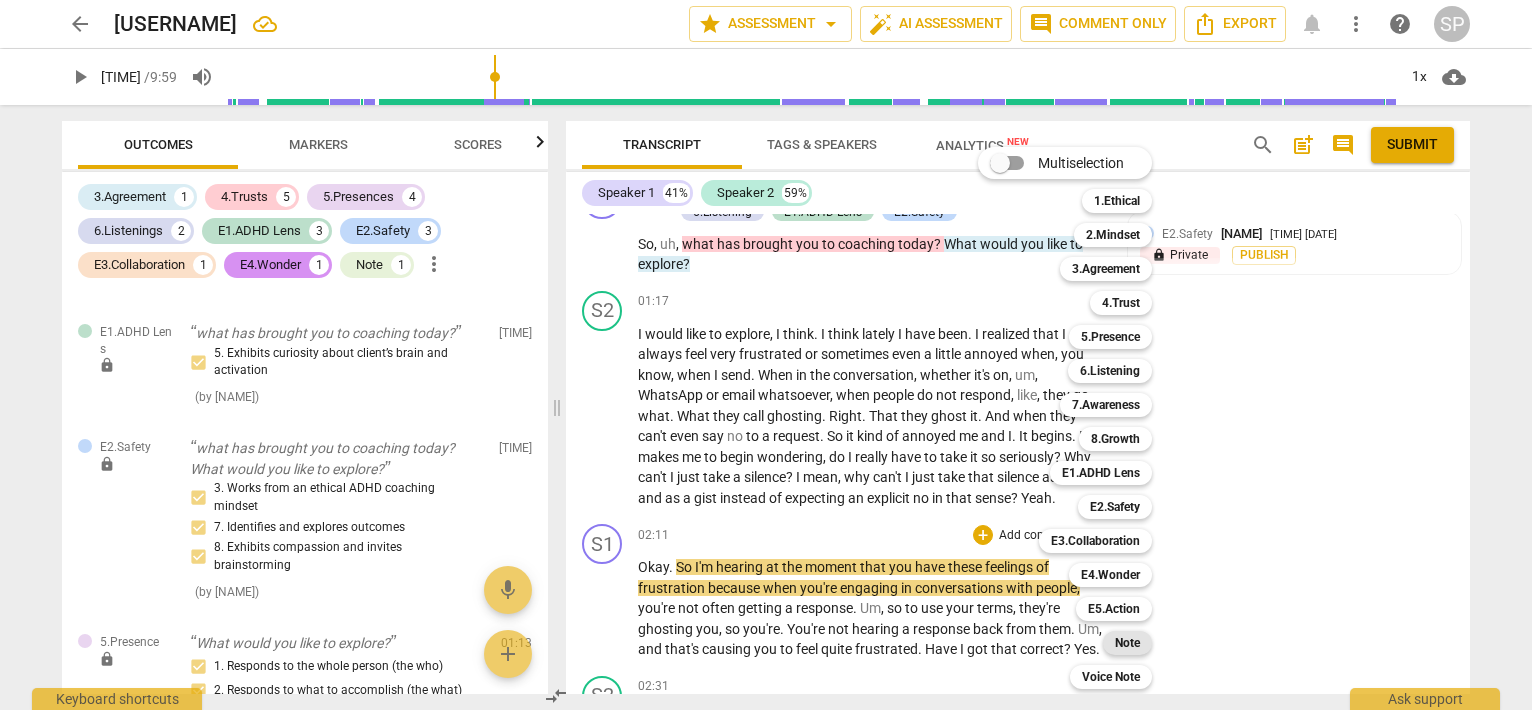 click on "Note" at bounding box center (1127, 643) 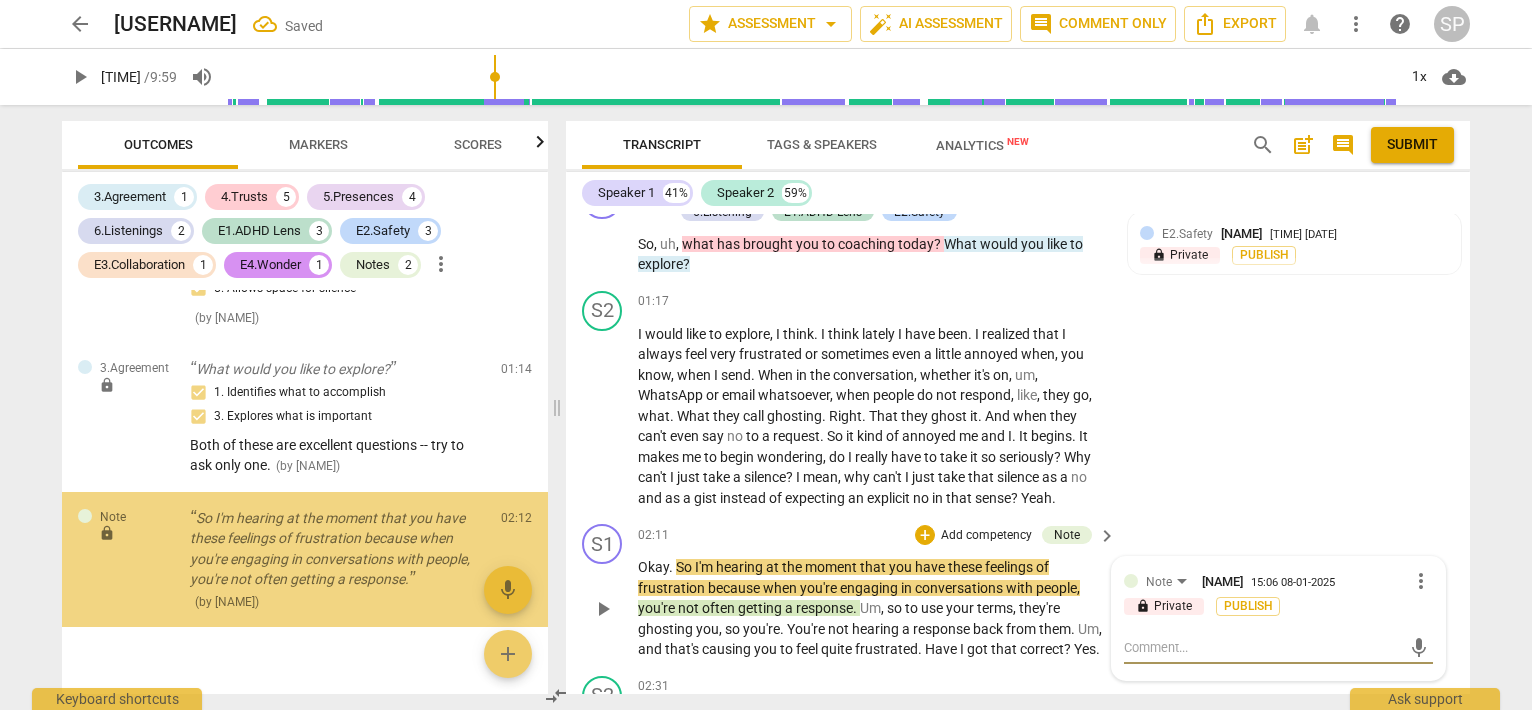 scroll, scrollTop: 2846, scrollLeft: 0, axis: vertical 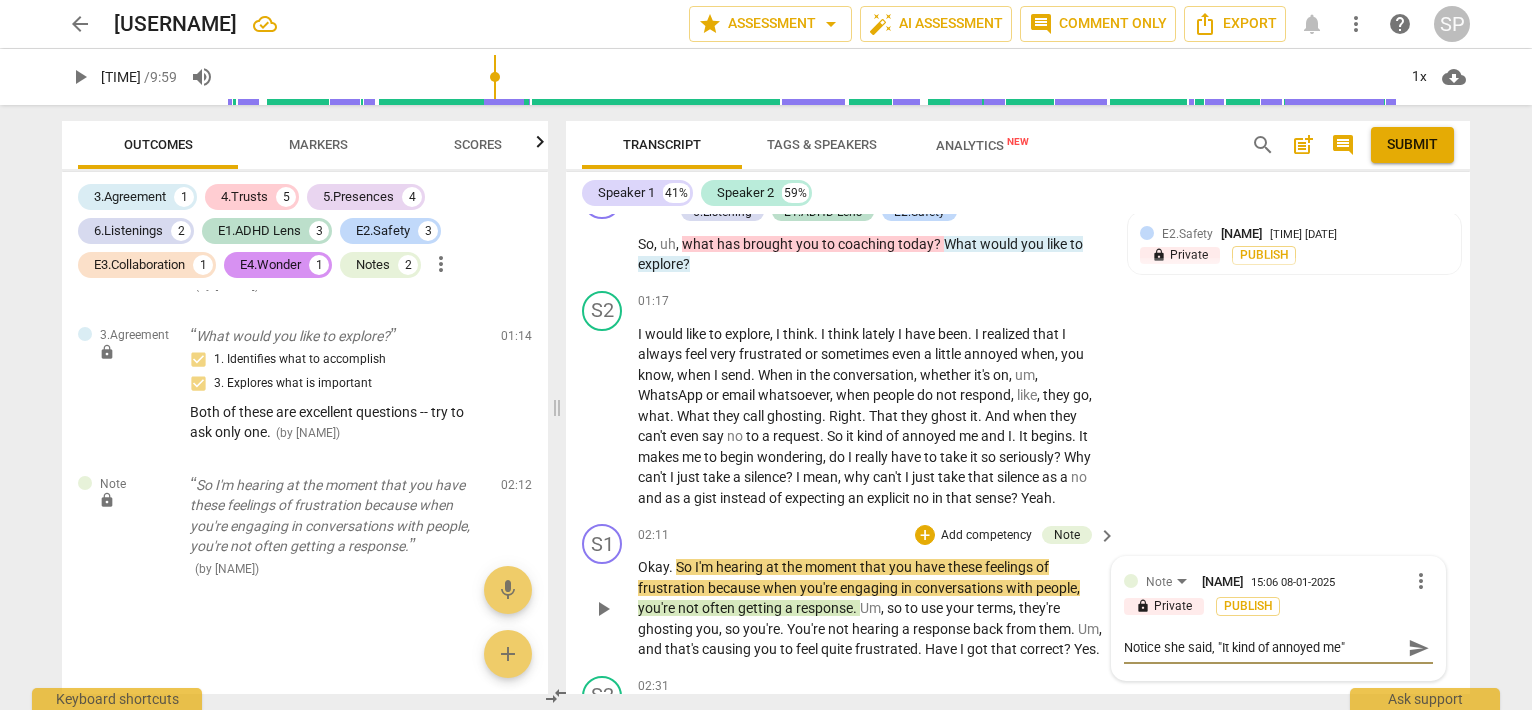 click on "Notice she said, "It kind of annoyed me"" at bounding box center (1262, 647) 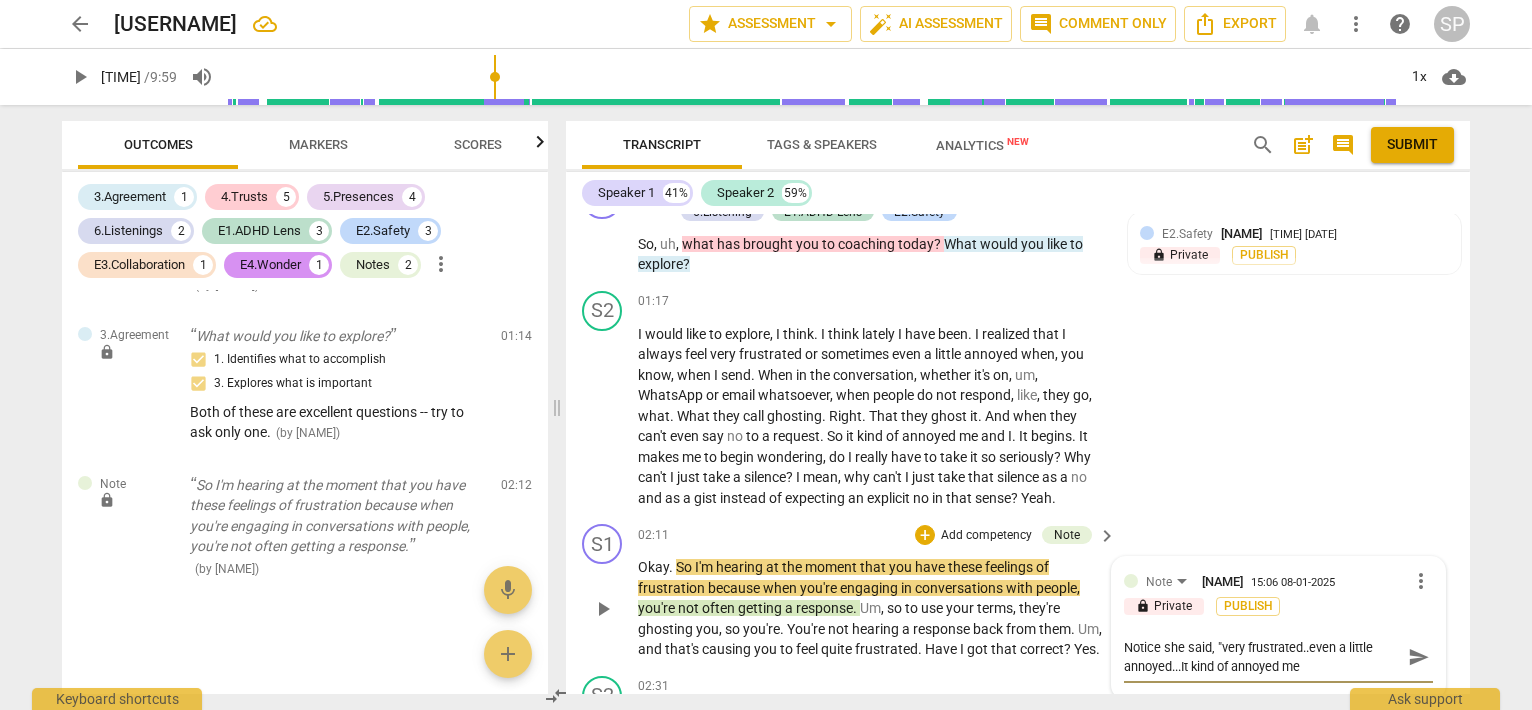click on "Notice she said, "very frustrated..even a little annoyed...It kind of annoyed me" at bounding box center [1262, 657] 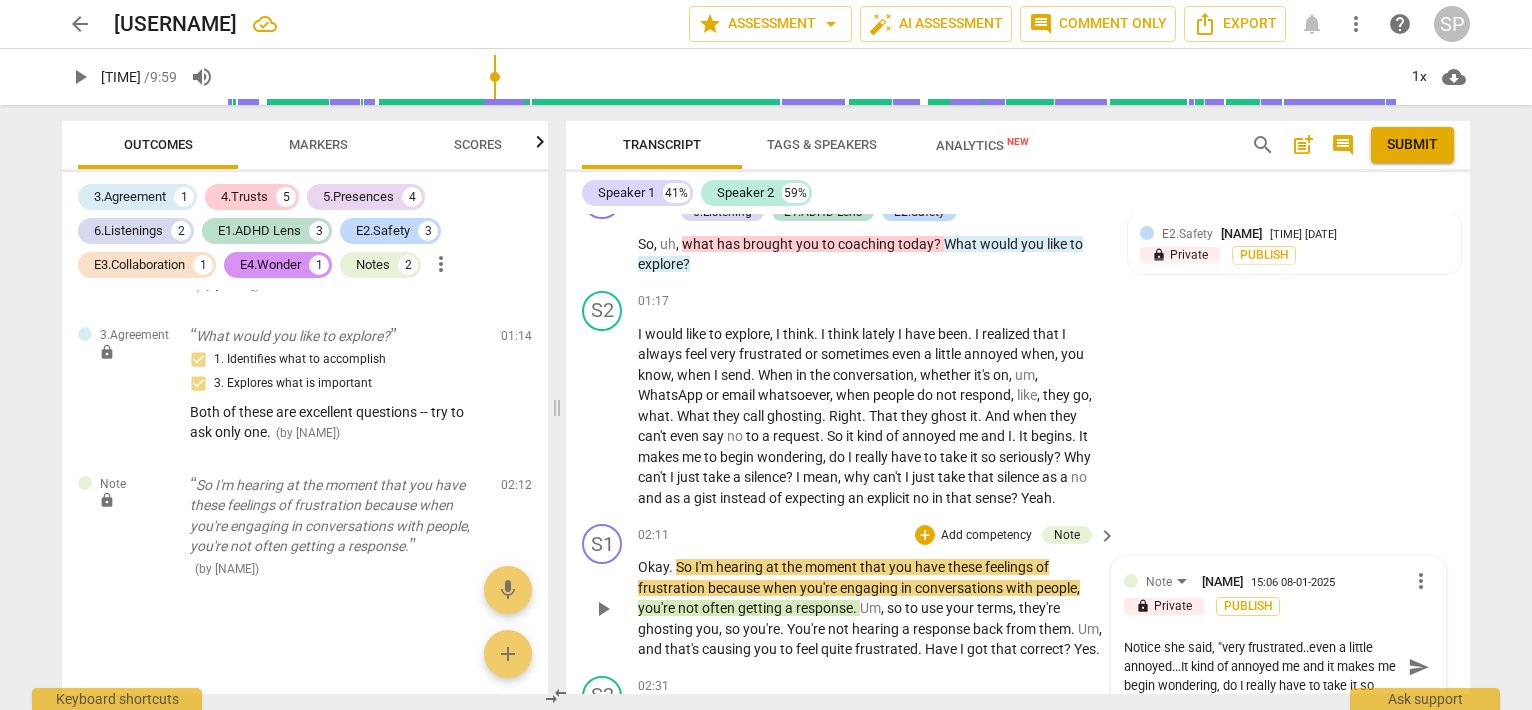 scroll, scrollTop: 17, scrollLeft: 0, axis: vertical 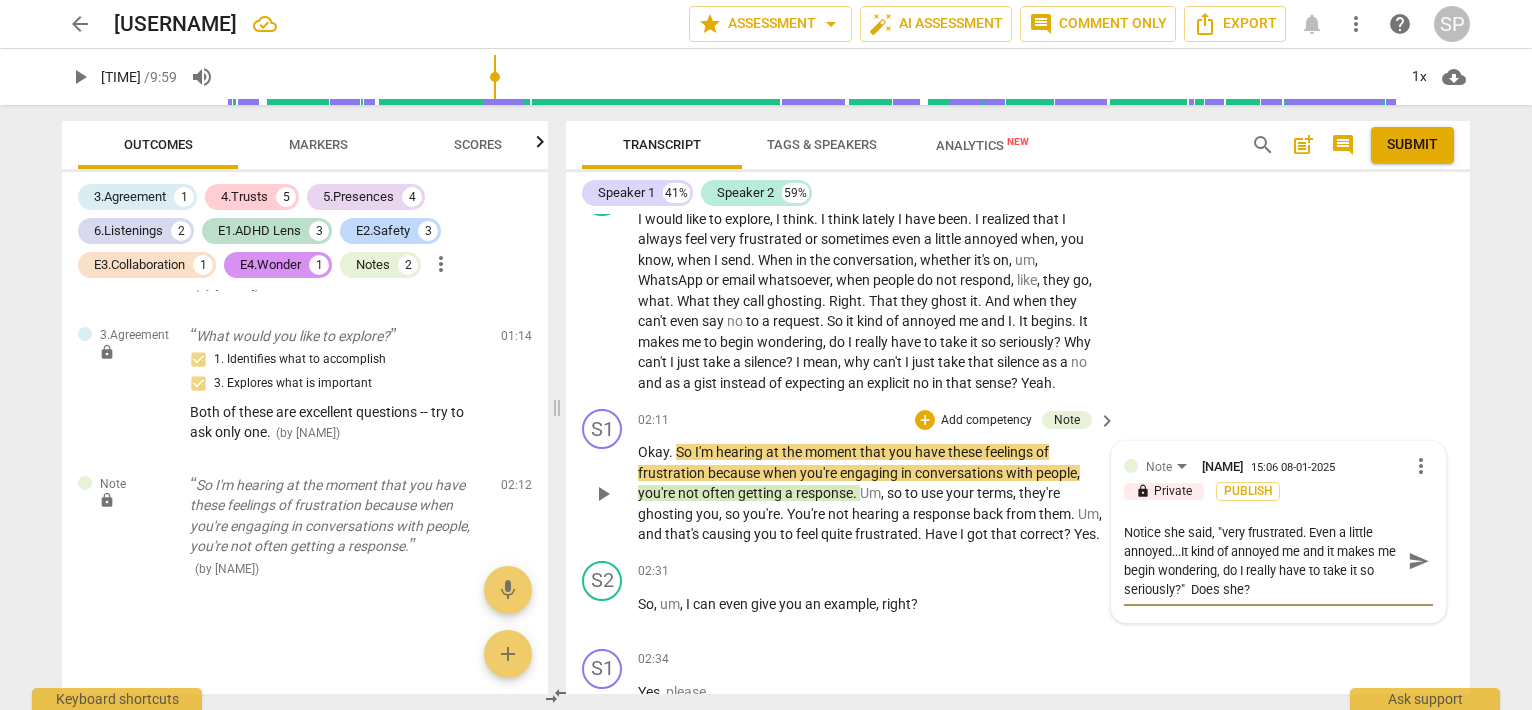 click on "send" at bounding box center (1419, 561) 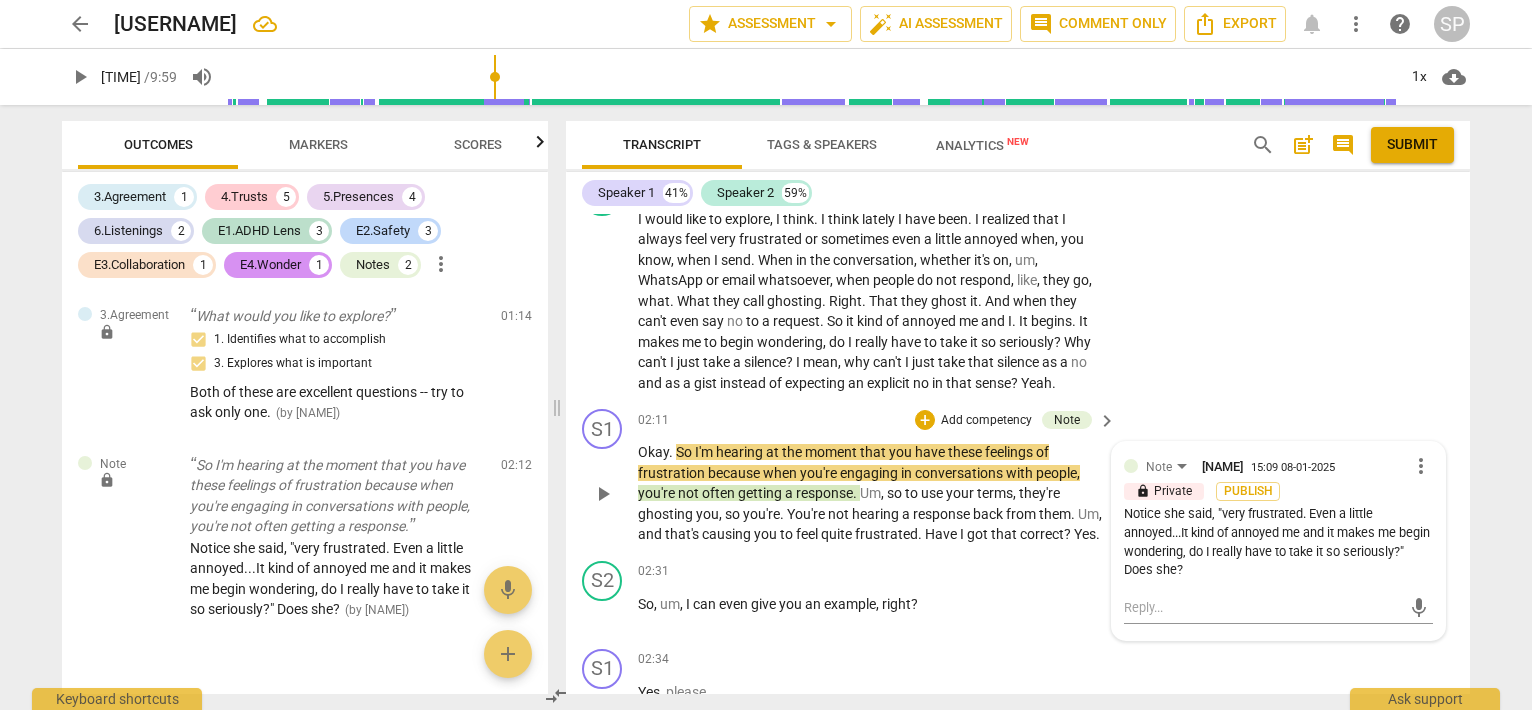 click on "play_arrow" at bounding box center (603, 494) 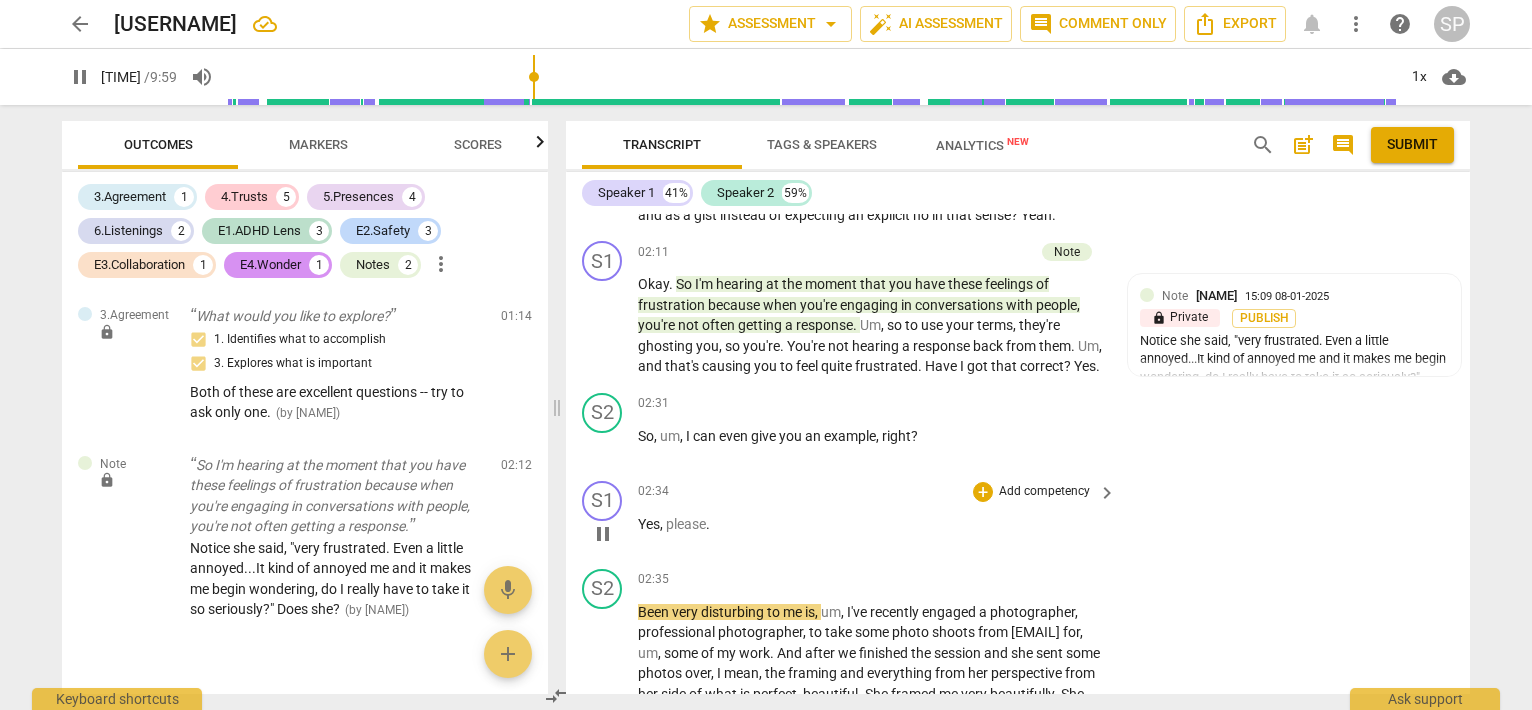 scroll, scrollTop: 1080, scrollLeft: 0, axis: vertical 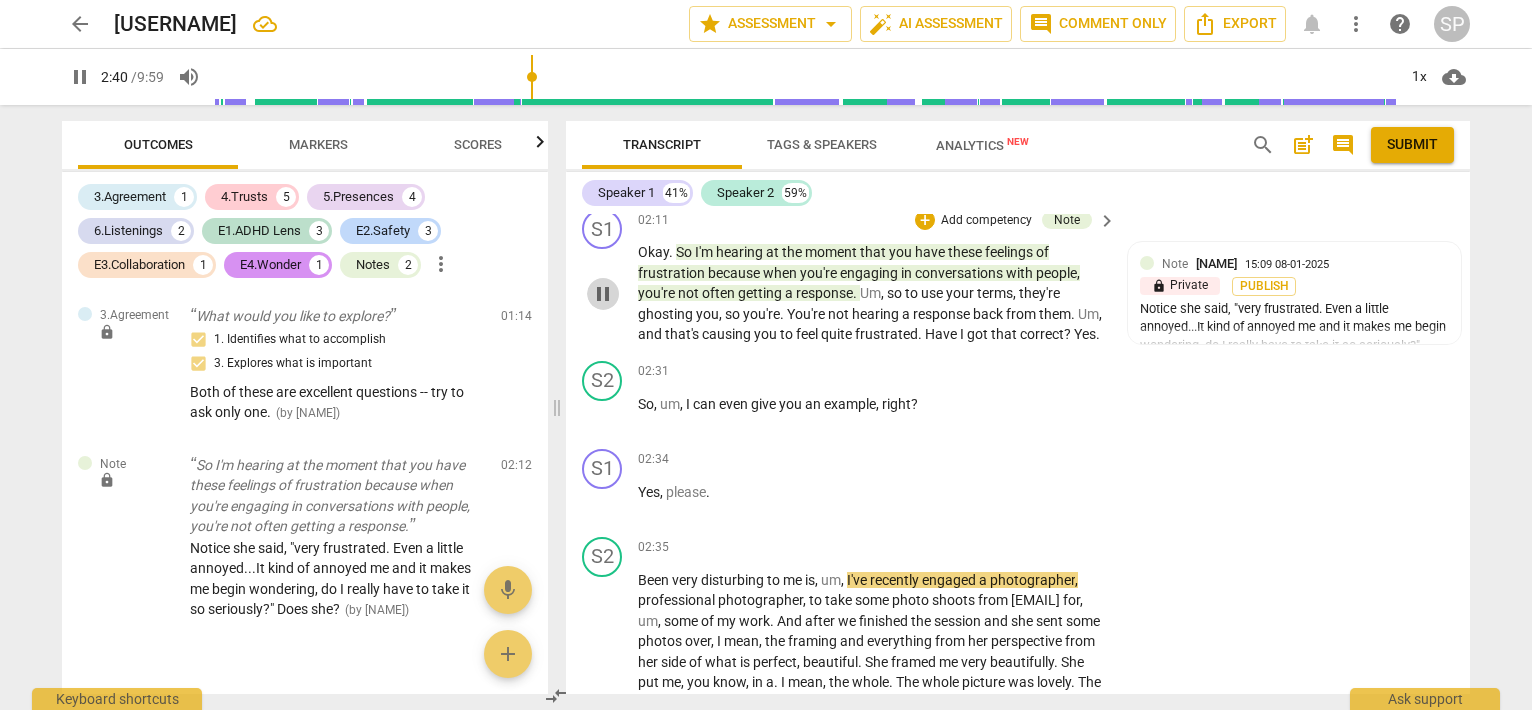 click on "pause" at bounding box center (603, 294) 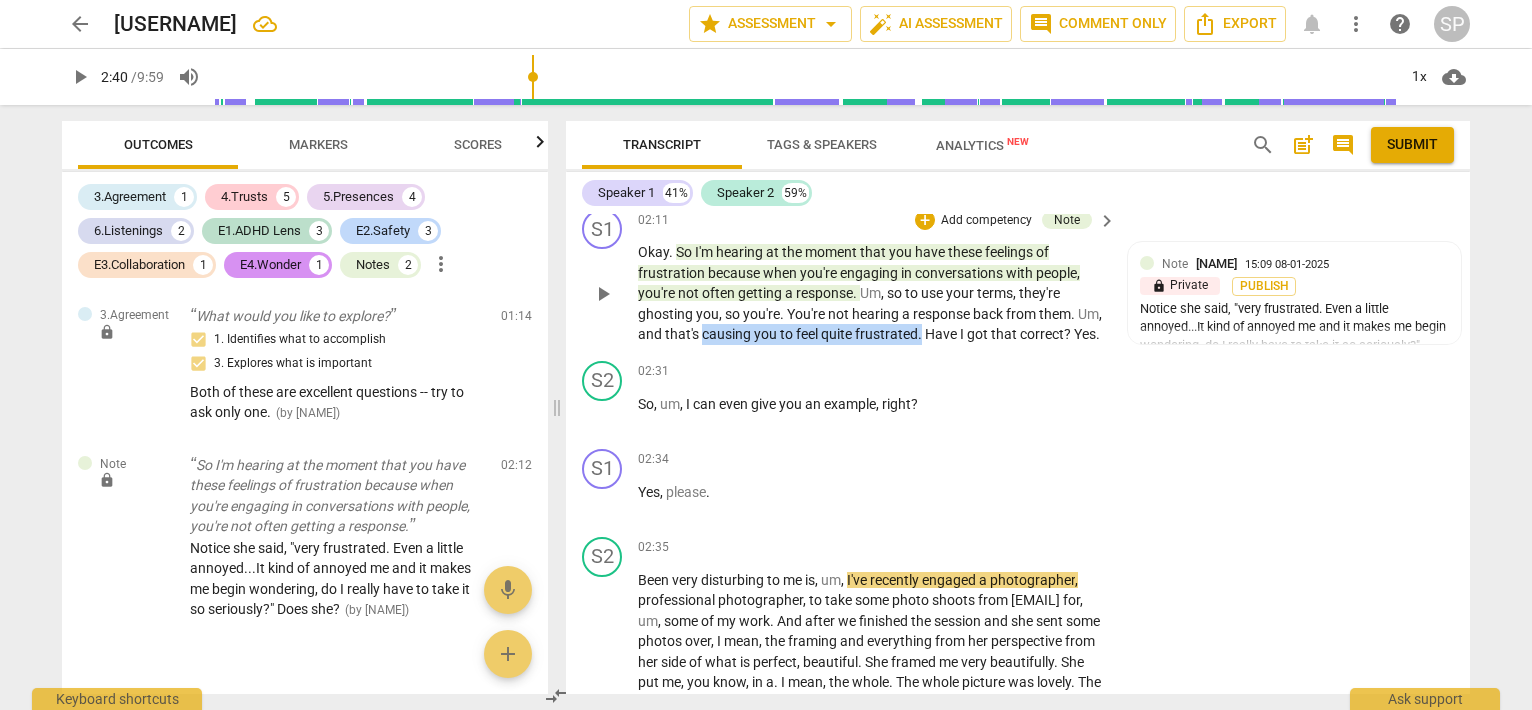 drag, startPoint x: 729, startPoint y: 333, endPoint x: 949, endPoint y: 332, distance: 220.00227 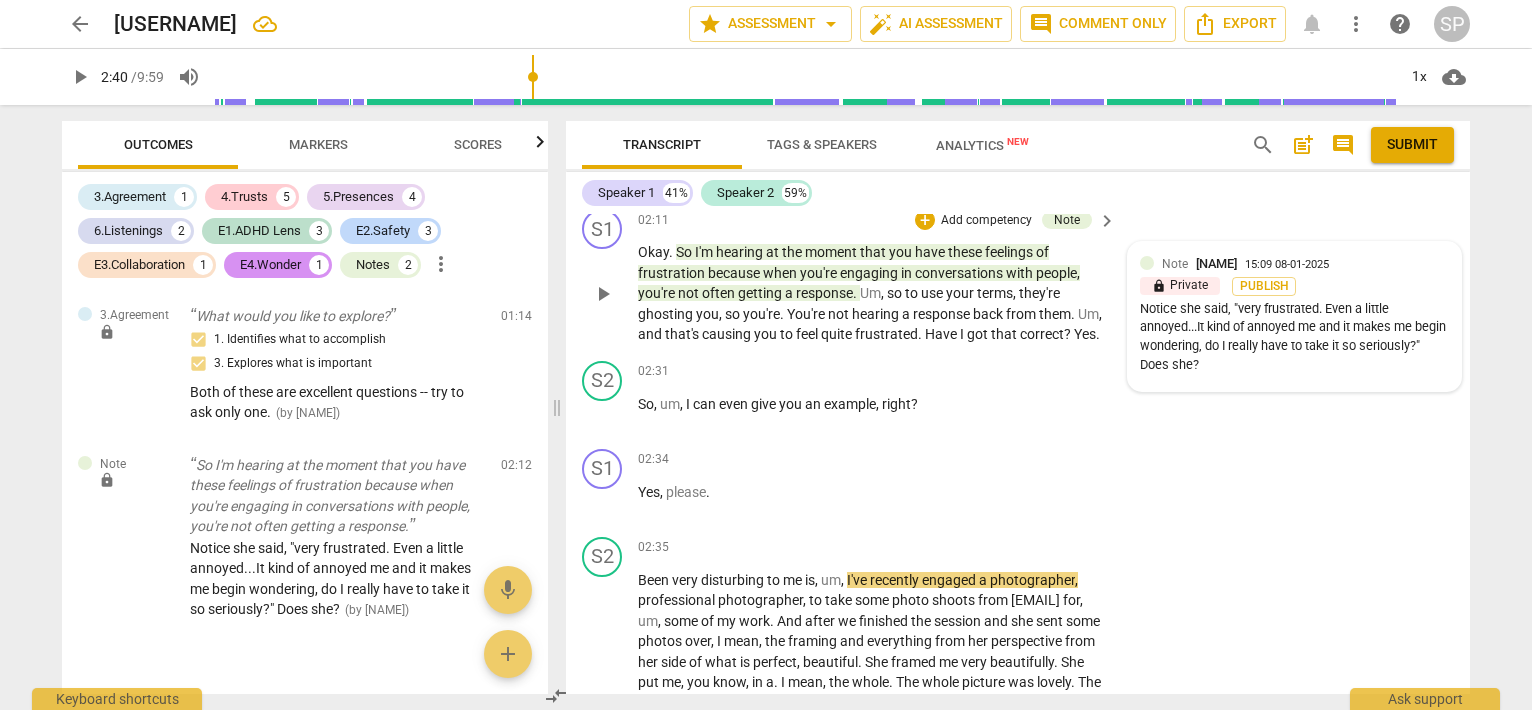 click at bounding box center (1147, 263) 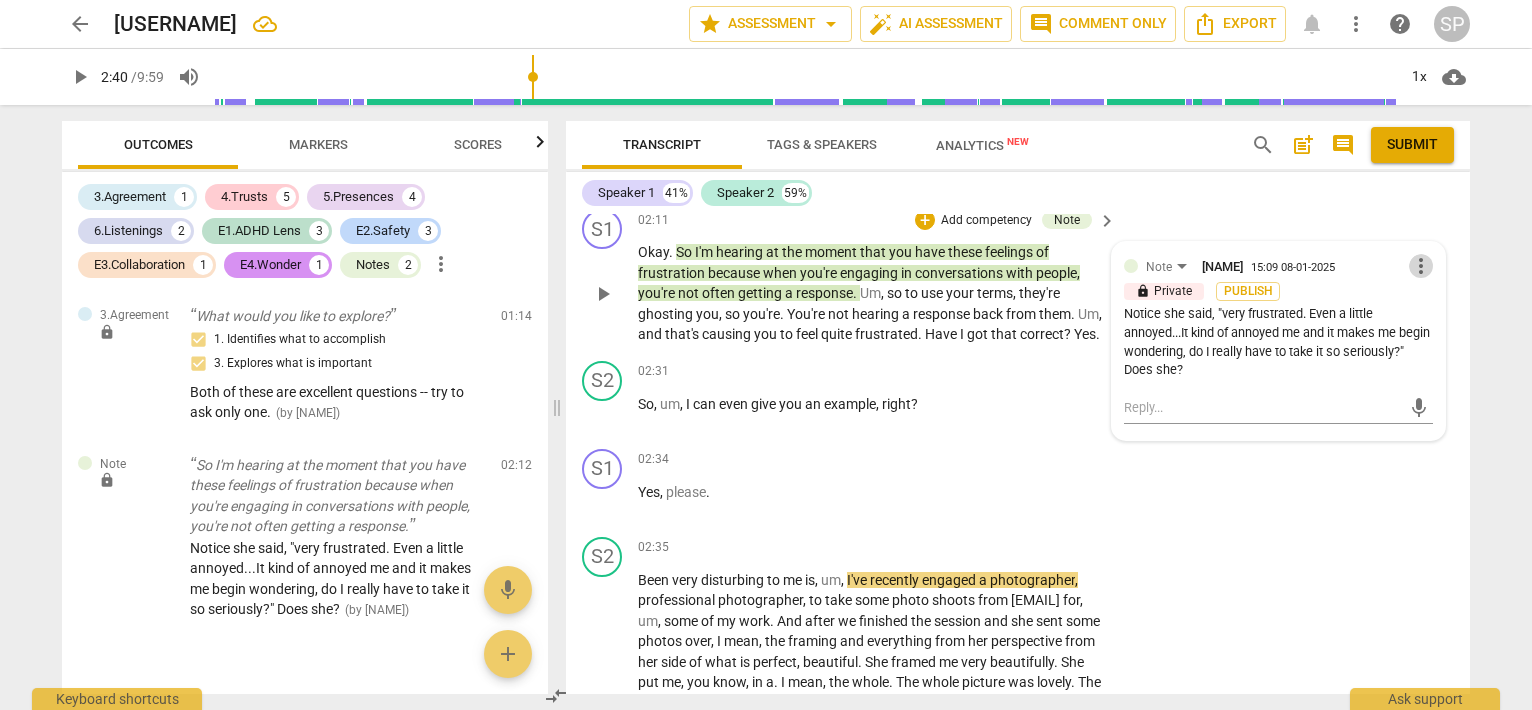 click on "more_vert" at bounding box center [1421, 266] 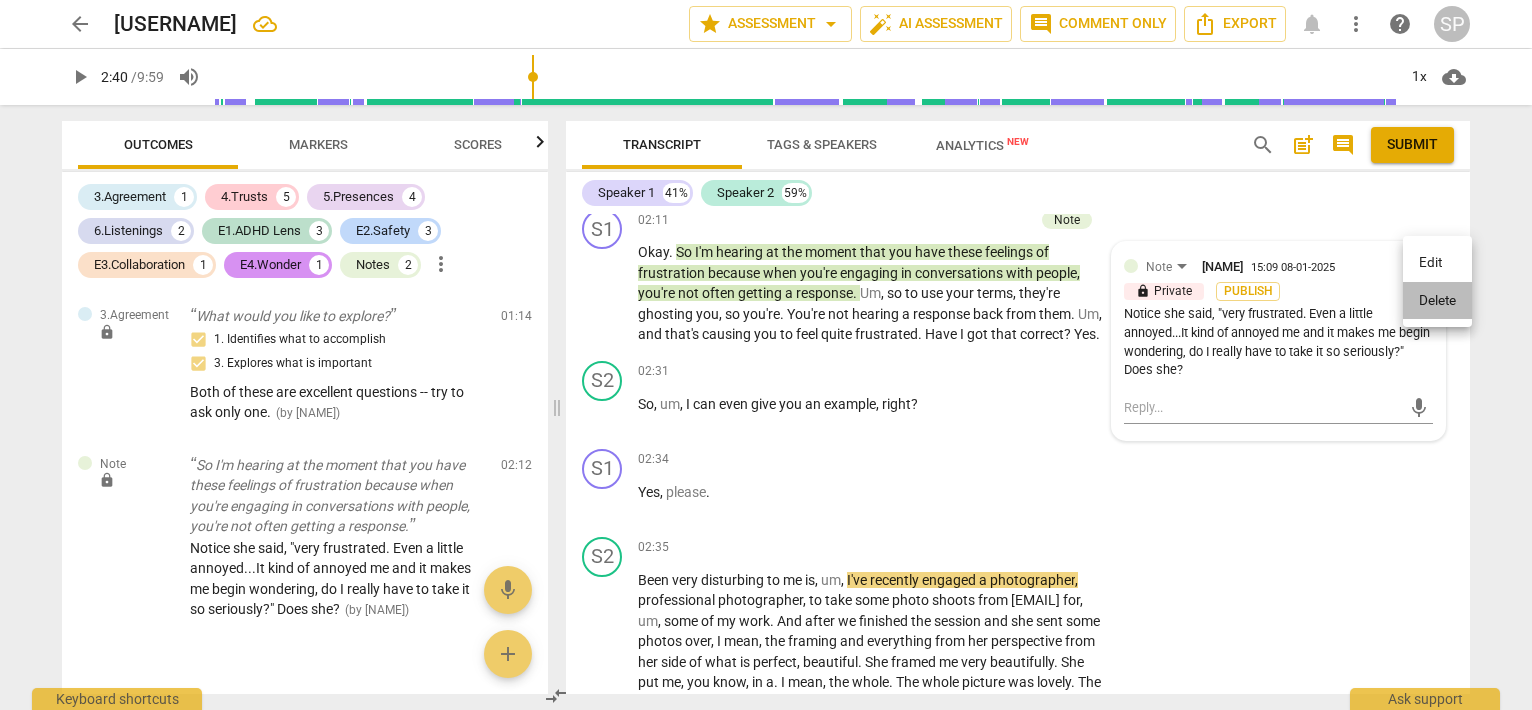 click on "Delete" at bounding box center [1437, 301] 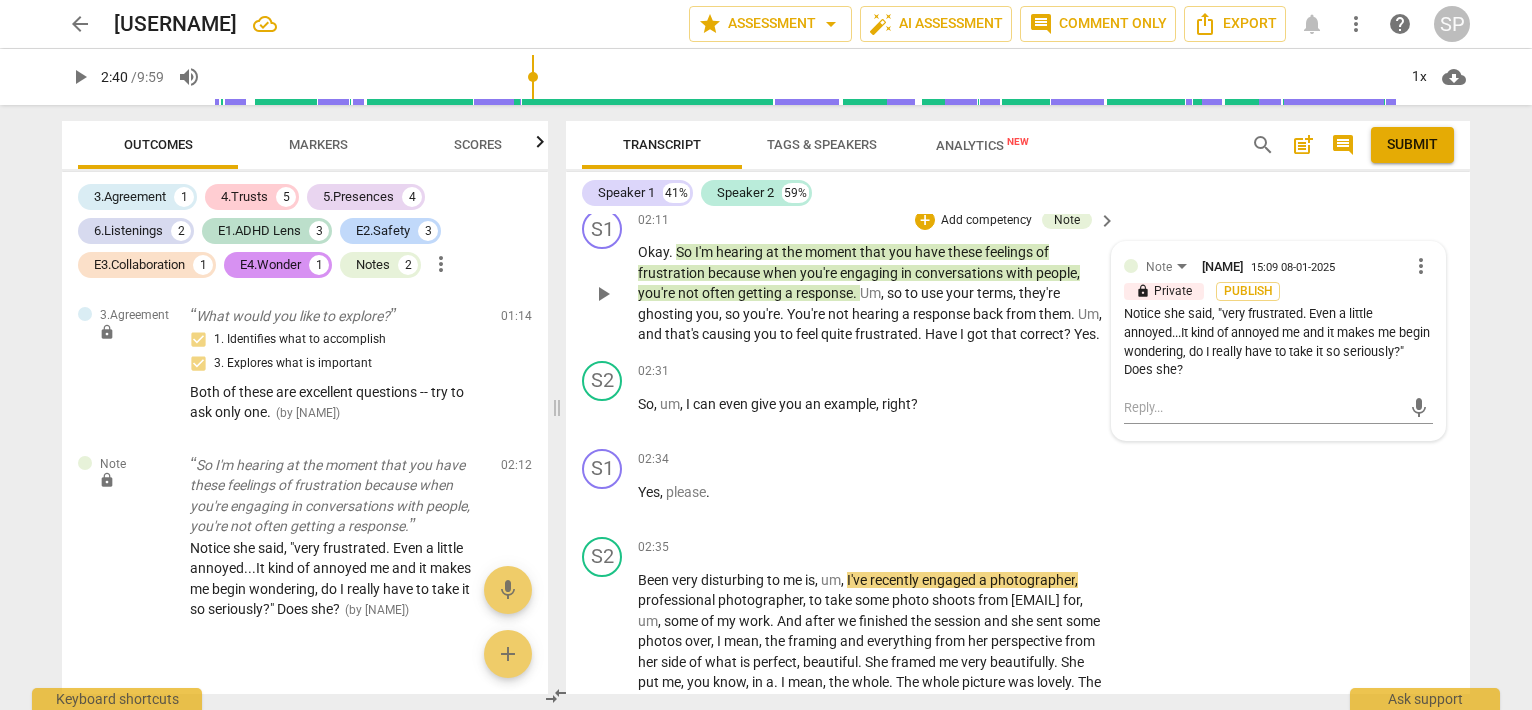 click on "Note [NAME] 15:09 08-01-2025 more_vert lock Private Publish Notice she said, "very frustrated. Even a little annoyed...It kind of annoyed me and it makes me begin wondering, do I really have to take it so seriously?" Does she? mic" at bounding box center [1278, 341] 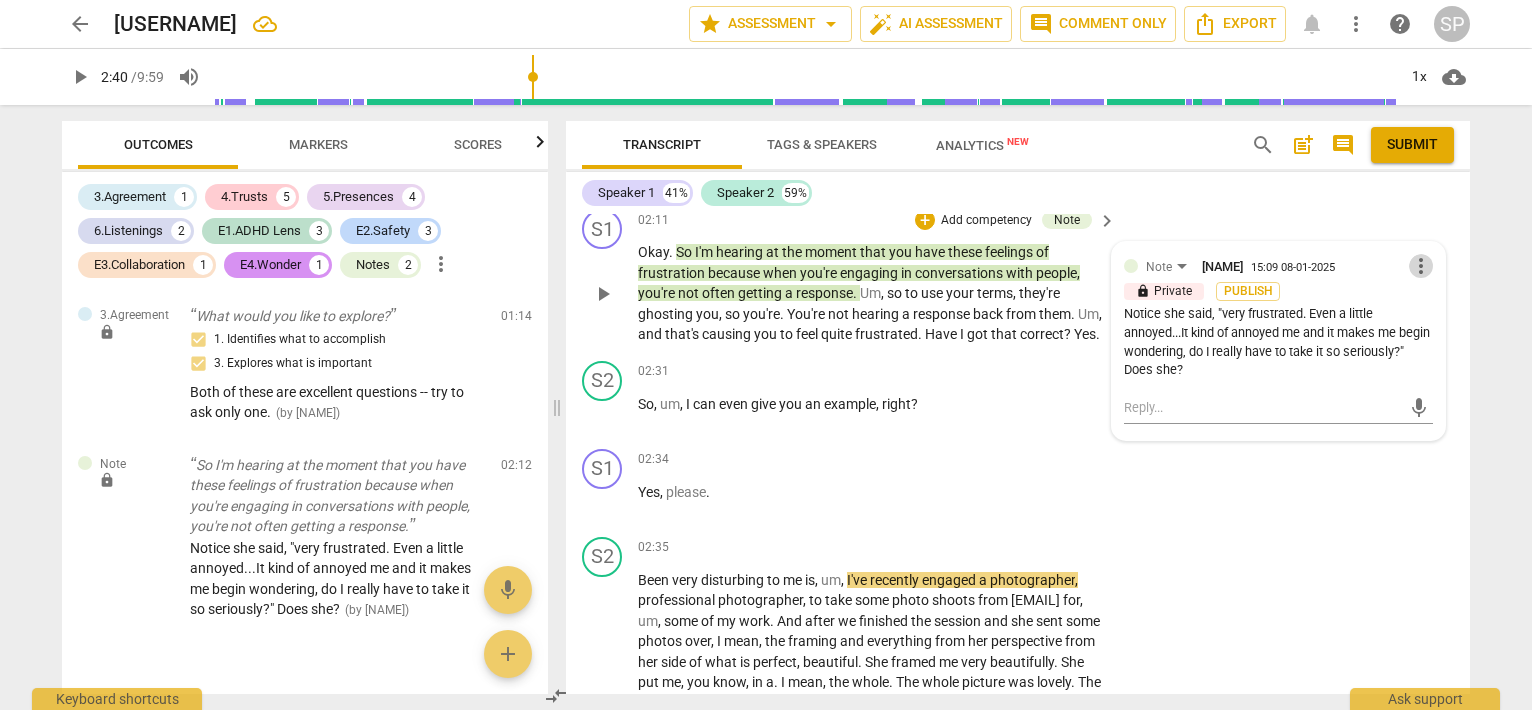click on "more_vert" at bounding box center (1421, 266) 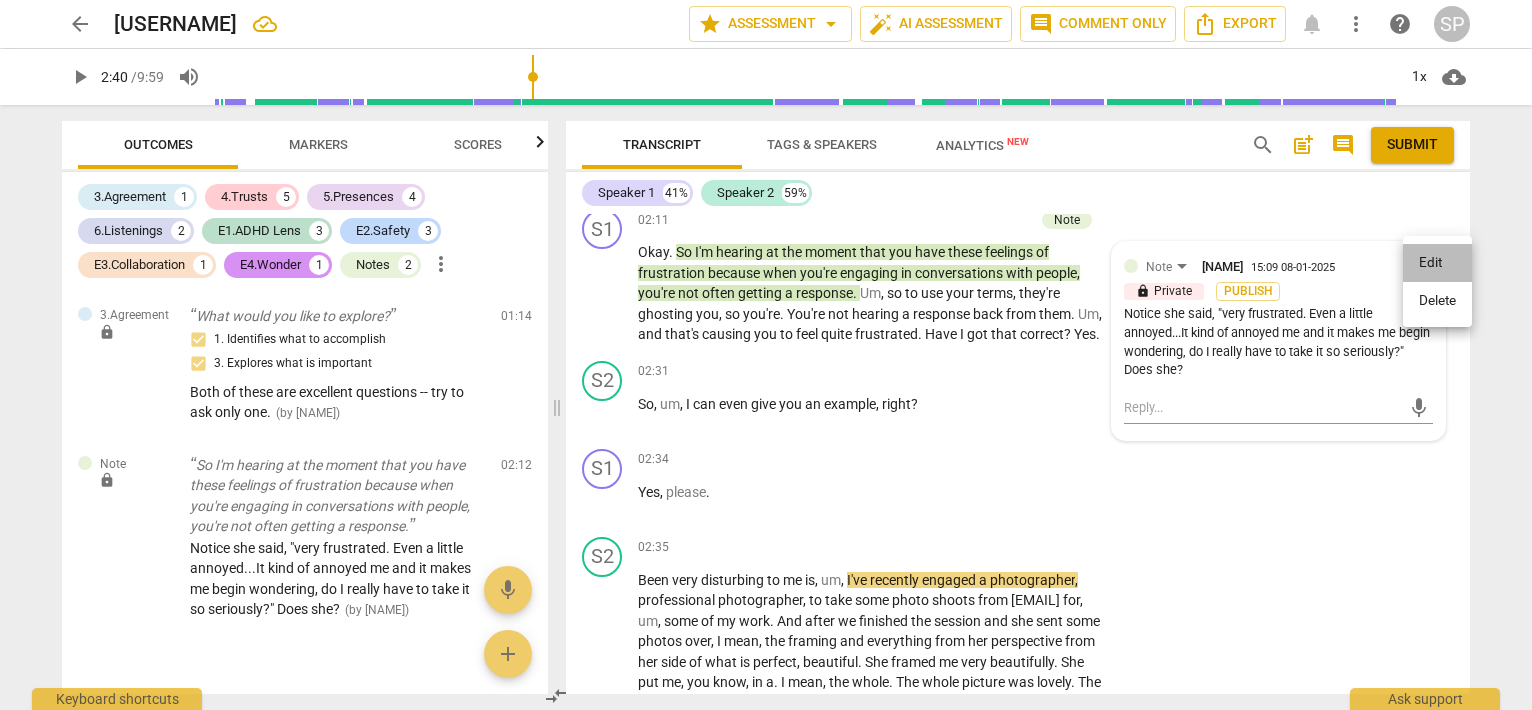 click on "Edit" at bounding box center [1437, 263] 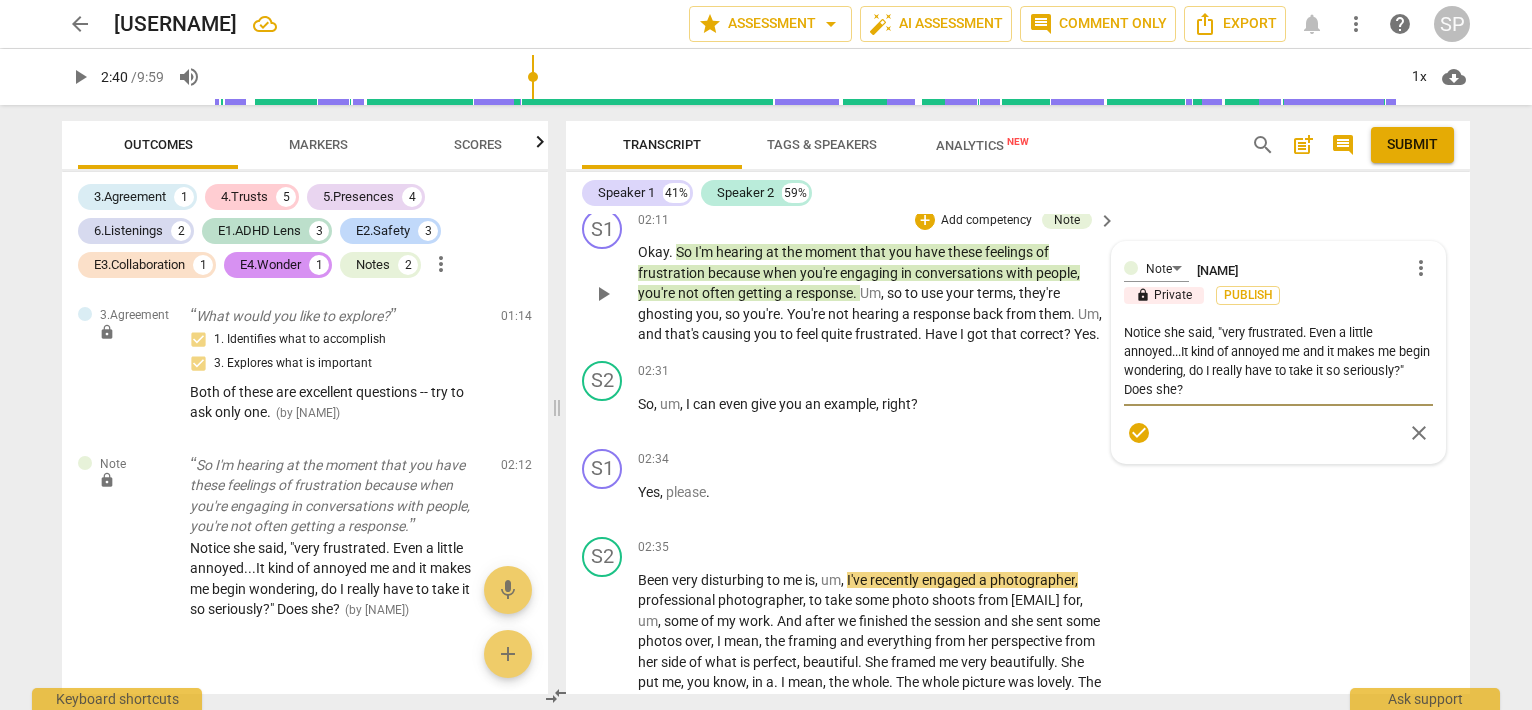 click on "Notice she said, "very frustrated. Even a little annoyed...It kind of annoyed me and it makes me begin wondering, do I really have to take it so seriously?"  Does she?" at bounding box center (1278, 361) 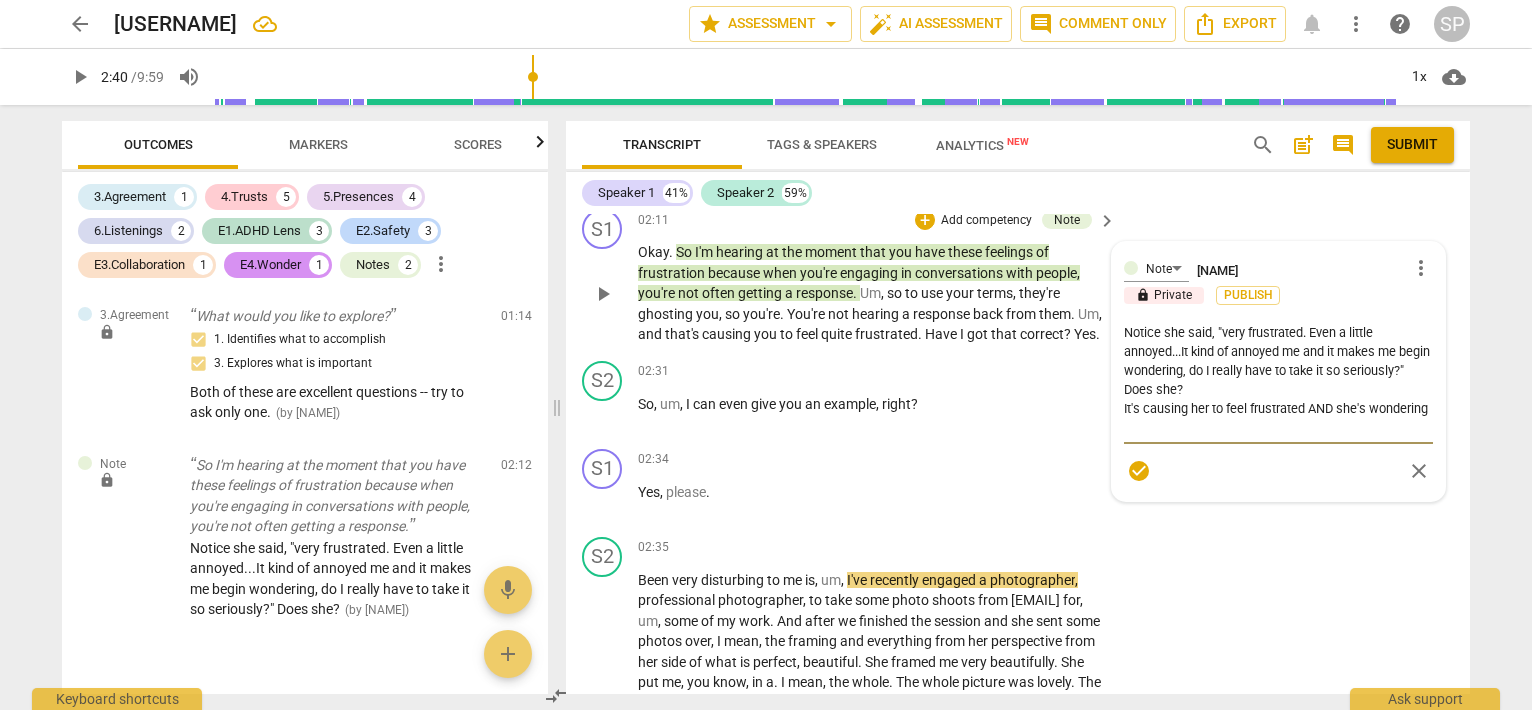 click on "Notice she said, "very frustrated. Even a little annoyed...It kind of annoyed me and it makes me begin wondering, do I really have to take it so seriously?"  Does she?
It's causing her to feel frustrated AND she's wondering" at bounding box center [1278, 380] 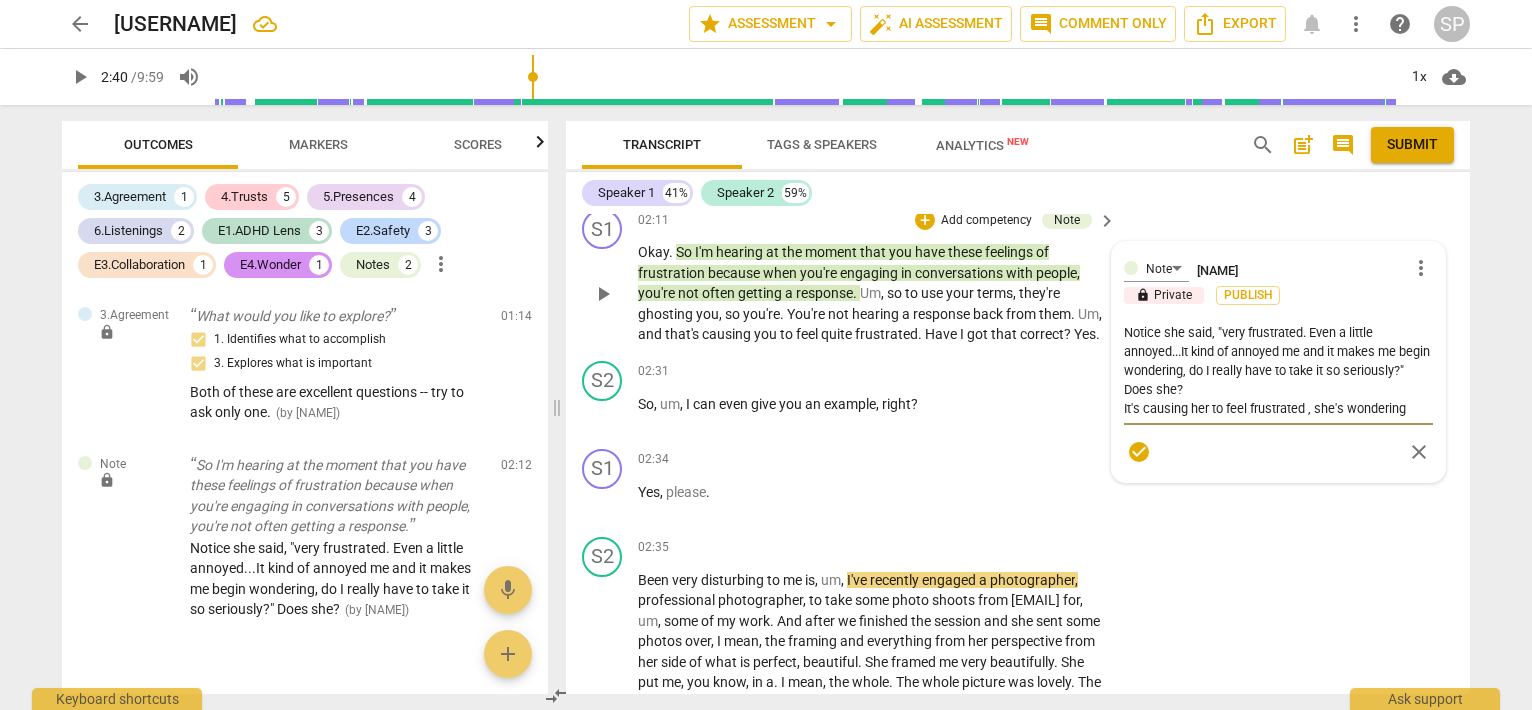 click on "Notice she said, "very frustrated. Even a little annoyed...It kind of annoyed me and it makes me begin wondering, do I really have to take it so seriously?"  Does she?
It's causing her to feel frustrated , she's wondering" at bounding box center (1278, 370) 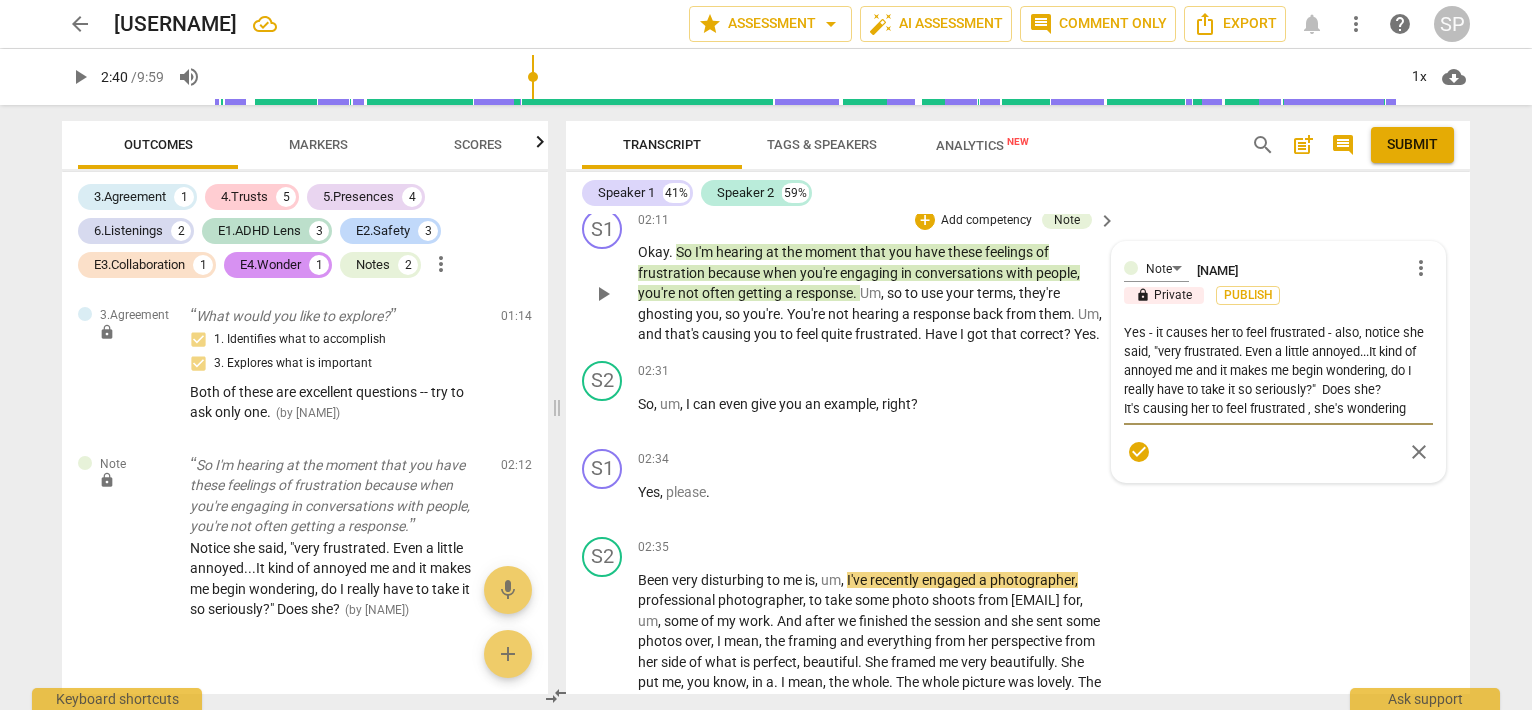 scroll, scrollTop: 1180, scrollLeft: 0, axis: vertical 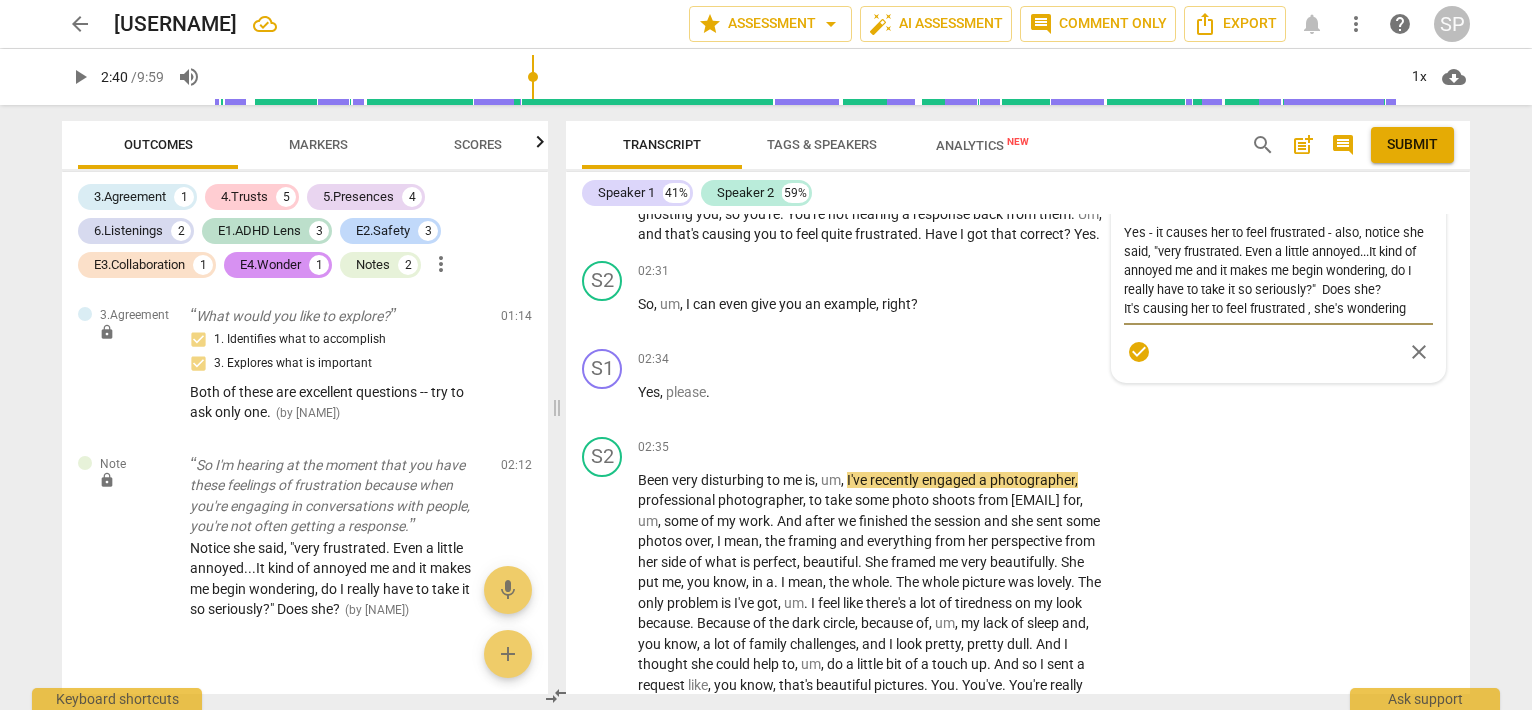 click on "Yes - it causes her to feel frustrated - also, notice she said, "very frustrated. Even a little annoyed...It kind of annoyed me and it makes me begin wondering, do I really have to take it so seriously?"  Does she?
It's causing her to feel frustrated , she's wondering" at bounding box center [1278, 270] 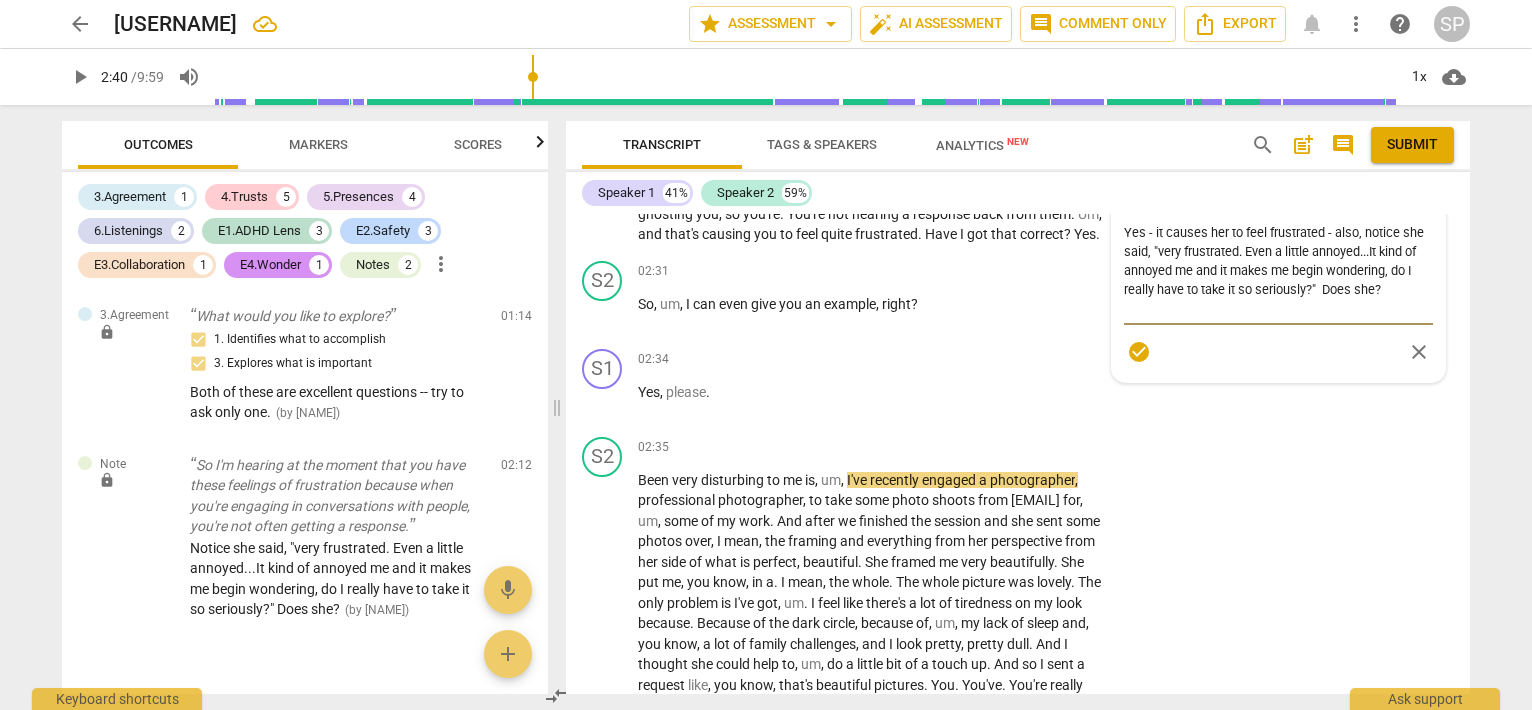 click on "Yes - it causes her to feel frustrated - also, notice she said, "very frustrated. Even a little annoyed...It kind of annoyed me and it makes me begin wondering, do I really have to take it so seriously?"  Does she?" at bounding box center [1278, 270] 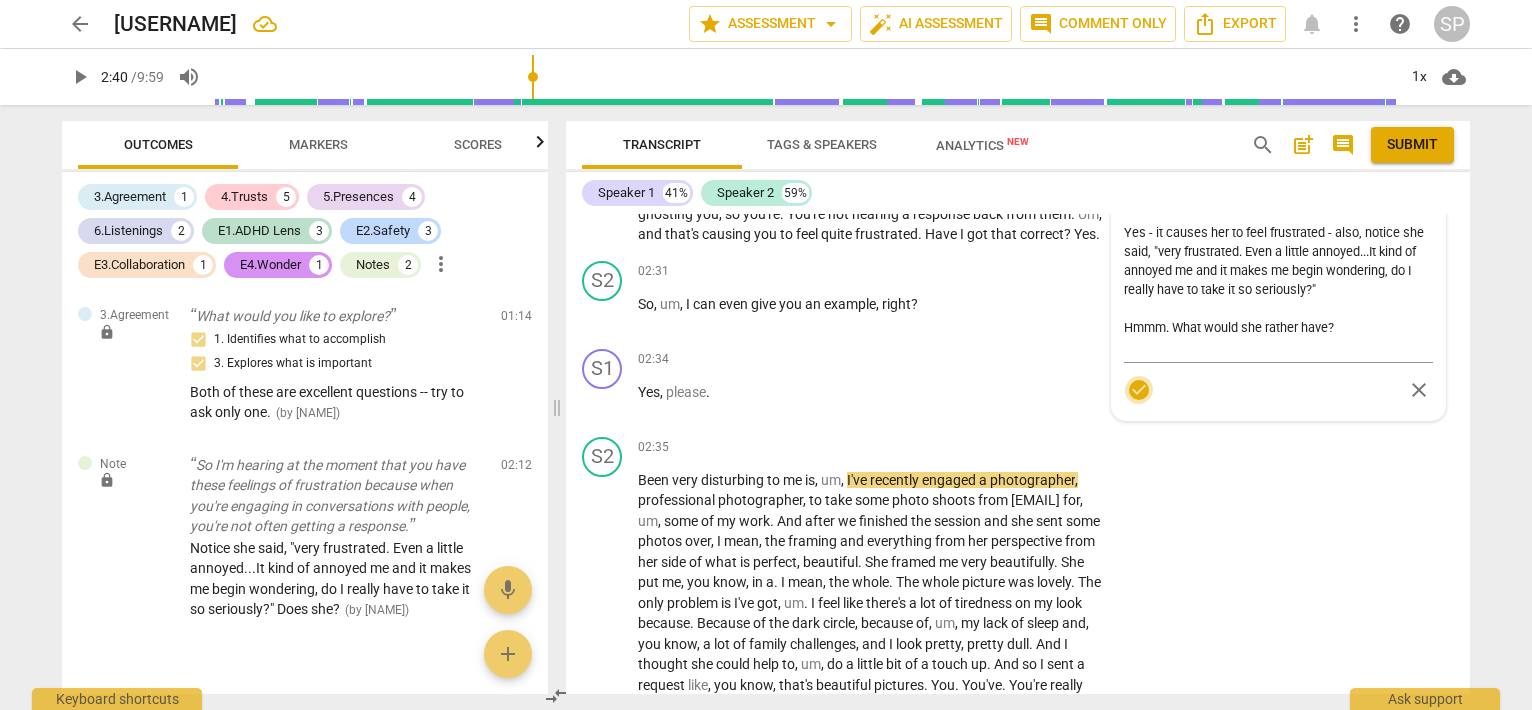 click on "check_circle" at bounding box center [1139, 390] 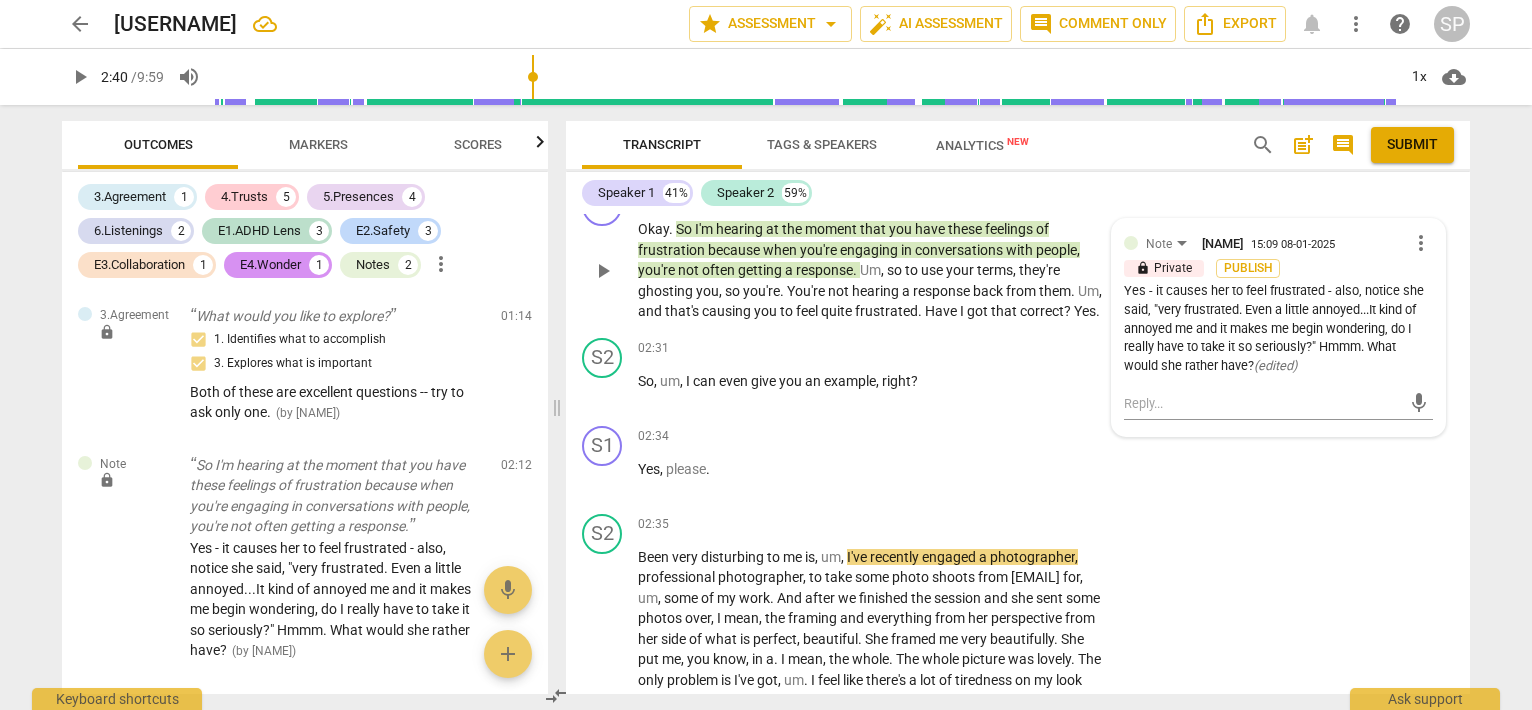 scroll, scrollTop: 980, scrollLeft: 0, axis: vertical 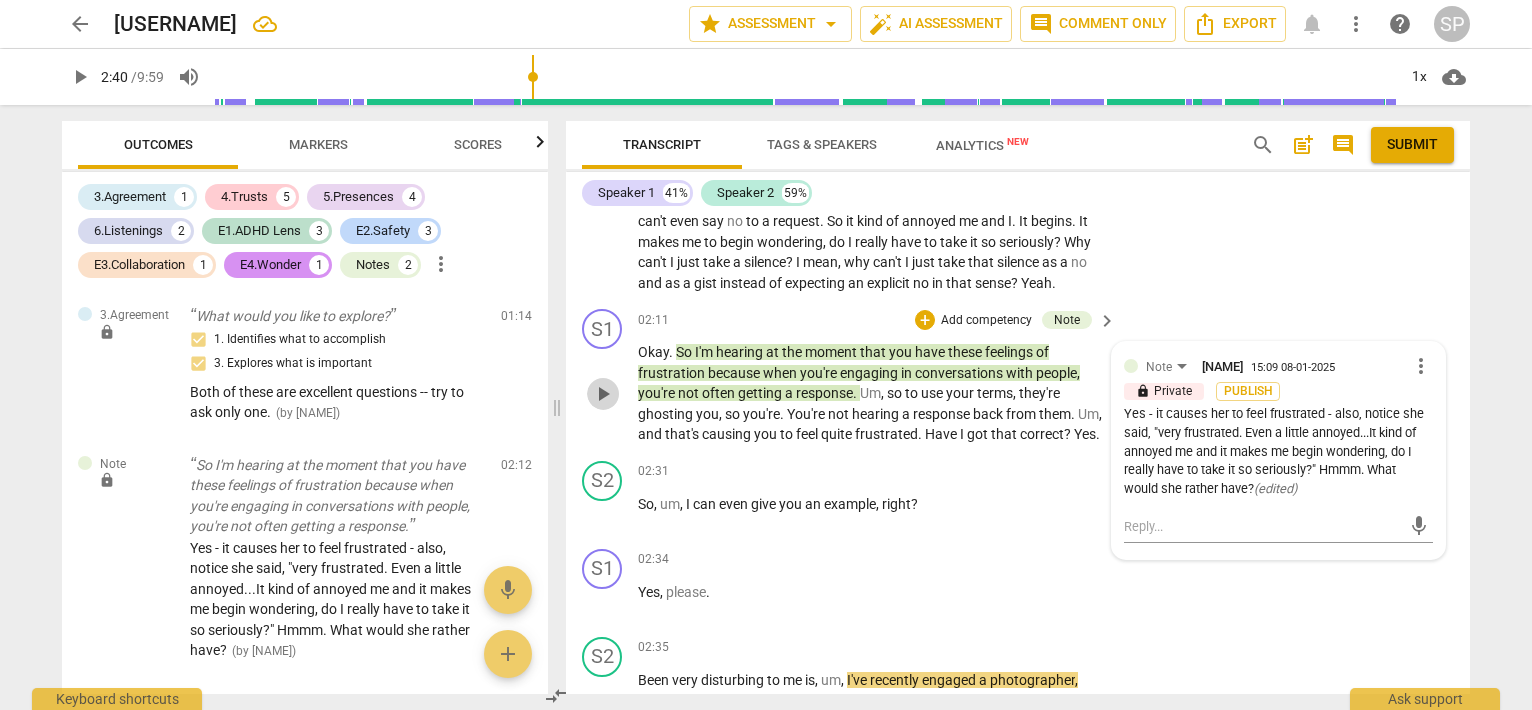 click on "play_arrow" at bounding box center [603, 394] 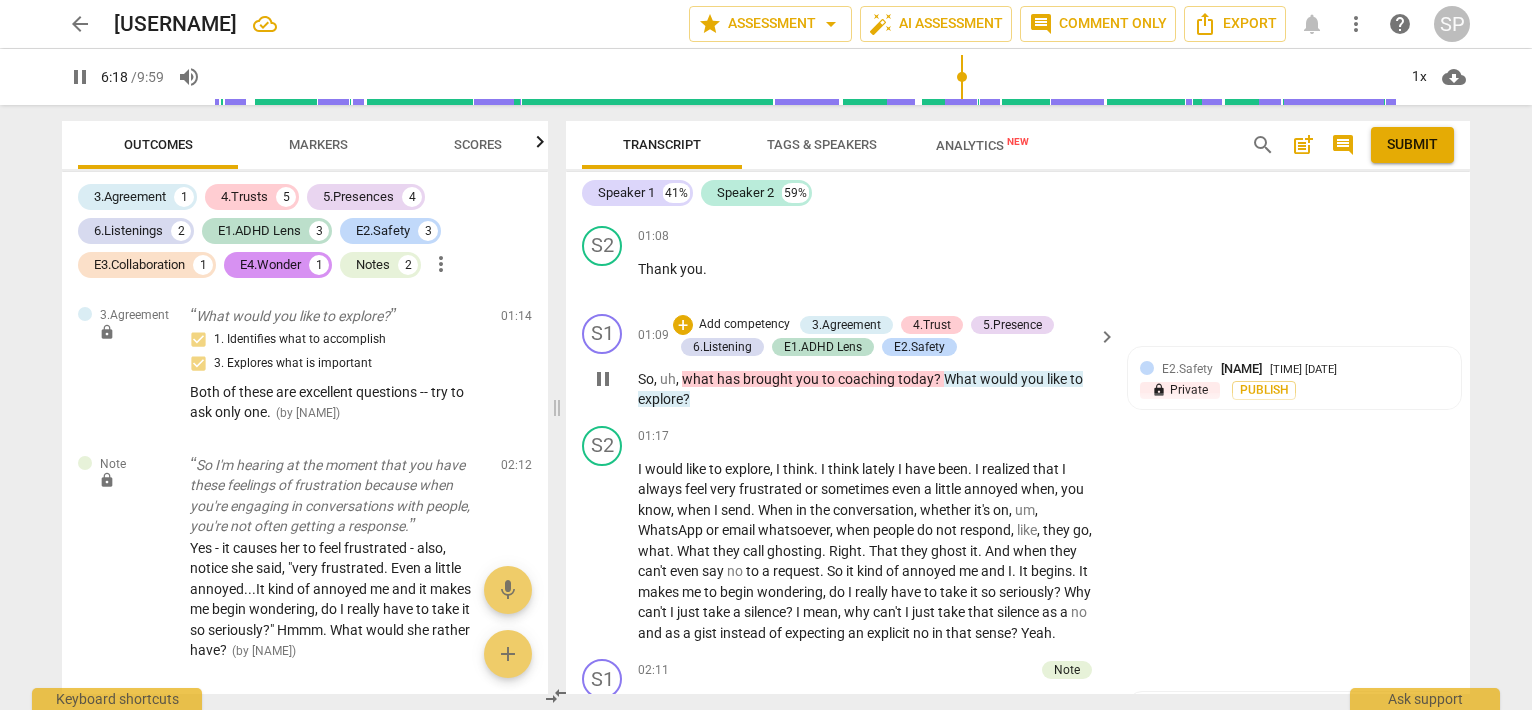 scroll, scrollTop: 728, scrollLeft: 0, axis: vertical 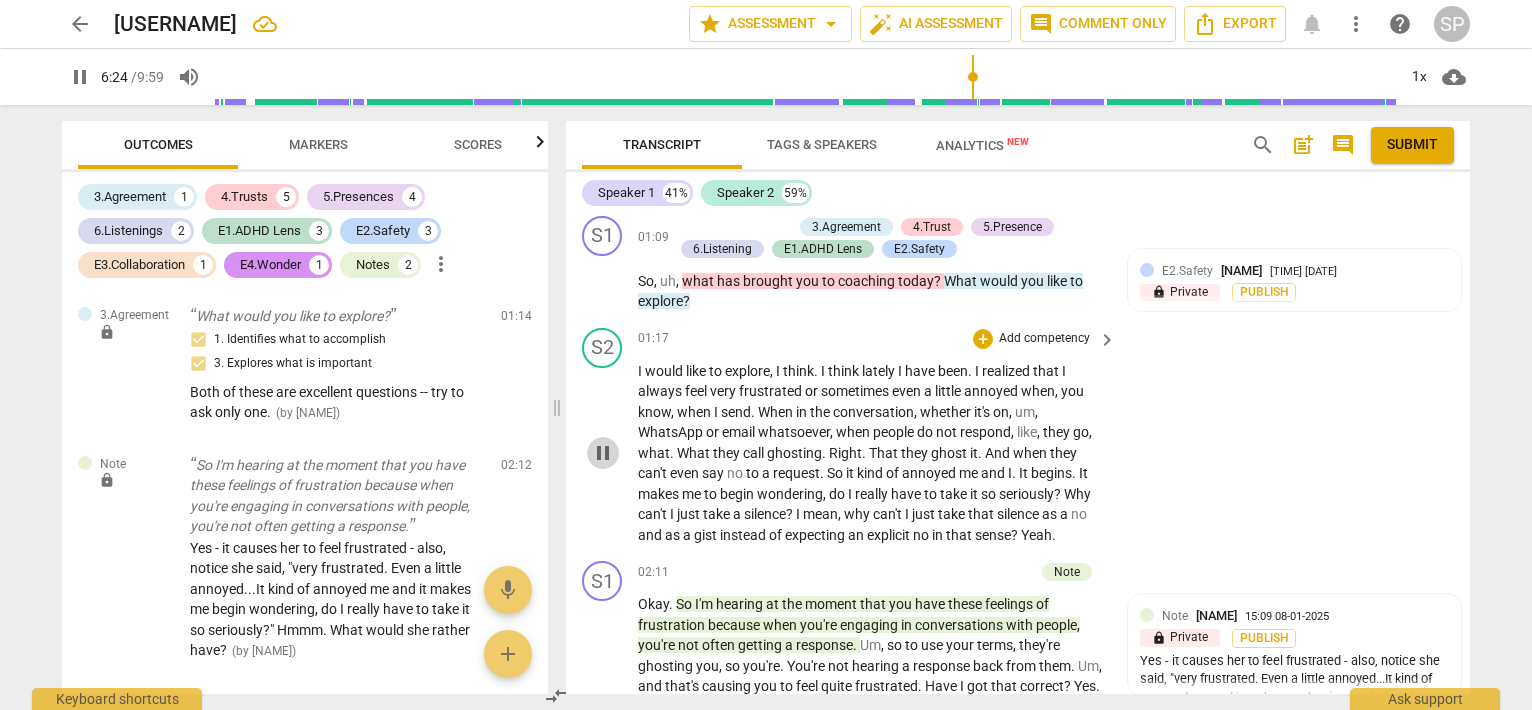 click on "pause" at bounding box center (603, 453) 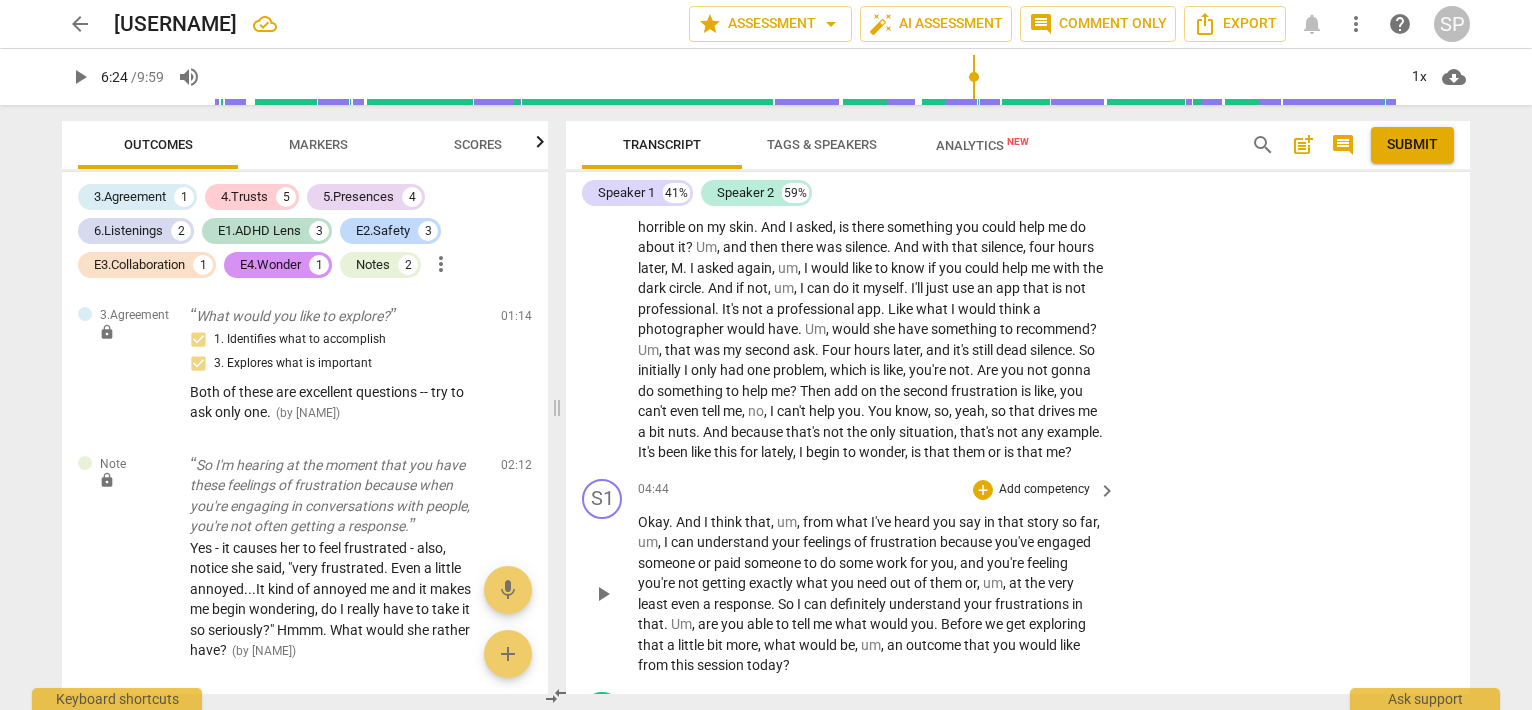 scroll, scrollTop: 1728, scrollLeft: 0, axis: vertical 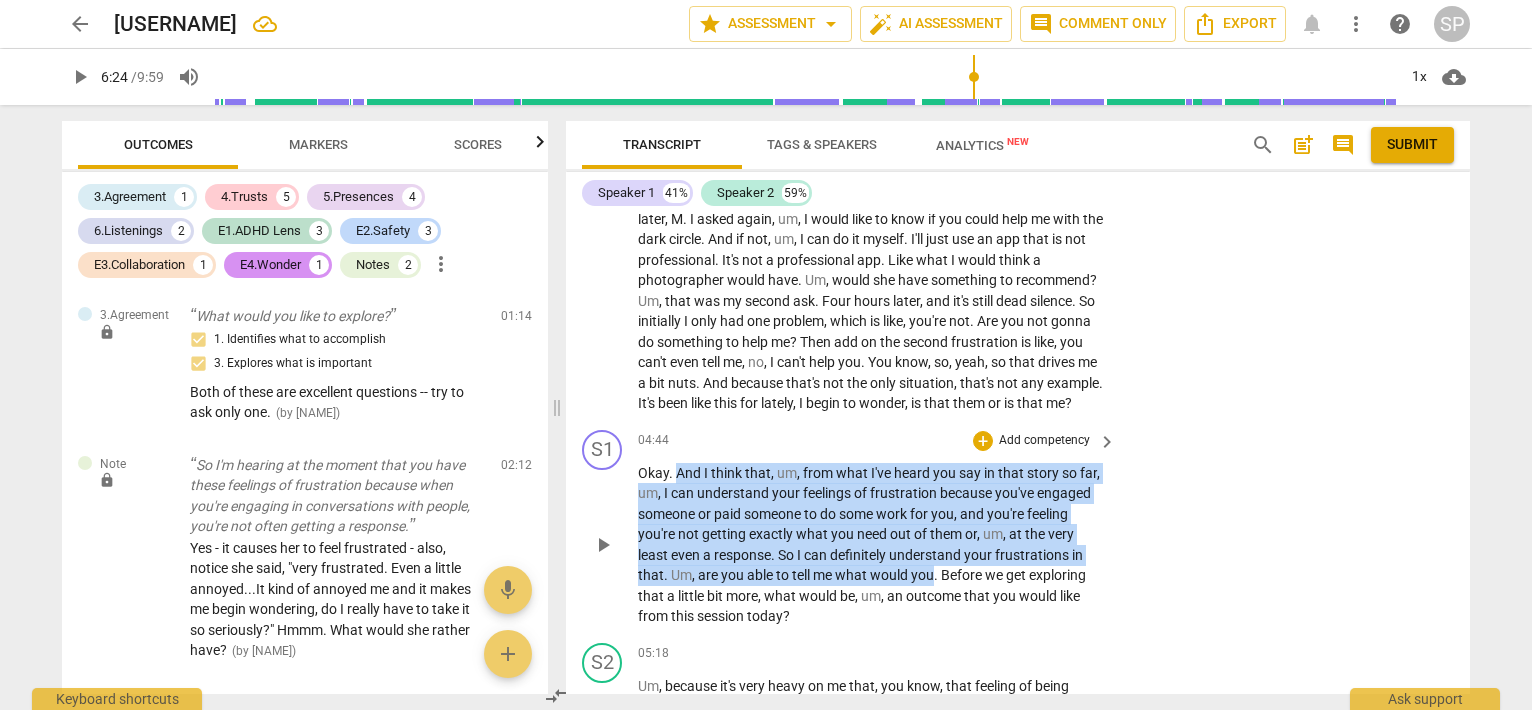drag, startPoint x: 674, startPoint y: 510, endPoint x: 935, endPoint y: 609, distance: 279.1451 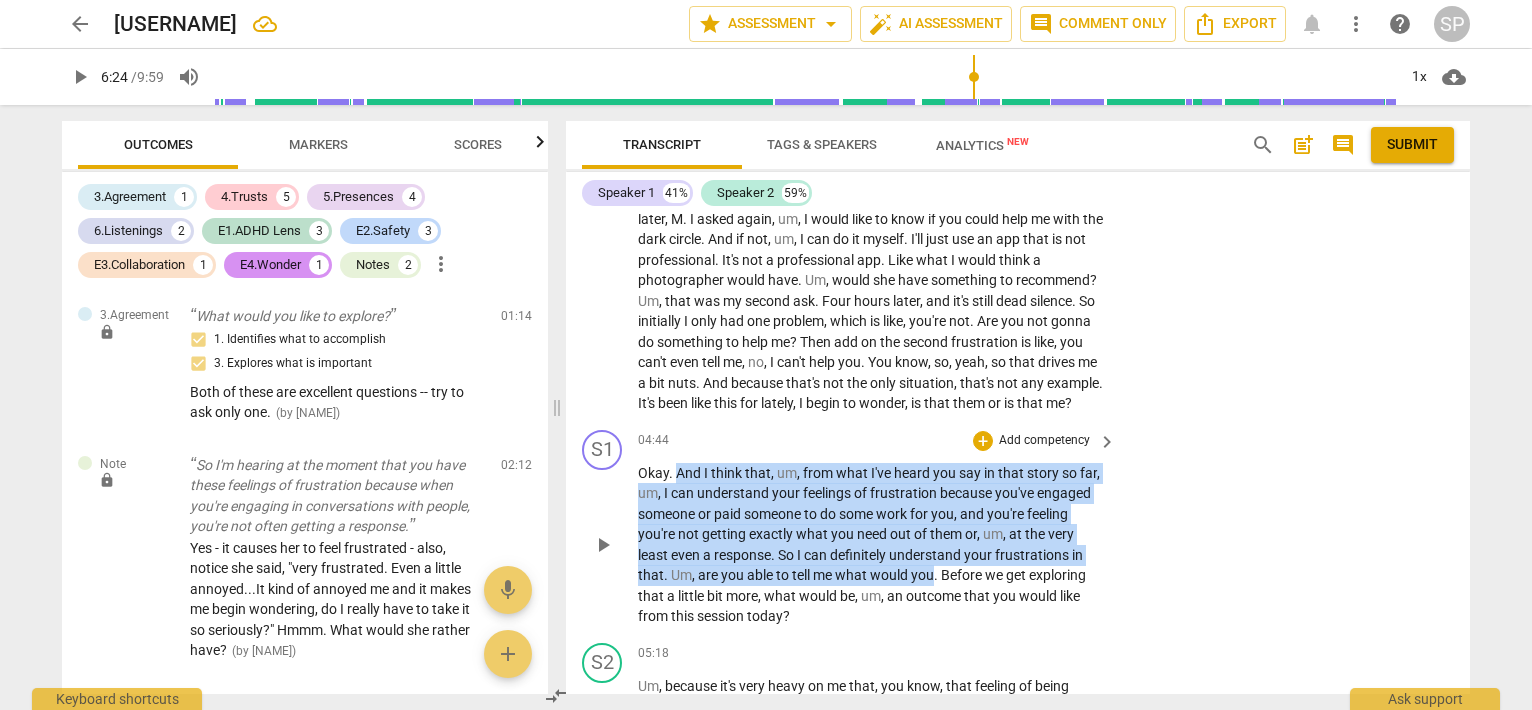 click on "Okay .   And   I   think   that ,   um ,   from   what   I've   heard   you   say   in   that   story   so   far ,   um ,   I   can   understand   your   feelings   of   frustration   because   you've   engaged   someone   or   paid   someone   to   do   some   work   for   you ,   and   you're   feeling   you're   not   getting   exactly   what   you   need   out   of   them   or ,   um ,   at   the   very   least   even   a   response .   So   I   can   definitely   understand   your   frustrations   in   that .   Um ,   are   you   able   to   tell   me   what   would   you .   Before   we   get   exploring   that   a   little   bit   more ,   what   would   be ,   um ,   an   outcome   that   you   would   like   from   this   session   today ?" at bounding box center [872, 545] 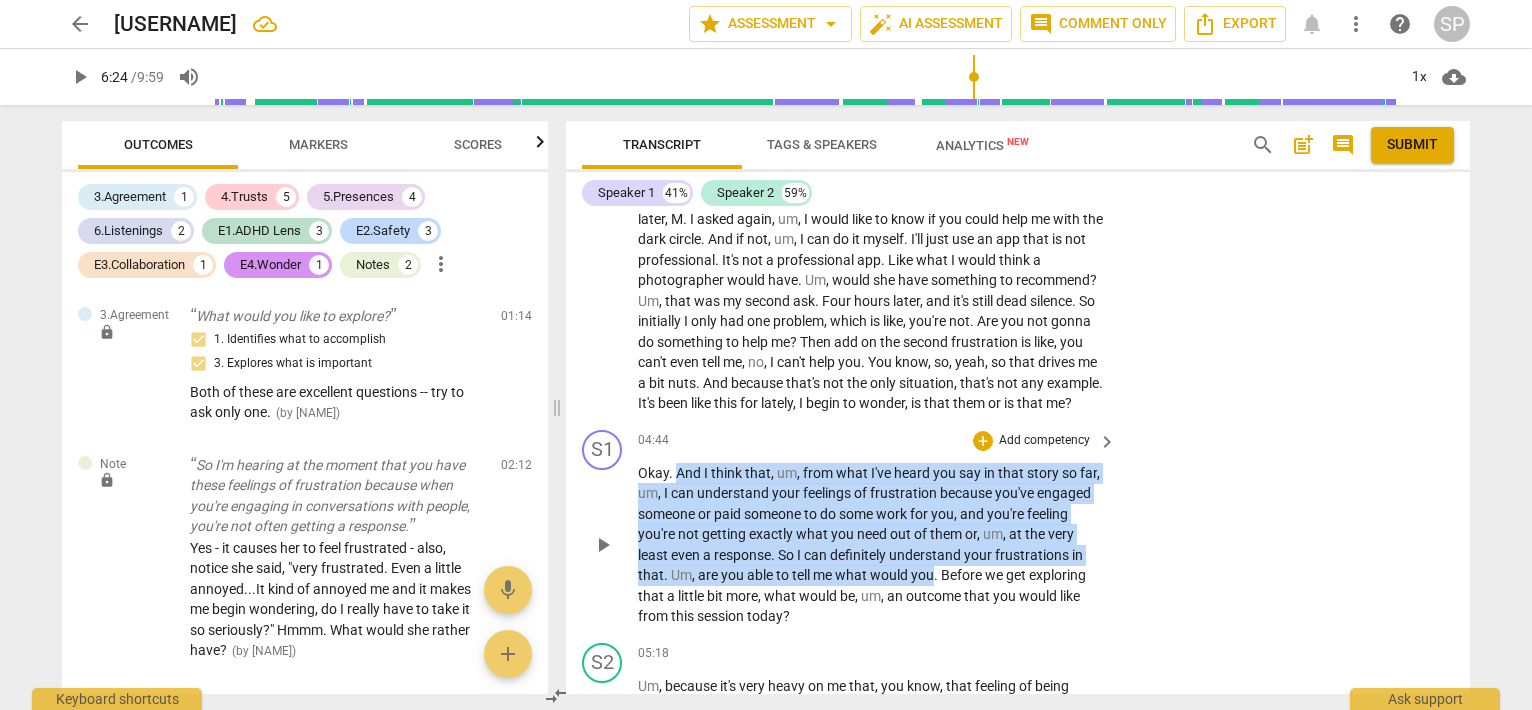 click on "04:44 + Add competency keyboard_arrow_right" at bounding box center (878, 441) 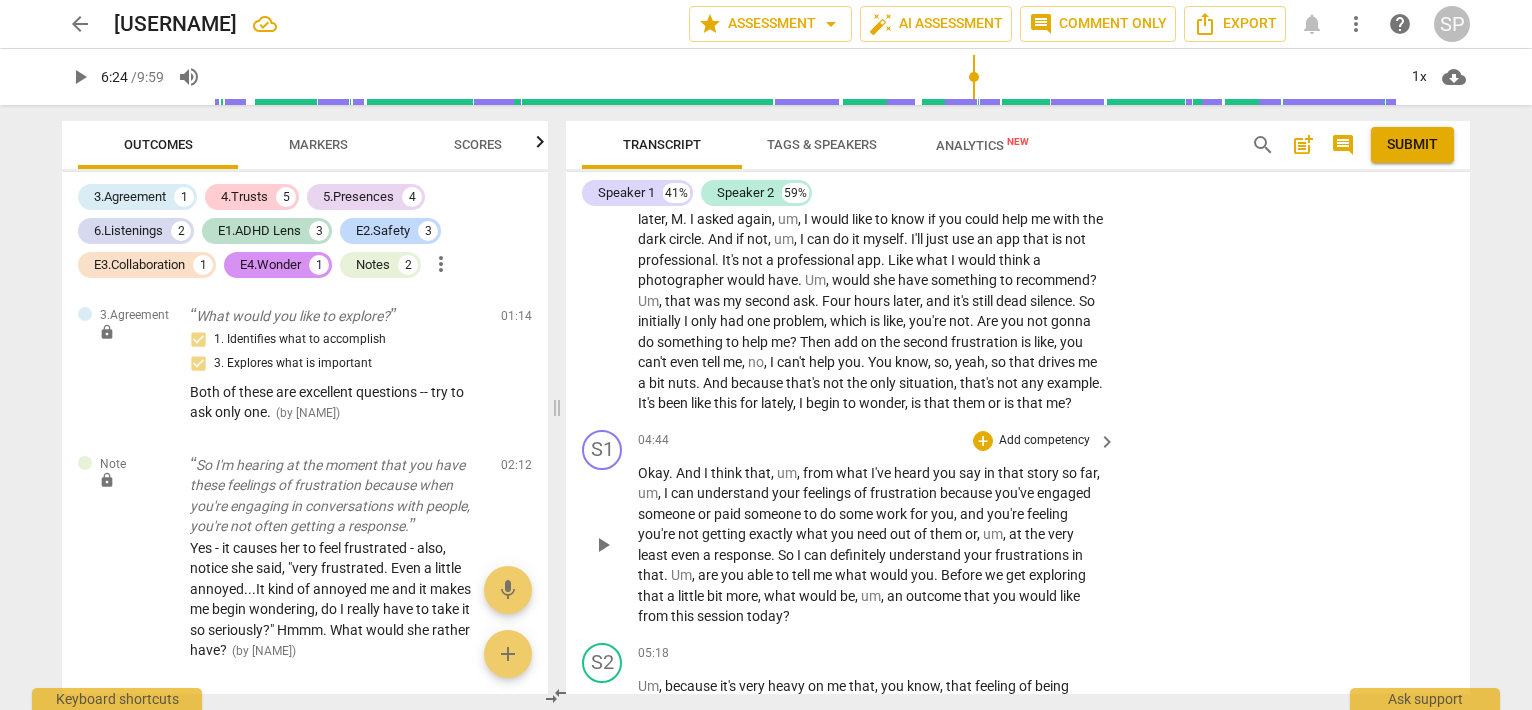 click on "S1 play_arrow pause 04:44 + Add competency keyboard_arrow_right Okay . And I think that , um , from what I've heard you say in that story so far , um , I can understand your feelings of frustration because you've engaged someone or paid someone to do some work for you , and you're feeling you're not getting exactly what you need out of them or , um , at the very least even a response . So I can definitely understand your frustrations in that . Um , are you able to tell me what would you . Before we get exploring that a little bit more , what would be , um , an outcome that you would like from this session today ?" at bounding box center [1018, 528] 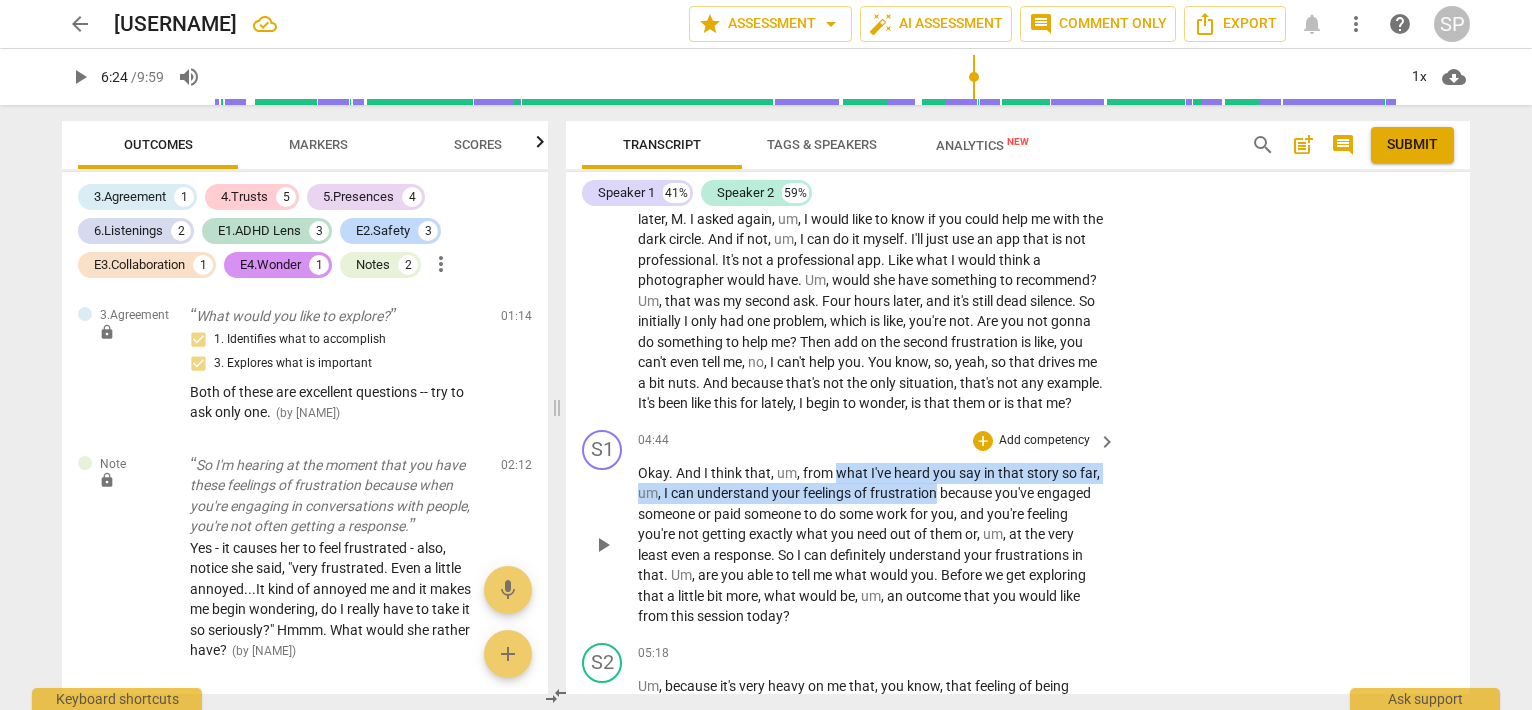 drag, startPoint x: 833, startPoint y: 509, endPoint x: 932, endPoint y: 521, distance: 99.724625 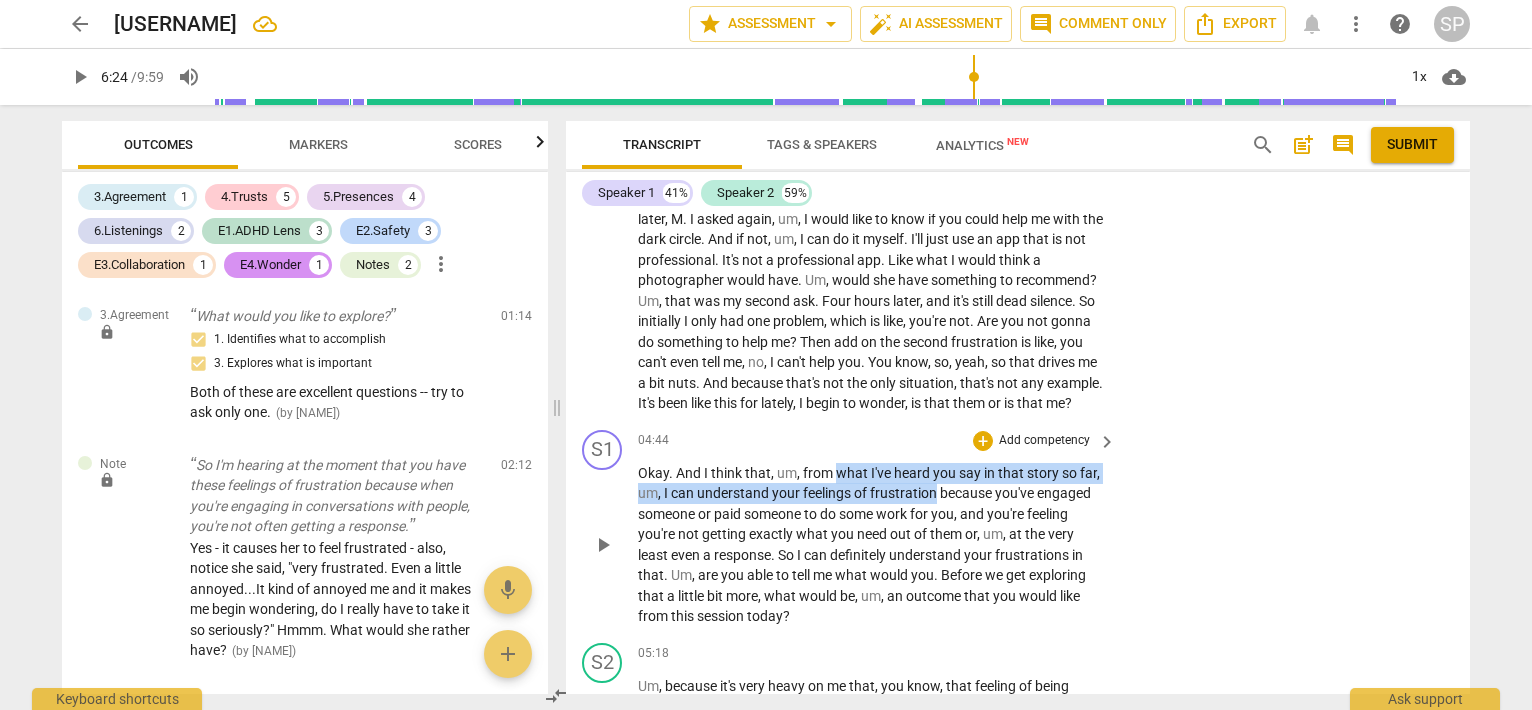 click on "Okay .   And   I   think   that ,   um ,   from   what   I've   heard   you   say   in   that   story   so   far ,   um ,   I   can   understand   your   feelings   of   frustration   because   you've   engaged   someone   or   paid   someone   to   do   some   work   for   you ,   and   you're   feeling   you're   not   getting   exactly   what   you   need   out   of   them   or ,   um ,   at   the   very   least   even   a   response .   So   I   can   definitely   understand   your   frustrations   in   that .   Um ,   are   you   able   to   tell   me   what   would   you .   Before   we   get   exploring   that   a   little   bit   more ,   what   would   be ,   um ,   an   outcome   that   you   would   like   from   this   session   today ?" at bounding box center [872, 545] 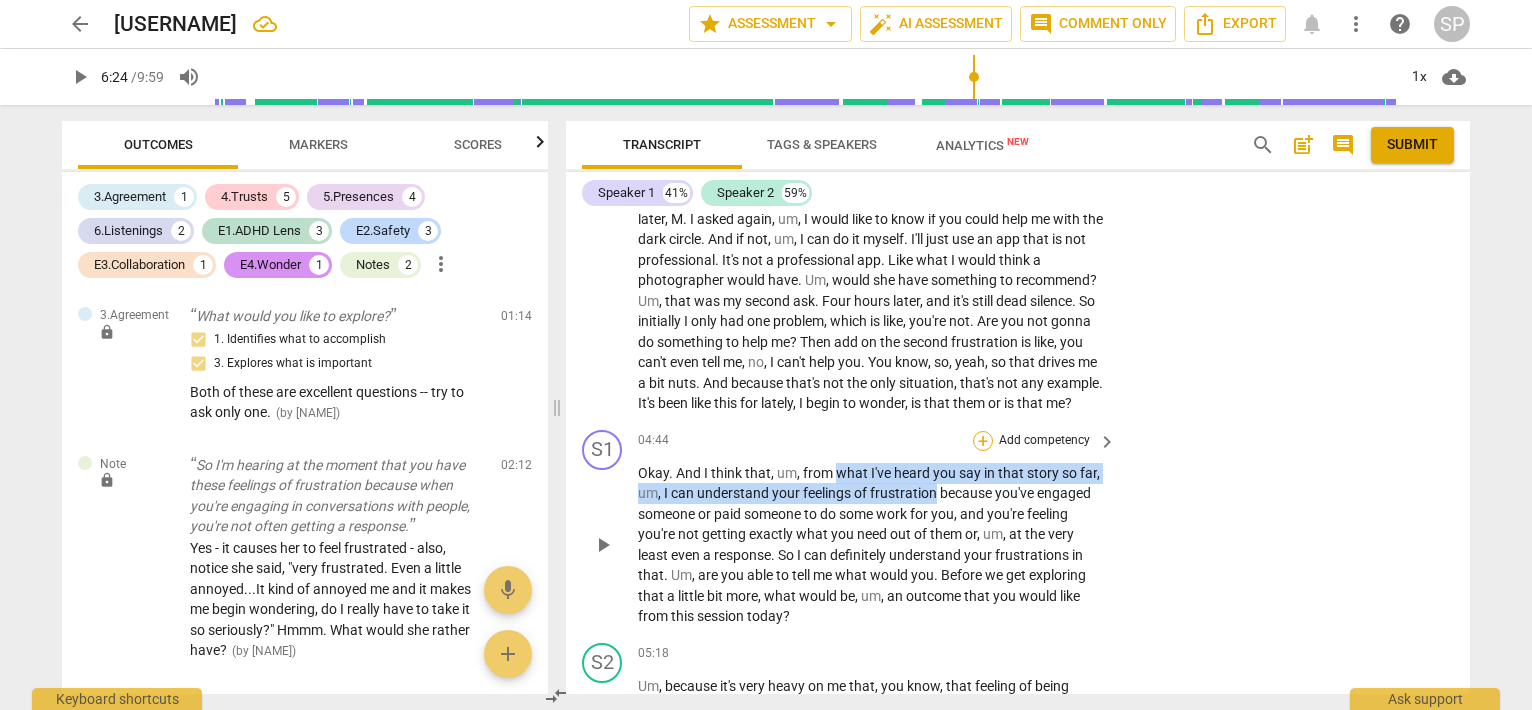 click on "+" at bounding box center (983, 441) 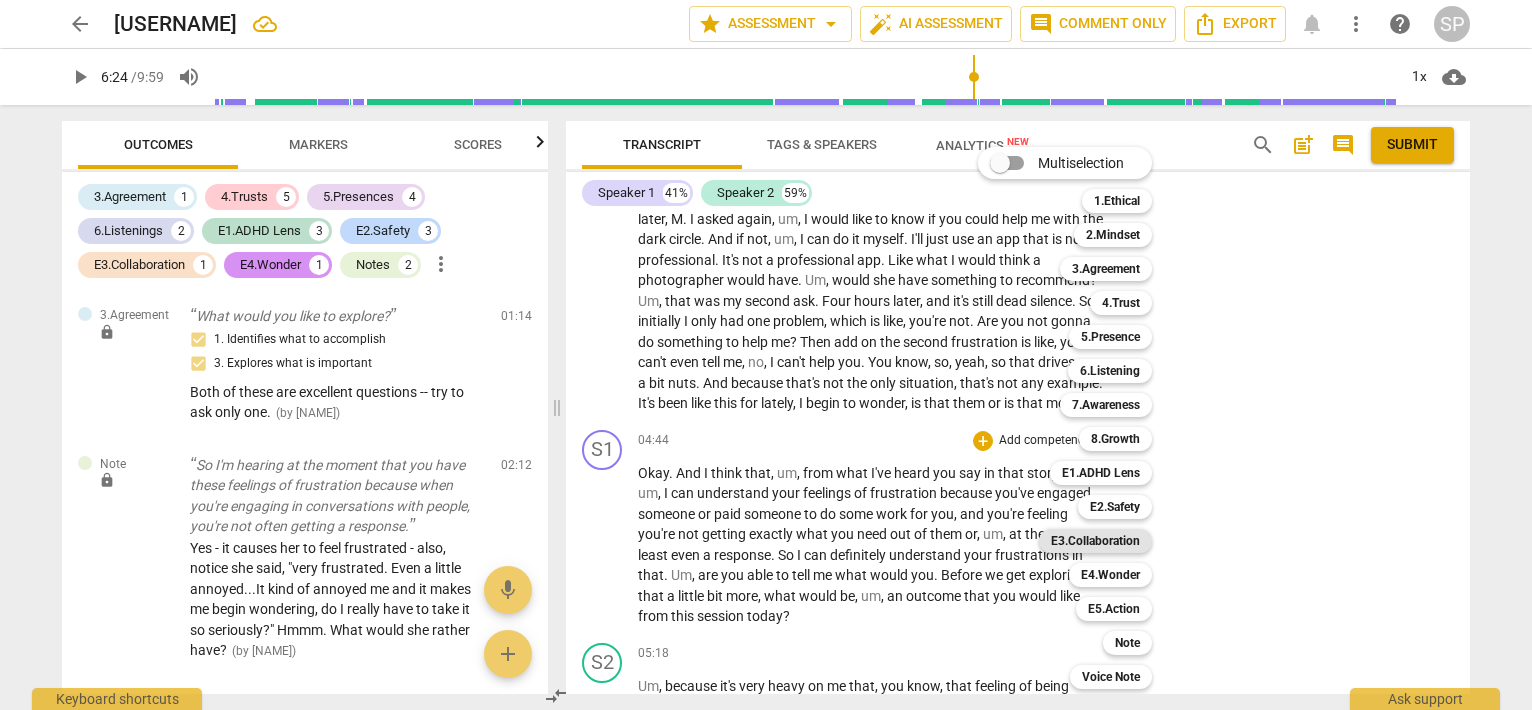click on "E3.Collaboration" at bounding box center (1095, 541) 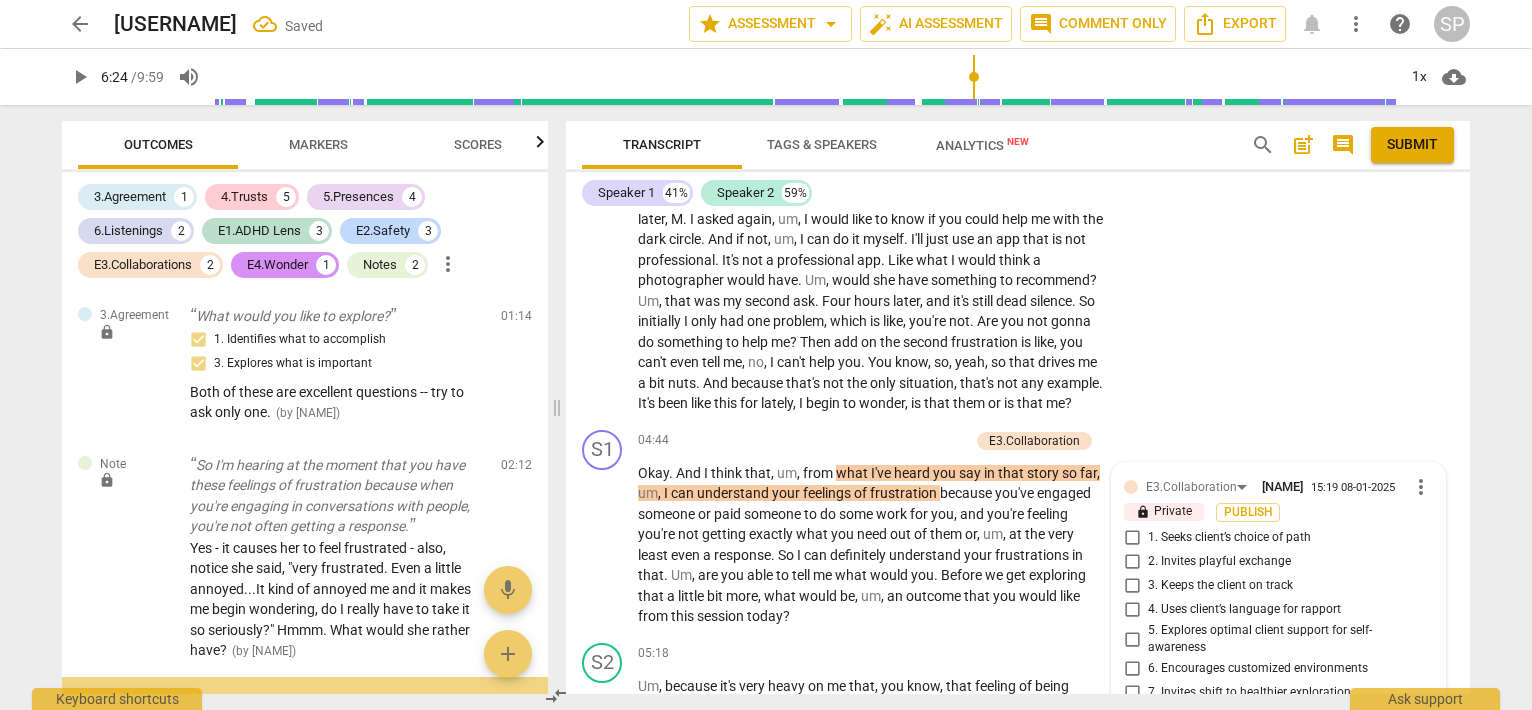 scroll, scrollTop: 2056, scrollLeft: 0, axis: vertical 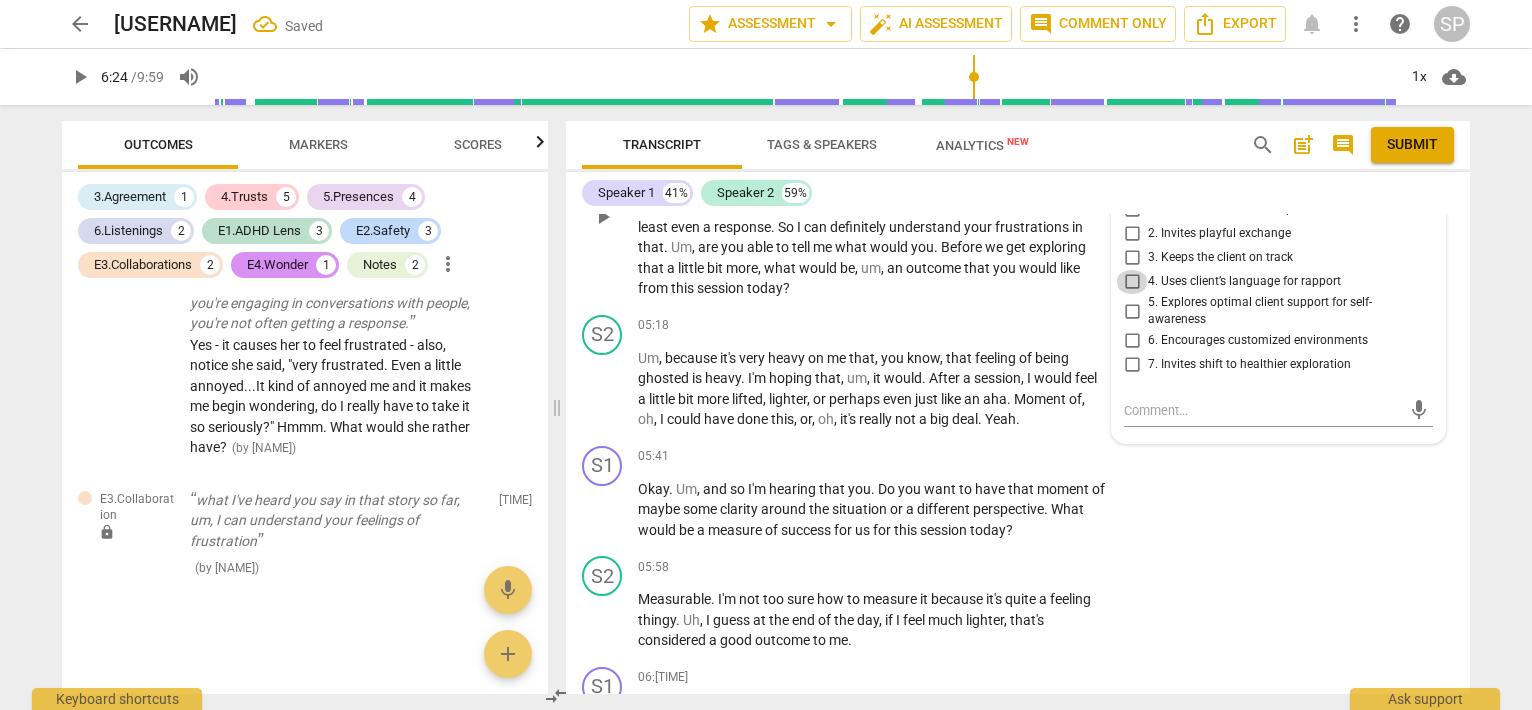 click on "4. Uses client’s language for rapport" at bounding box center [1132, 282] 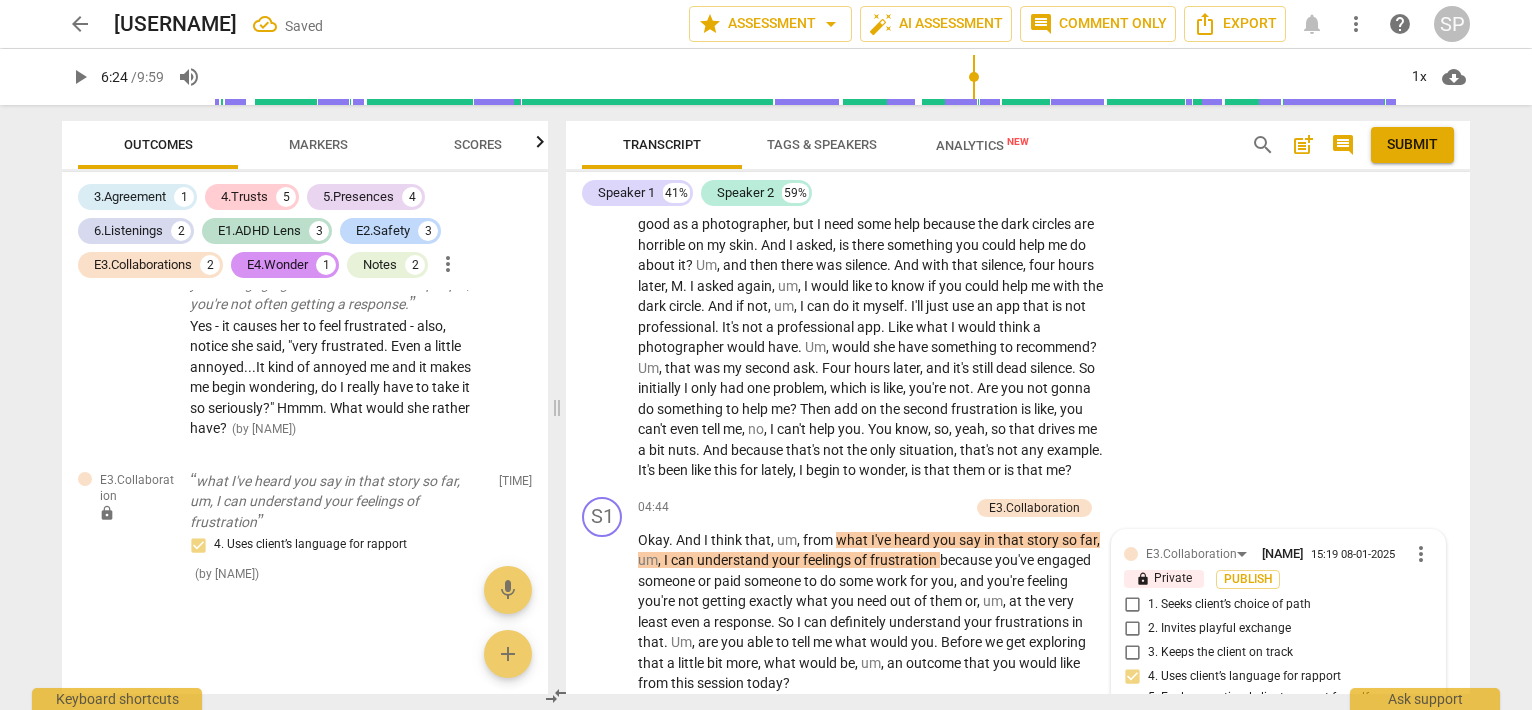 scroll, scrollTop: 1656, scrollLeft: 0, axis: vertical 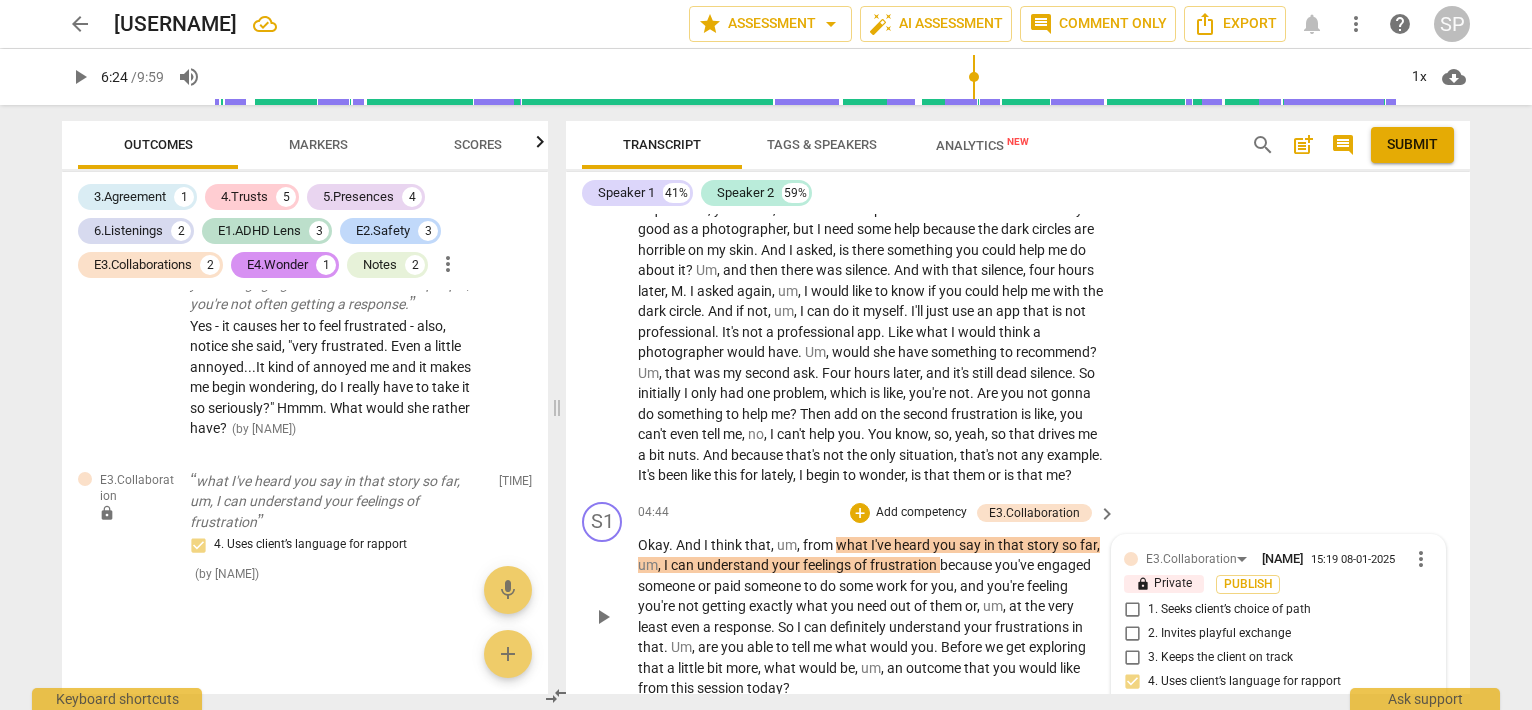 click on "S1 play_arrow pause 04:[TIME] + Add competency E3.Collaboration keyboard_arrow_right Okay . And I think that , um , from what I've heard you say in that story so far , um , I can understand your feelings of frustration because you've engaged someone or paid someone to do some work for you , and you're feeling you're not getting exactly what you need out of them or , um , at the very least even a response . So I can definitely understand your frustrations in that . Um , are you able to tell me what would you . Before we get exploring that a little bit more , what would be , um , an outcome that you would like from this session today ? E3.Collaboration [NAME] [LAST_NAME] 15:[TIME] 08-01-2025 more_vert lock Private Publish 1. Seeks client’s choice of path 2. Invites playful exchange 3. Keeps the client on track mic" at bounding box center [1018, 600] 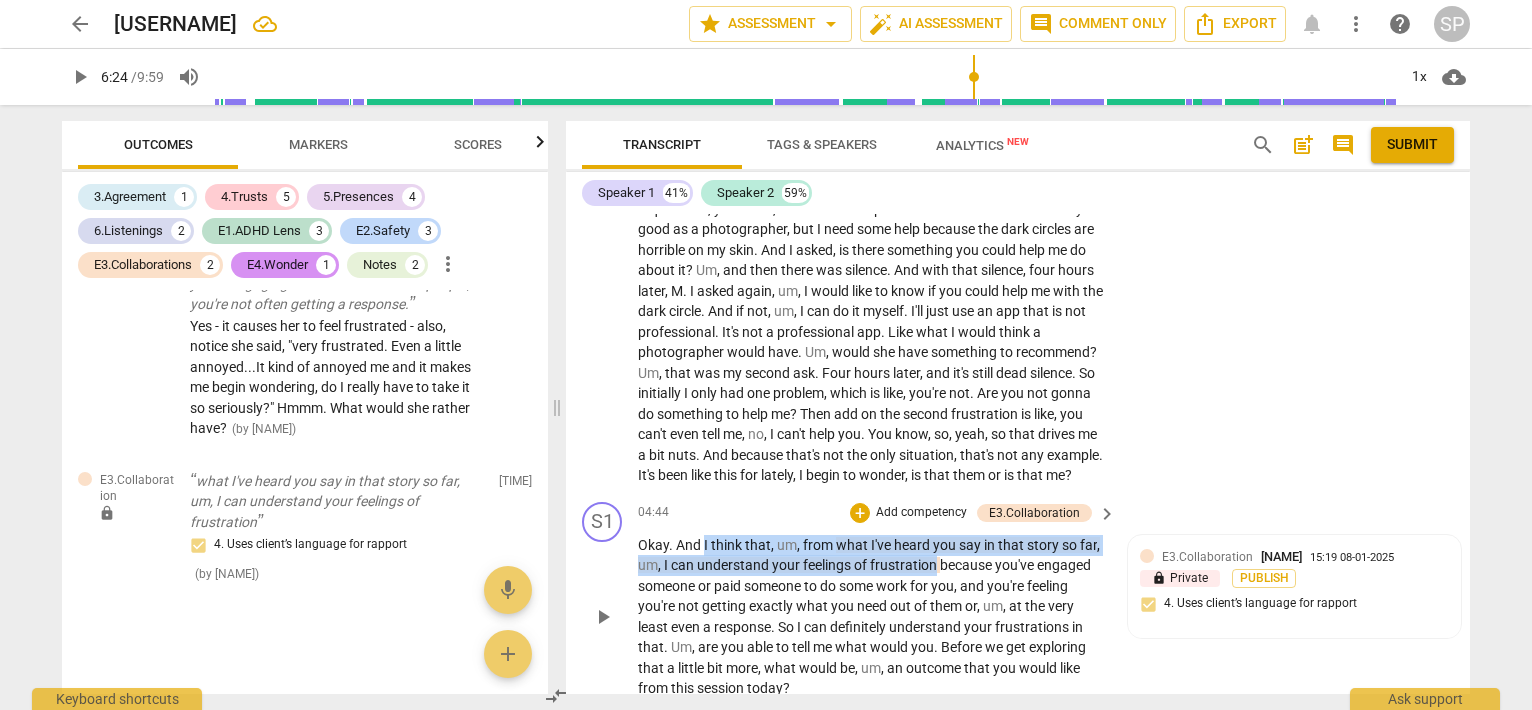 drag, startPoint x: 701, startPoint y: 577, endPoint x: 935, endPoint y: 593, distance: 234.54637 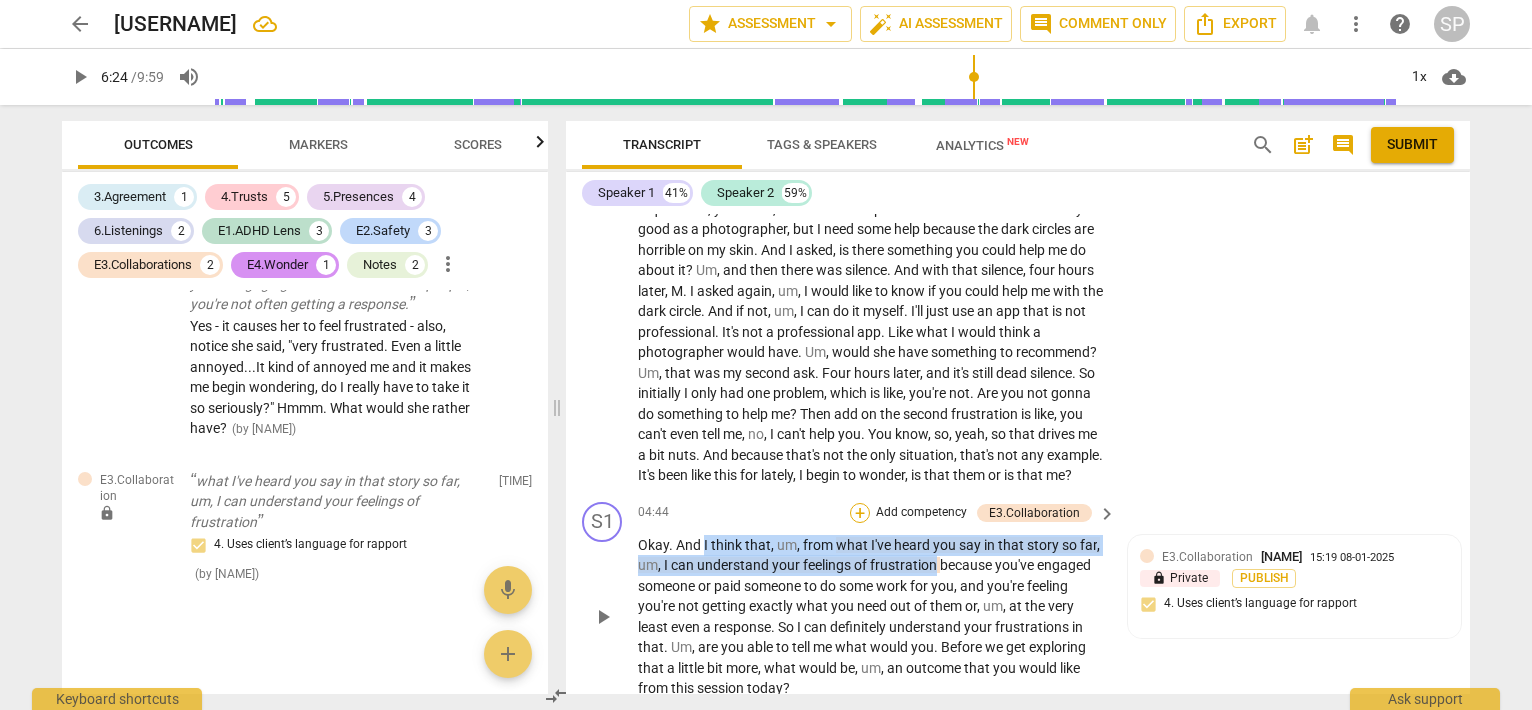 click on "+" at bounding box center (860, 513) 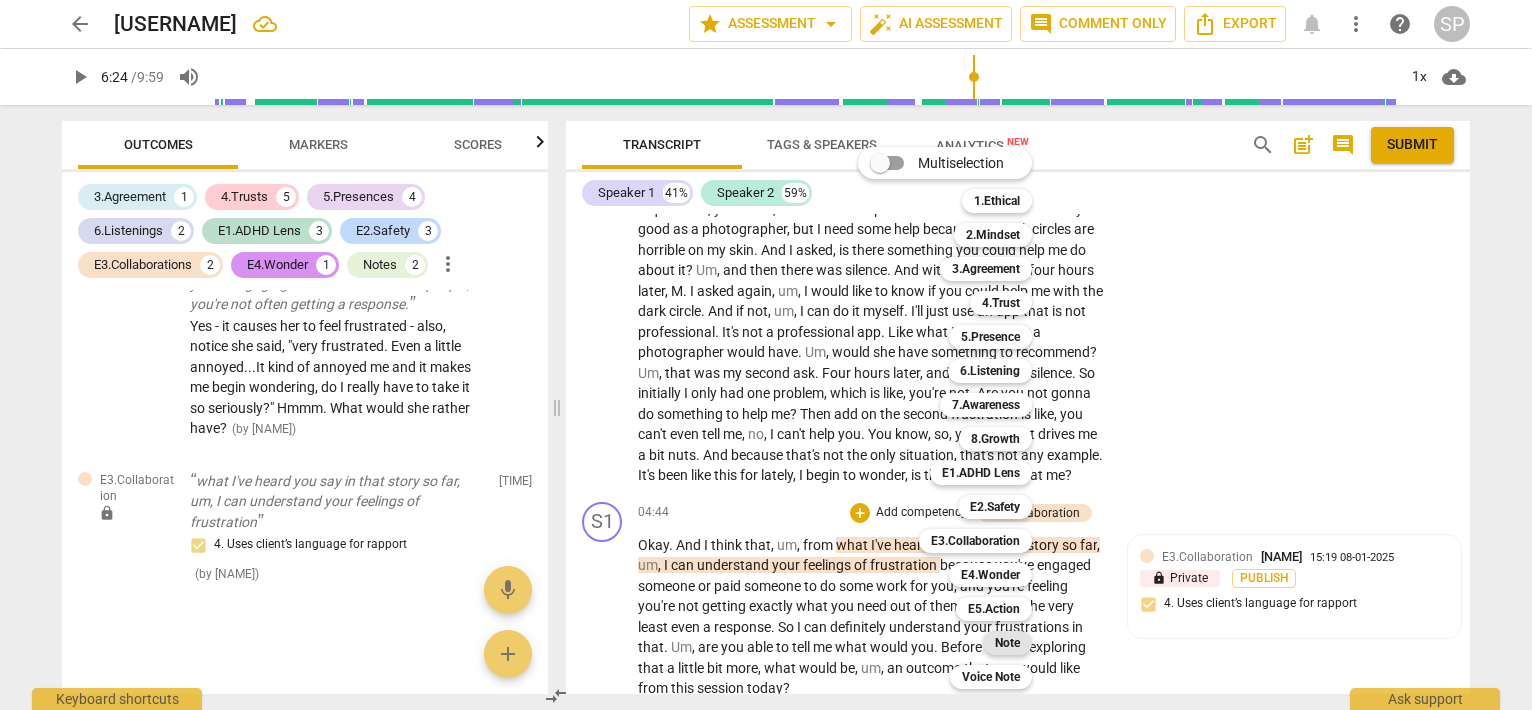 click on "Note" at bounding box center [1007, 643] 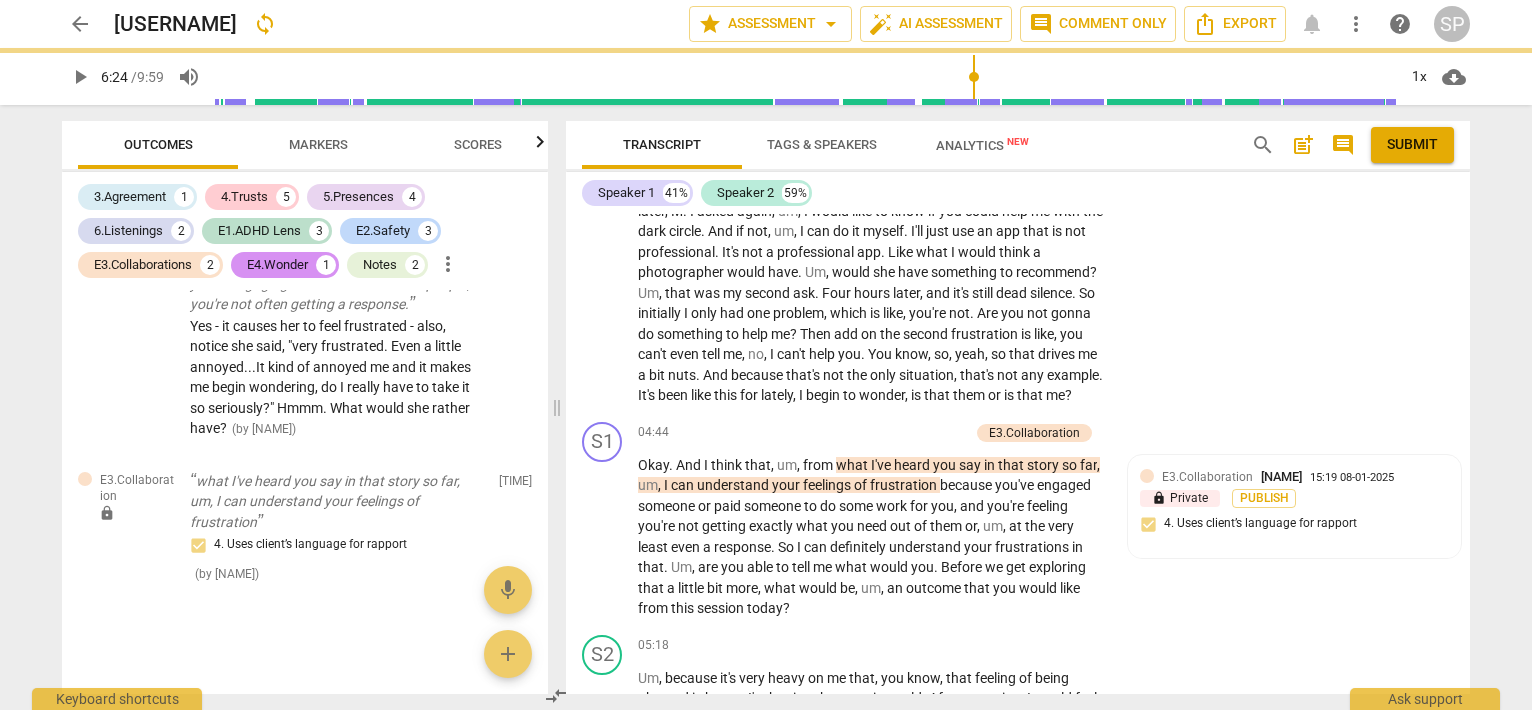 scroll, scrollTop: 1839, scrollLeft: 0, axis: vertical 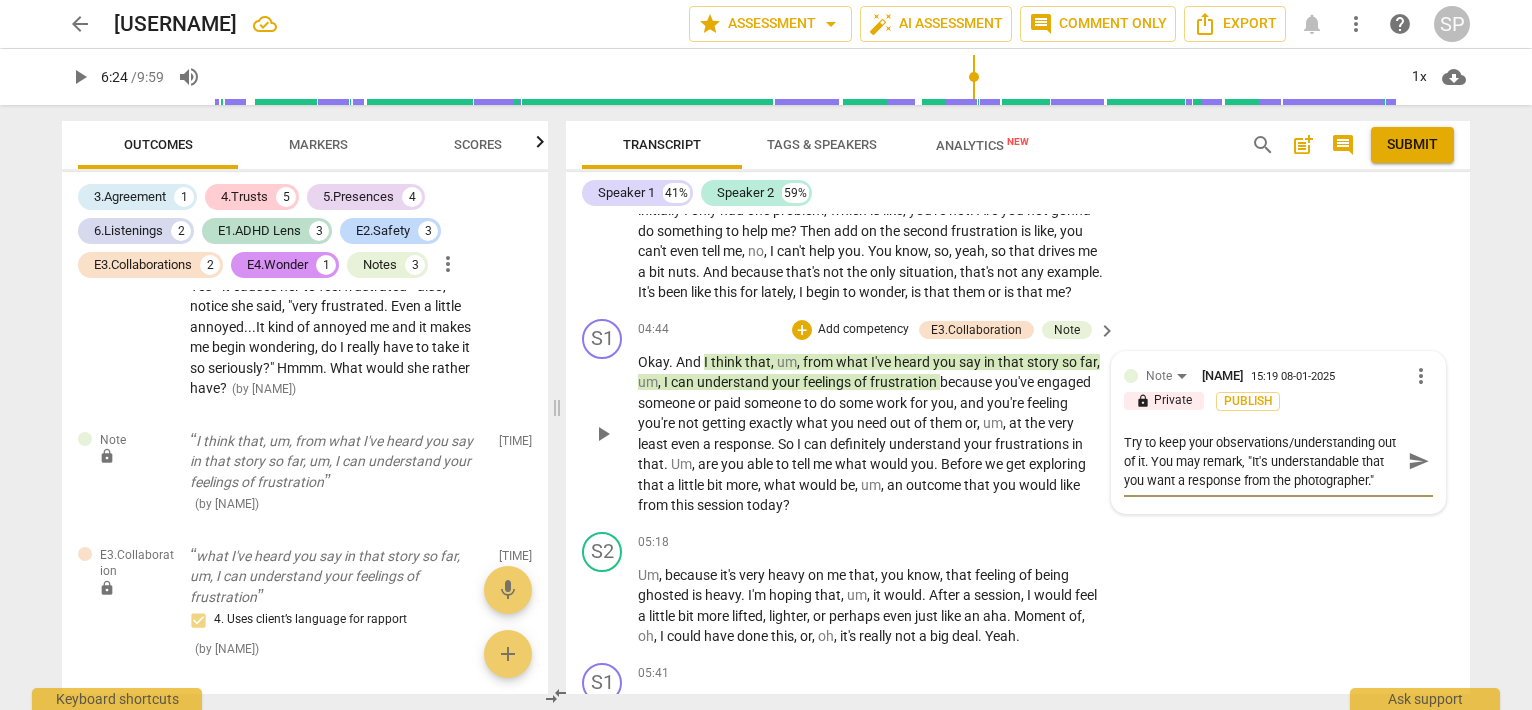 click on "Try to keep your observations/understanding out of it. You may remark, "It's understandable that you want a response from the photographer."" at bounding box center [1262, 461] 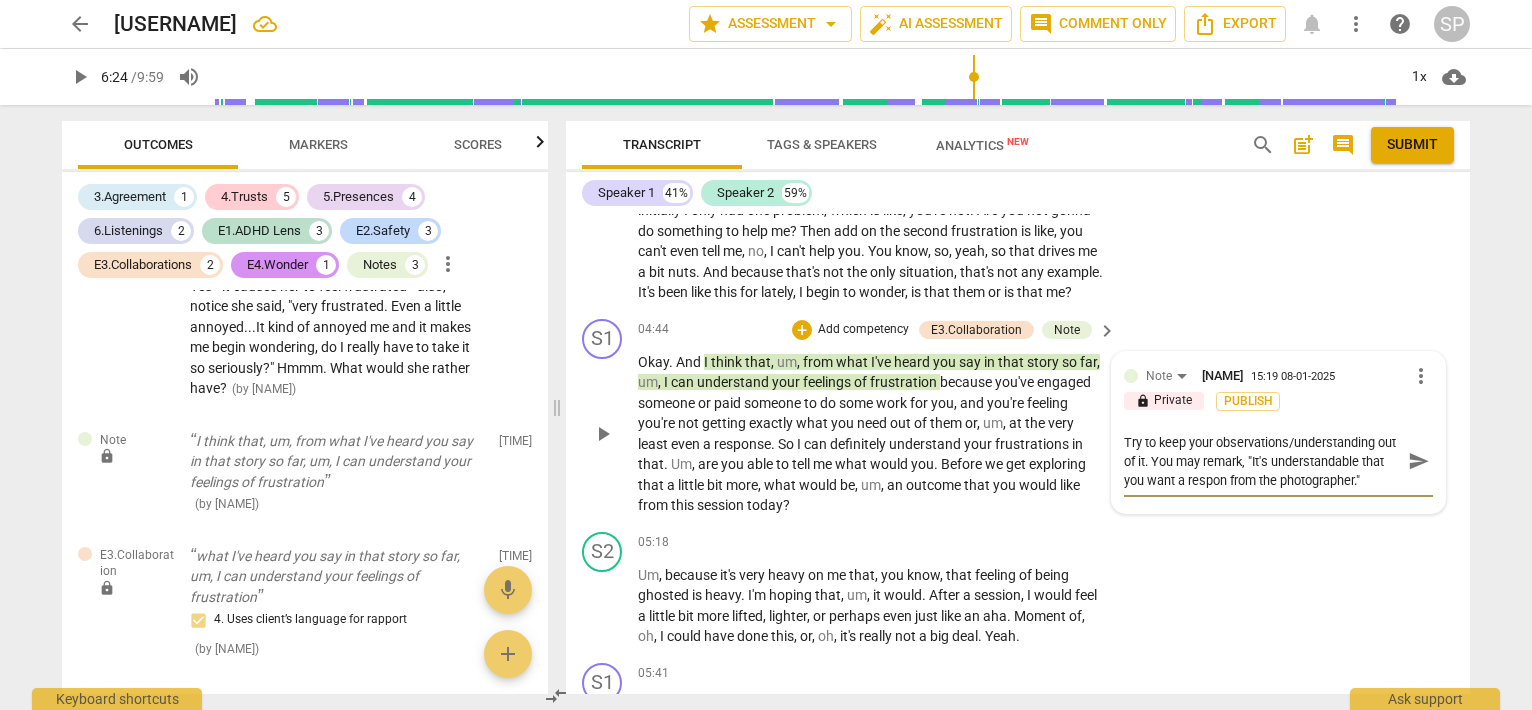 scroll, scrollTop: 0, scrollLeft: 0, axis: both 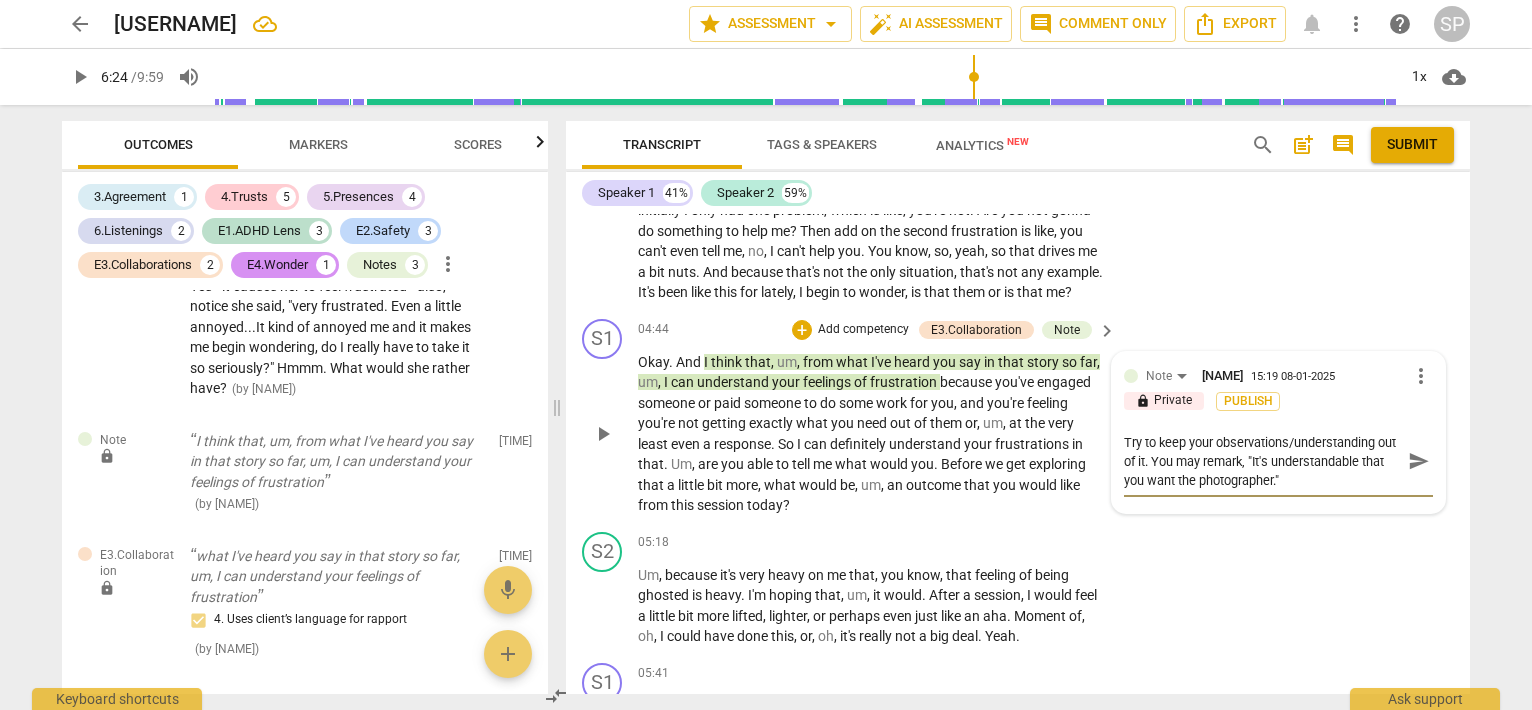 click on "Try to keep your observations/understanding out of it. You may remark, "It's understandable that you want the photographer."" at bounding box center (1262, 461) 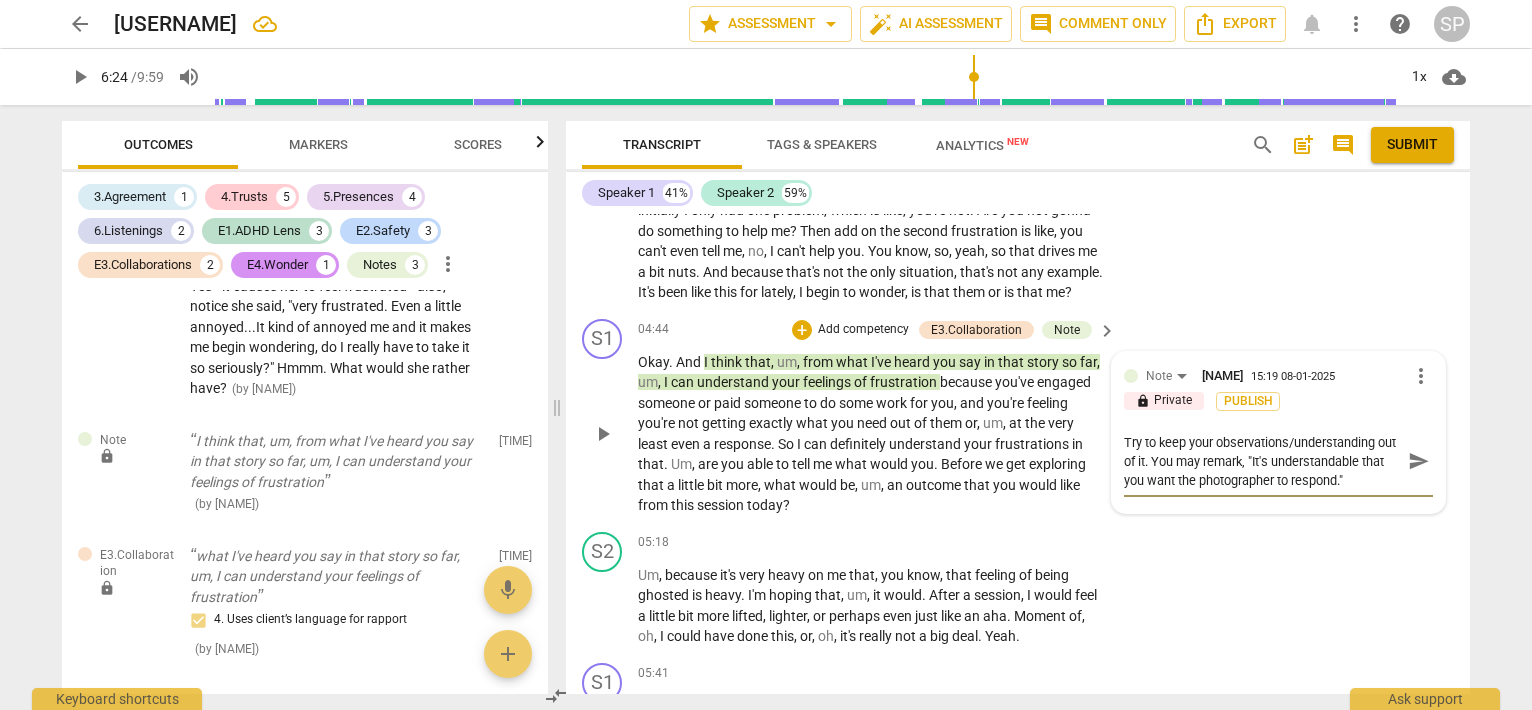 click on "Try to keep your observations/understanding out of it. You may remark, "It's understandable that you want the photographer to respond."" at bounding box center (1262, 461) 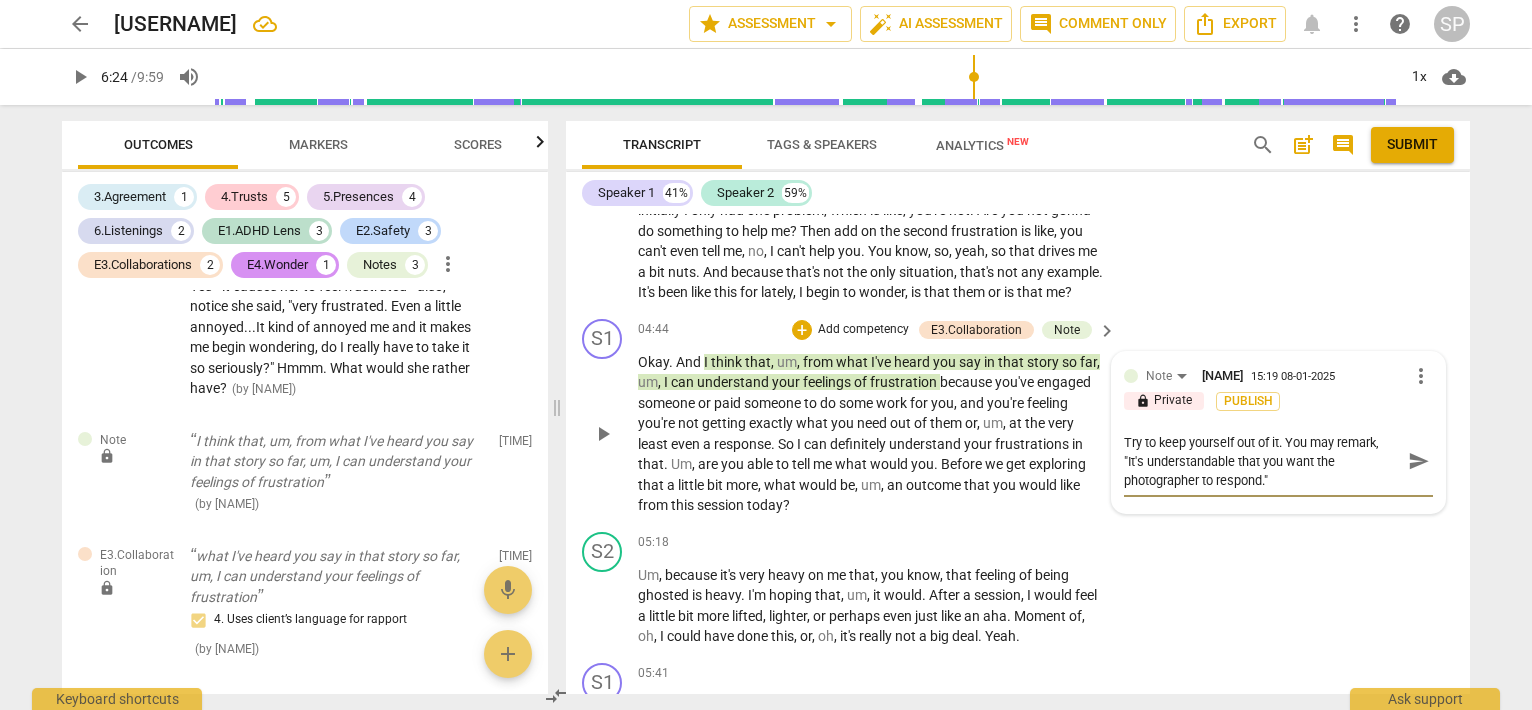 click on "Try to keep yourself out of it. You may remark, "It's understandable that you want the photographer to respond."" at bounding box center (1262, 461) 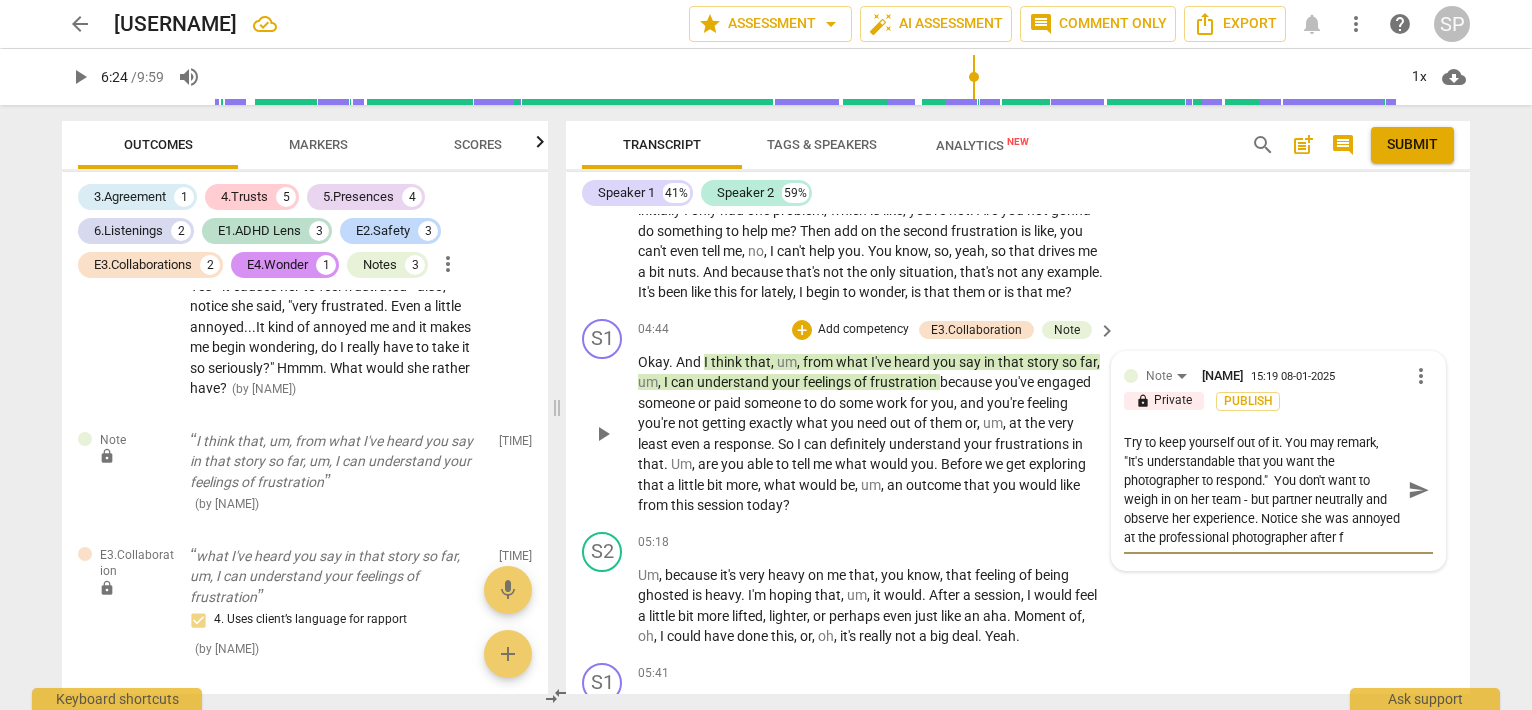 scroll, scrollTop: 17, scrollLeft: 0, axis: vertical 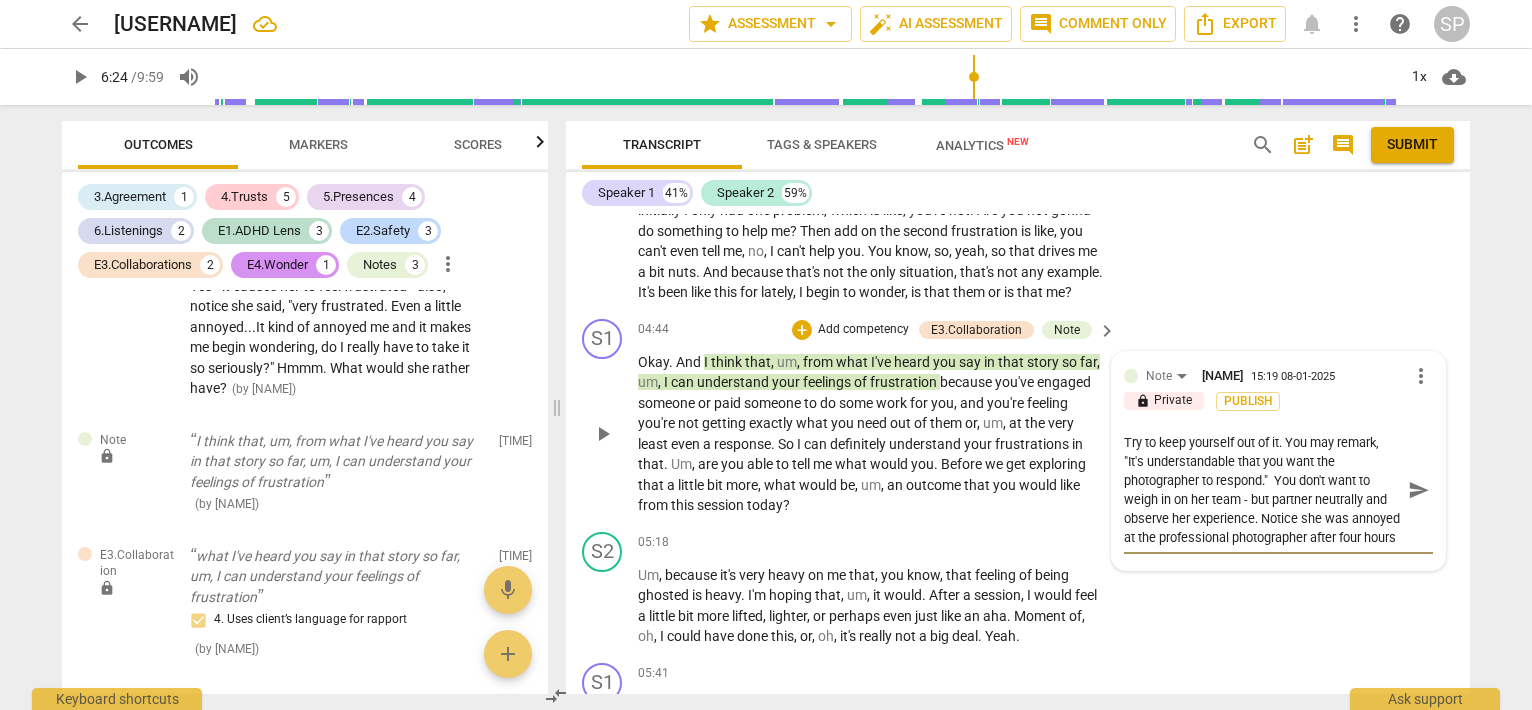 click on "Try to keep yourself out of it. You may remark, "It's understandable that you want the photographer to respond."  You don't want to weigh in on her team - but partner neutrally and observe her experience. Notice she was annoyed at the professional photographer after four hours" at bounding box center (1262, 490) 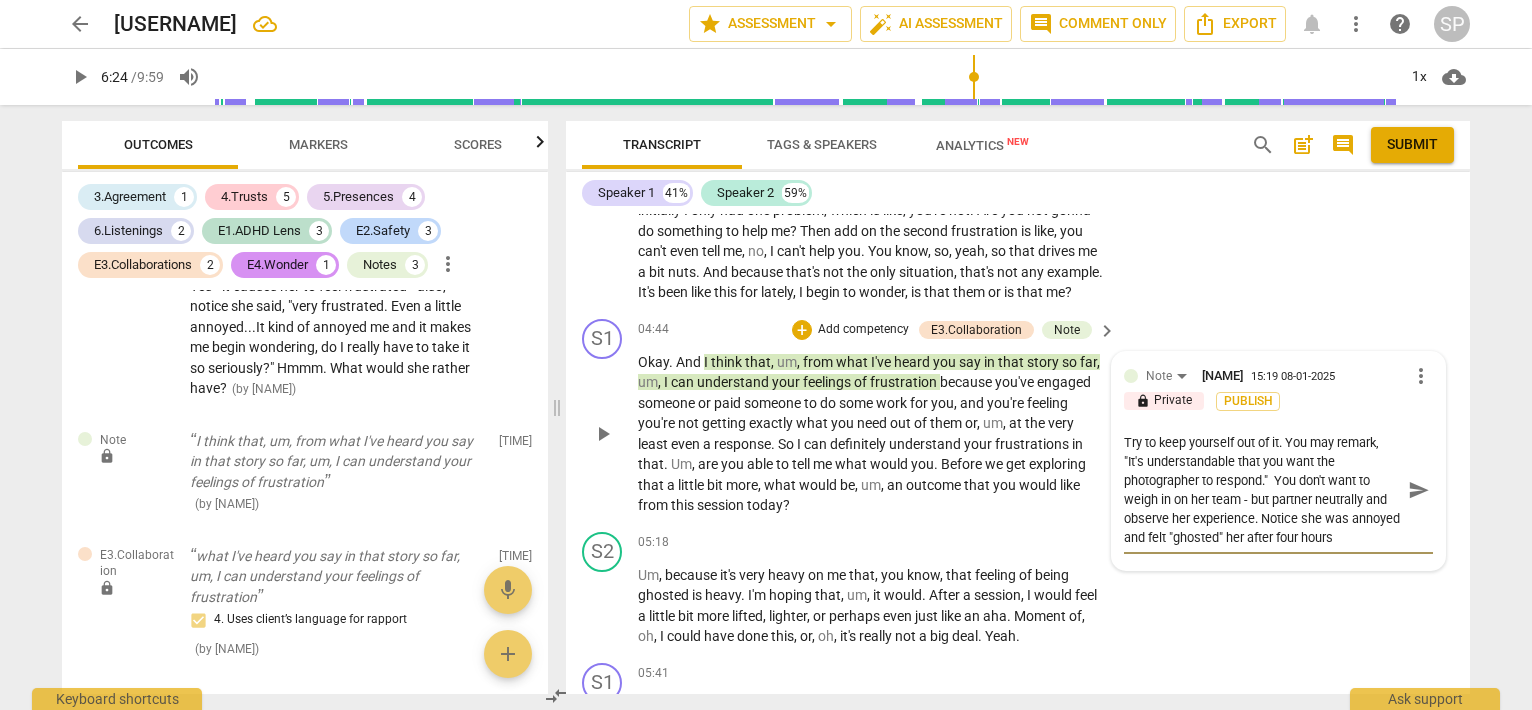 scroll, scrollTop: 0, scrollLeft: 0, axis: both 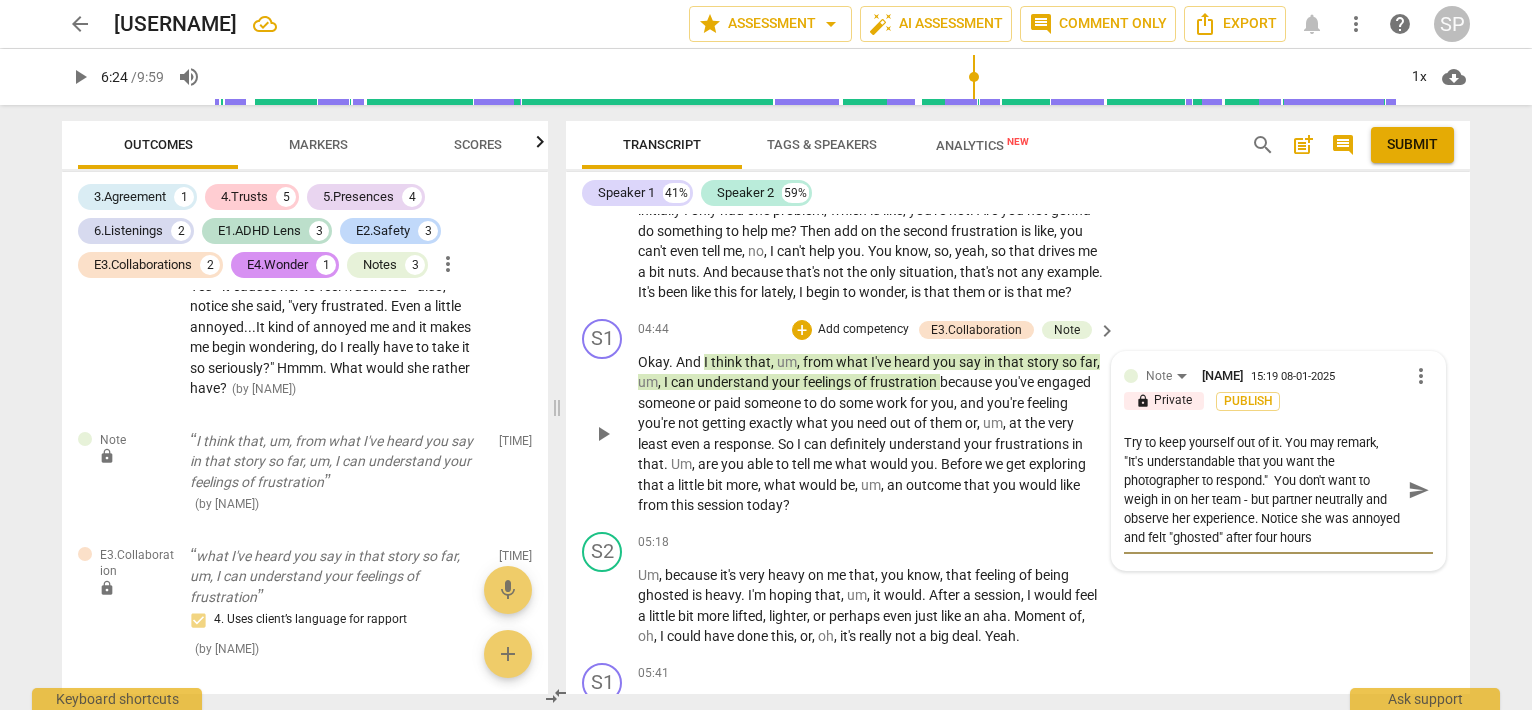 click on "Try to keep yourself out of it. You may remark, "It's understandable that you want the photographer to respond."  You don't want to weigh in on her team - but partner neutrally and observe her experience. Notice she was annoyed and felt "ghosted" after four hours" at bounding box center (1262, 490) 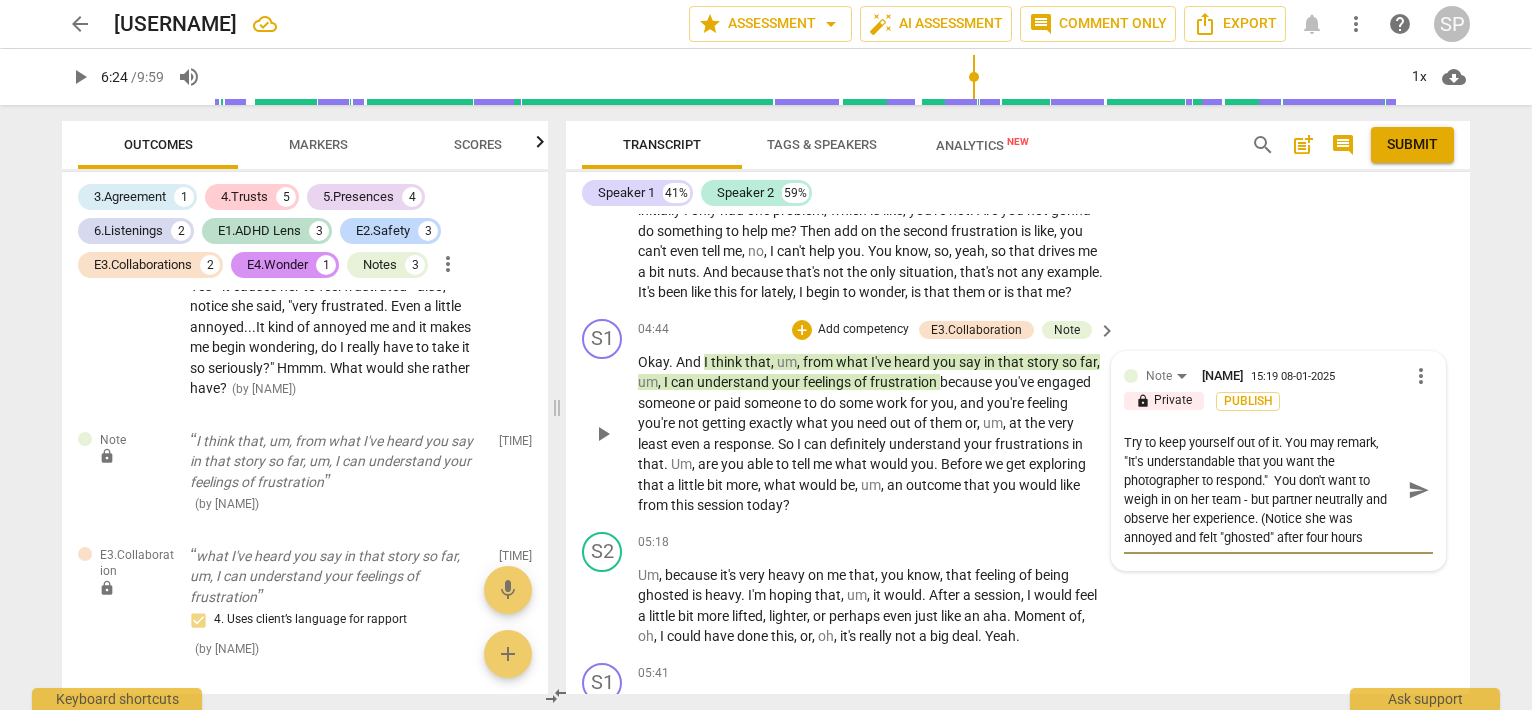 click on "Try to keep yourself out of it. You may remark, "It's understandable that you want the photographer to respond."  You don't want to weigh in on her team - but partner neutrally and observe her experience. (Notice she was annoyed and felt "ghosted" after four hours" at bounding box center (1262, 490) 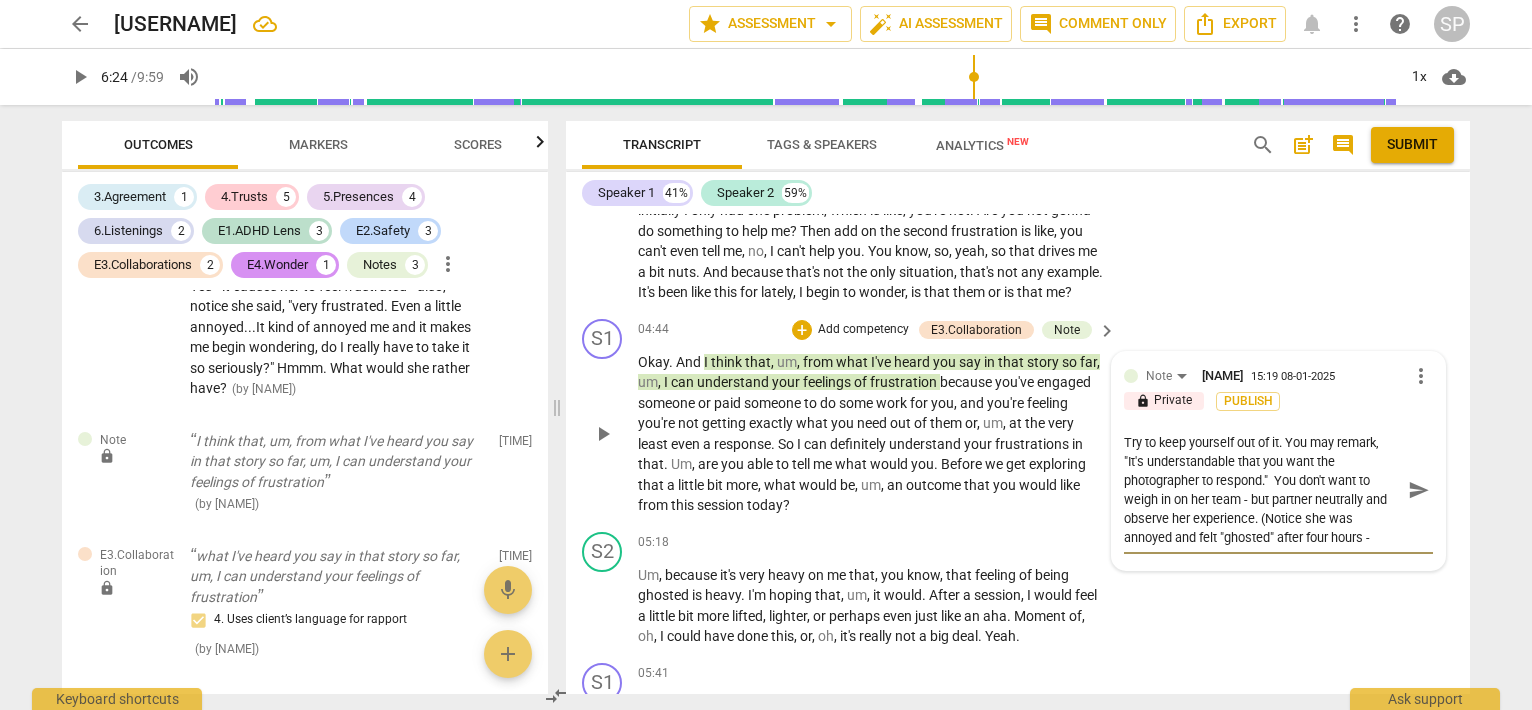 click on "Try to keep yourself out of it. You may remark, "It's understandable that you want the photographer to respond."  You don't want to weigh in on her team - but partner neutrally and observe her experience. (Notice she was annoyed and felt "ghosted" after four hours -" at bounding box center [1262, 490] 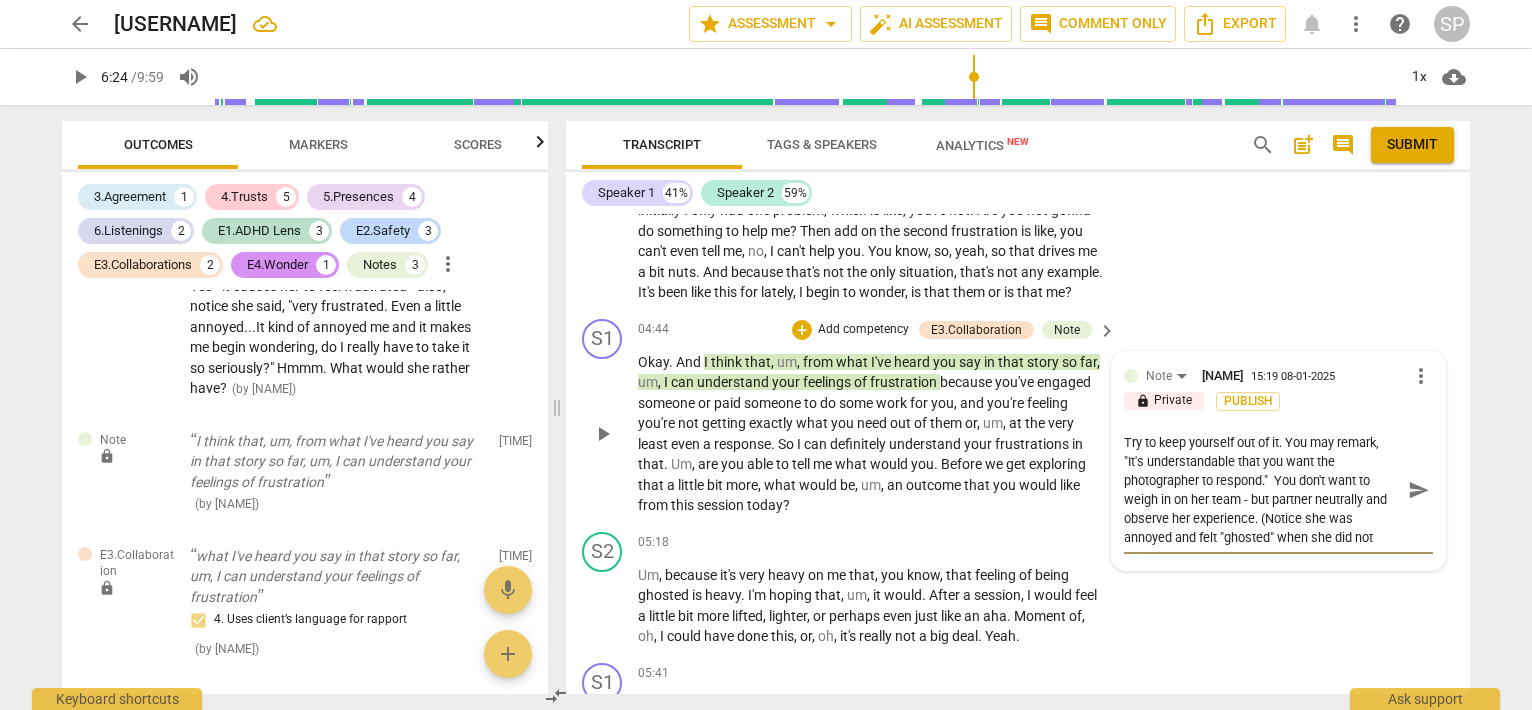 scroll, scrollTop: 17, scrollLeft: 0, axis: vertical 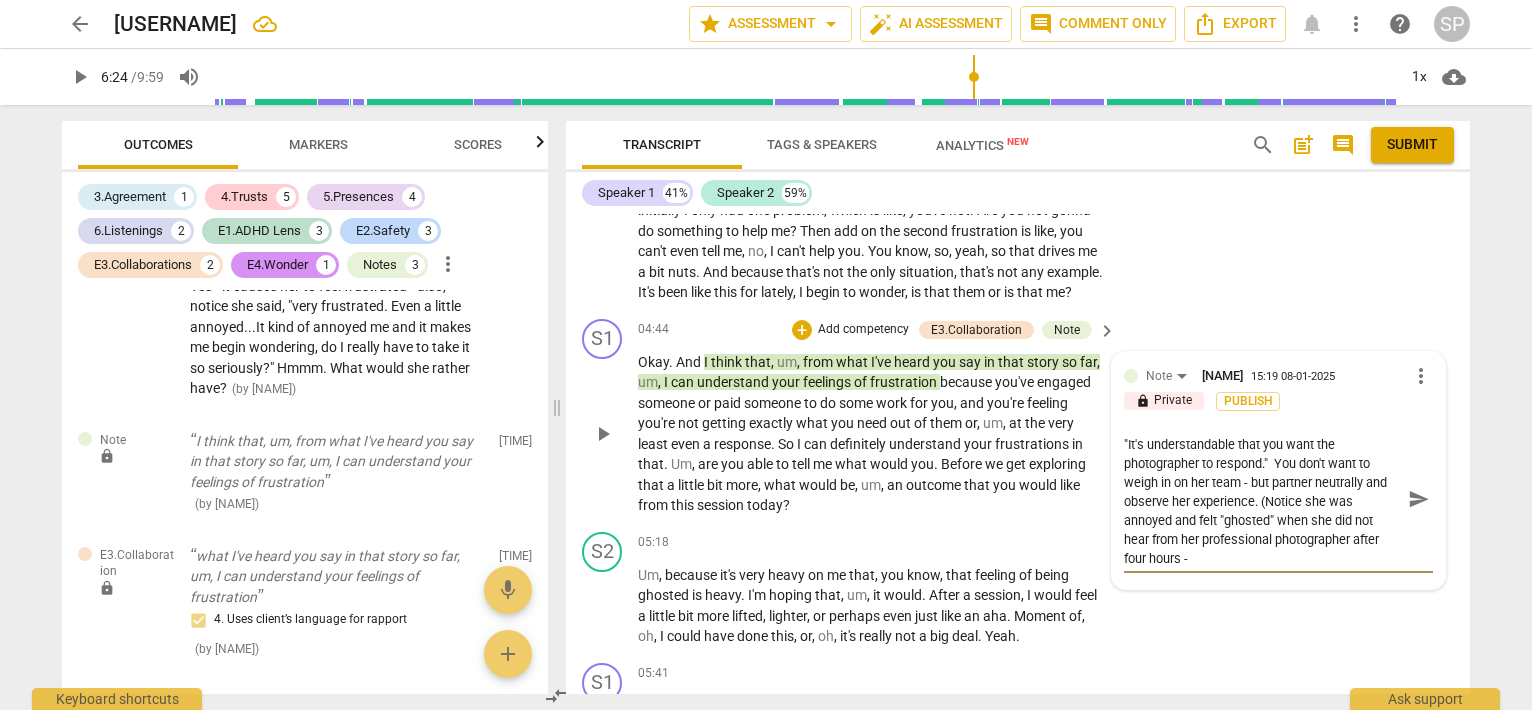 click on "Try to keep yourself out of it. You may remark, "It's understandable that you want the photographer to respond."  You don't want to weigh in on her team - but partner neutrally and observe her experience. (Notice she was annoyed and felt "ghosted" when she did not hear from her professional photographer after four hours -" at bounding box center [1262, 499] 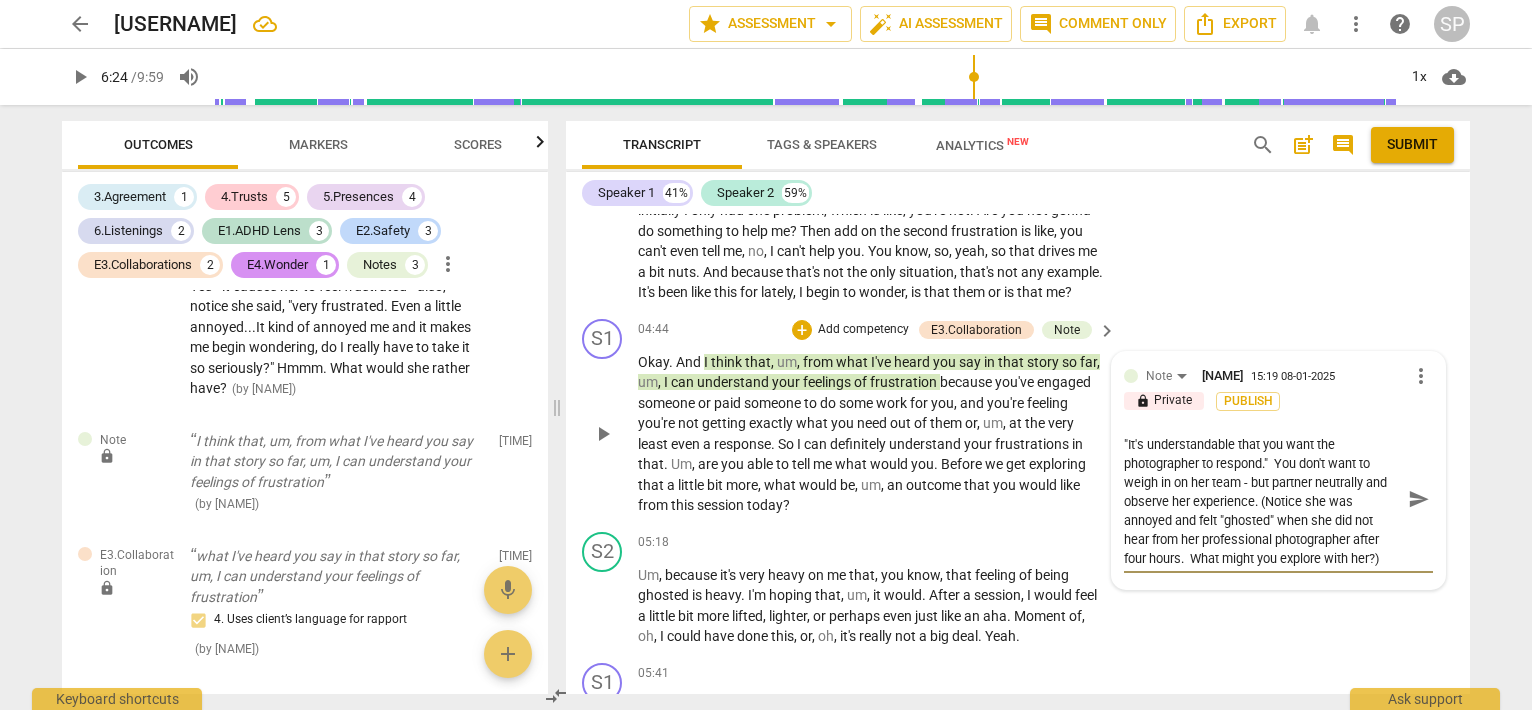 click on "Try to keep yourself out of it. You may remark, "It's understandable that you want the photographer to respond."  You don't want to weigh in on her team - but partner neutrally and observe her experience. (Notice she was annoyed and felt "ghosted" when she did not hear from her professional photographer after four hours.  What might you explore with her?)" at bounding box center [1262, 499] 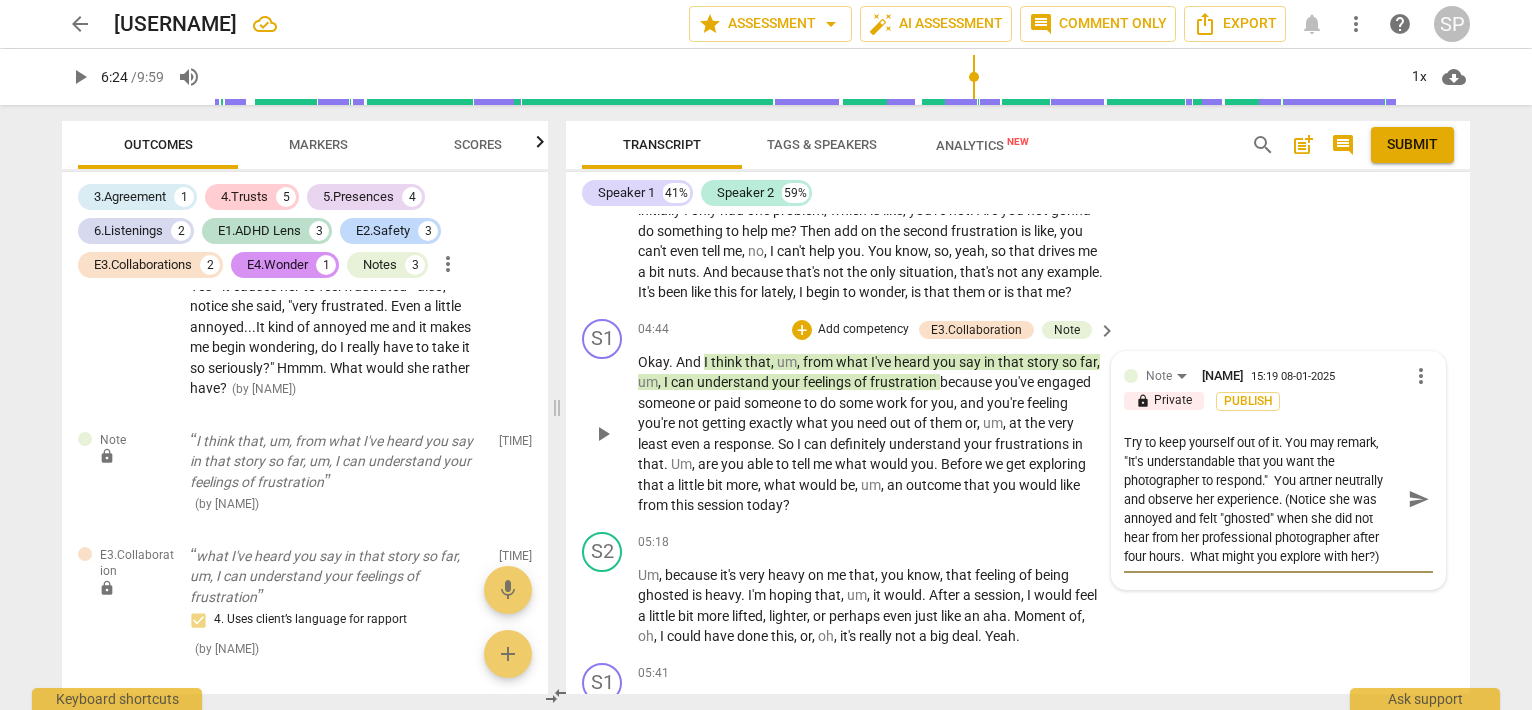 scroll, scrollTop: 0, scrollLeft: 0, axis: both 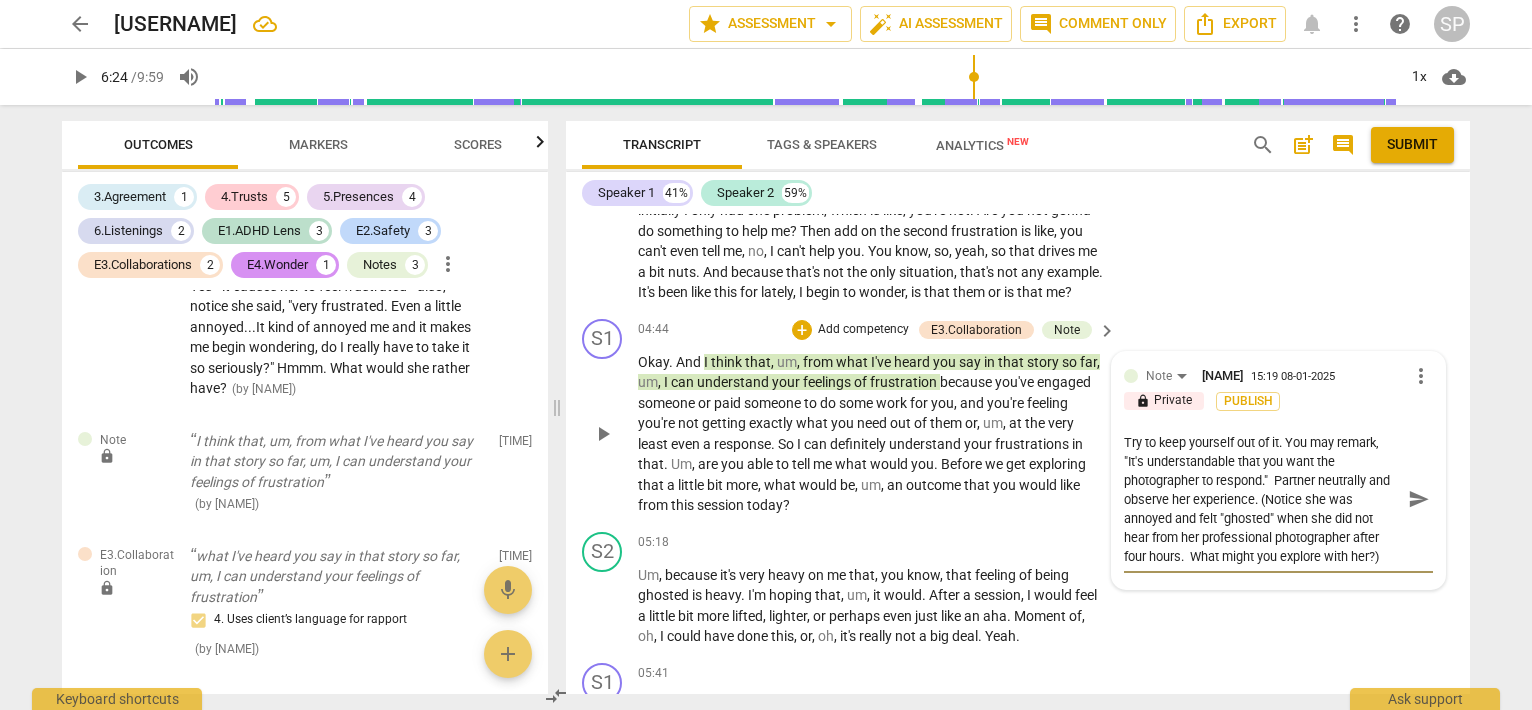 click on "Try to keep yourself out of it. You may remark, "It's understandable that you want the photographer to respond."  Partner neutrally and observe her experience. (Notice she was annoyed and felt "ghosted" when she did not hear from her professional photographer after four hours.  What might you explore with her?)" at bounding box center (1262, 499) 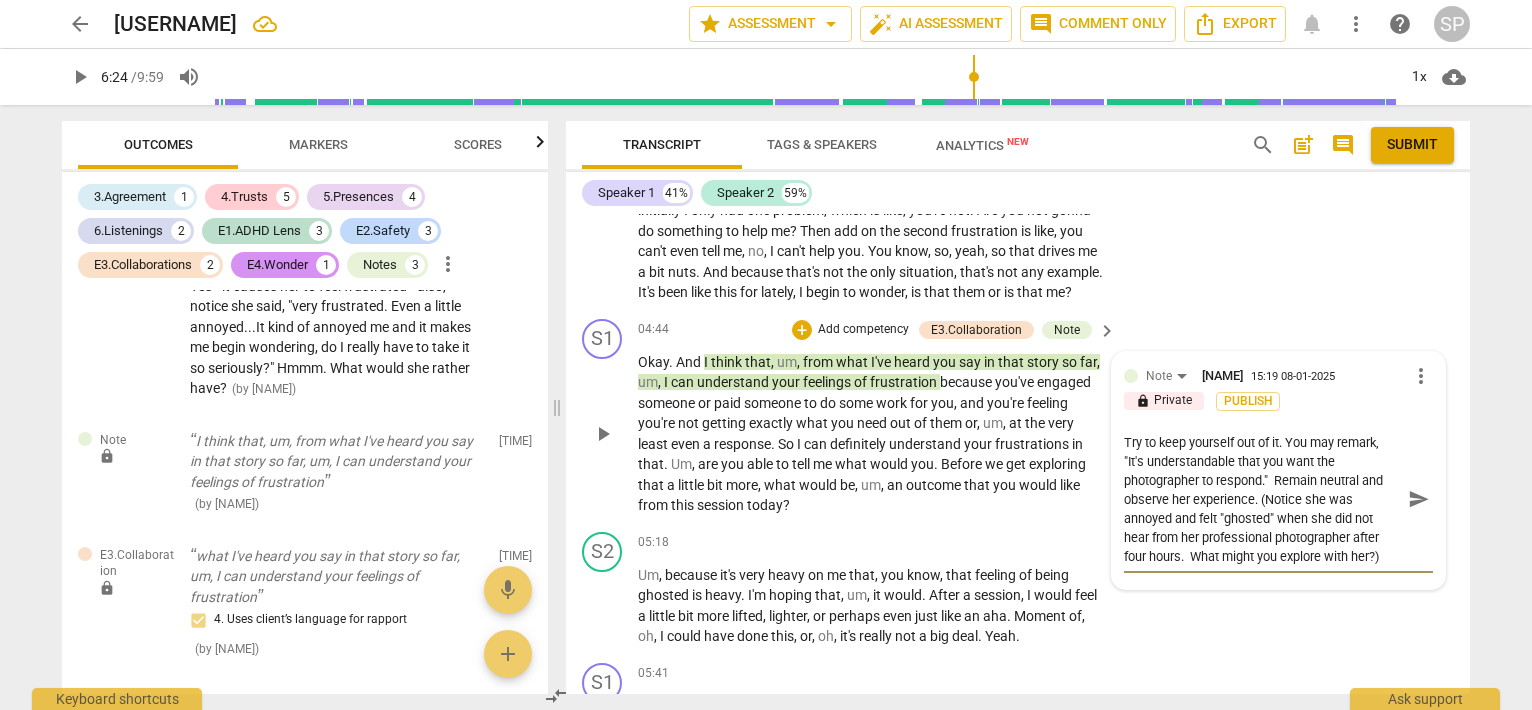 click on "Try to keep yourself out of it. You may remark, "It's understandable that you want the photographer to respond."  Remain neutral and observe her experience. (Notice she was annoyed and felt "ghosted" when she did not hear from her professional photographer after four hours.  What might you explore with her?)" at bounding box center (1262, 499) 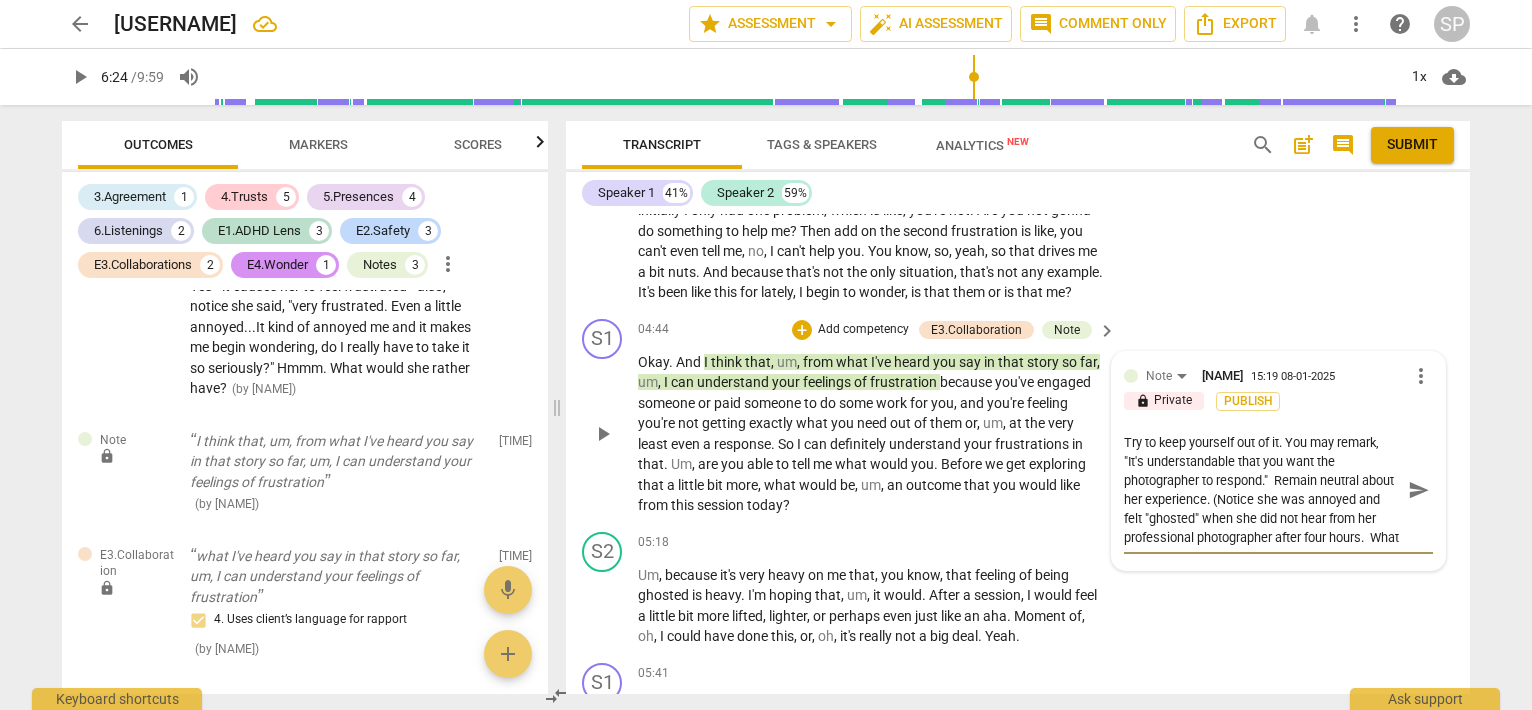 click on "Try to keep yourself out of it. You may remark, "It's understandable that you want the photographer to respond."  Remain neutral about her experience. (Notice she was annoyed and felt "ghosted" when she did not hear from her professional photographer after four hours.  What might you explore with her?)" at bounding box center [1262, 490] 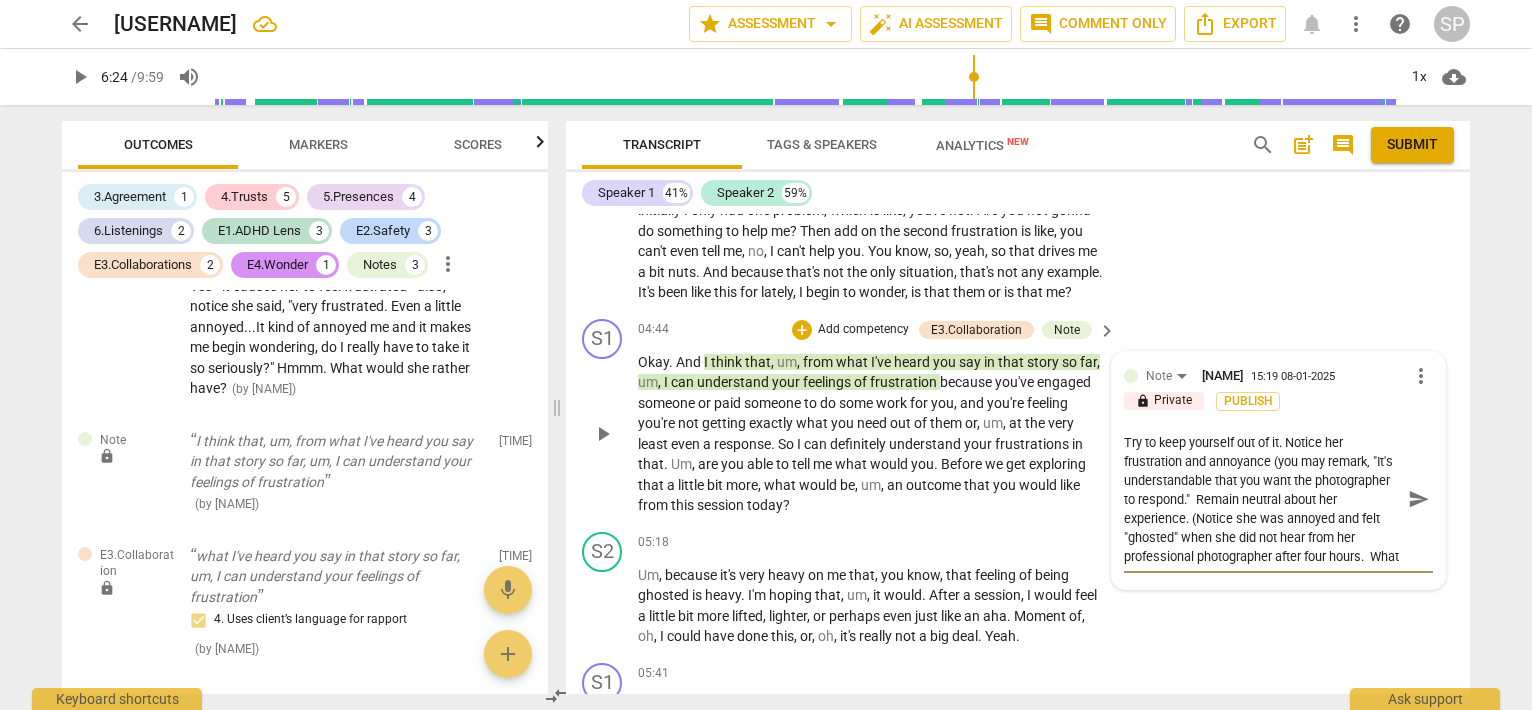 click on "Try to keep yourself out of it. Notice her frustration and annoyance (you may remark, "It's understandable that you want the photographer to respond."  Remain neutral about her experience. (Notice she was annoyed and felt "ghosted" when she did not hear from her professional photographer after four hours.  What might you explore with her?)" at bounding box center (1262, 499) 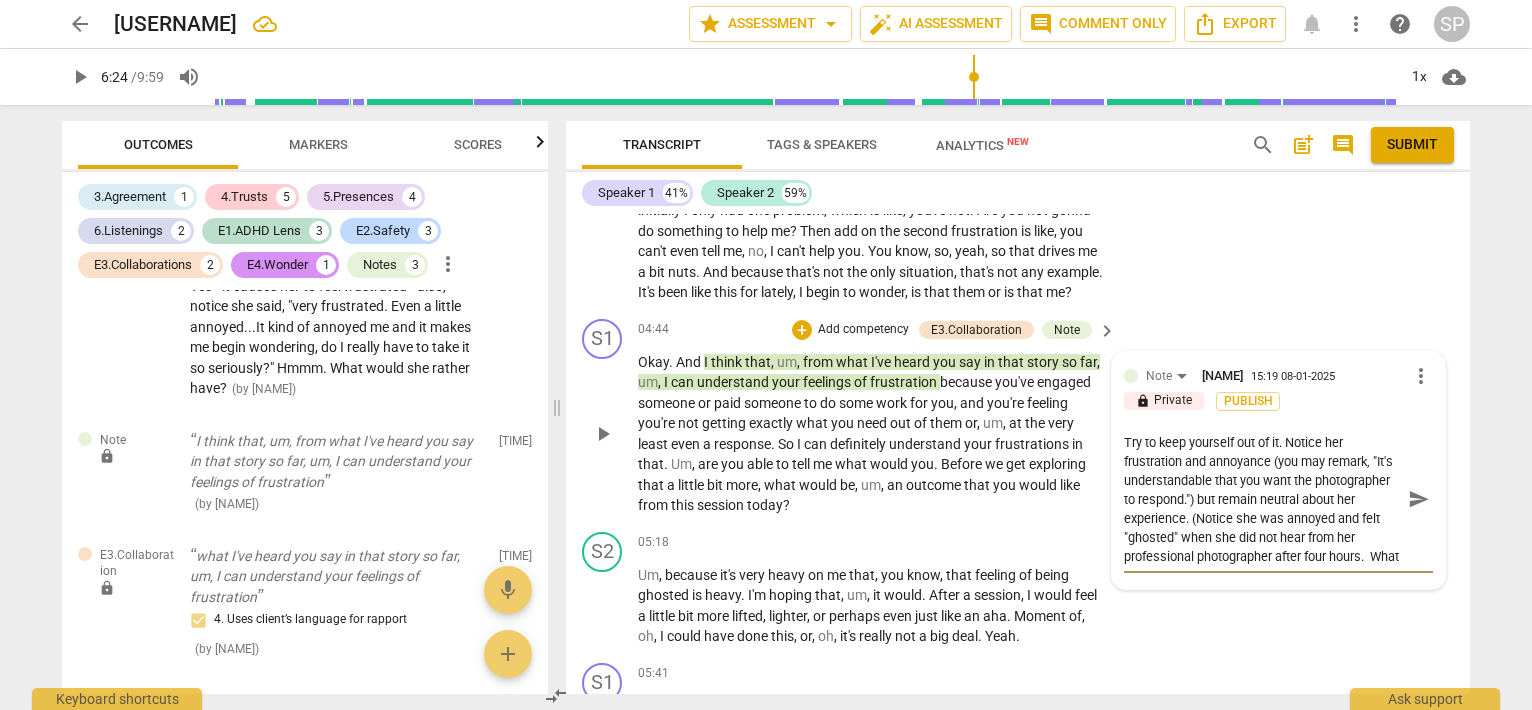 click on "Try to keep yourself out of it. Notice her frustration and annoyance (you may remark, "It's understandable that you want the photographer to respond.") but remain neutral about her experience. (Notice she was annoyed and felt "ghosted" when she did not hear from her professional photographer after four hours.  What might you explore with her?)" at bounding box center [1262, 499] 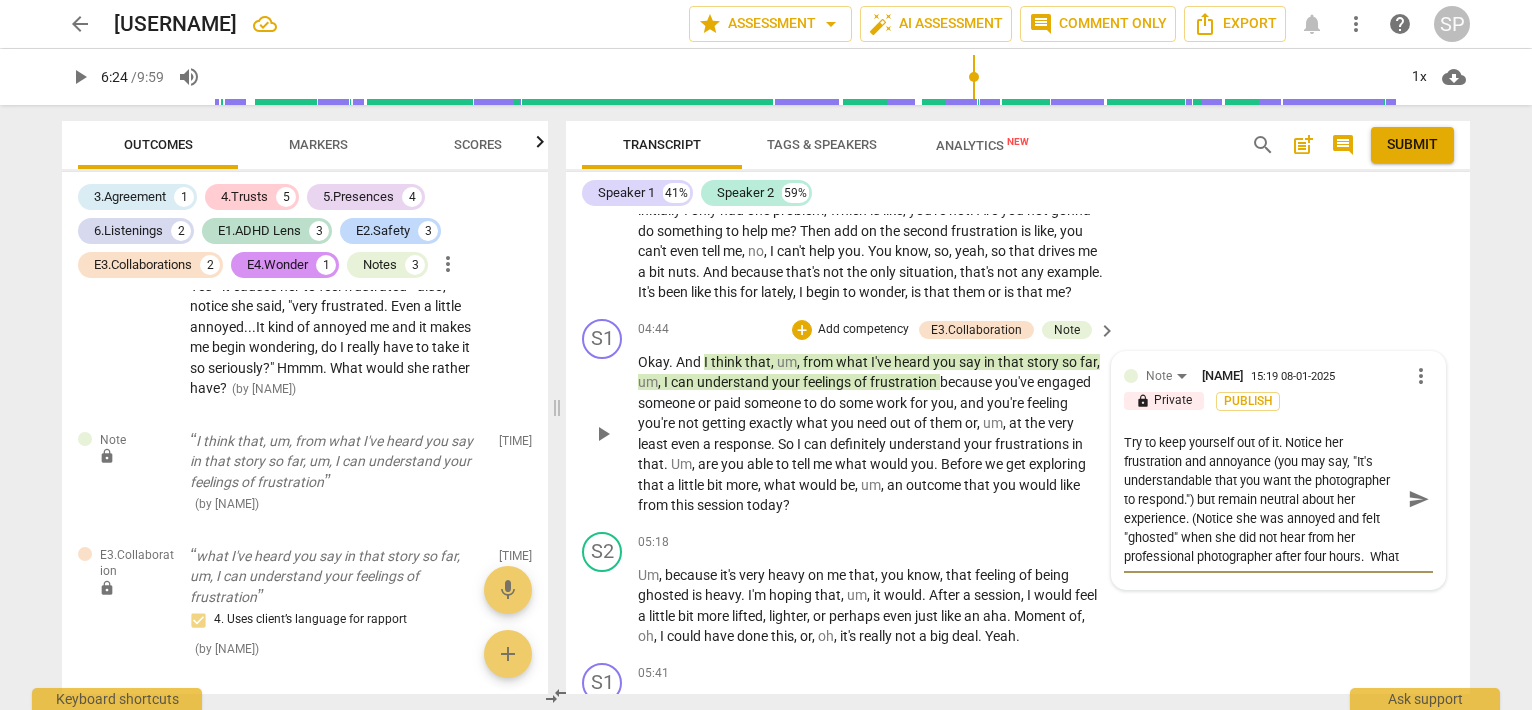 click on "Try to keep yourself out of it. Notice her frustration and annoyance (you may say, "It's understandable that you want the photographer to respond.") but remain neutral about her experience. (Notice she was annoyed and felt "ghosted" when she did not hear from her professional photographer after four hours.  What might you explore with her?)" at bounding box center [1262, 499] 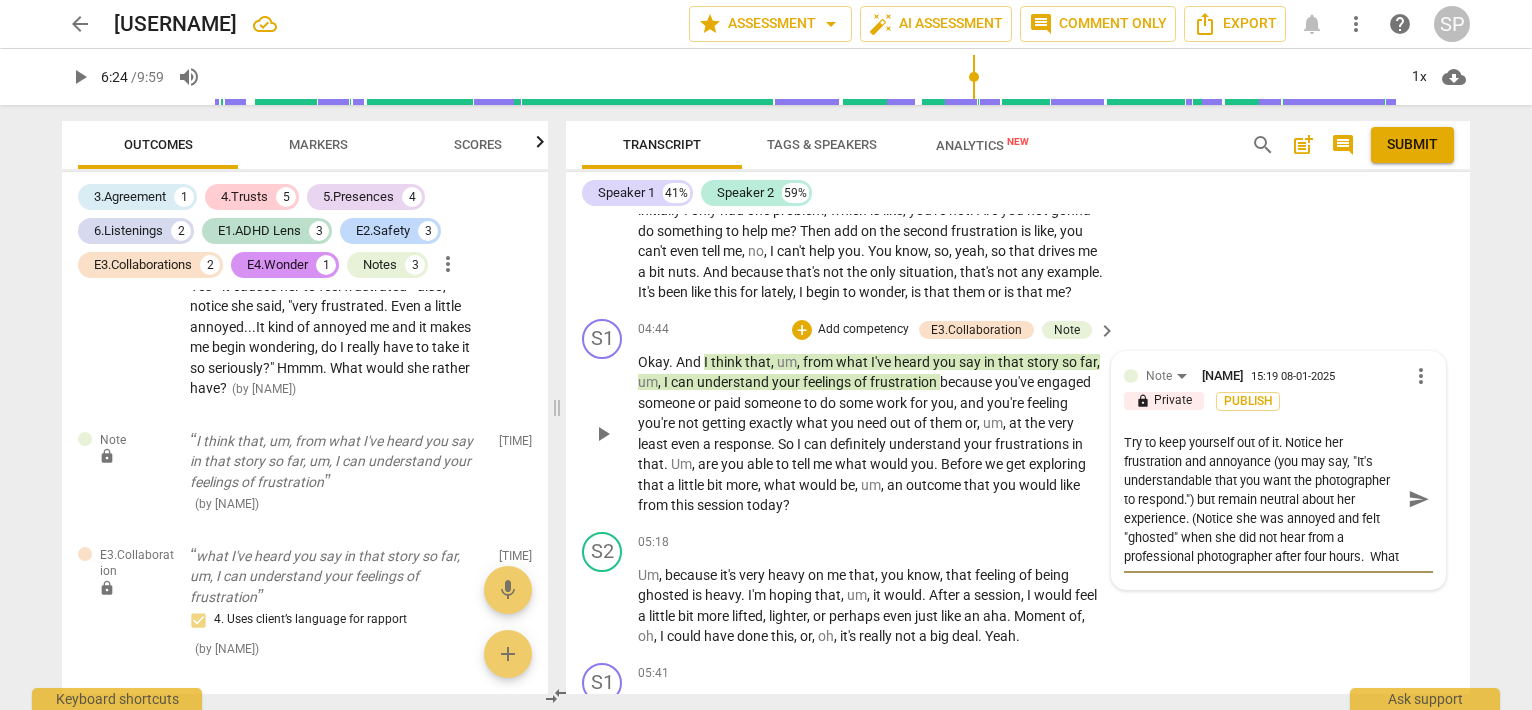 scroll, scrollTop: 19, scrollLeft: 0, axis: vertical 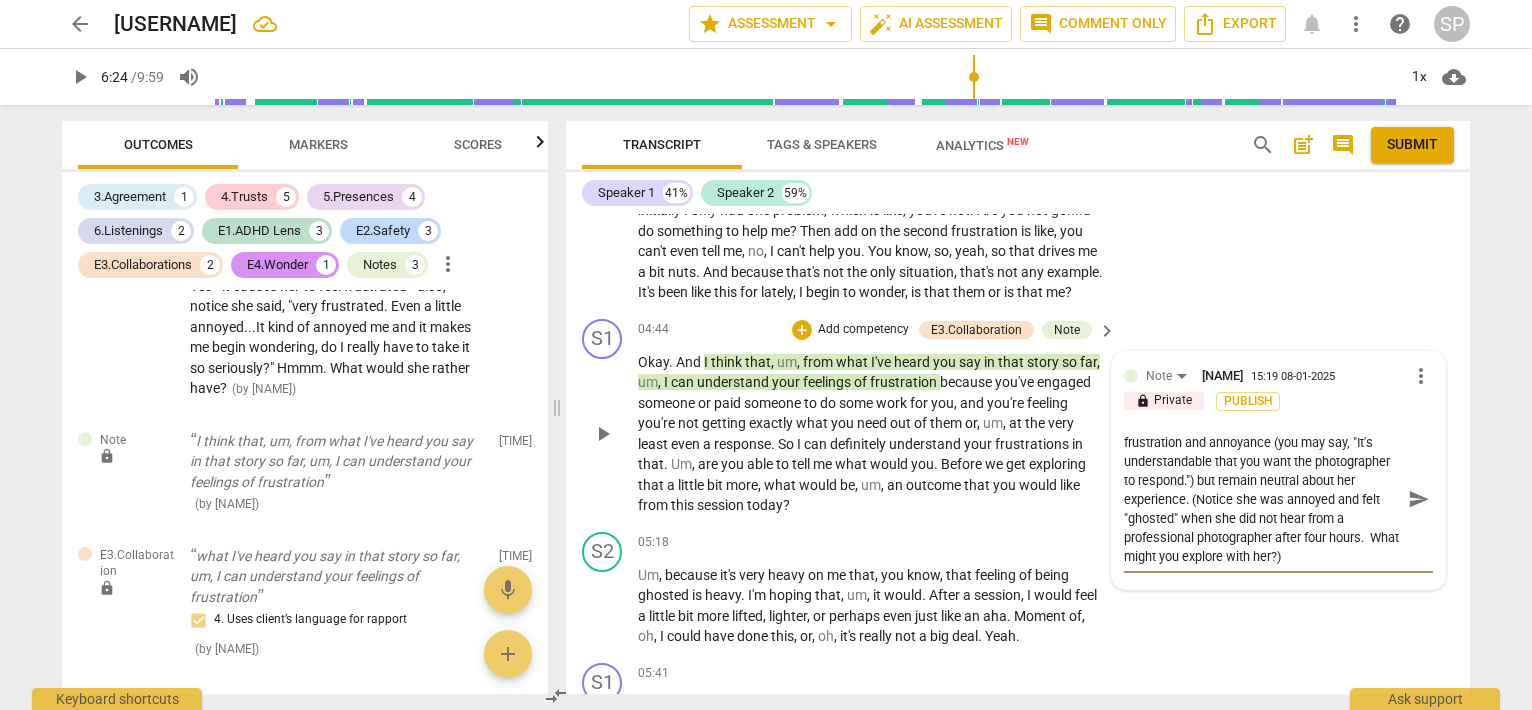 click on "Try to keep yourself out of it. Notice her frustration and annoyance (you may say, "It's understandable that you want the photographer to respond.") but remain neutral about her experience. (Notice she was annoyed and felt "ghosted" when she did not hear from a professional photographer after four hours.  What might you explore with her?)" at bounding box center [1262, 499] 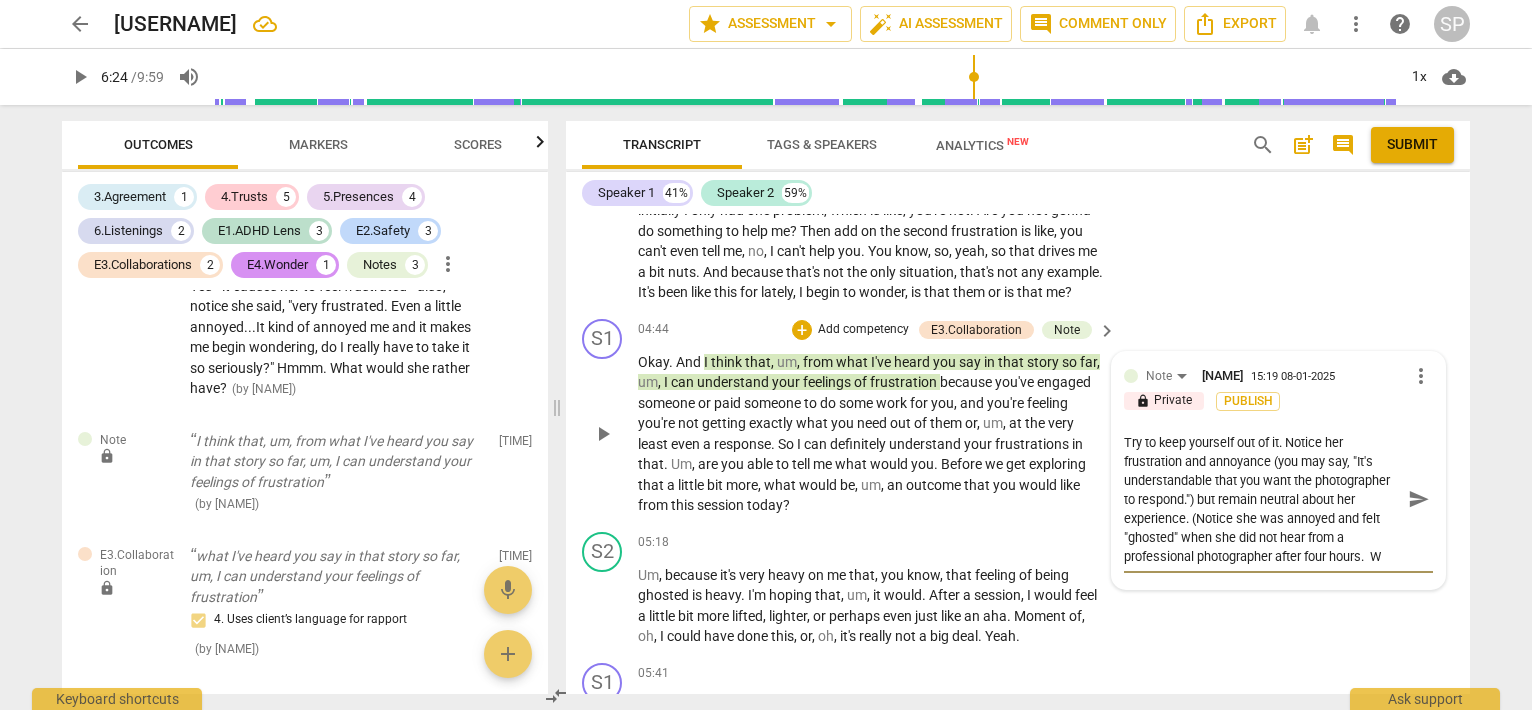 scroll, scrollTop: 36, scrollLeft: 0, axis: vertical 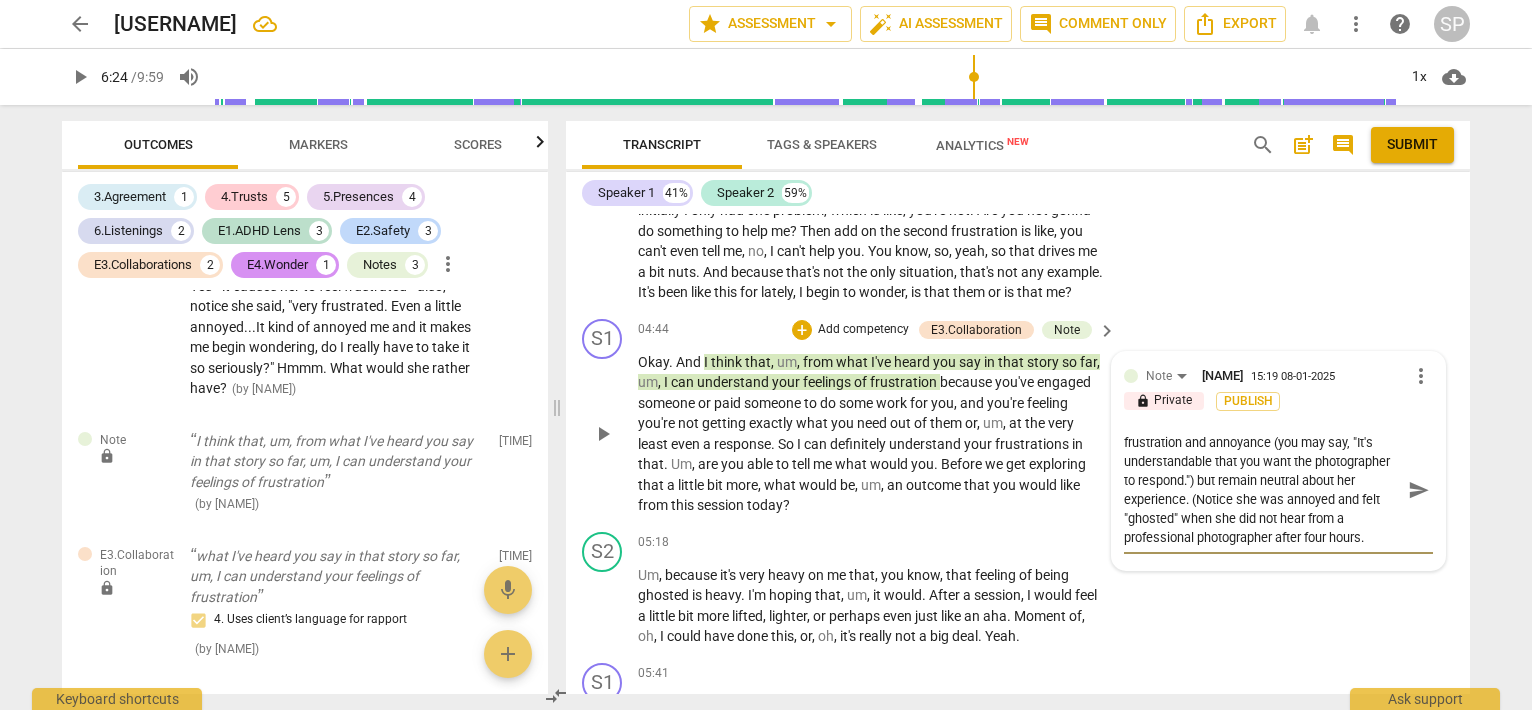 click on "Try to keep yourself out of it. Notice her frustration and annoyance (you may say, "It's understandable that you want the photographer to respond.") but remain neutral about her experience. (Notice she was annoyed and felt "ghosted" when she did not hear from a professional photographer after four hours." at bounding box center (1262, 490) 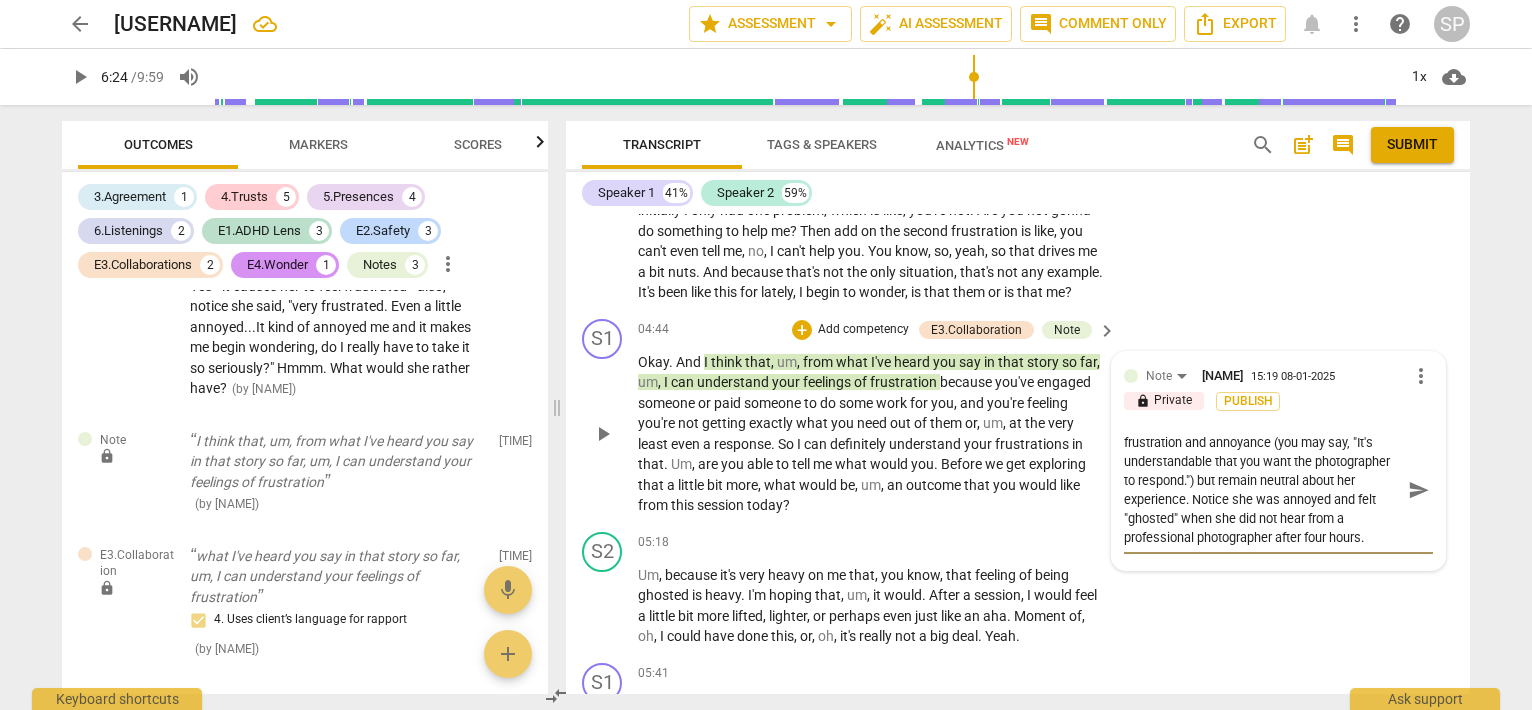 scroll, scrollTop: 18, scrollLeft: 0, axis: vertical 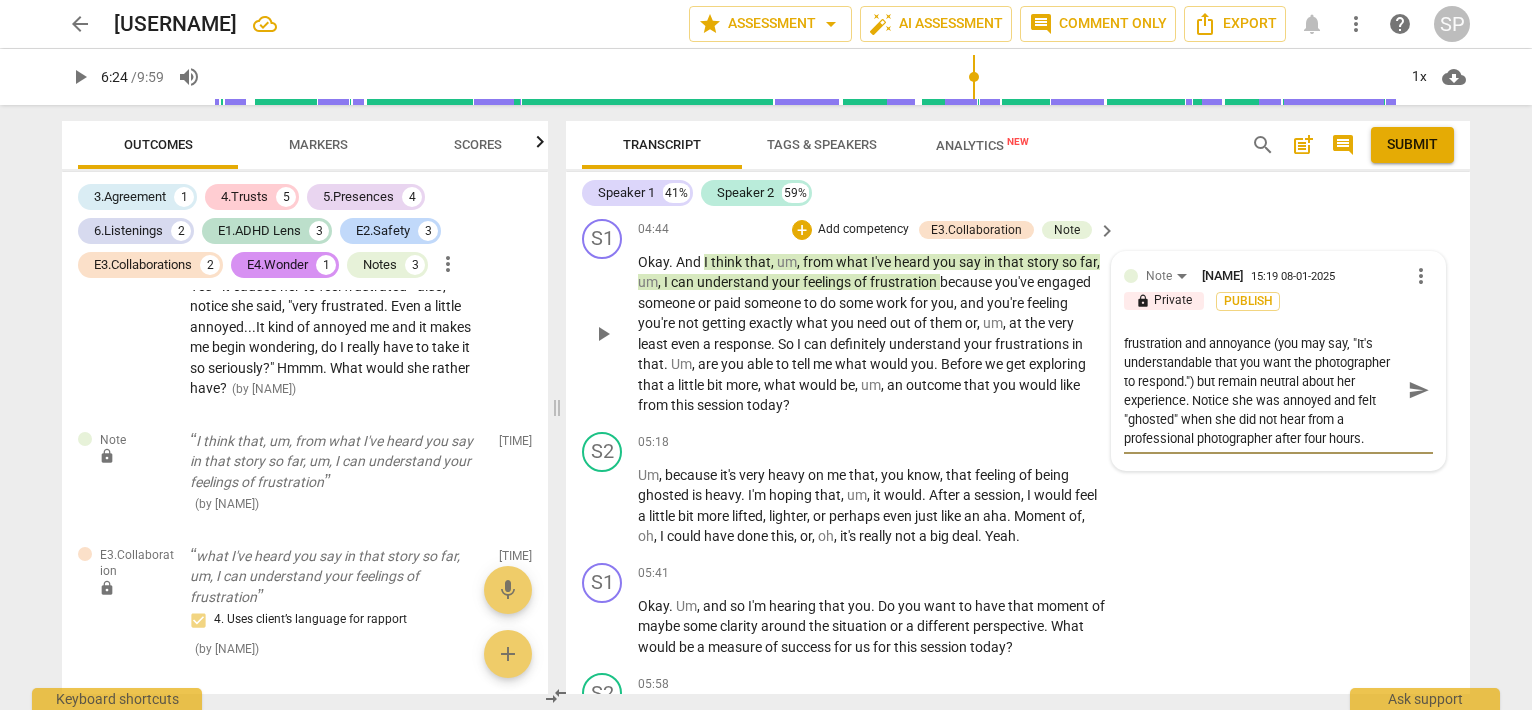 click on "Try to keep yourself out of it. Notice her frustration and annoyance (you may say, "It's understandable that you want the photographer to respond.") but remain neutral about her experience. Notice she was annoyed and felt "ghosted" when she did not hear from a professional photographer after four hours." at bounding box center [1262, 390] 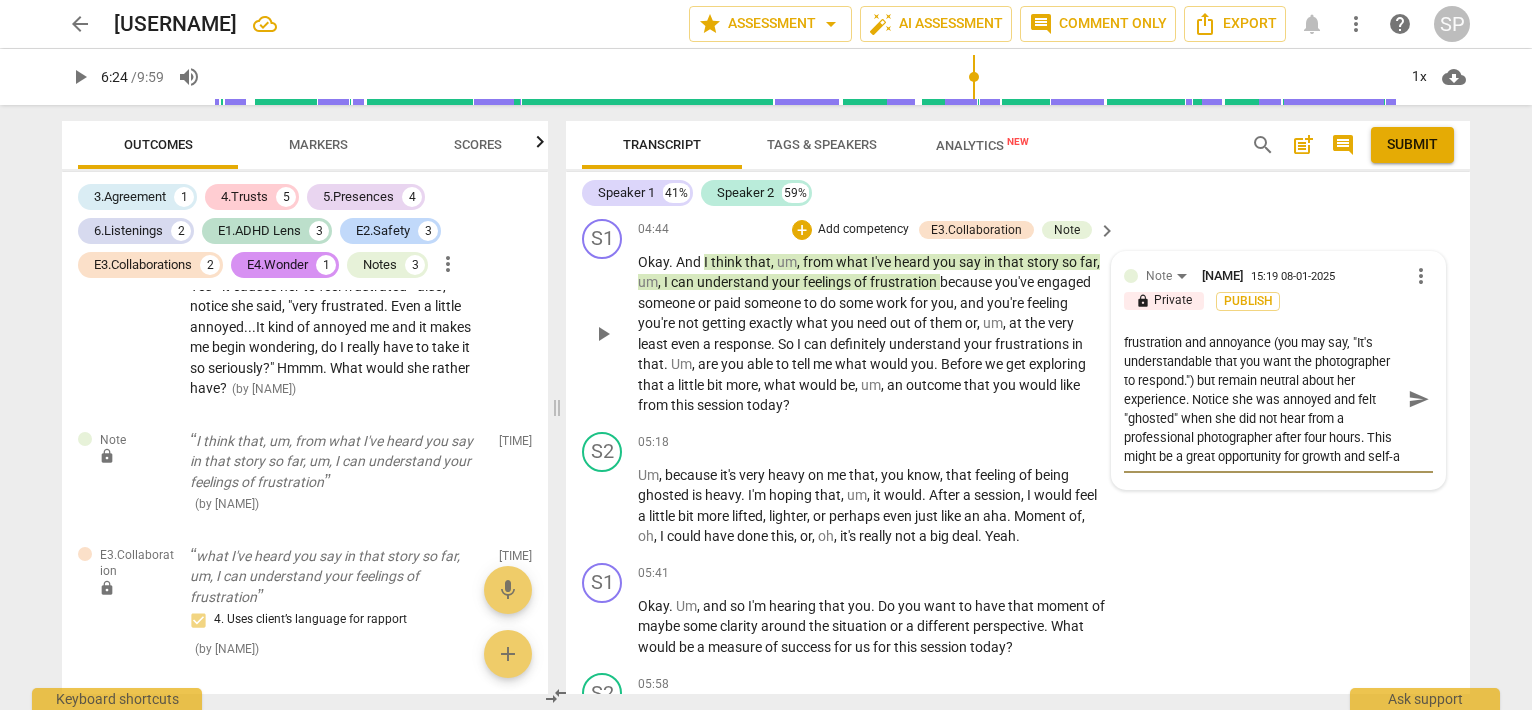 scroll, scrollTop: 19, scrollLeft: 0, axis: vertical 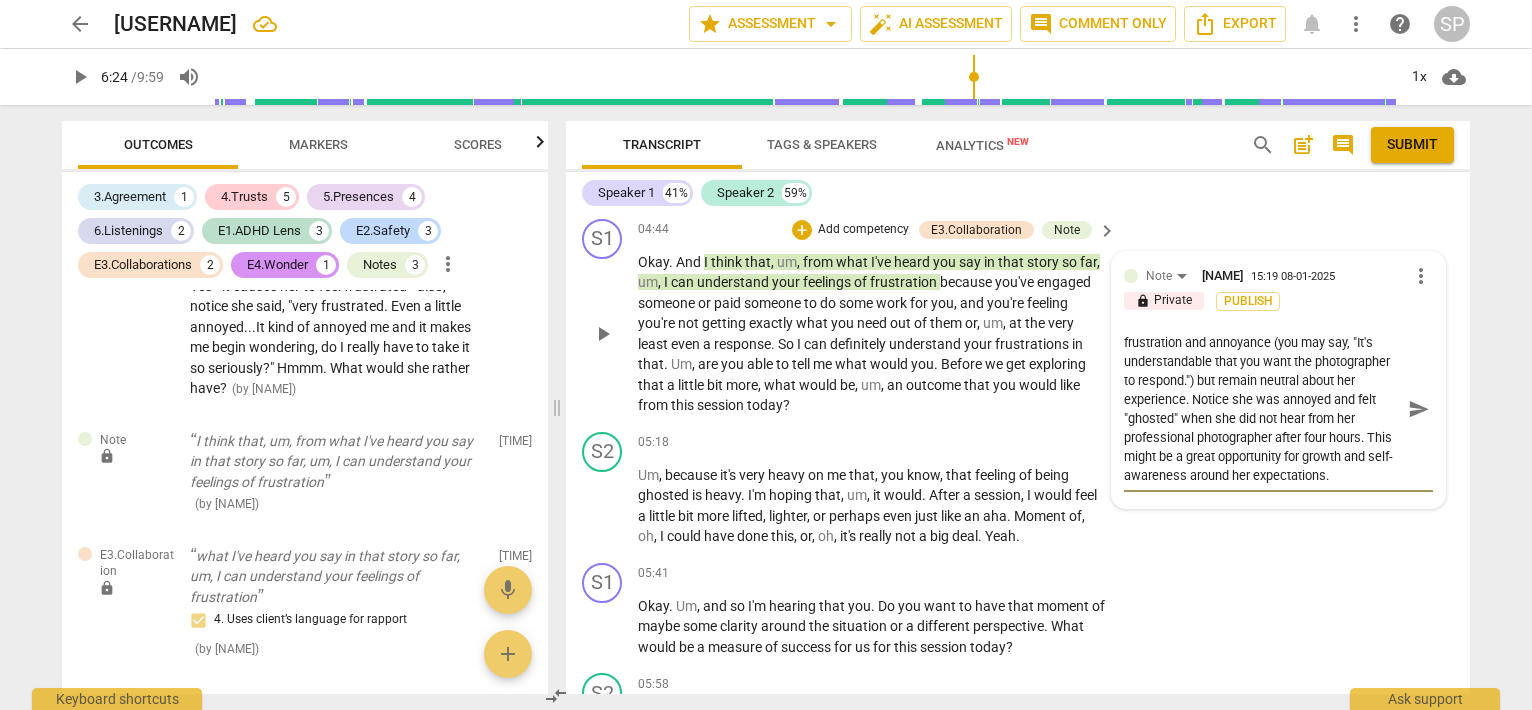 click on "Try to keep yourself out of it. Notice her frustration and annoyance (you may say, "It's understandable that you want the photographer to respond.") but remain neutral about her experience. Notice she was annoyed and felt "ghosted" when she did not hear from her professional photographer after four hours. This might be a great opportunity for growth and self-awareness around her expectations." at bounding box center [1262, 409] 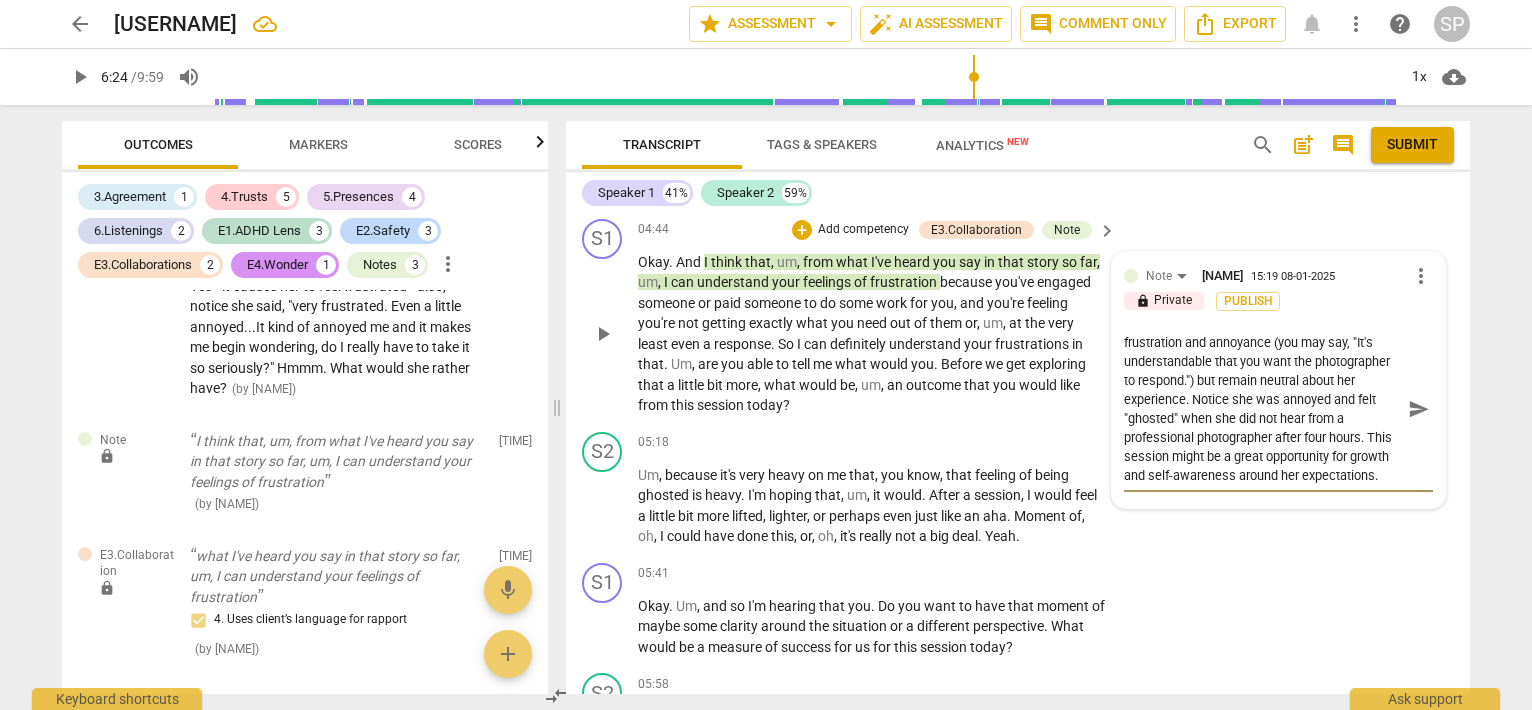 scroll, scrollTop: 37, scrollLeft: 0, axis: vertical 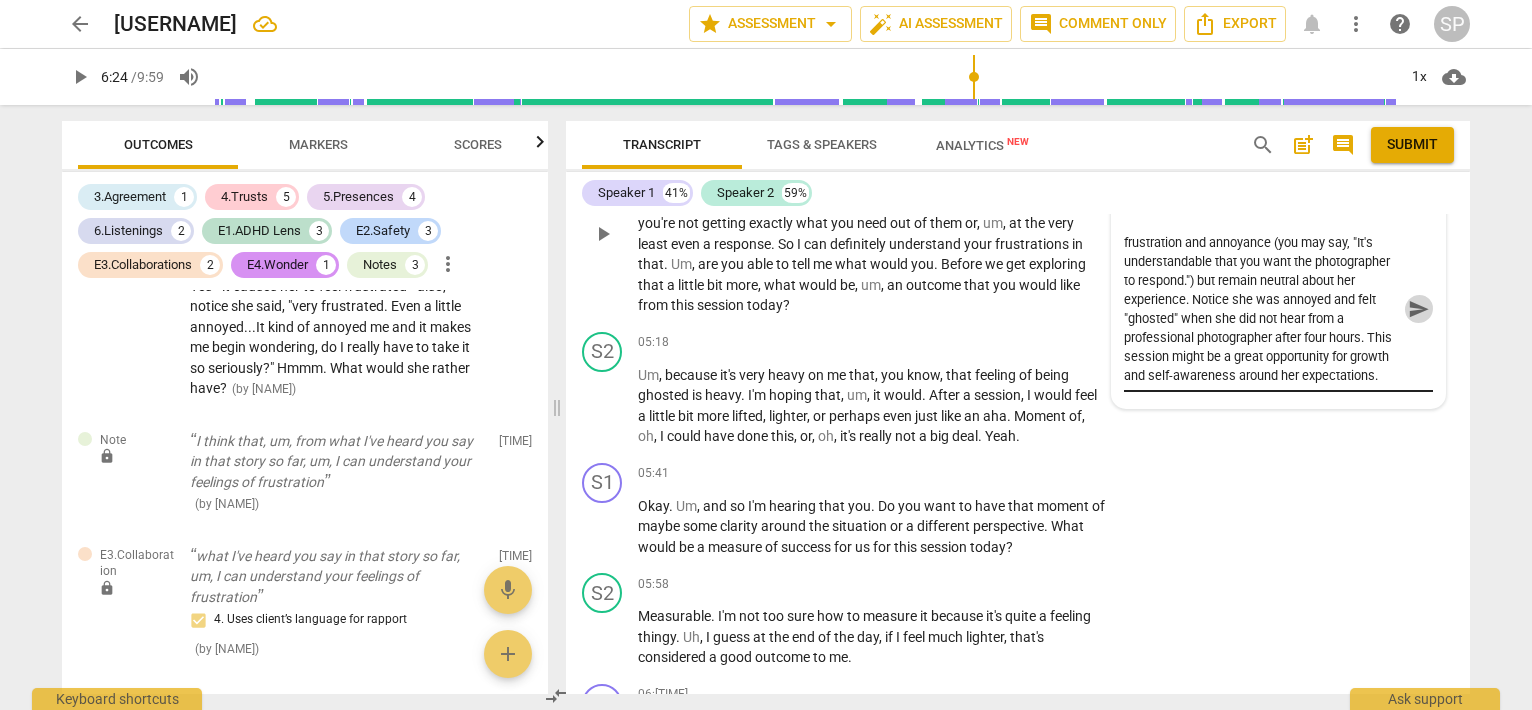 click on "send" at bounding box center [1419, 309] 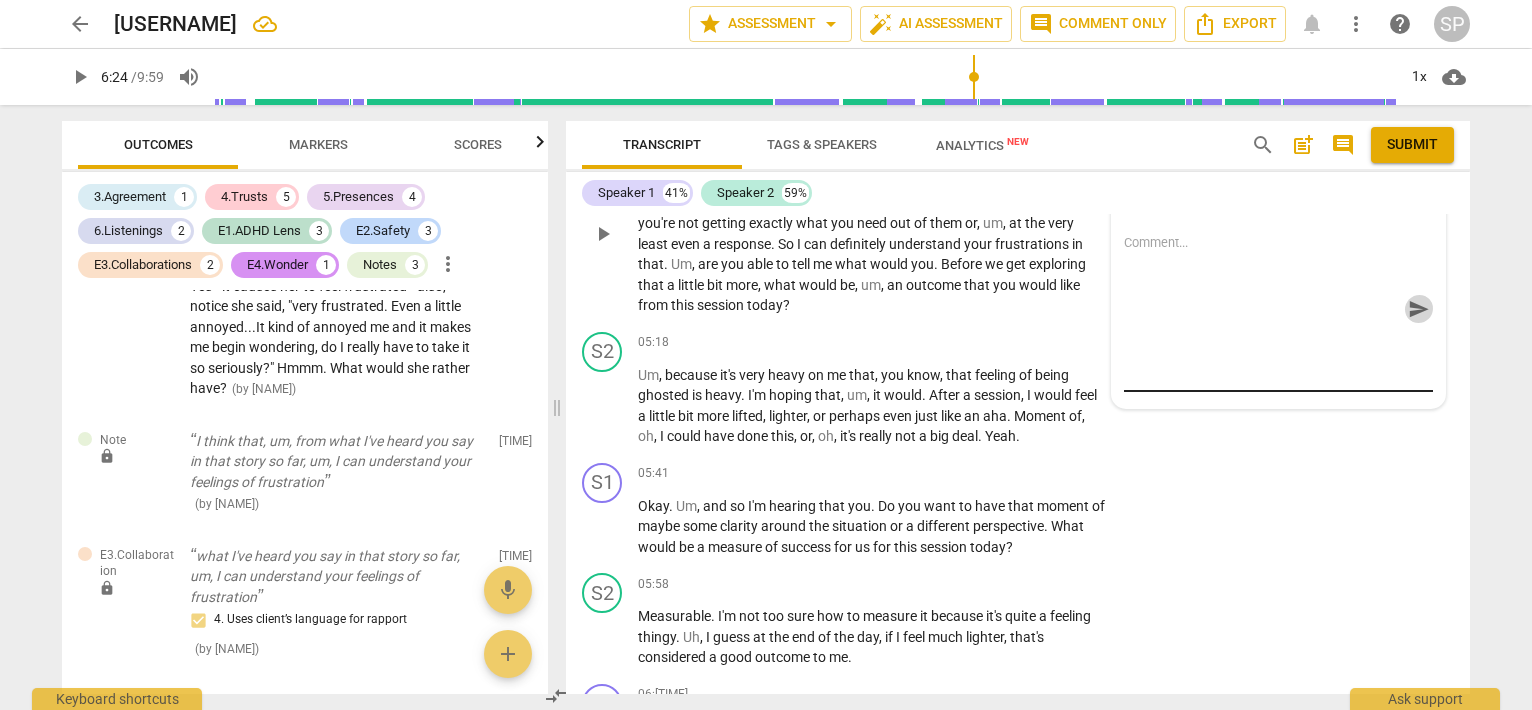 scroll, scrollTop: 0, scrollLeft: 0, axis: both 